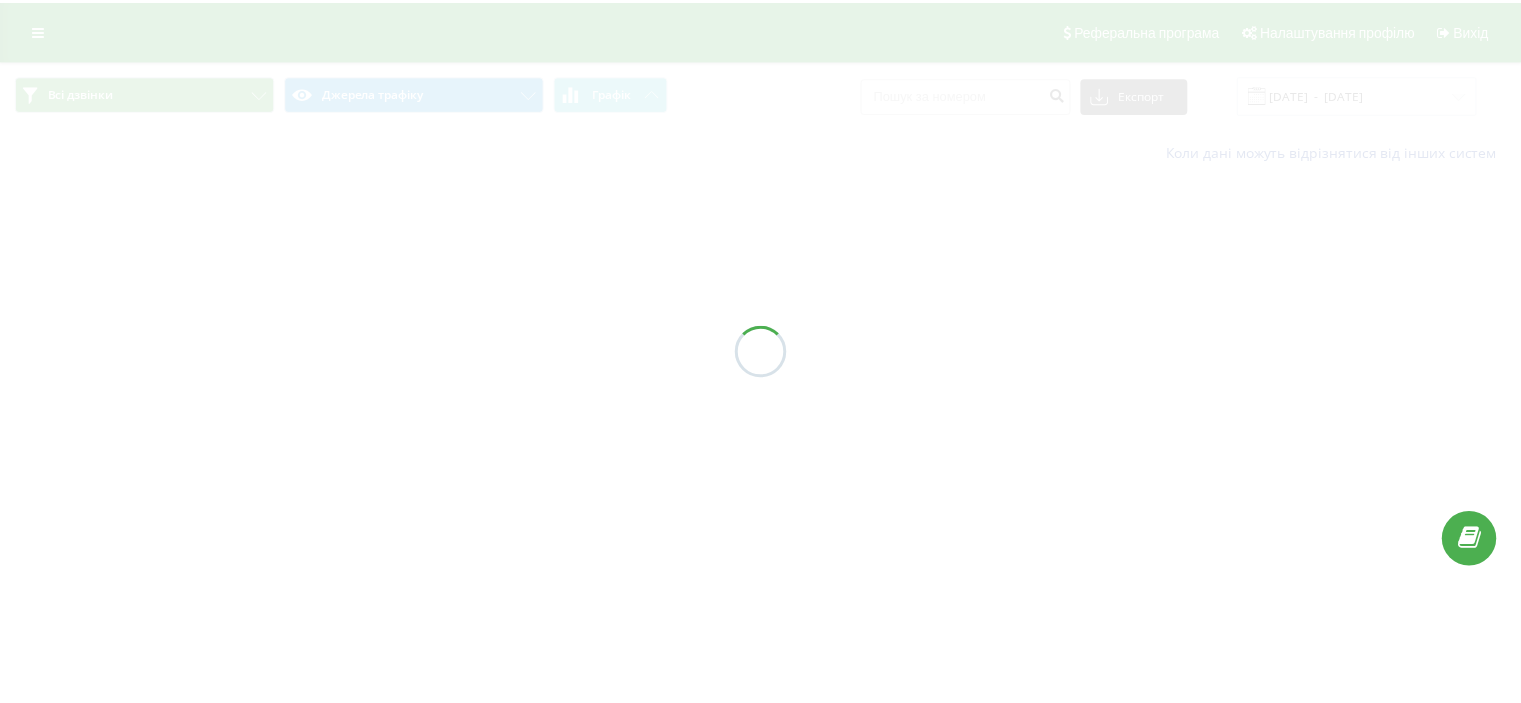 scroll, scrollTop: 0, scrollLeft: 0, axis: both 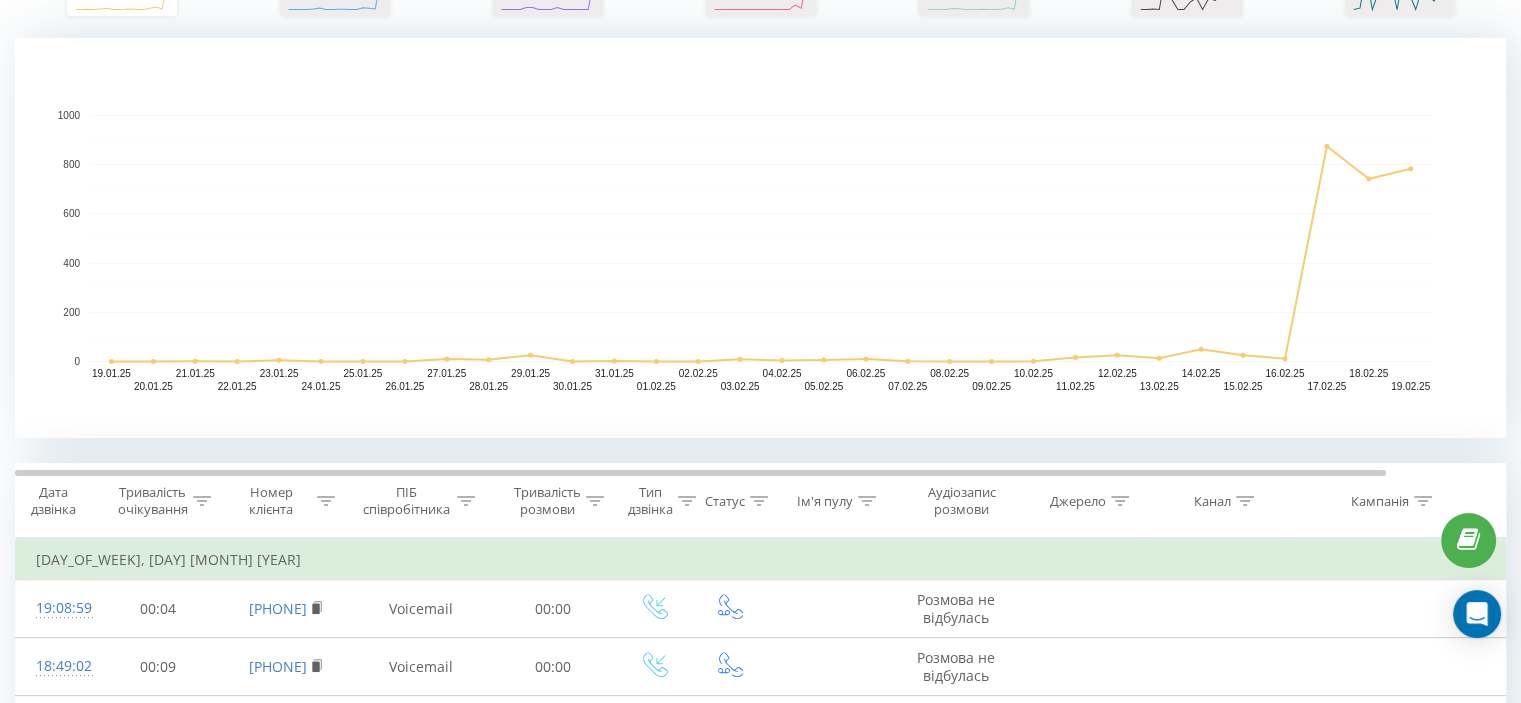 click 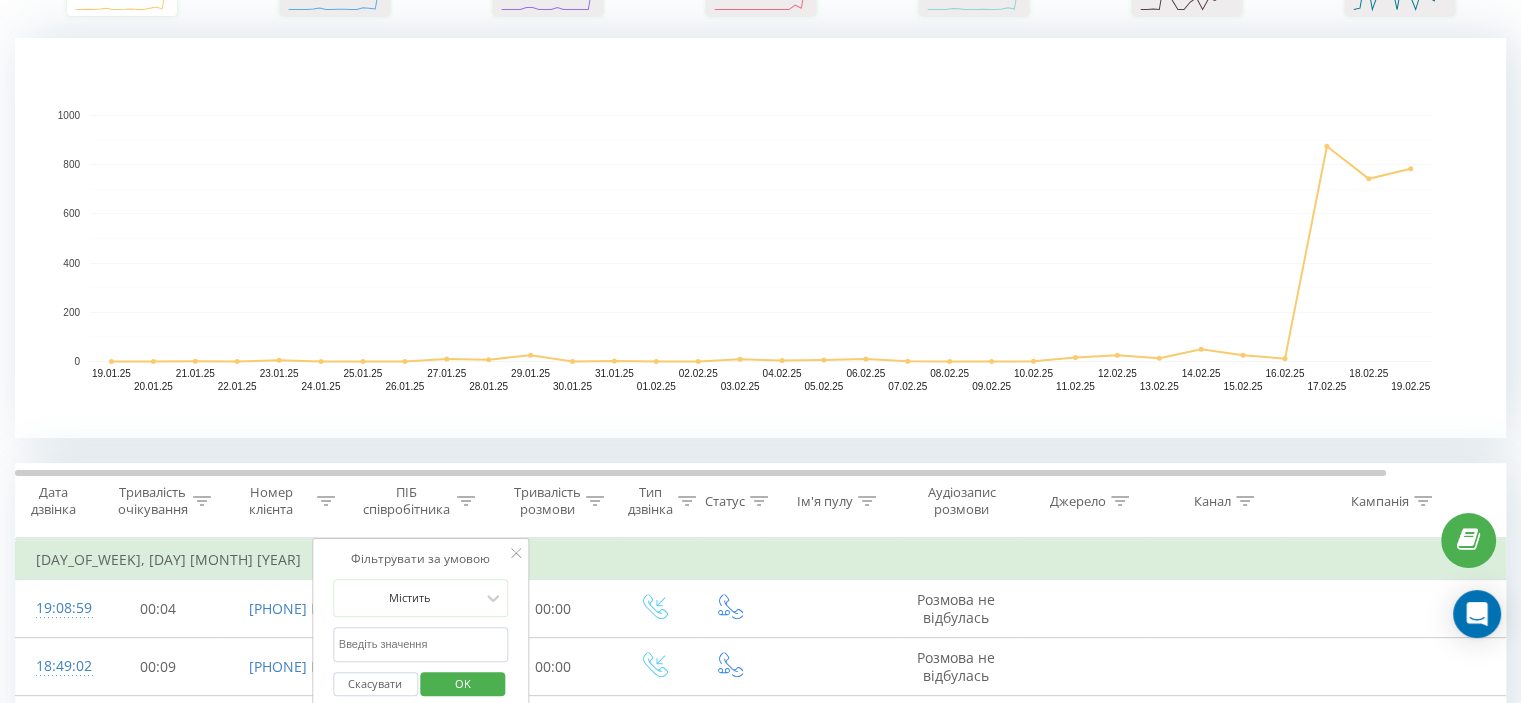 click at bounding box center (421, 644) 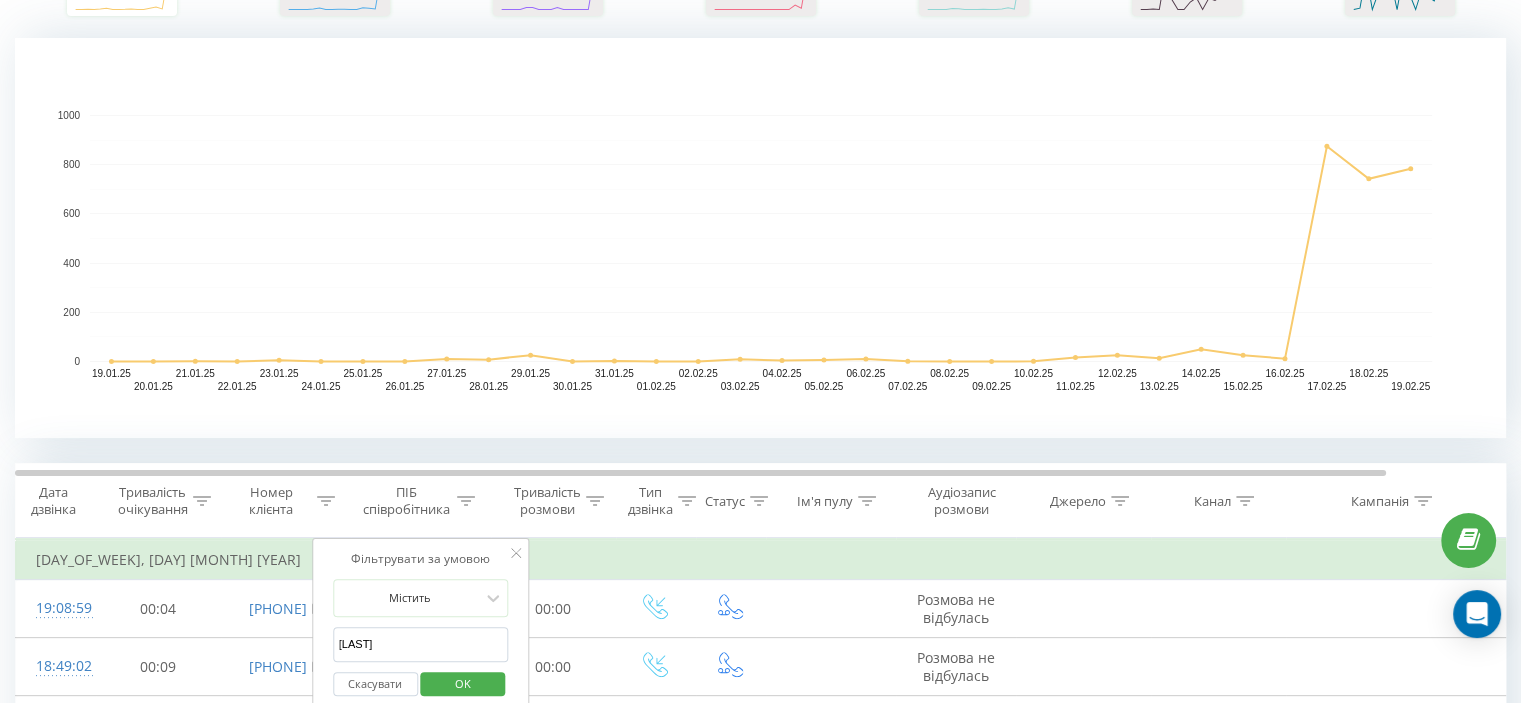 drag, startPoint x: 455, startPoint y: 668, endPoint x: 454, endPoint y: 678, distance: 10.049875 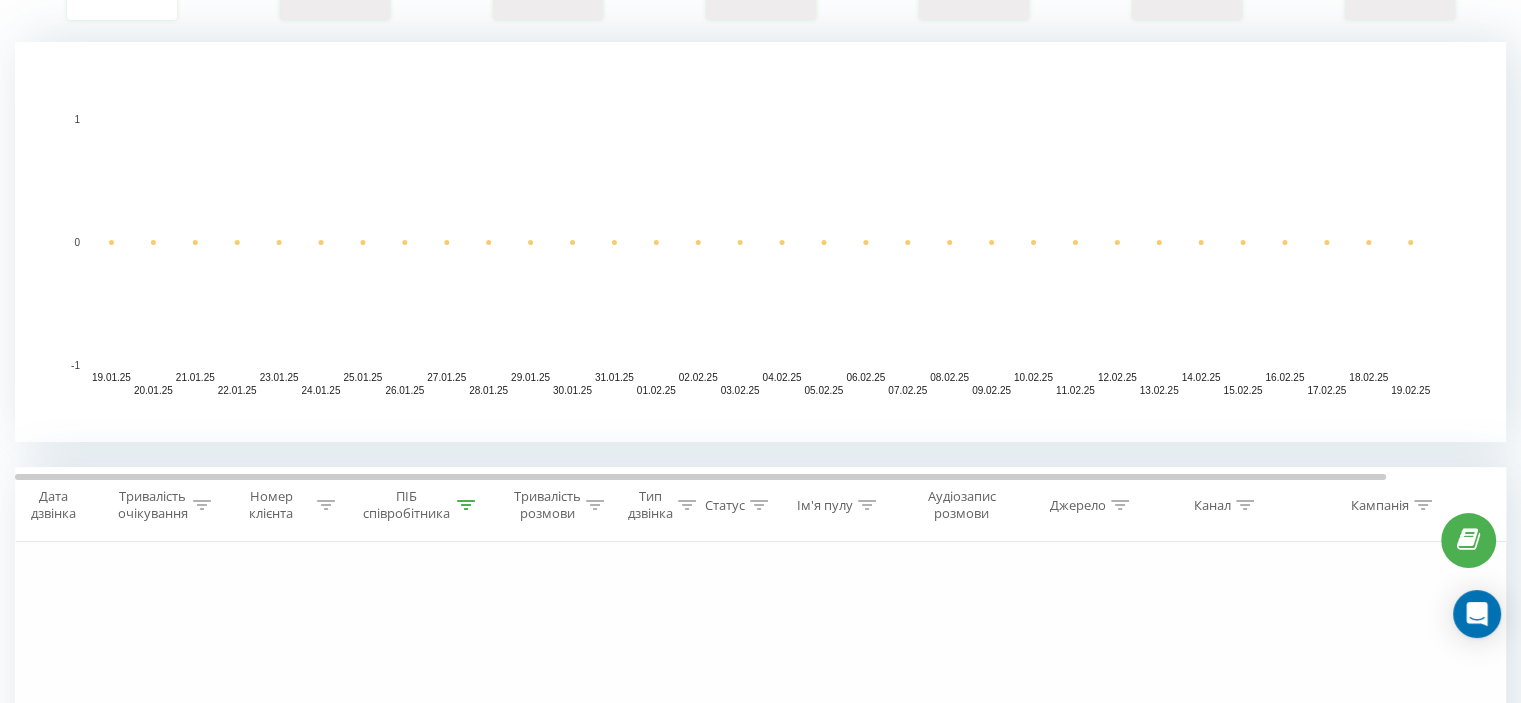 scroll, scrollTop: 0, scrollLeft: 0, axis: both 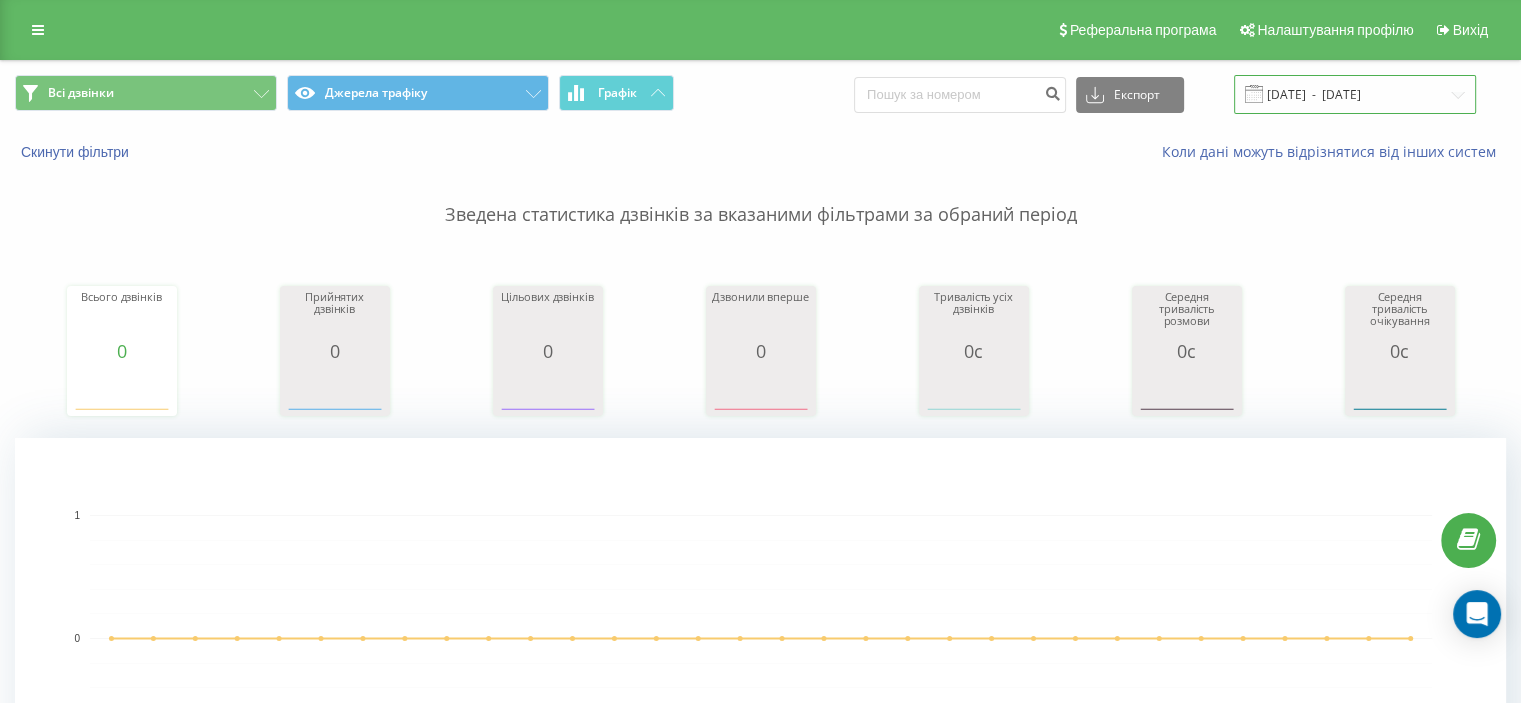 click on "19.01.2025  -  19.02.2025" at bounding box center (1355, 94) 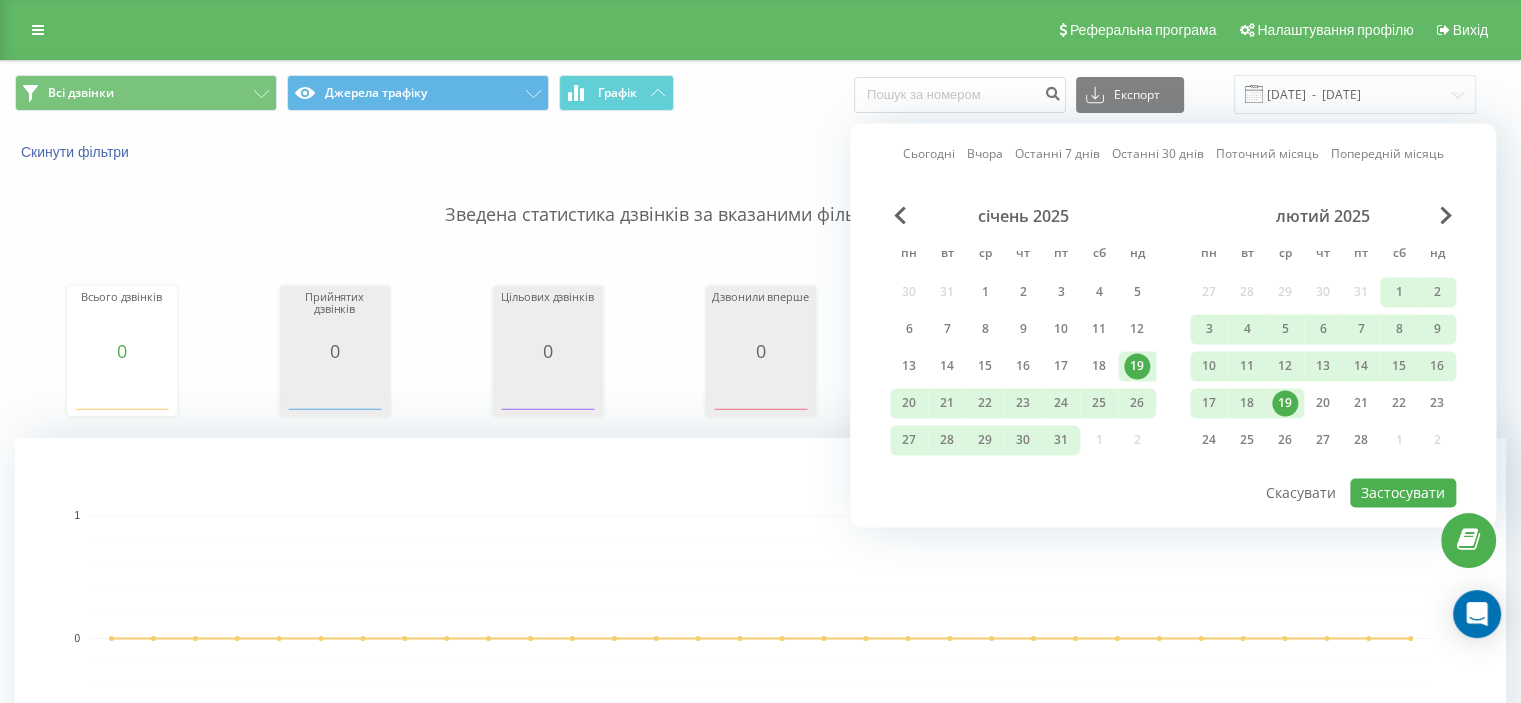 click on "Сьогодні" at bounding box center (929, 154) 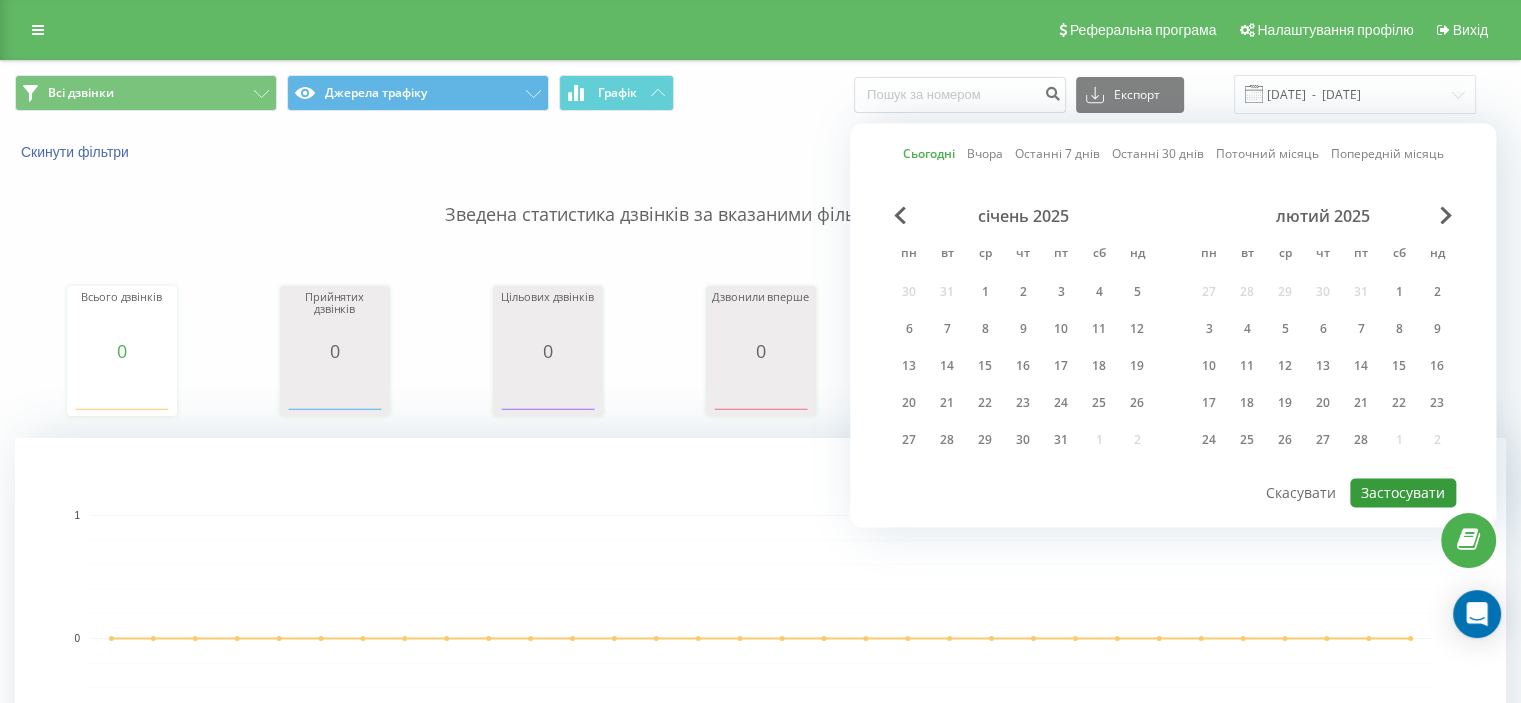 click on "Застосувати" at bounding box center (1403, 492) 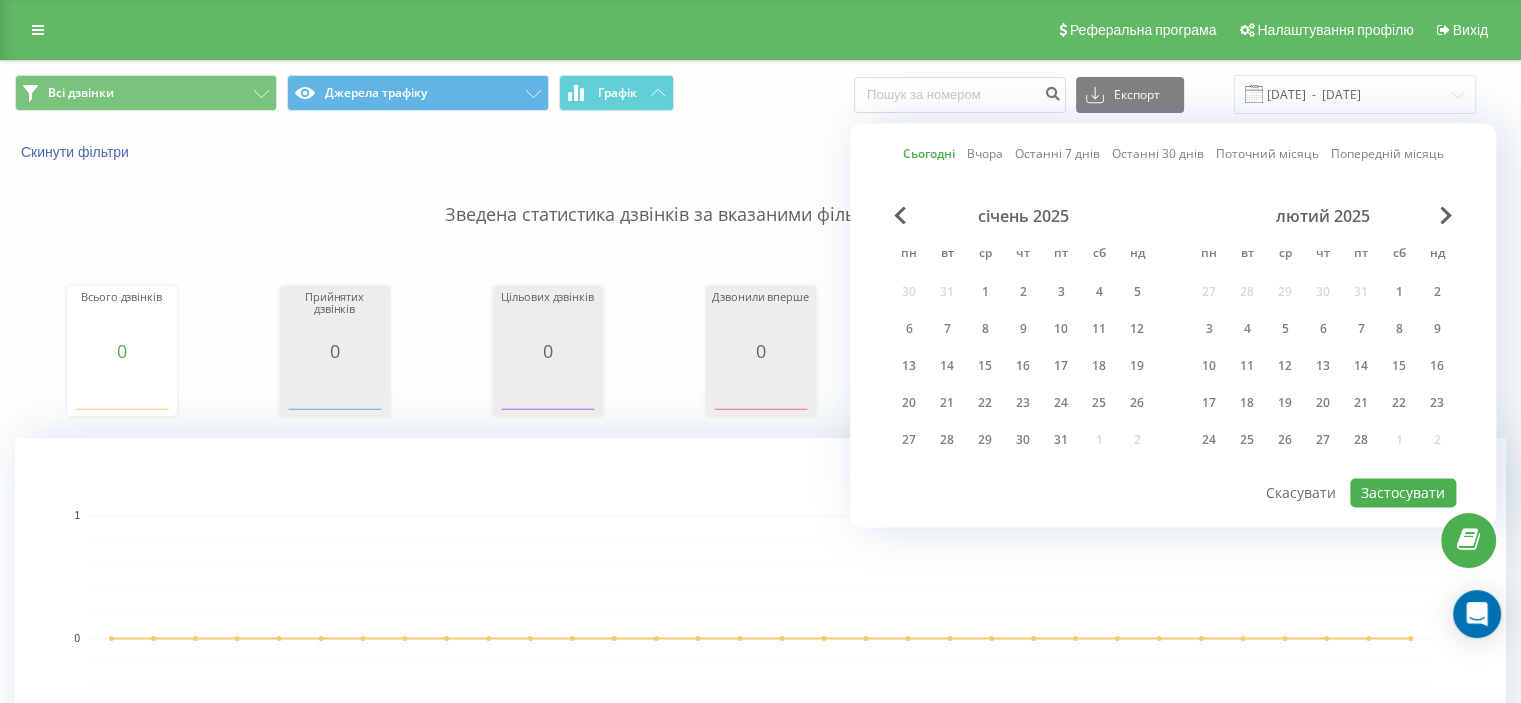 type on "05.08.2025  -  05.08.2025" 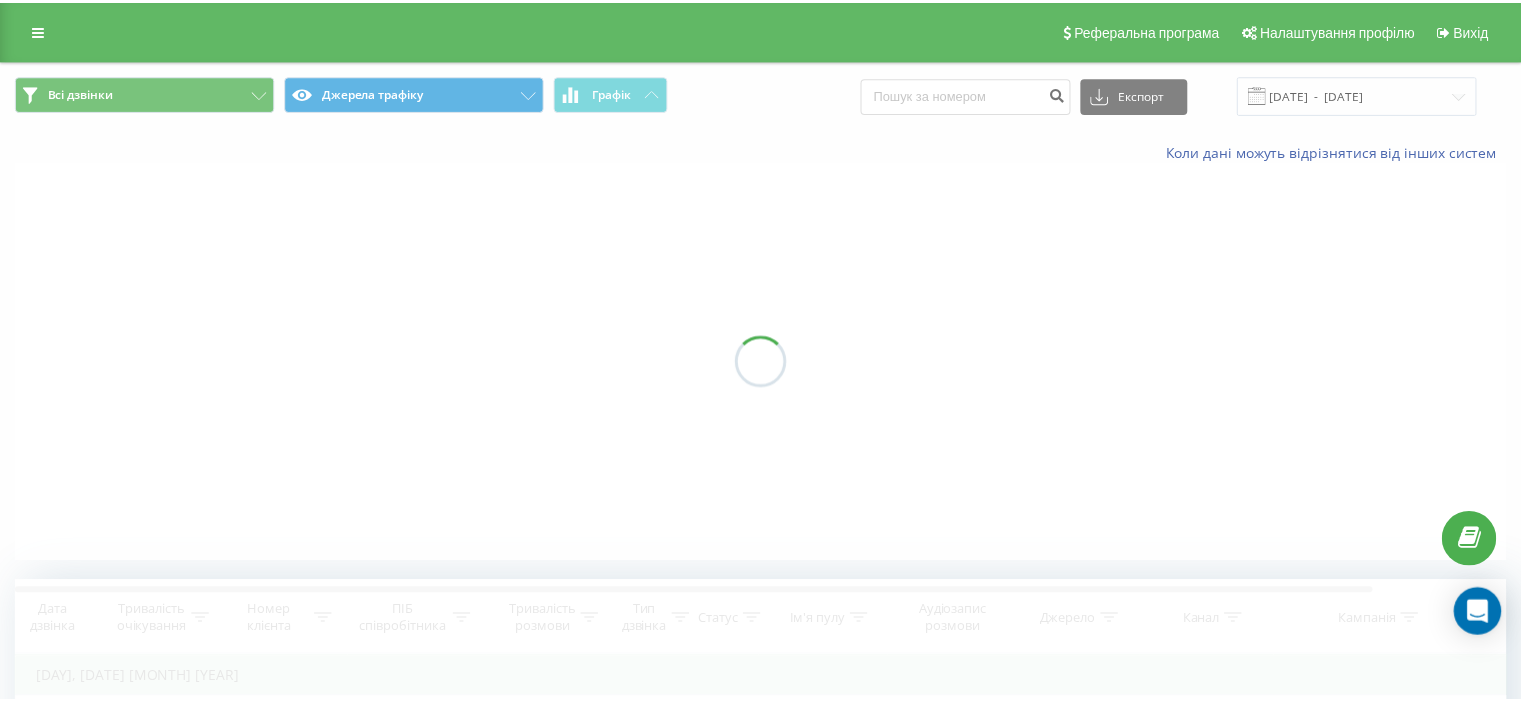 scroll, scrollTop: 0, scrollLeft: 0, axis: both 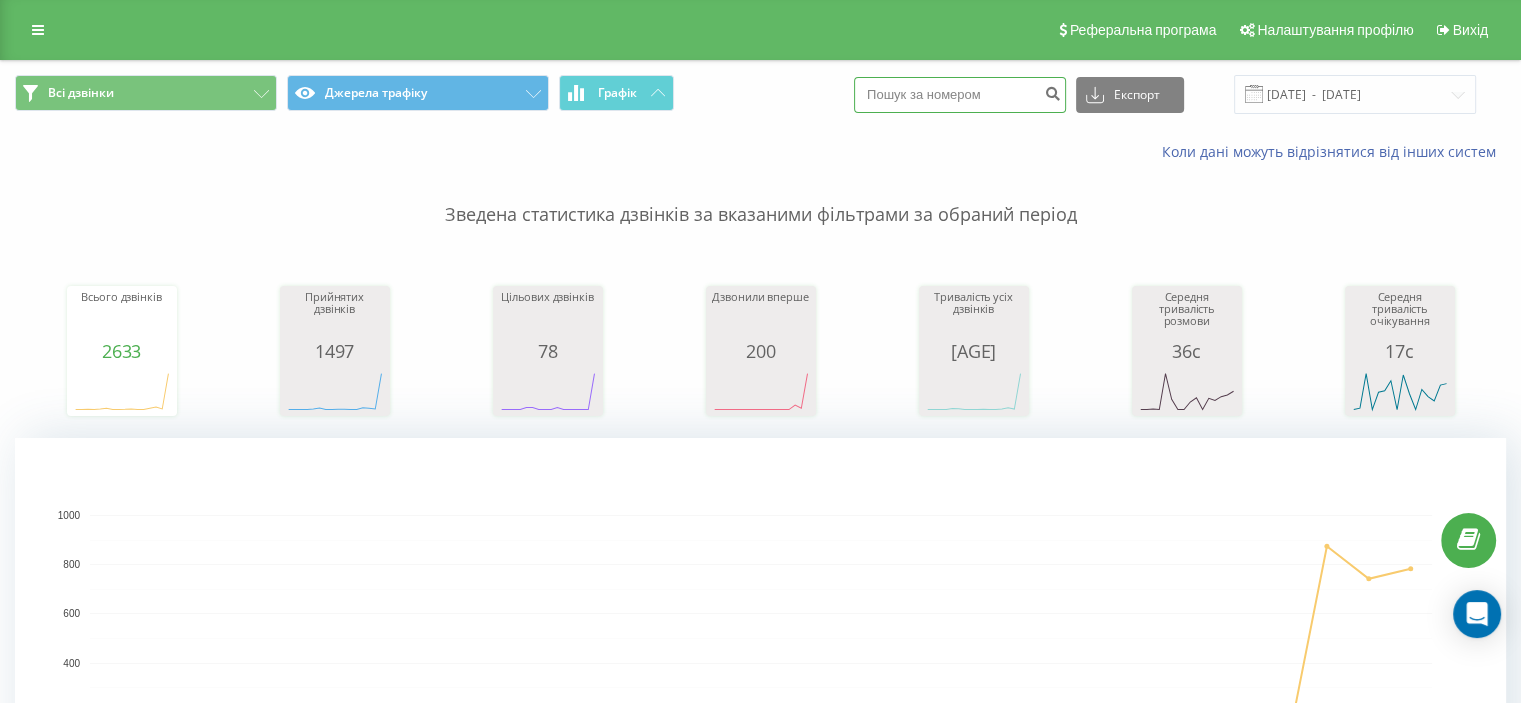 click at bounding box center (960, 95) 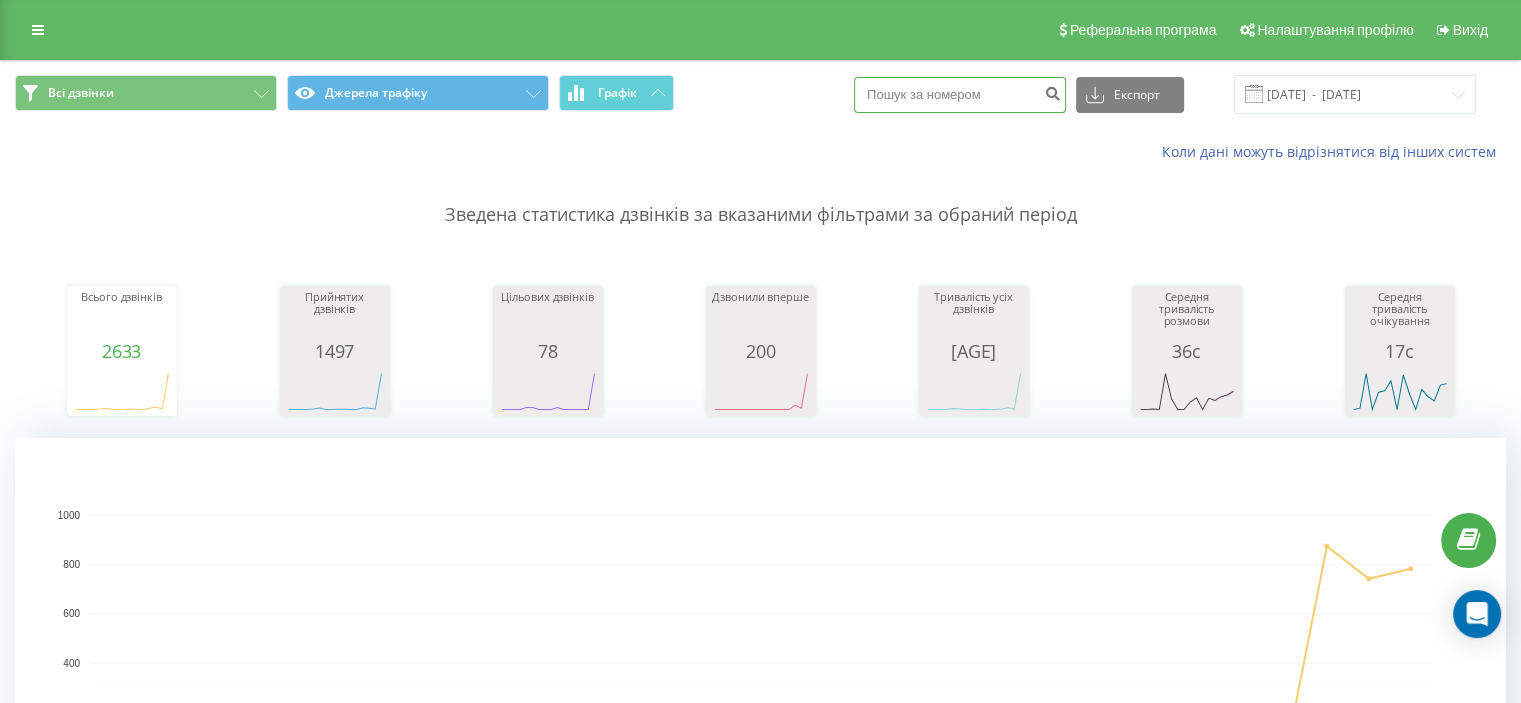 paste on "0972153242" 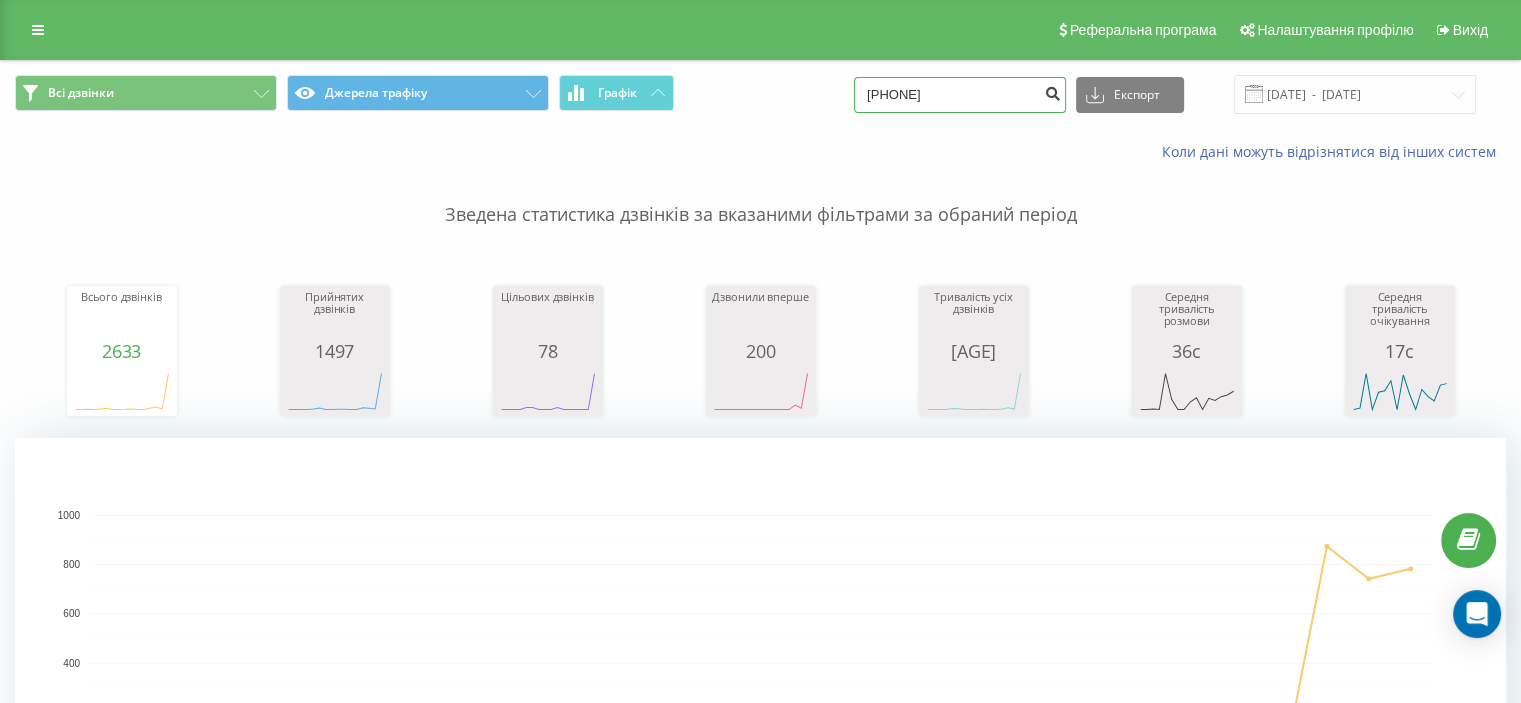type on "0972153242" 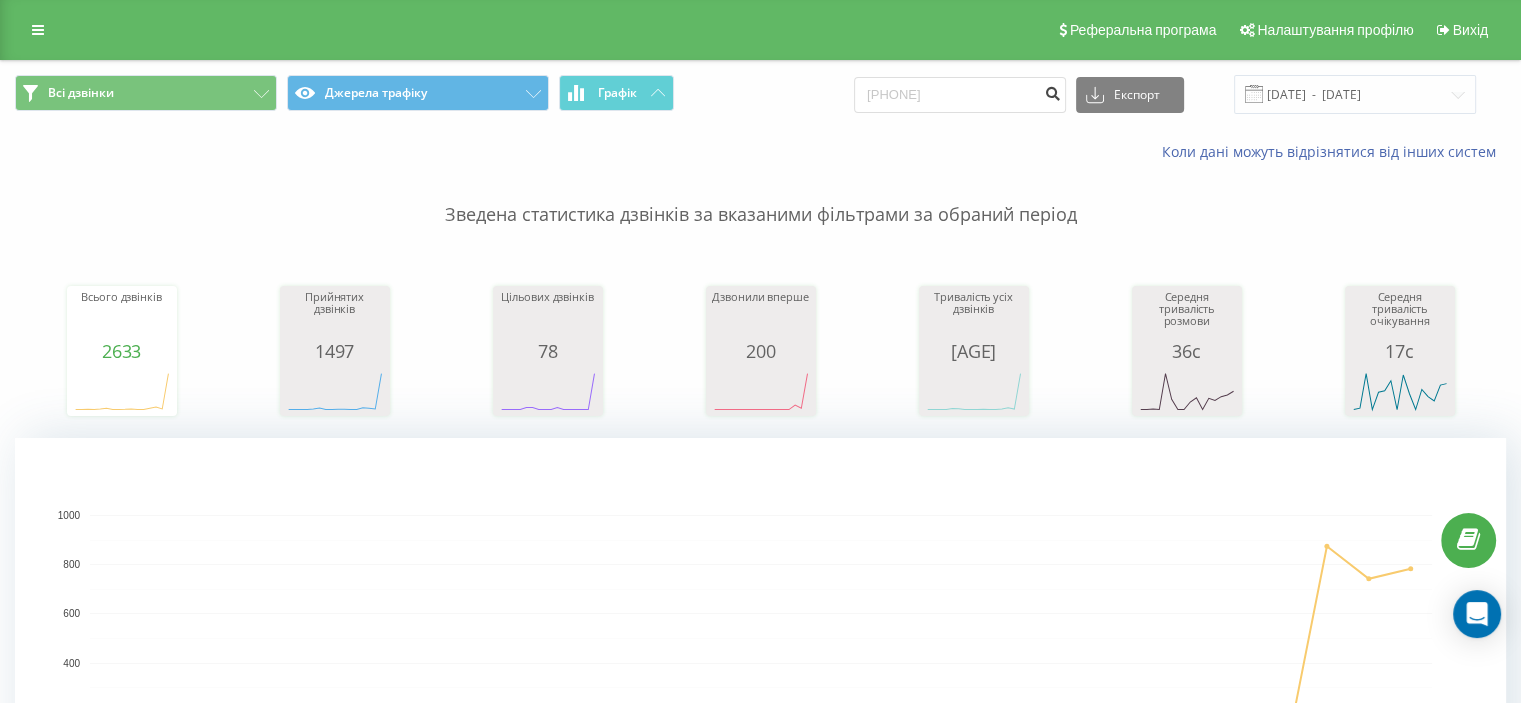 click at bounding box center [1052, 91] 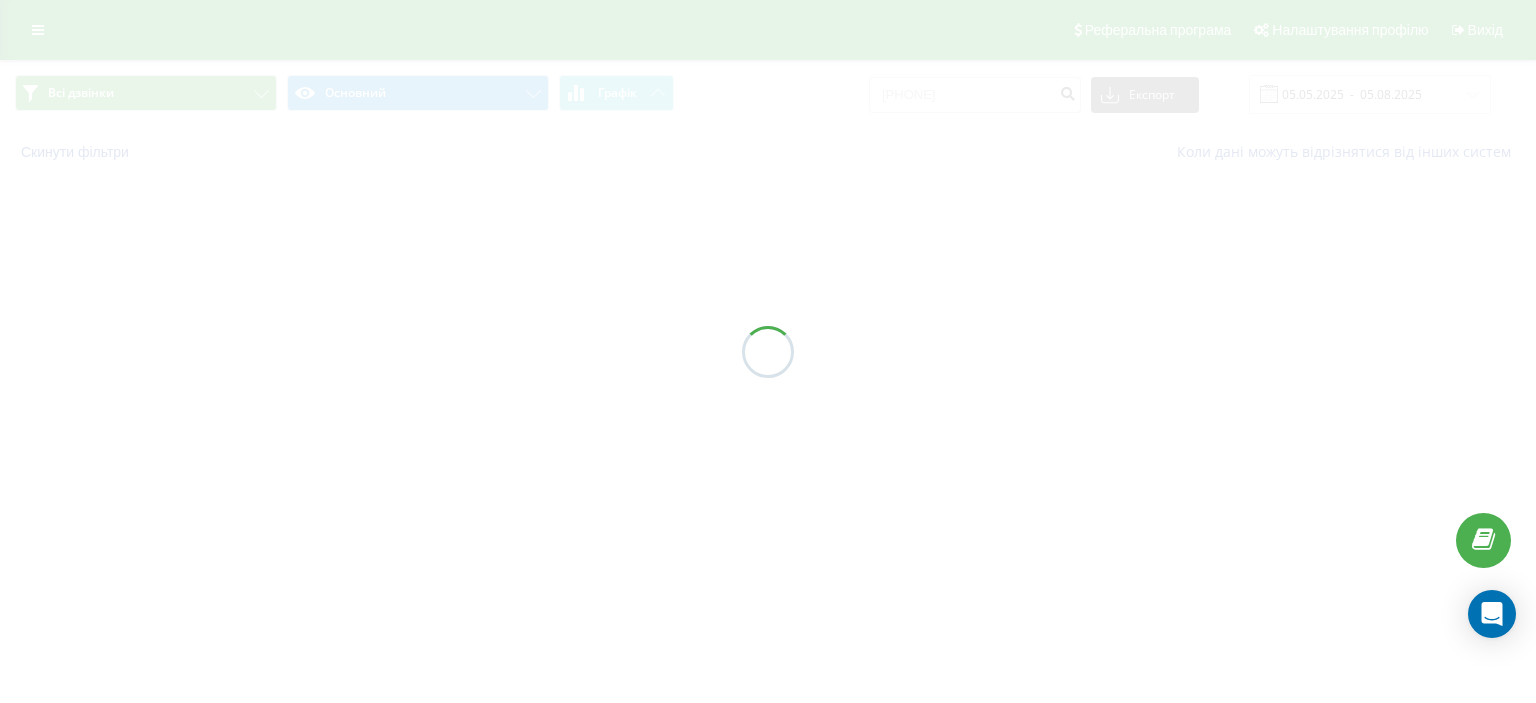scroll, scrollTop: 0, scrollLeft: 0, axis: both 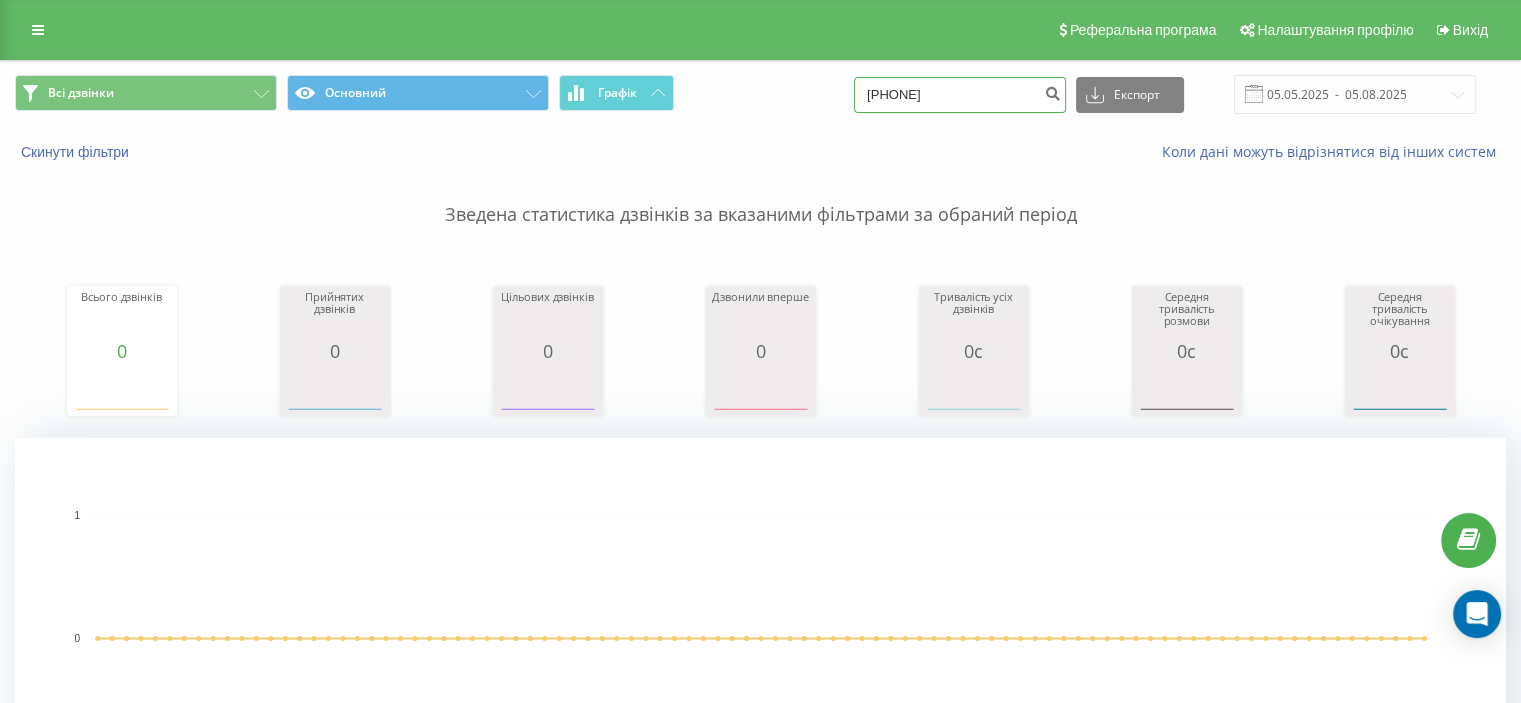 drag, startPoint x: 900, startPoint y: 87, endPoint x: 833, endPoint y: 83, distance: 67.11929 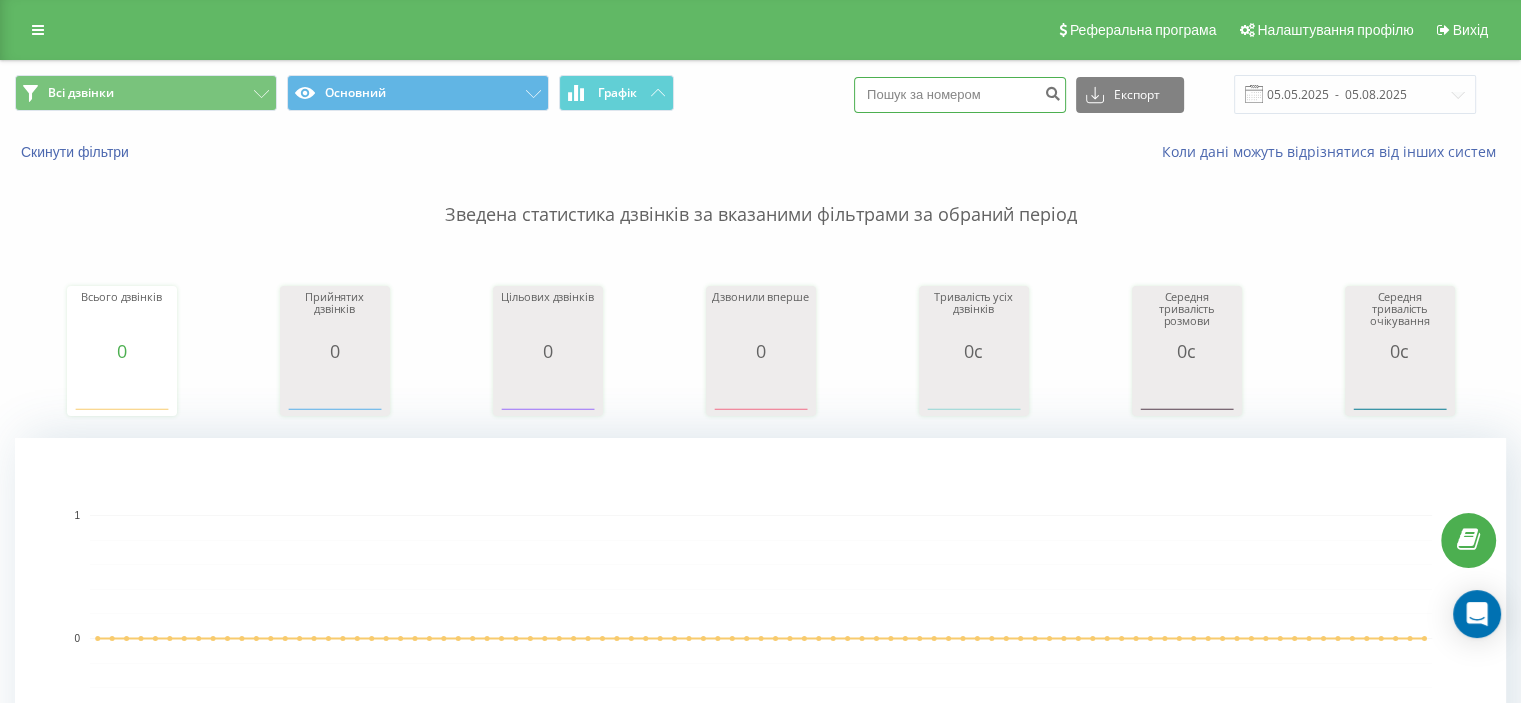 paste on "0966599647" 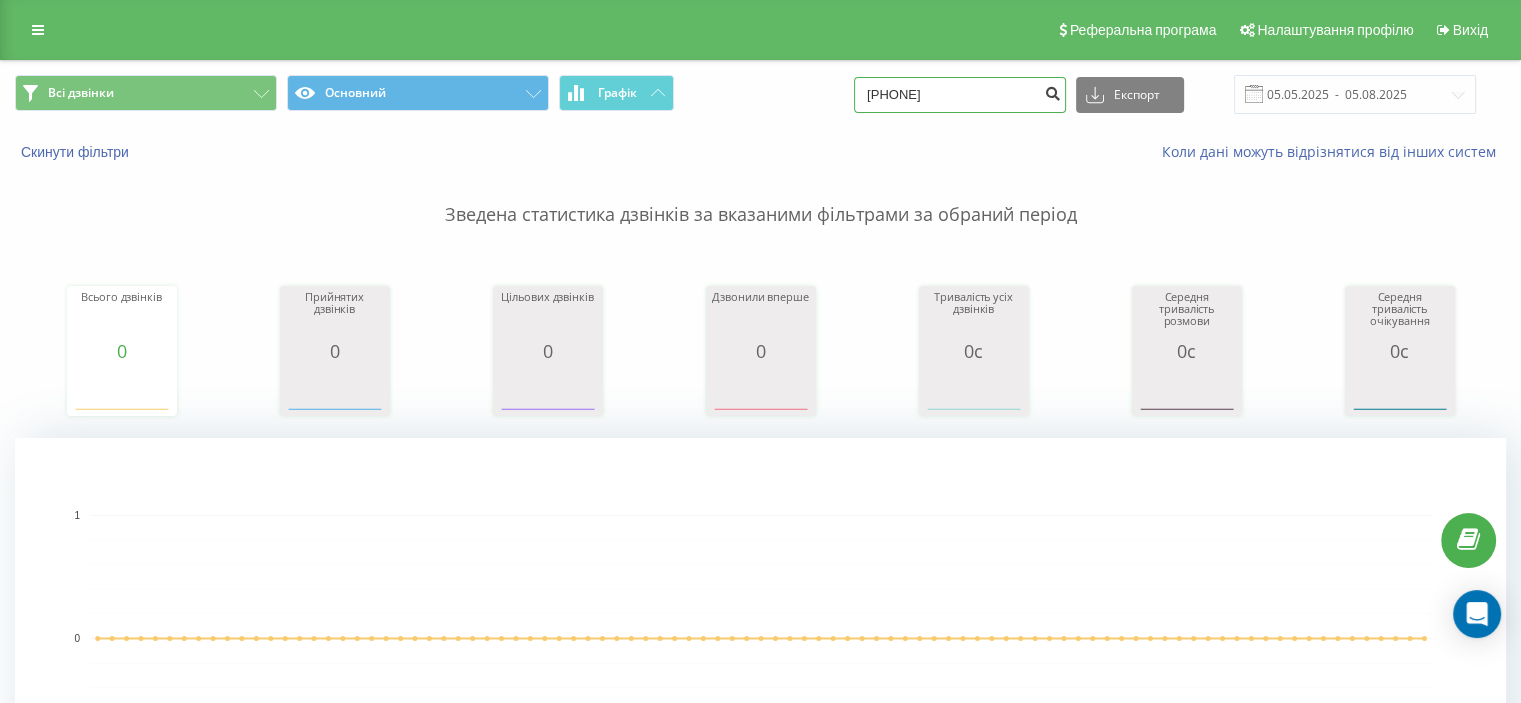 type on "0966599647" 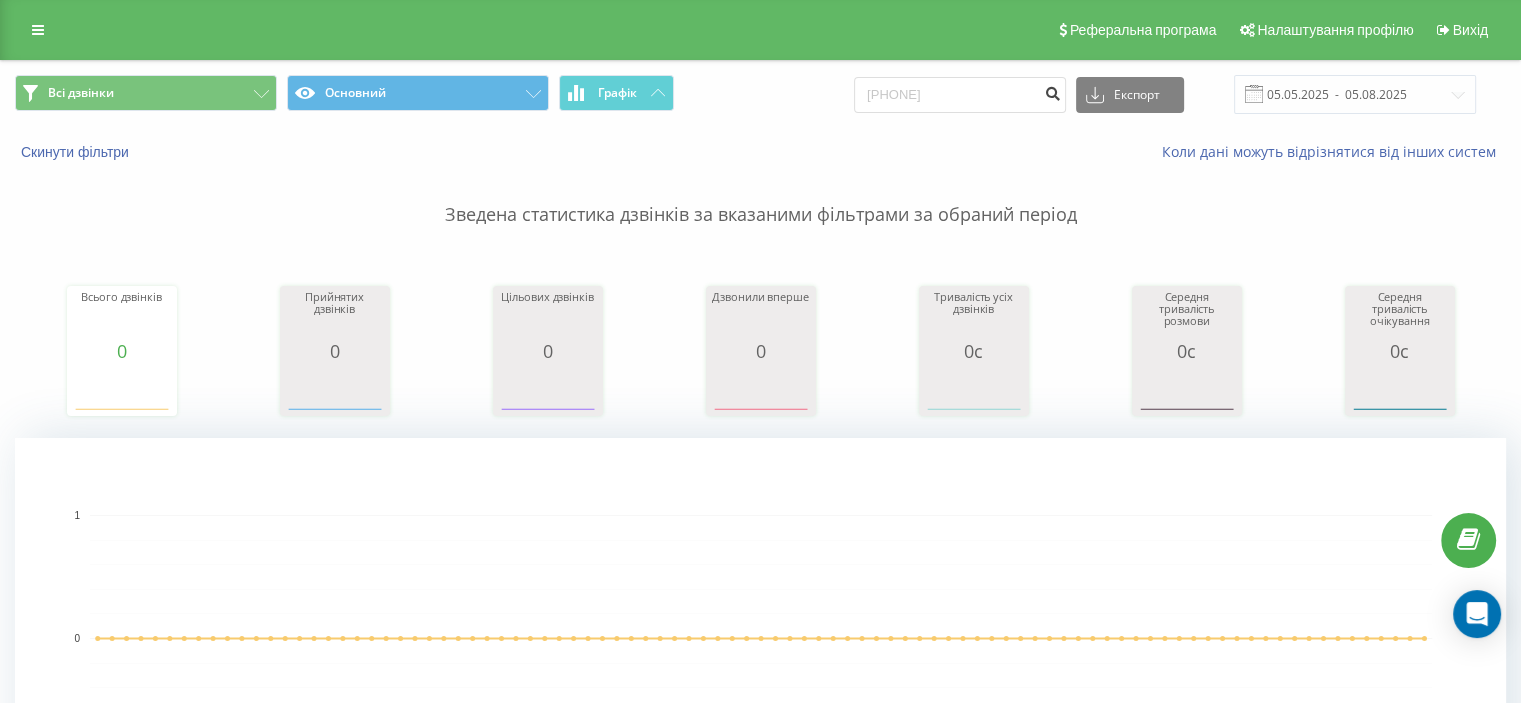 click at bounding box center (1052, 91) 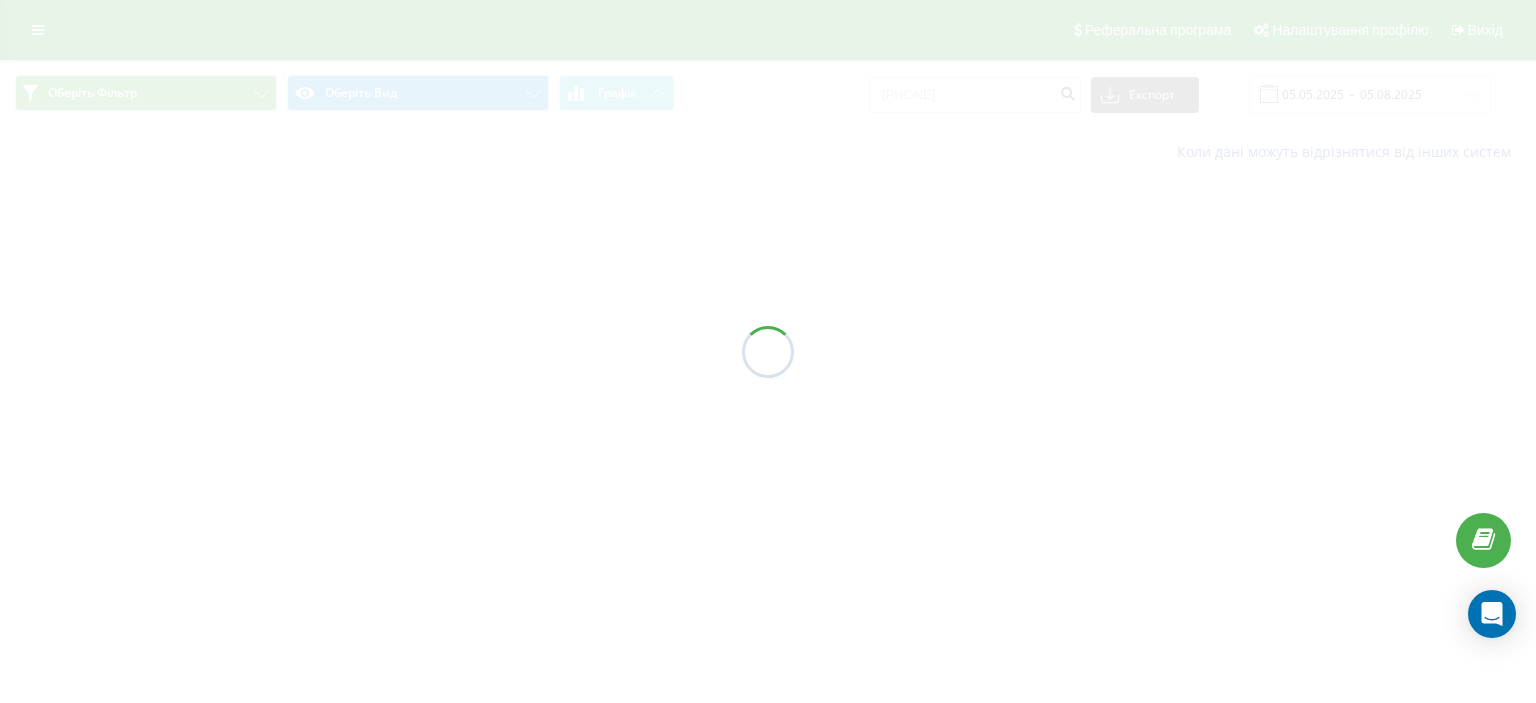 scroll, scrollTop: 0, scrollLeft: 0, axis: both 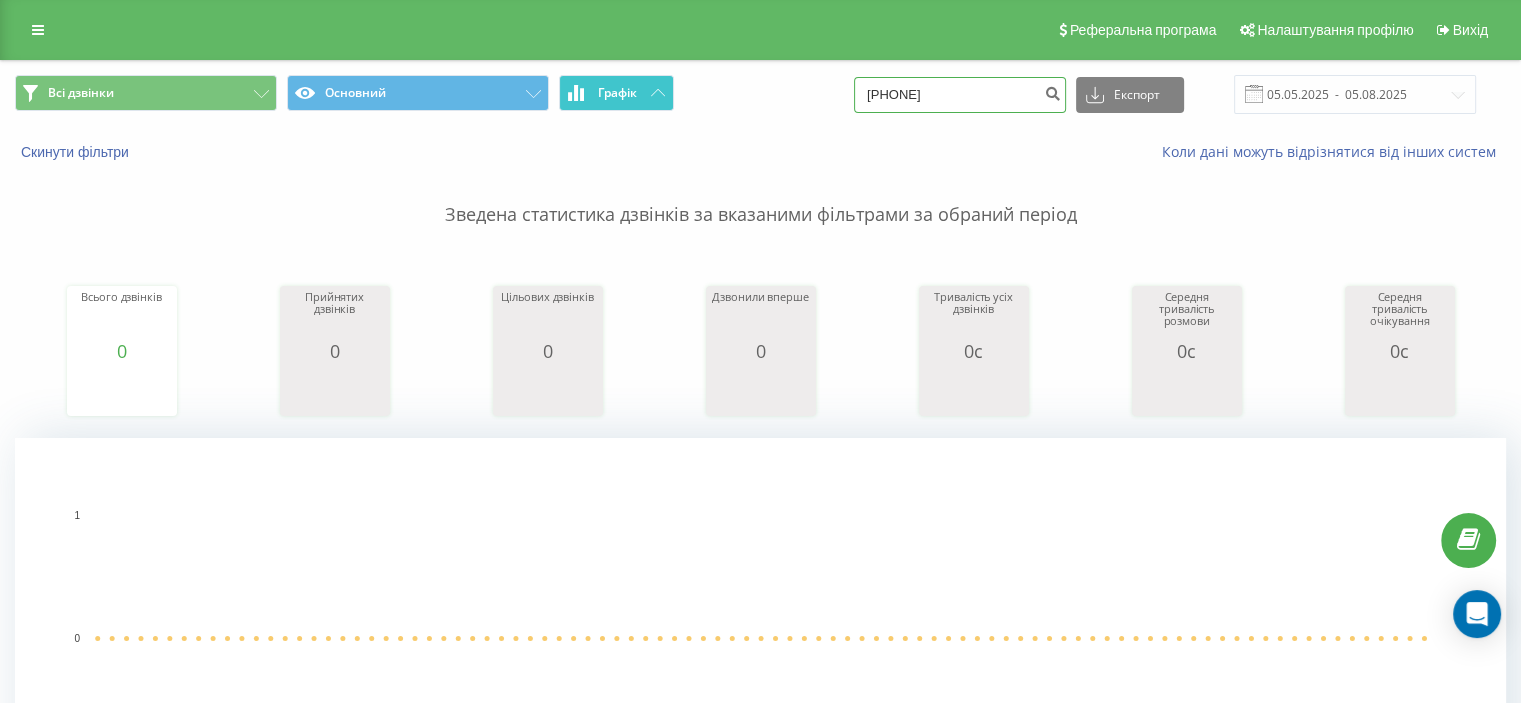 drag, startPoint x: 908, startPoint y: 79, endPoint x: 632, endPoint y: 103, distance: 277.0415 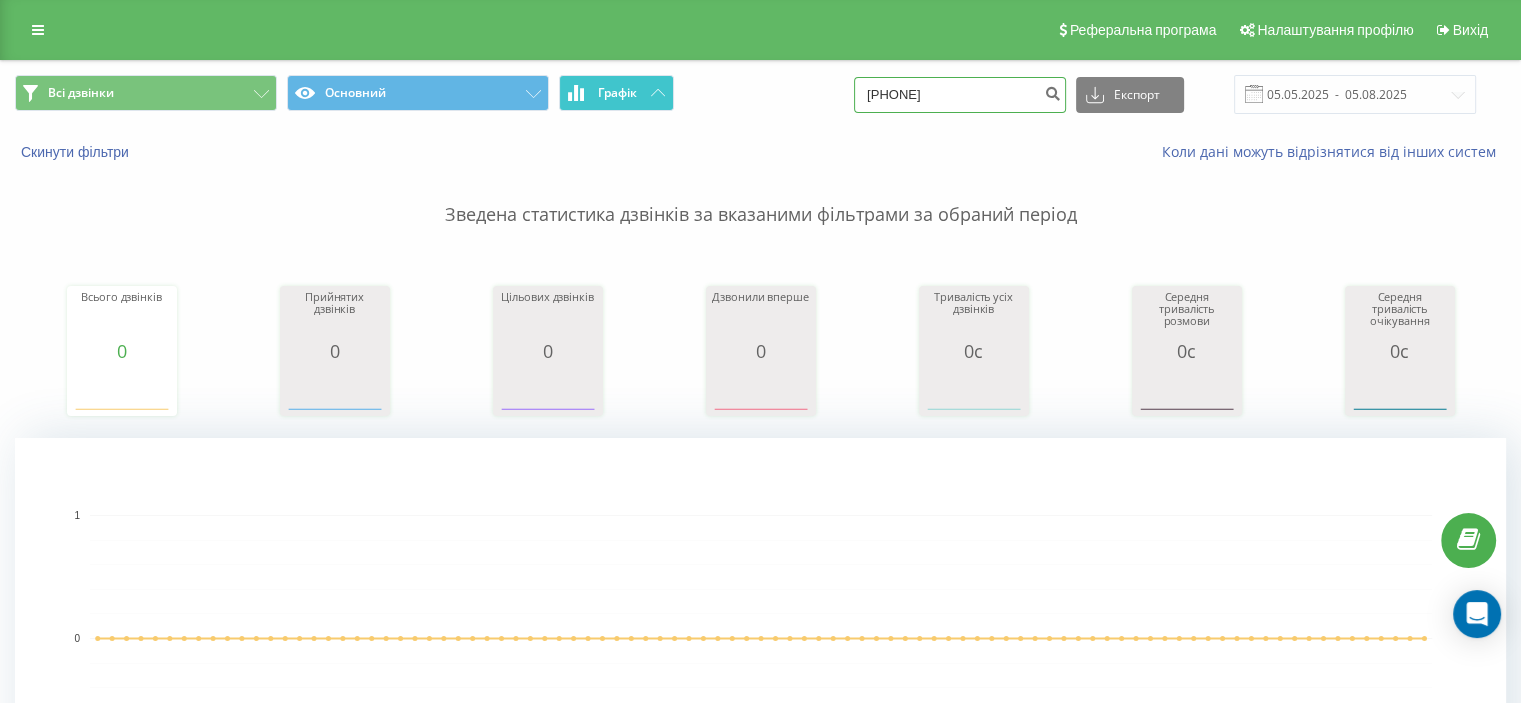 click on "Всі дзвінки Основний Графік 0966599647 Експорт .csv .xls .xlsx 05.05.2025  -  05.08.2025" at bounding box center (760, 94) 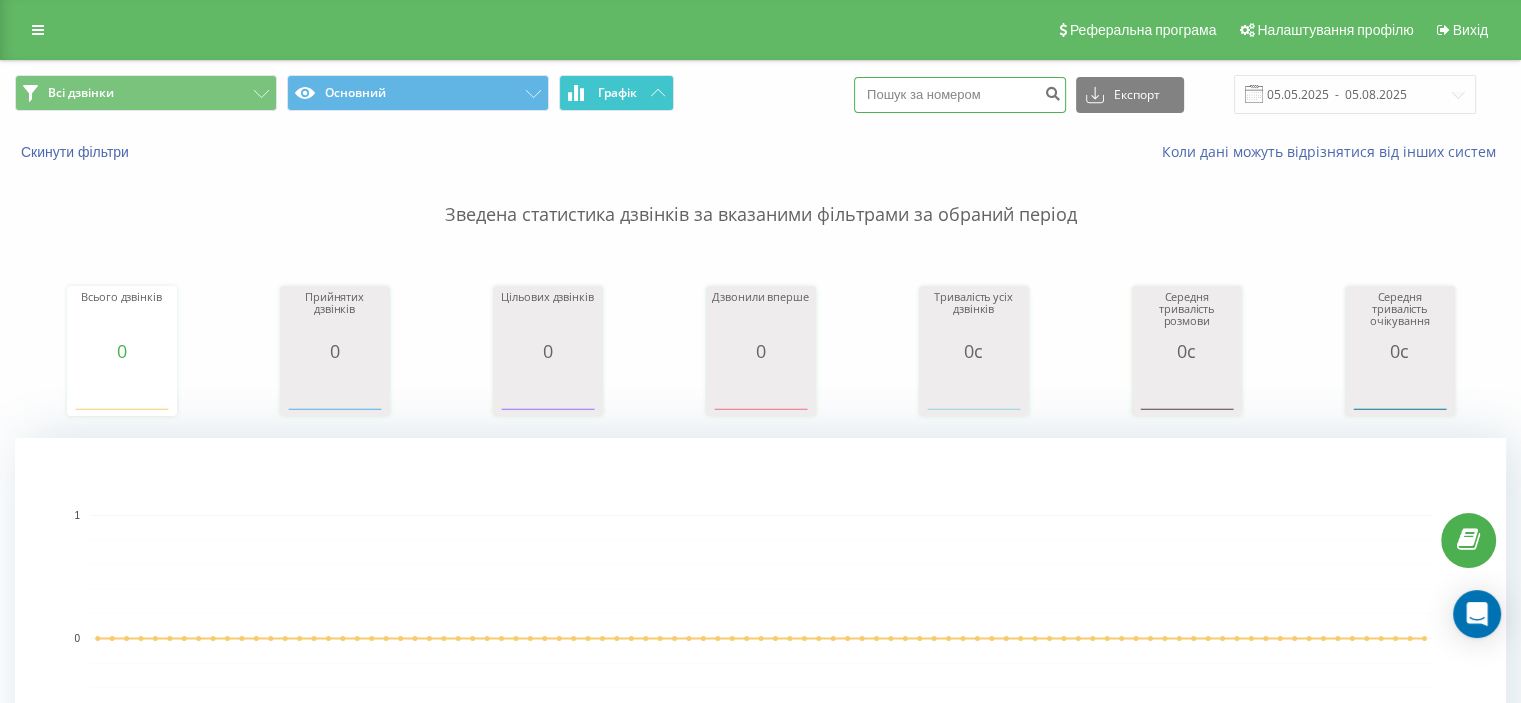 paste on "0964507038" 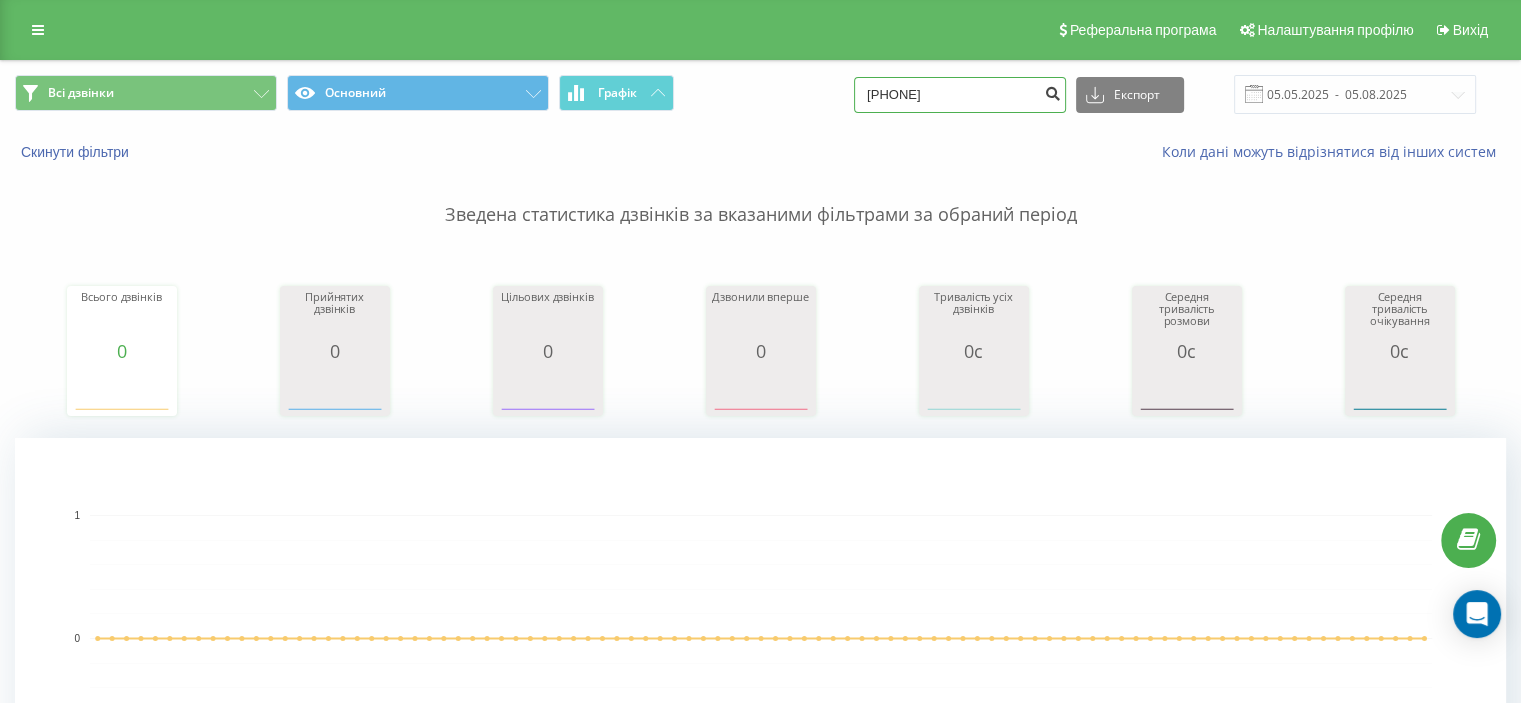 type on "0964507038" 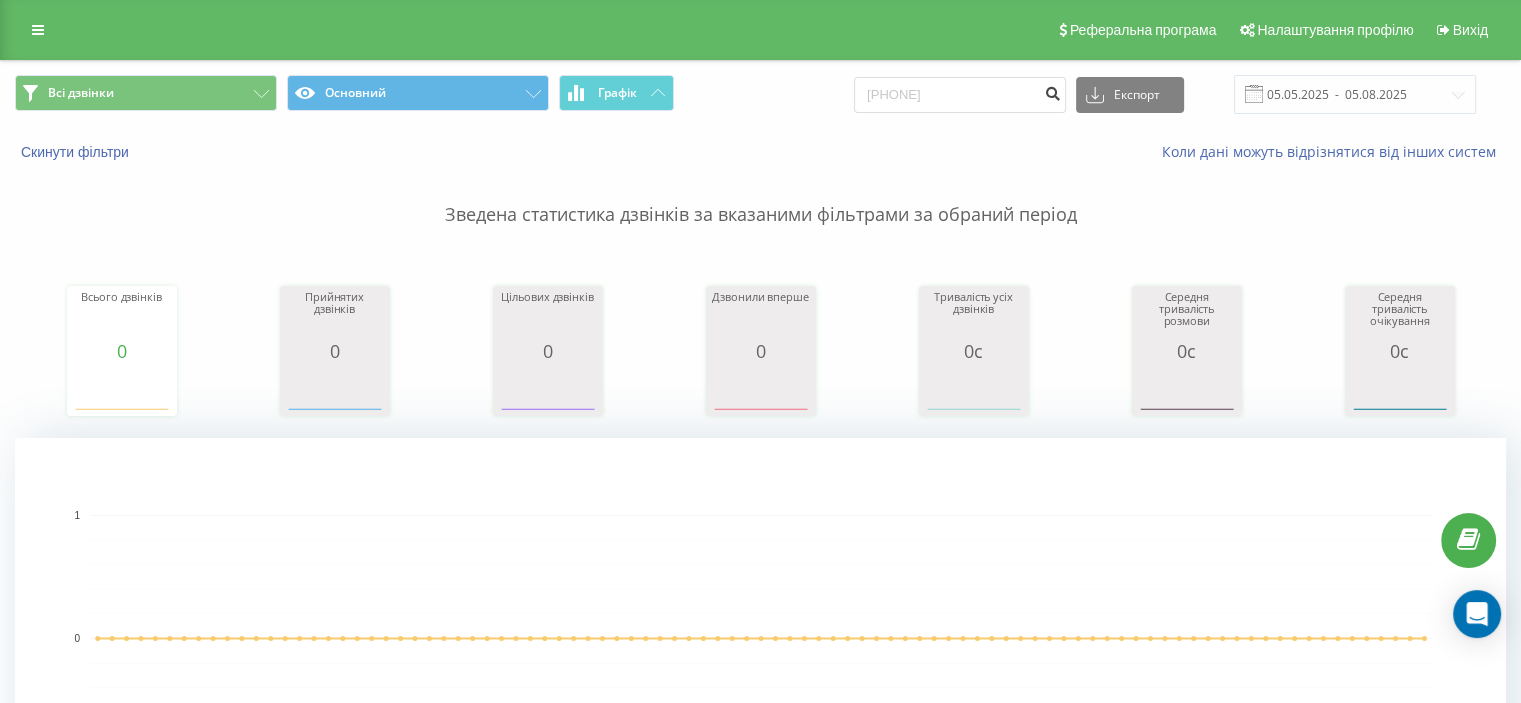 click at bounding box center [1052, 91] 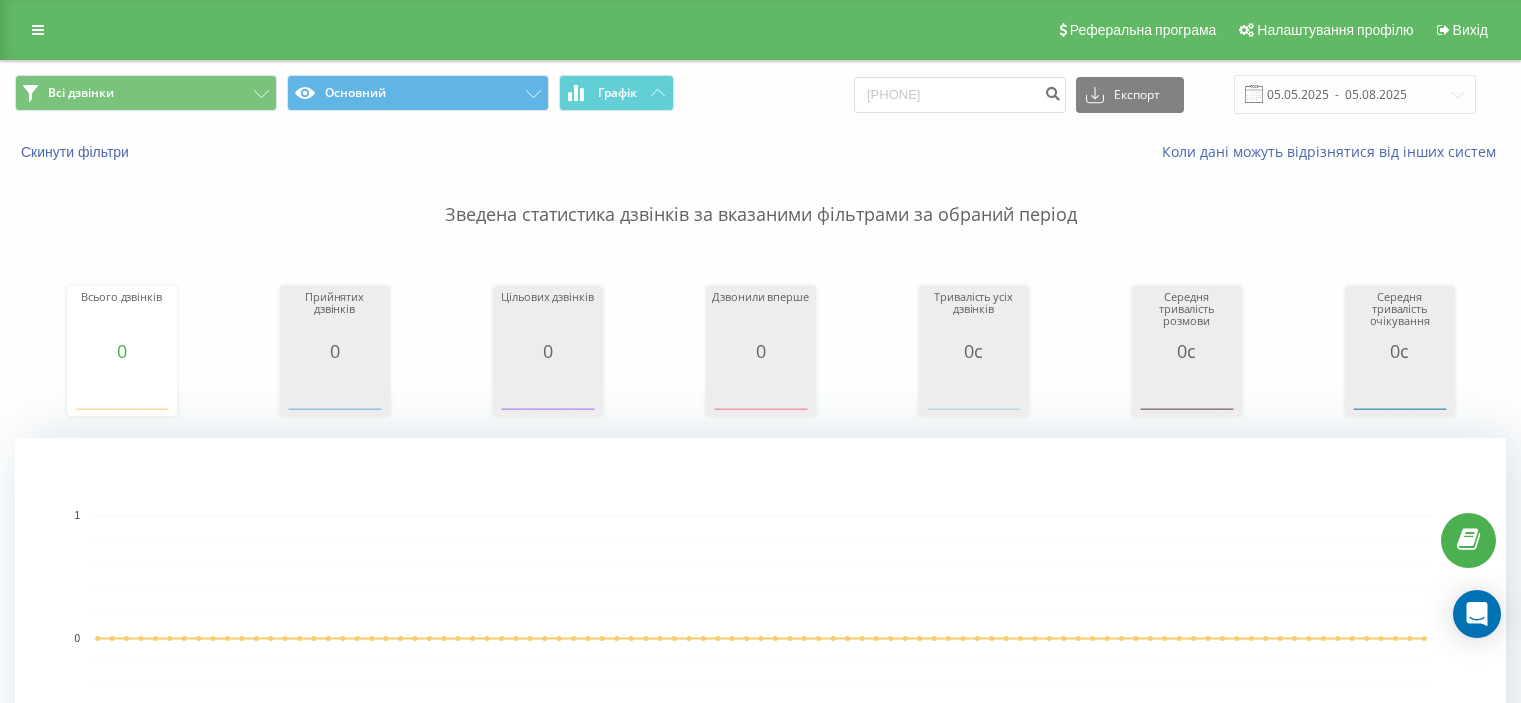 scroll, scrollTop: 0, scrollLeft: 0, axis: both 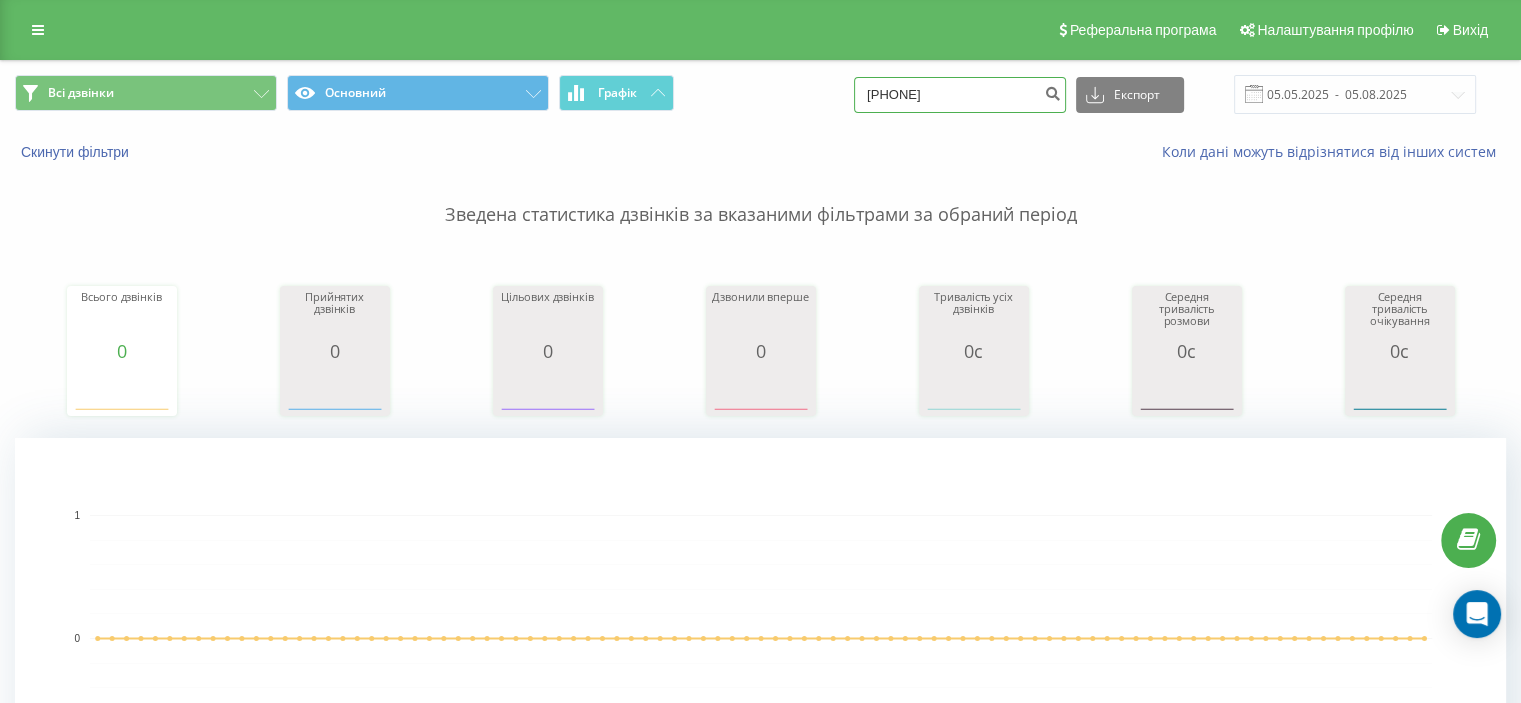 drag, startPoint x: 908, startPoint y: 79, endPoint x: 651, endPoint y: 72, distance: 257.0953 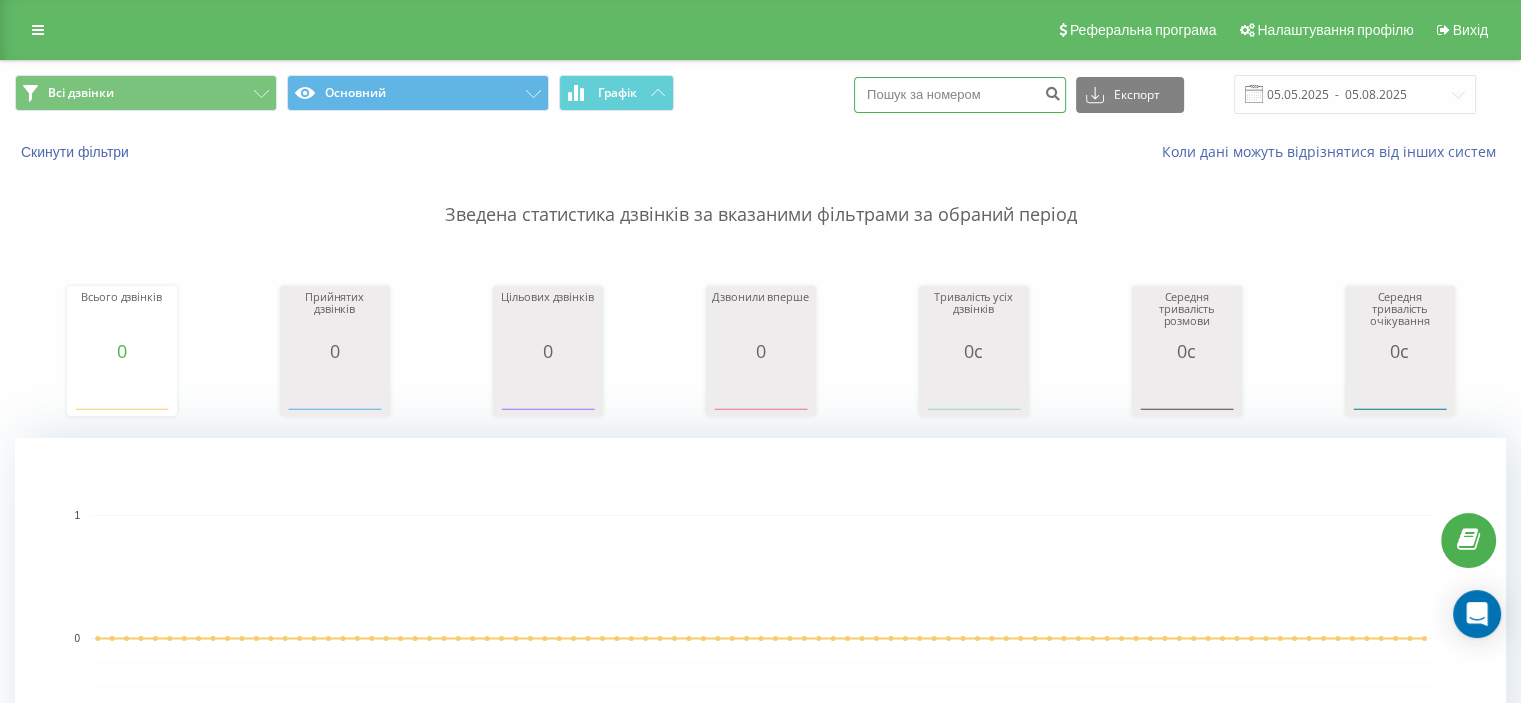 paste on "[PHONE]" 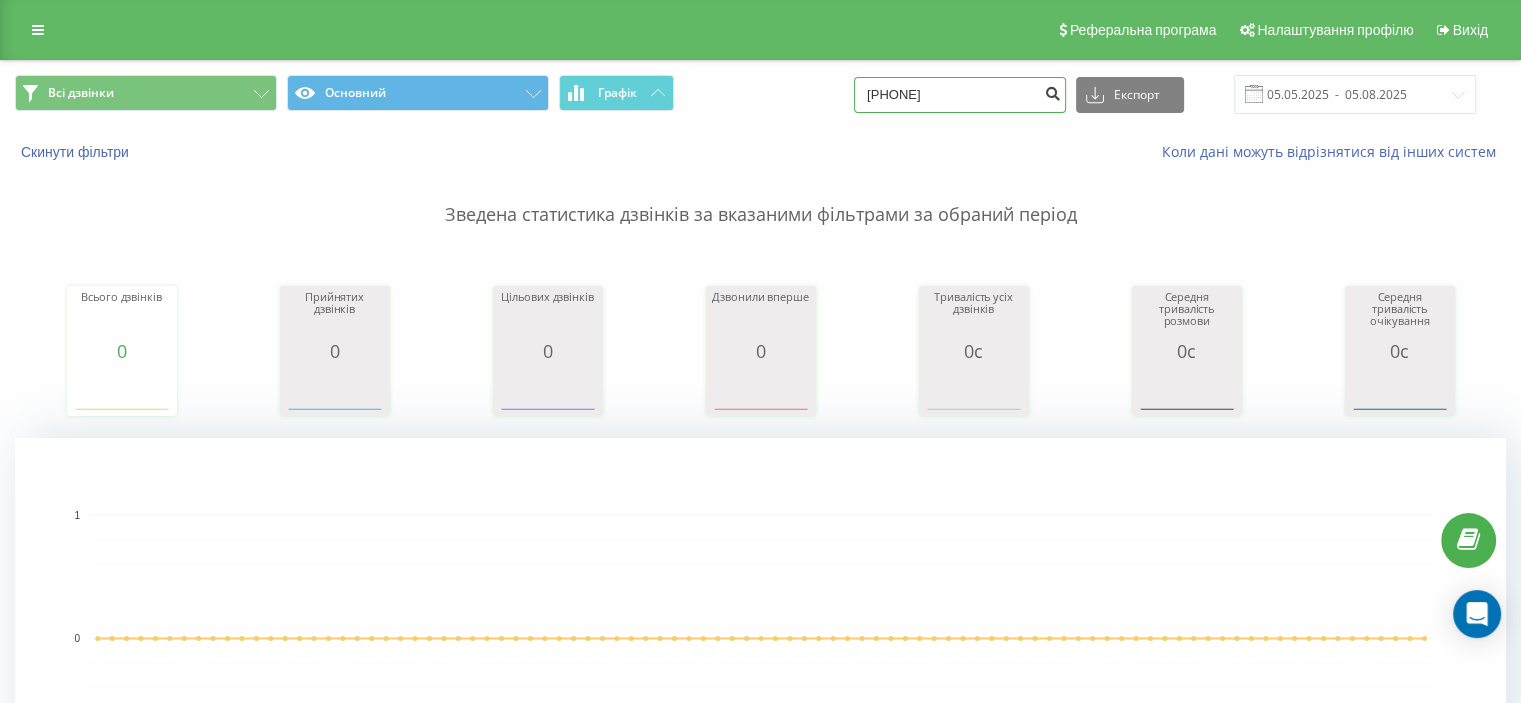 type on "[PHONE]" 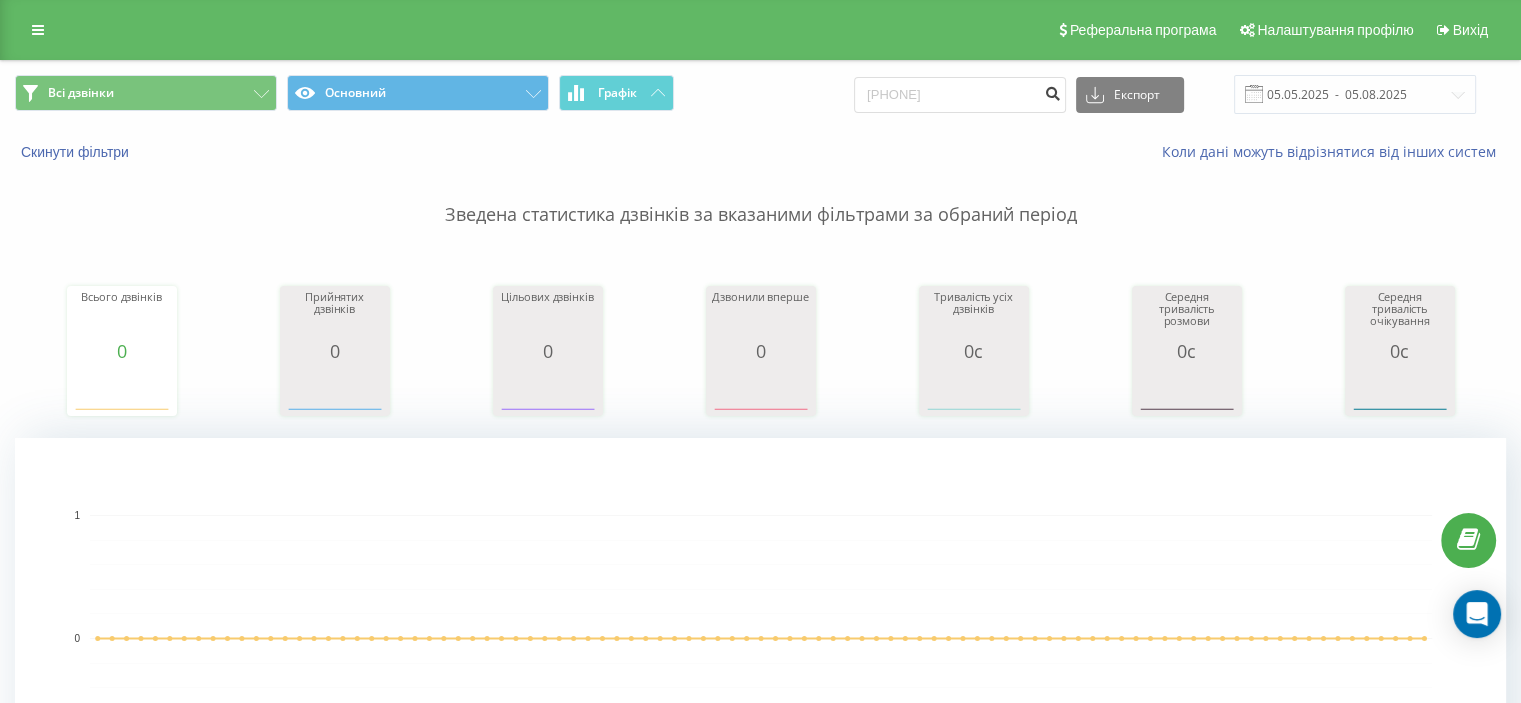 click at bounding box center (1052, 91) 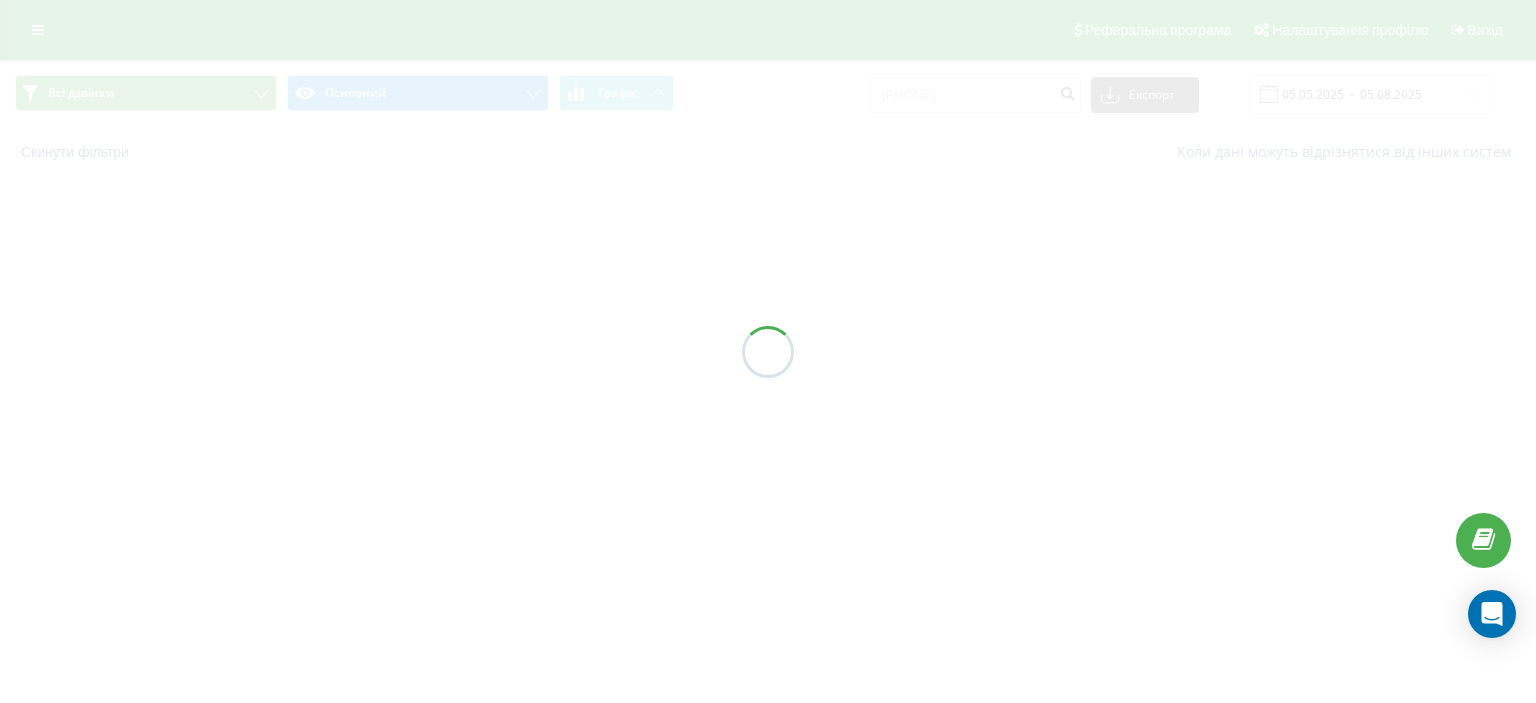 scroll, scrollTop: 0, scrollLeft: 0, axis: both 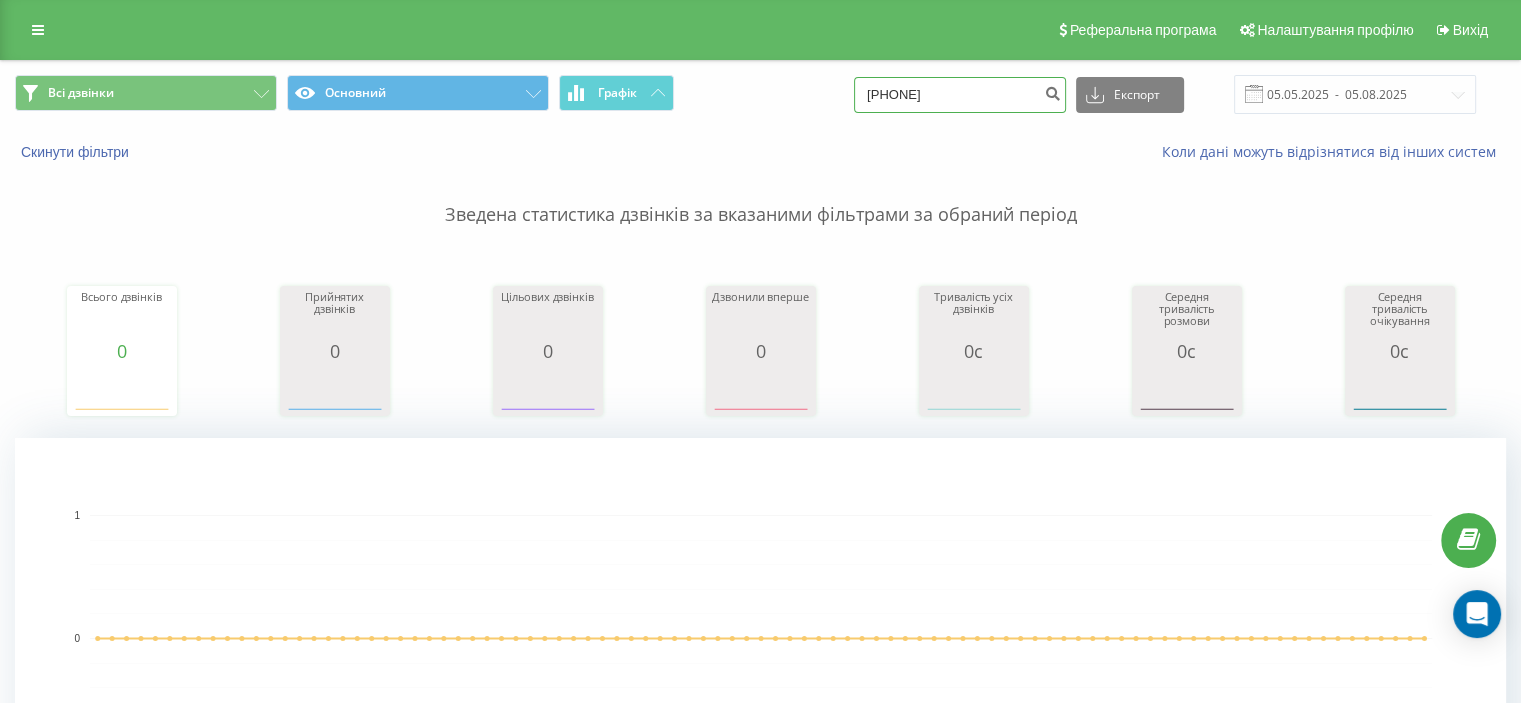 drag, startPoint x: 983, startPoint y: 107, endPoint x: 778, endPoint y: 95, distance: 205.35092 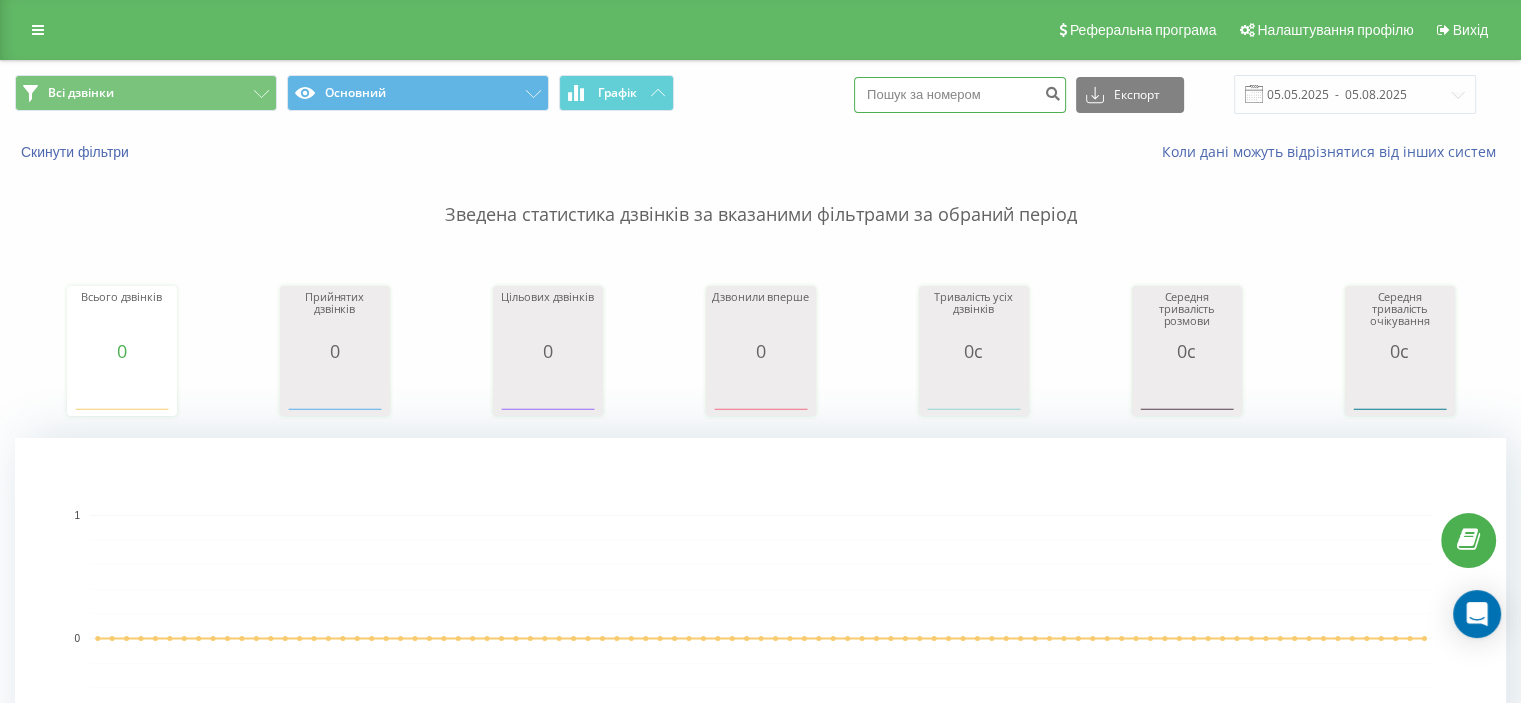 paste on "0638143838" 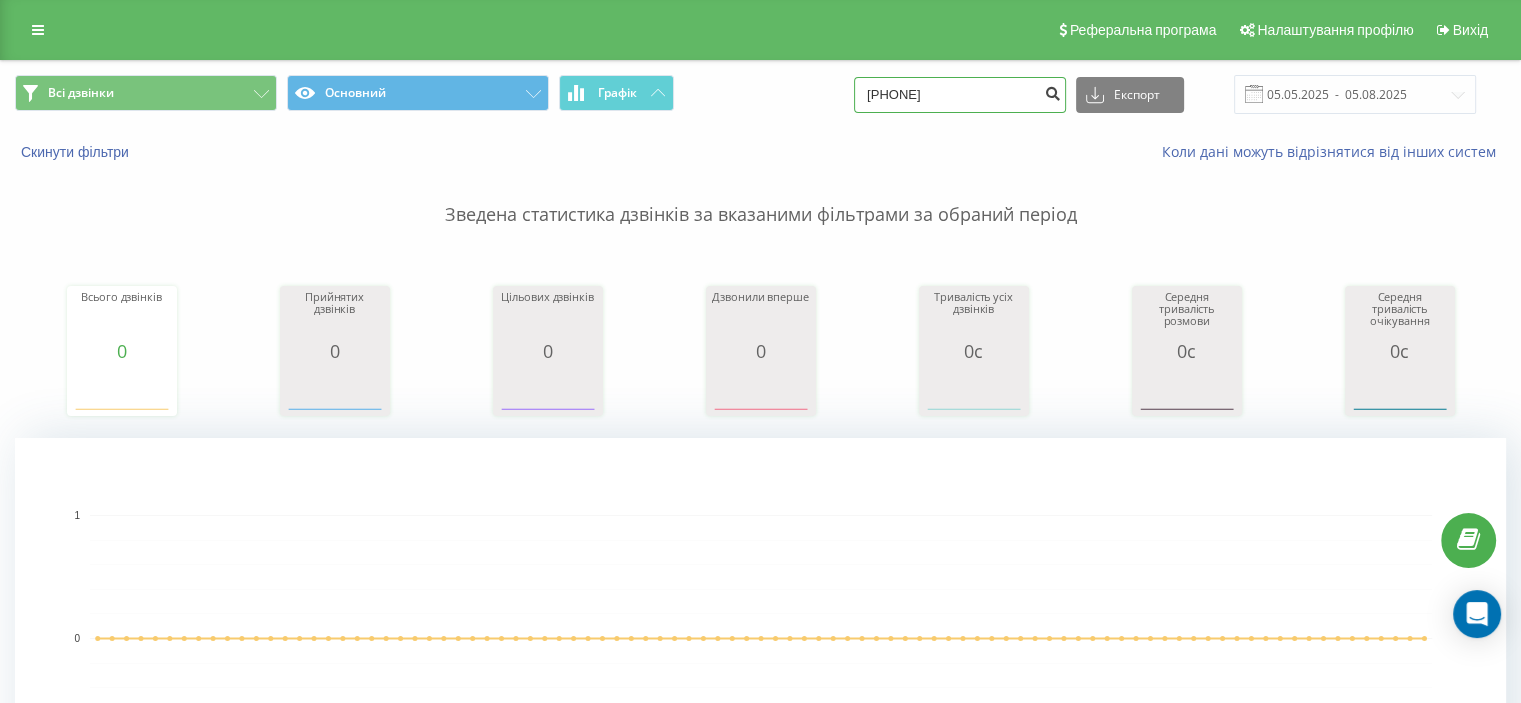type on "0638143838" 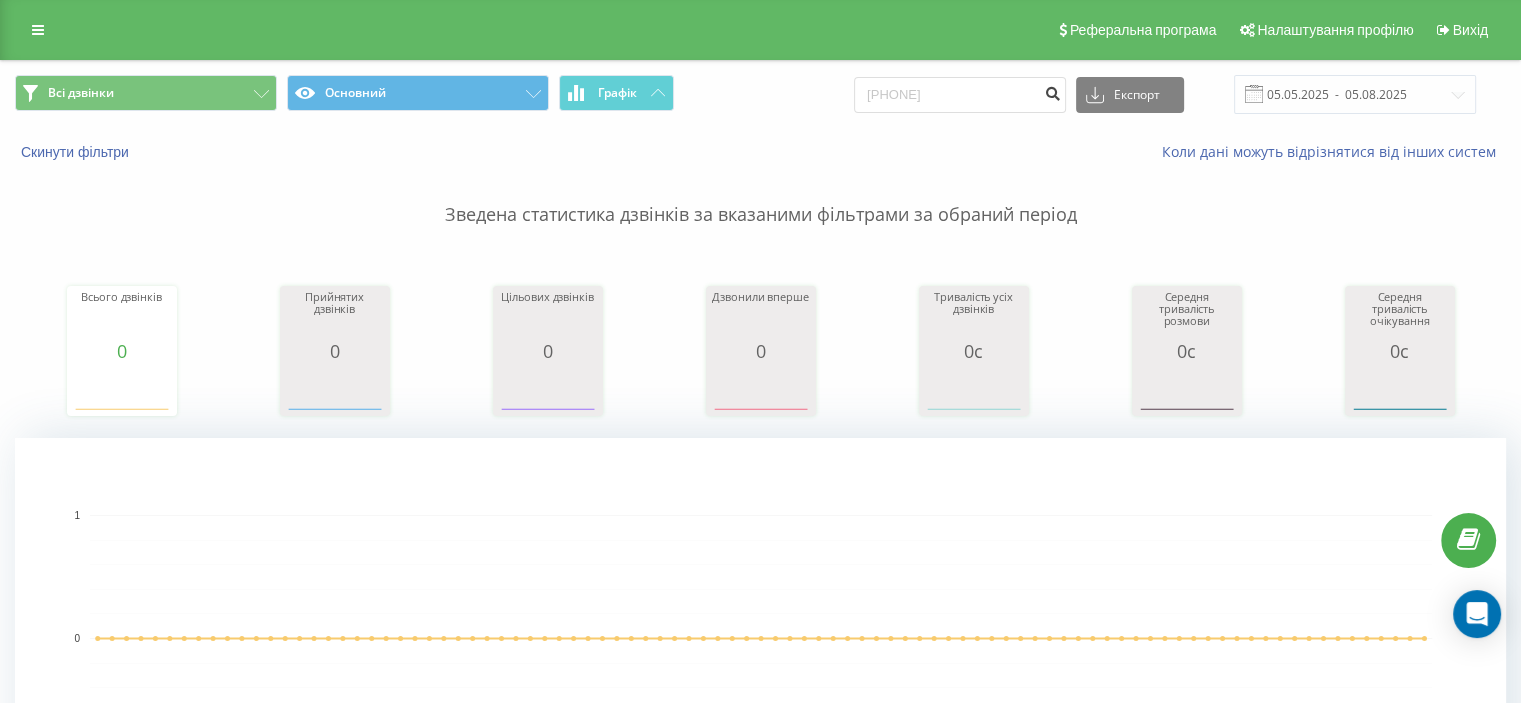 click at bounding box center (1052, 91) 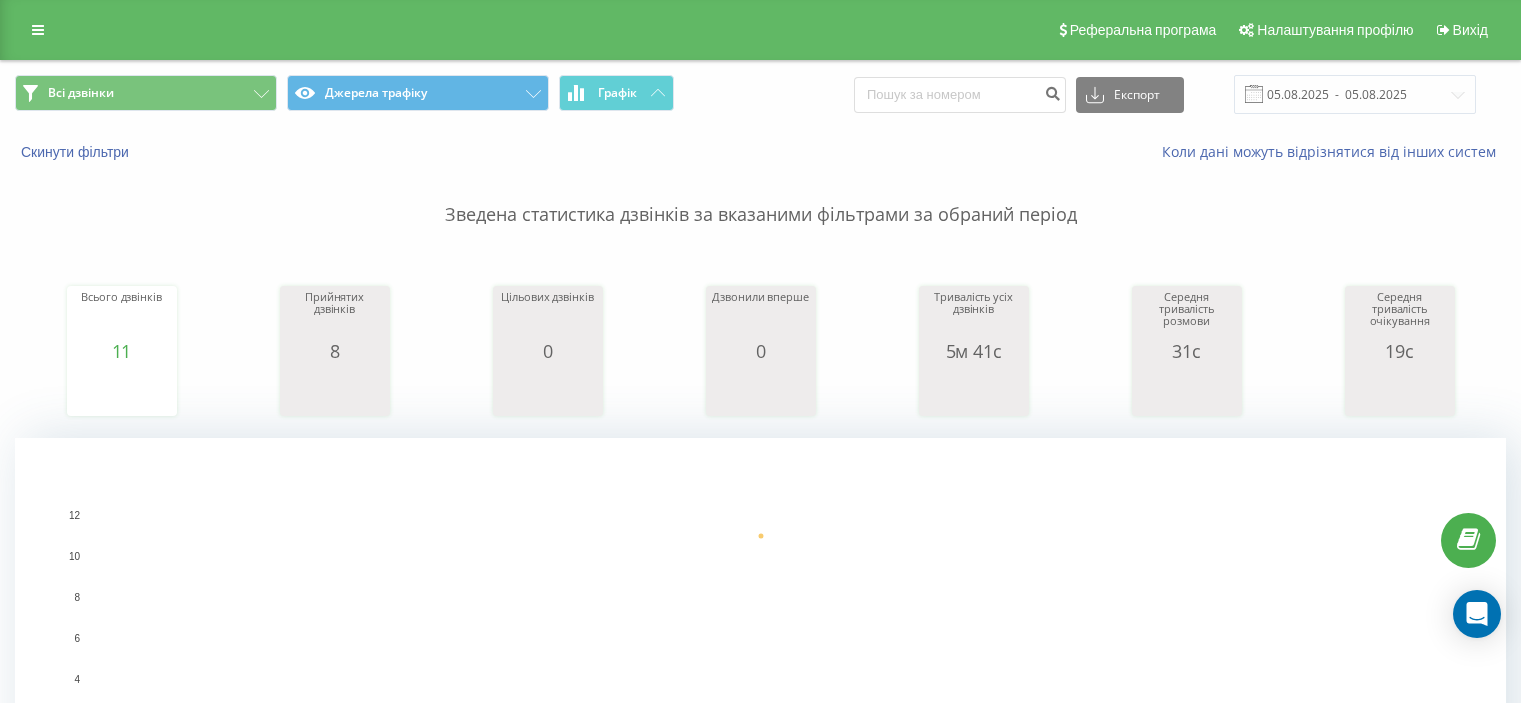 scroll, scrollTop: 0, scrollLeft: 0, axis: both 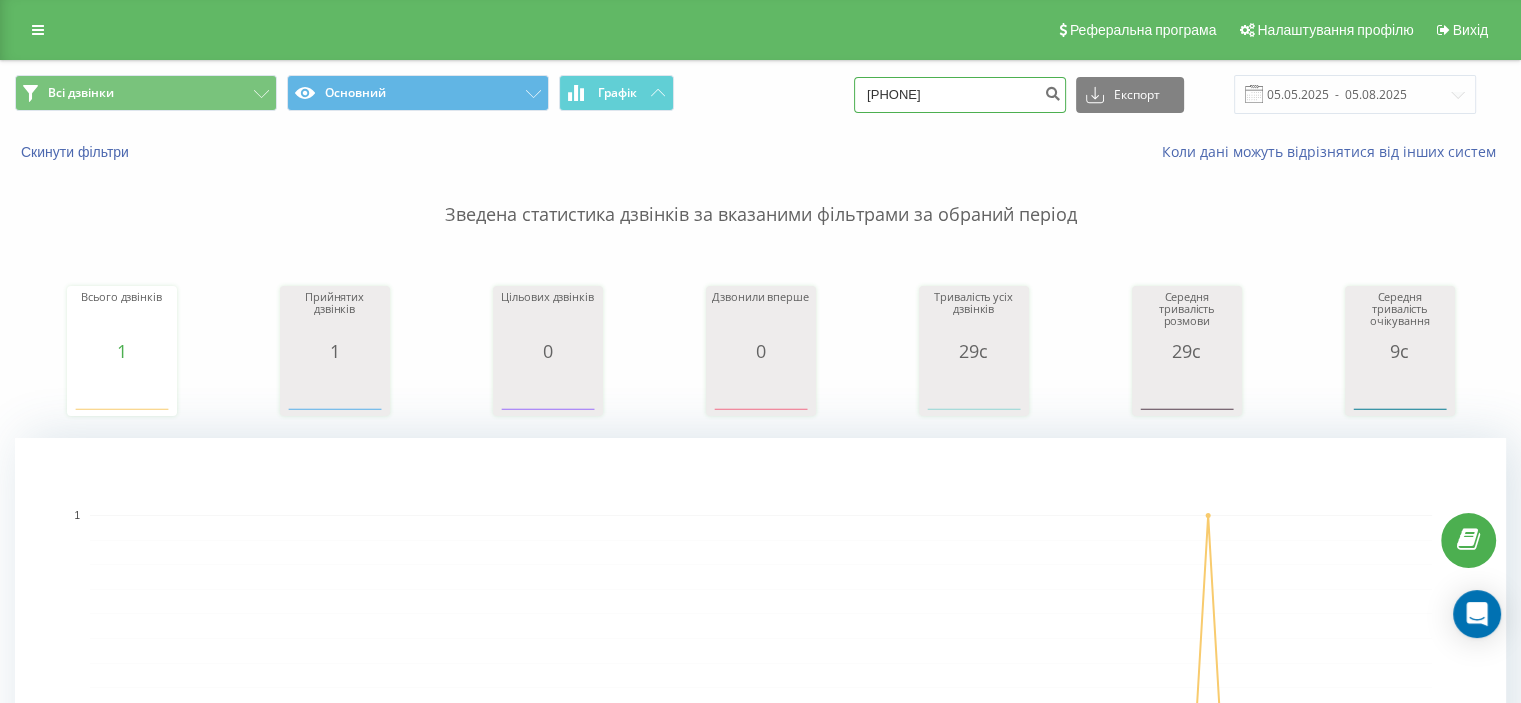drag, startPoint x: 980, startPoint y: 97, endPoint x: 719, endPoint y: 56, distance: 264.20068 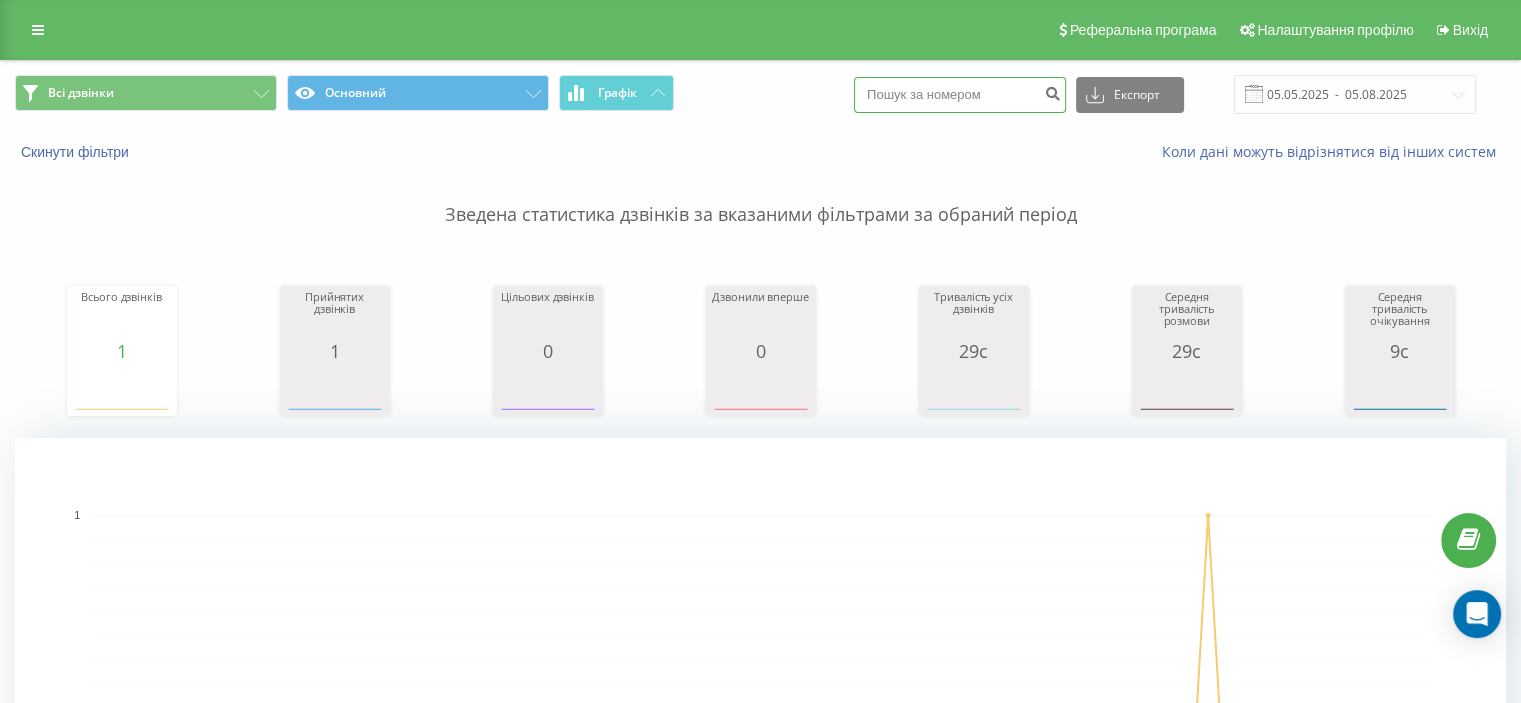paste on "[PHONE]" 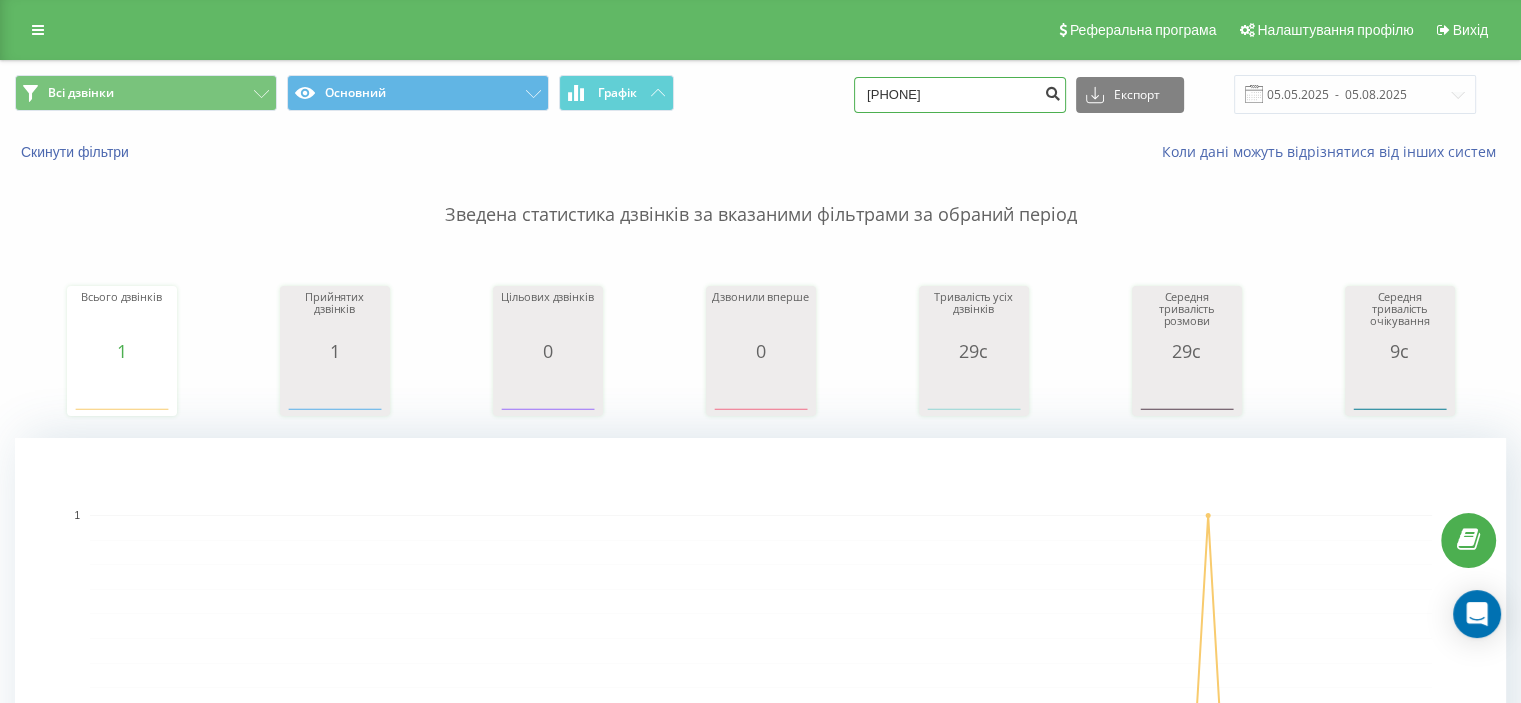 type on "[PHONE]" 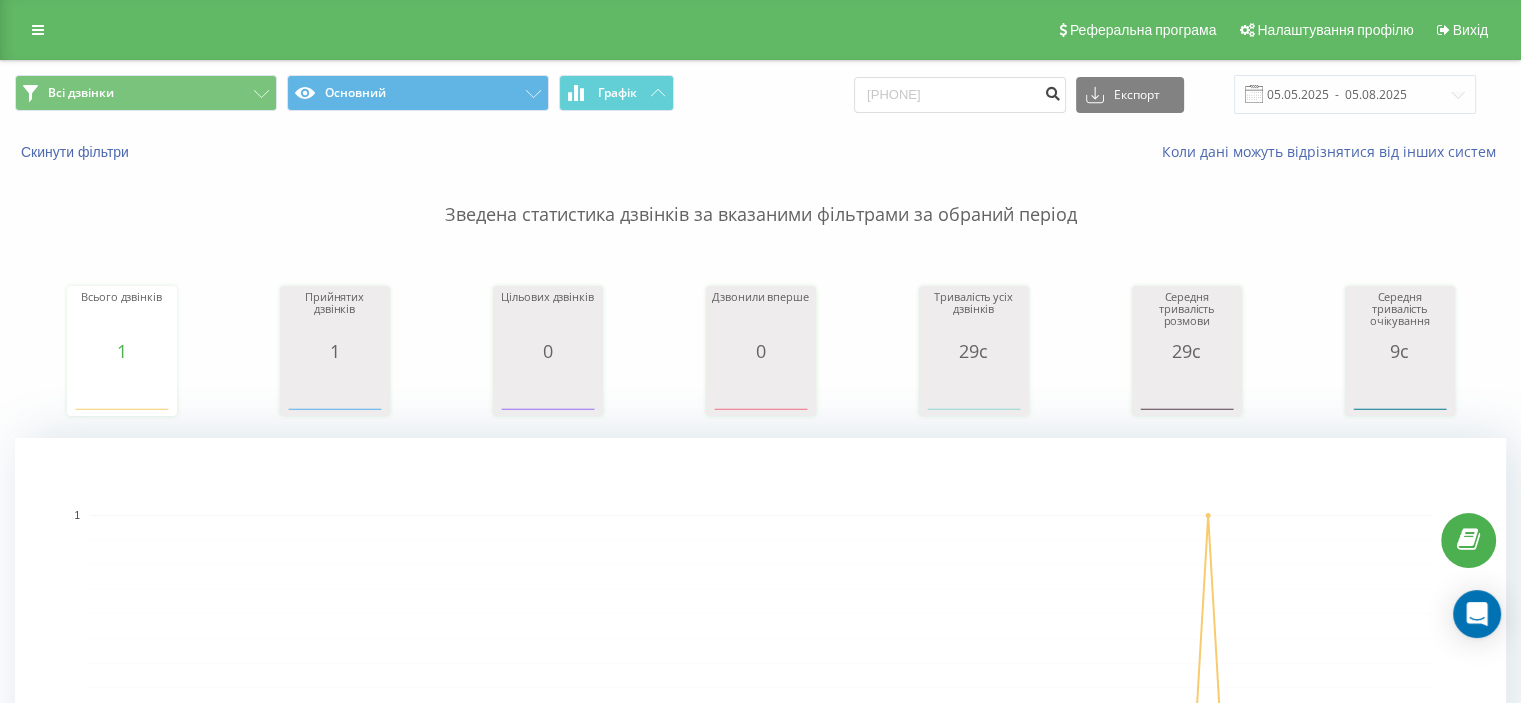 click at bounding box center [1052, 91] 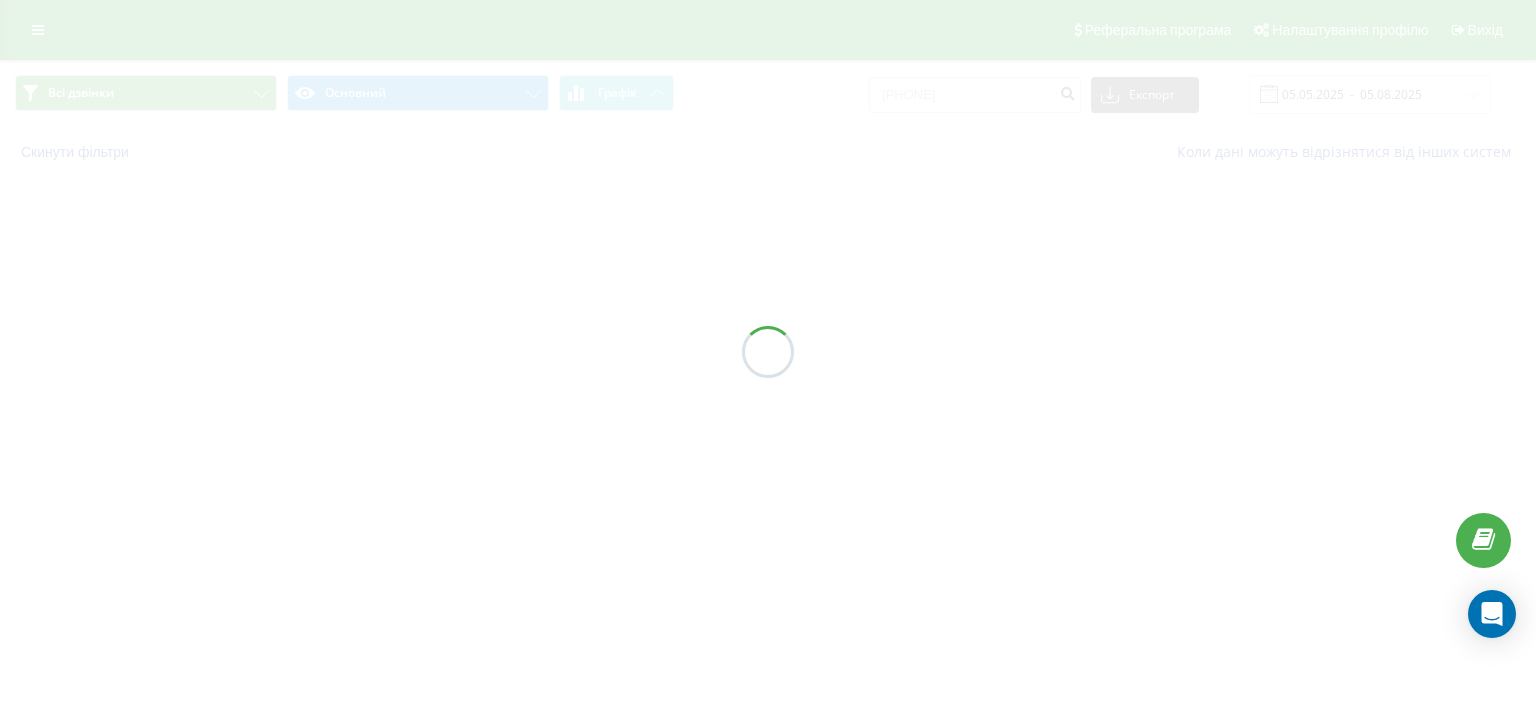 scroll, scrollTop: 0, scrollLeft: 0, axis: both 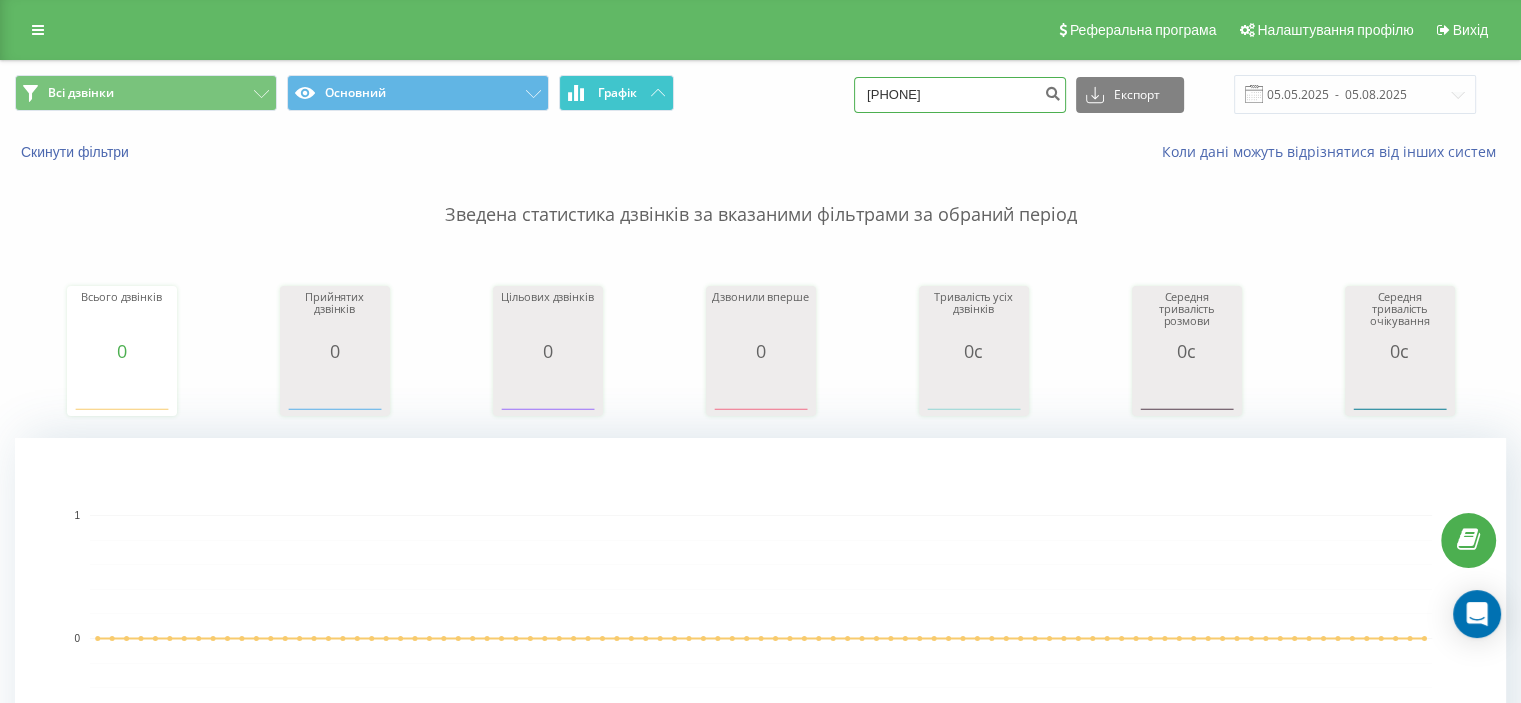 drag, startPoint x: 1006, startPoint y: 100, endPoint x: 657, endPoint y: 75, distance: 349.89426 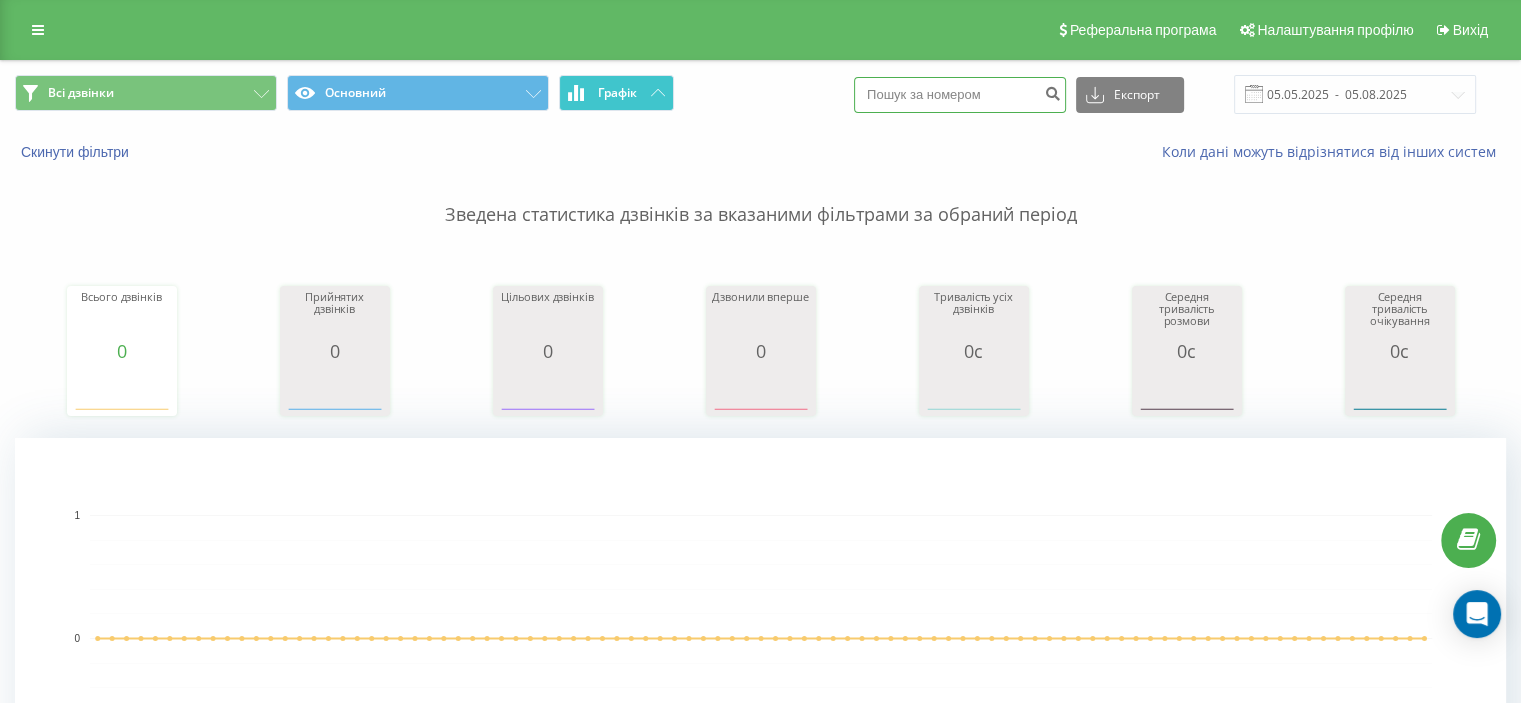 paste on "[PHONE]" 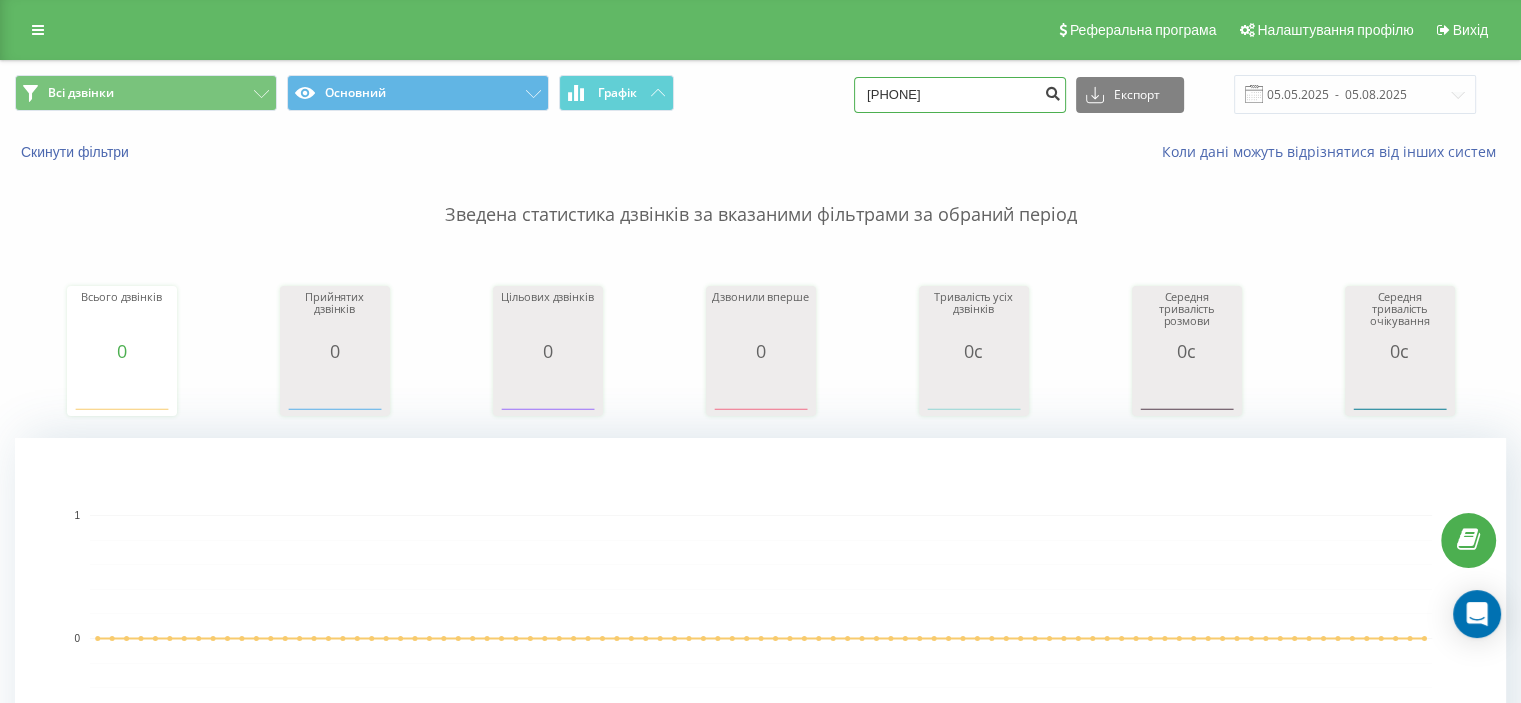 type on "[PHONE]" 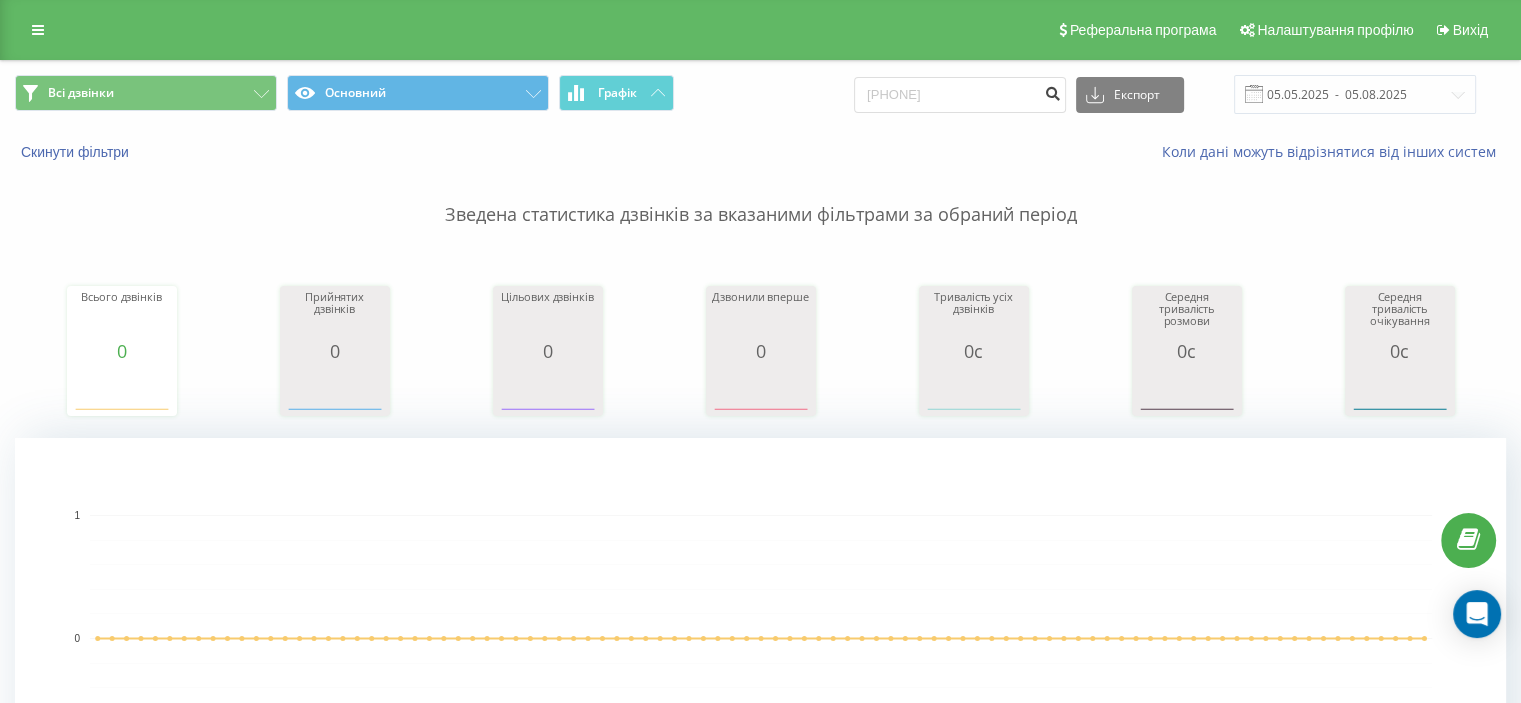 click at bounding box center [1052, 91] 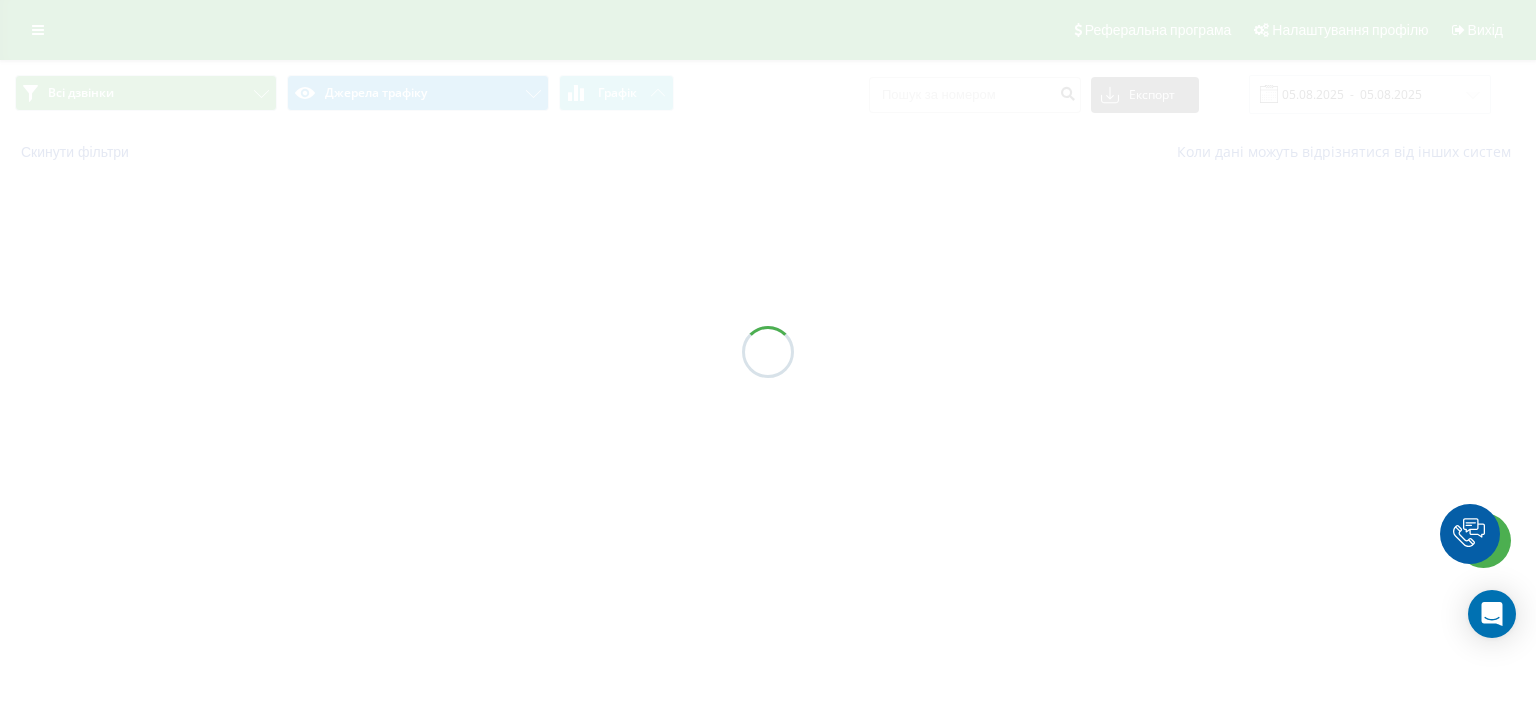 scroll, scrollTop: 0, scrollLeft: 0, axis: both 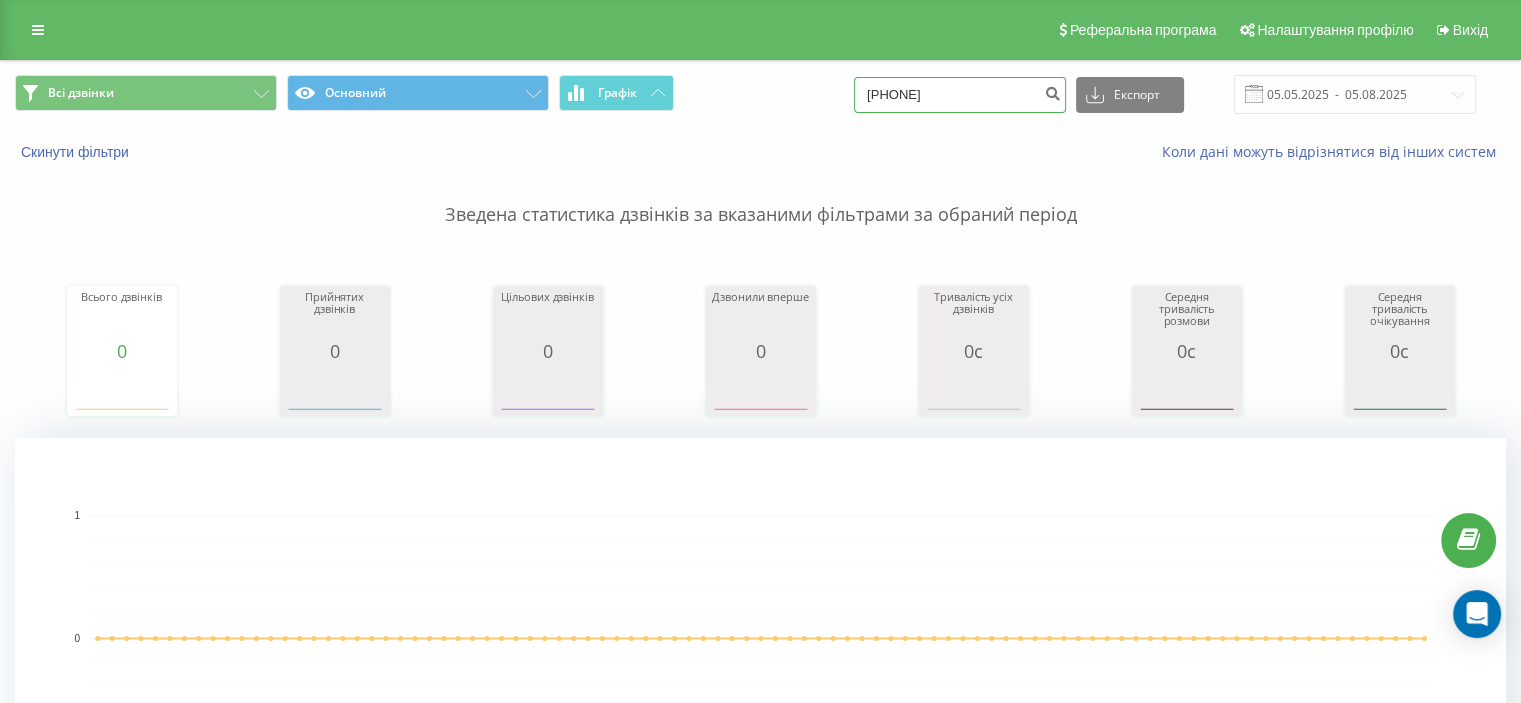 drag, startPoint x: 998, startPoint y: 101, endPoint x: 630, endPoint y: 68, distance: 369.47665 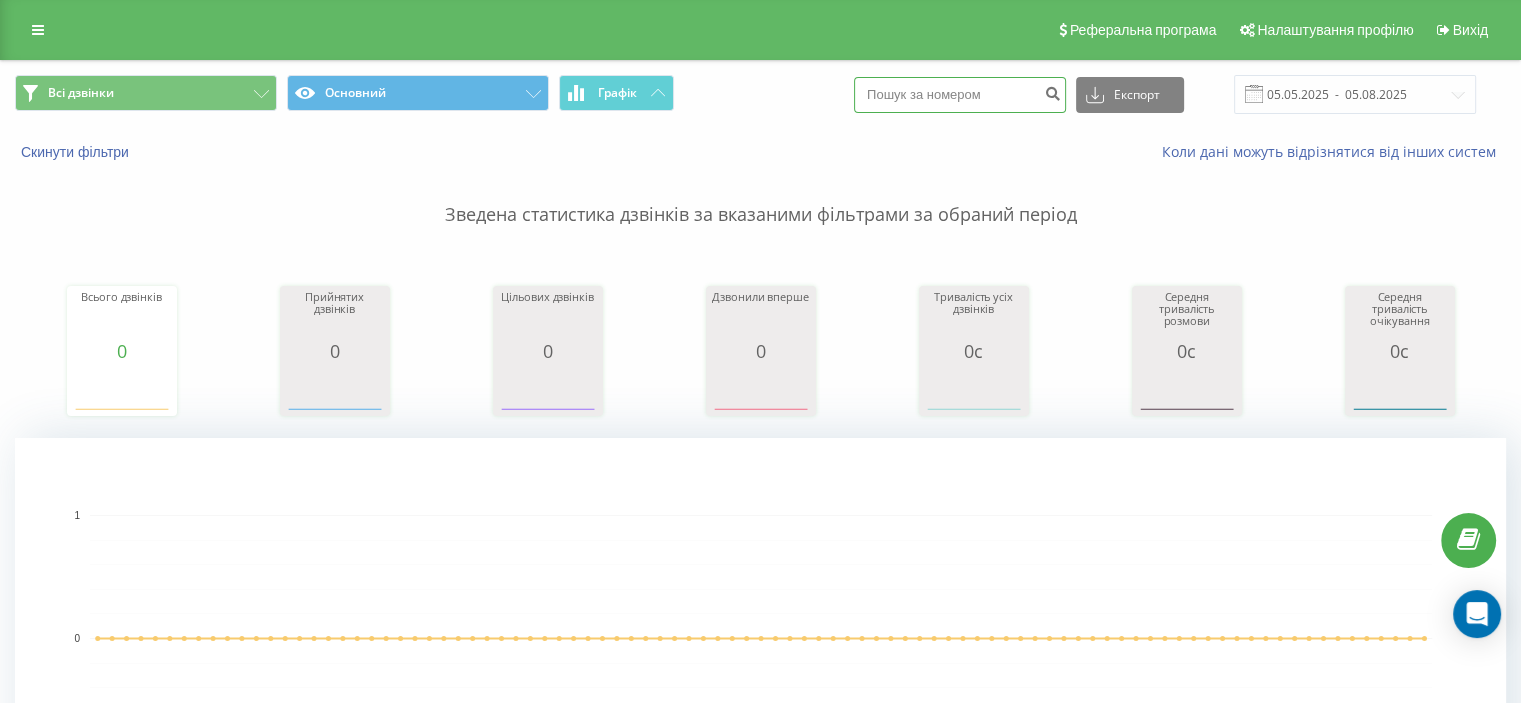 paste on "(096) 135 82 42" 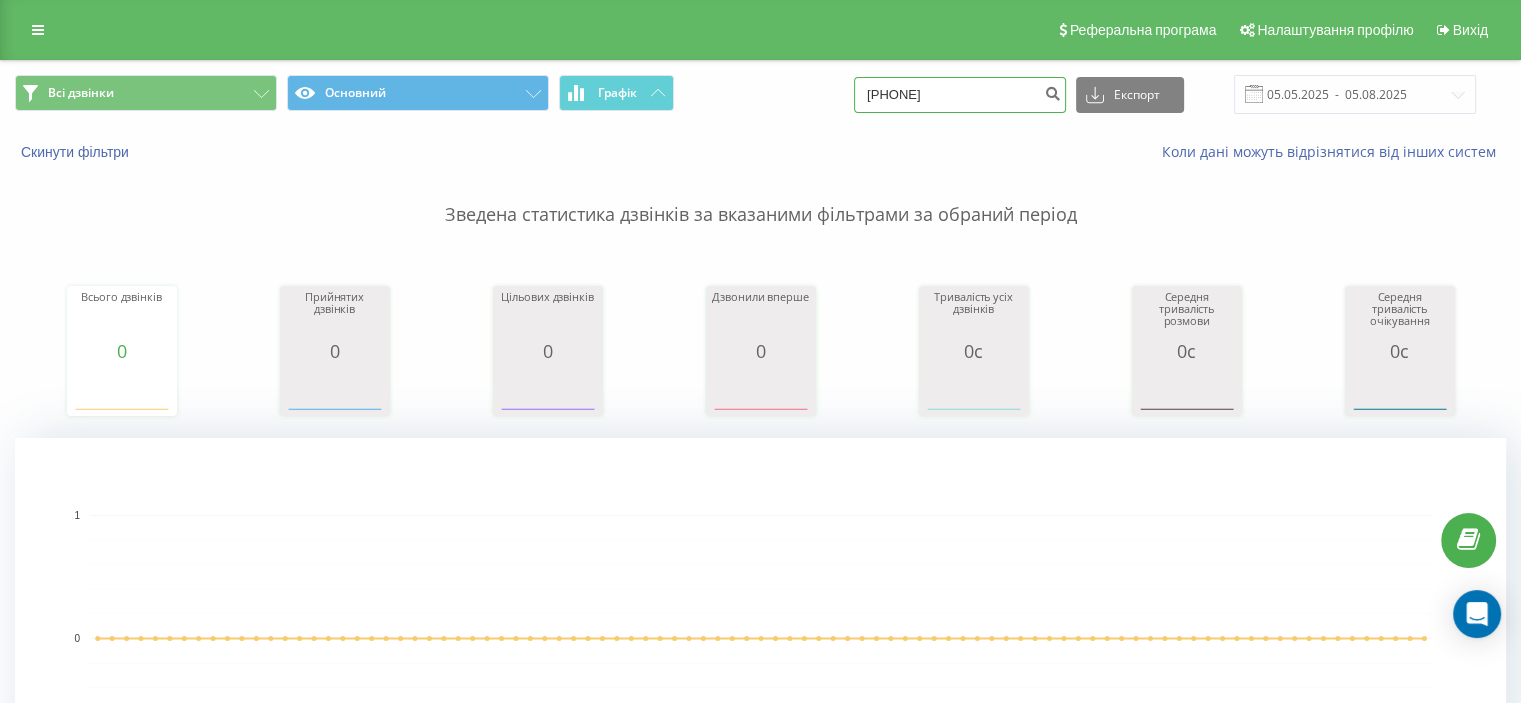 type on "(096) 135 82 42" 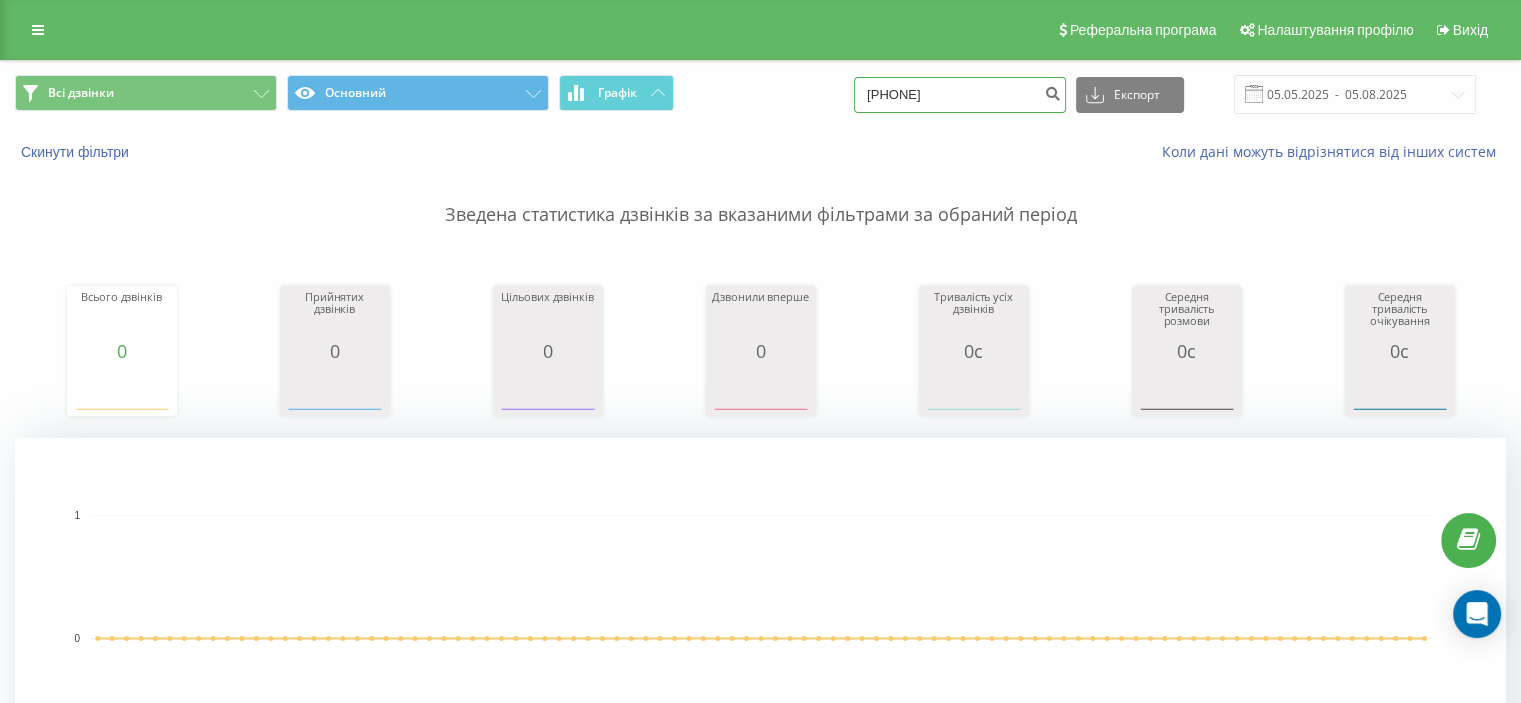 drag, startPoint x: 1013, startPoint y: 99, endPoint x: 714, endPoint y: 71, distance: 300.30817 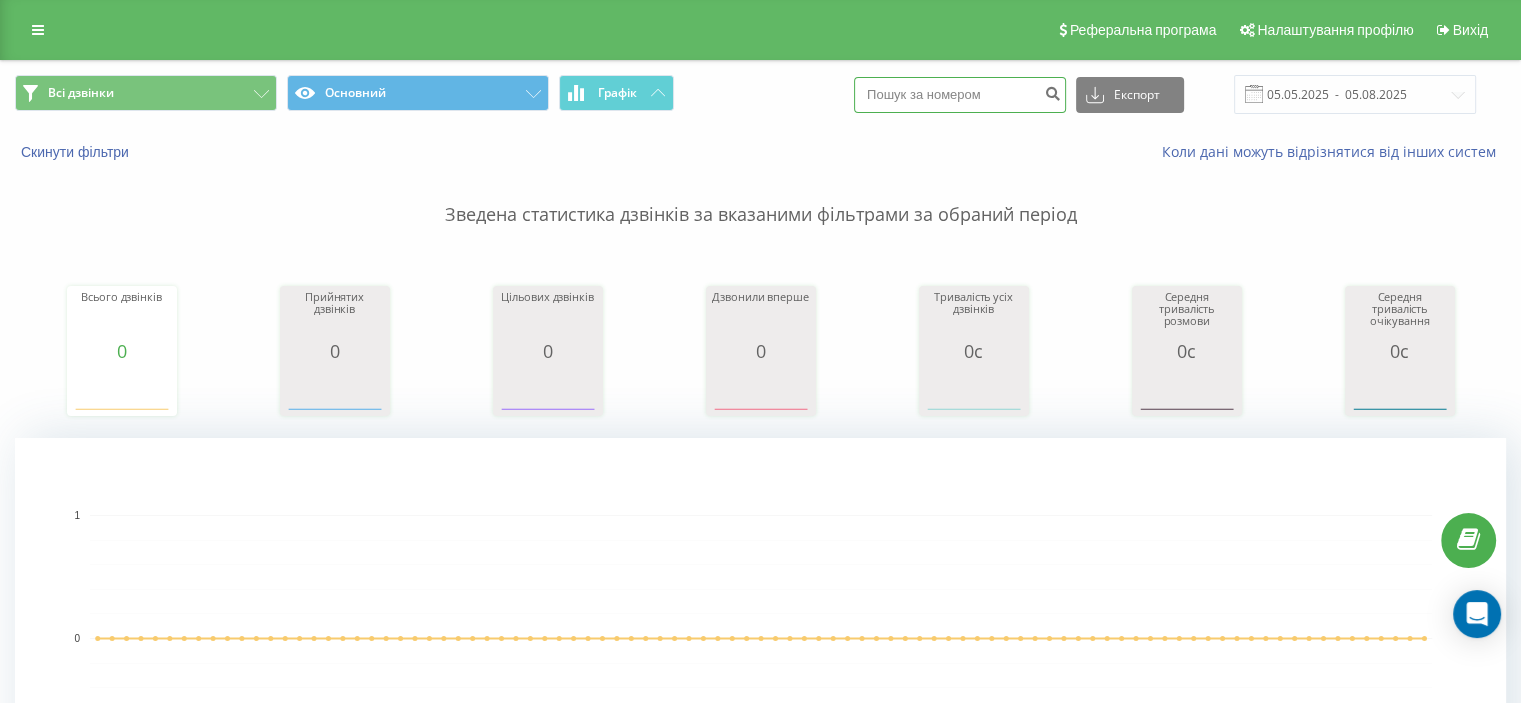 paste on "[PHONE]" 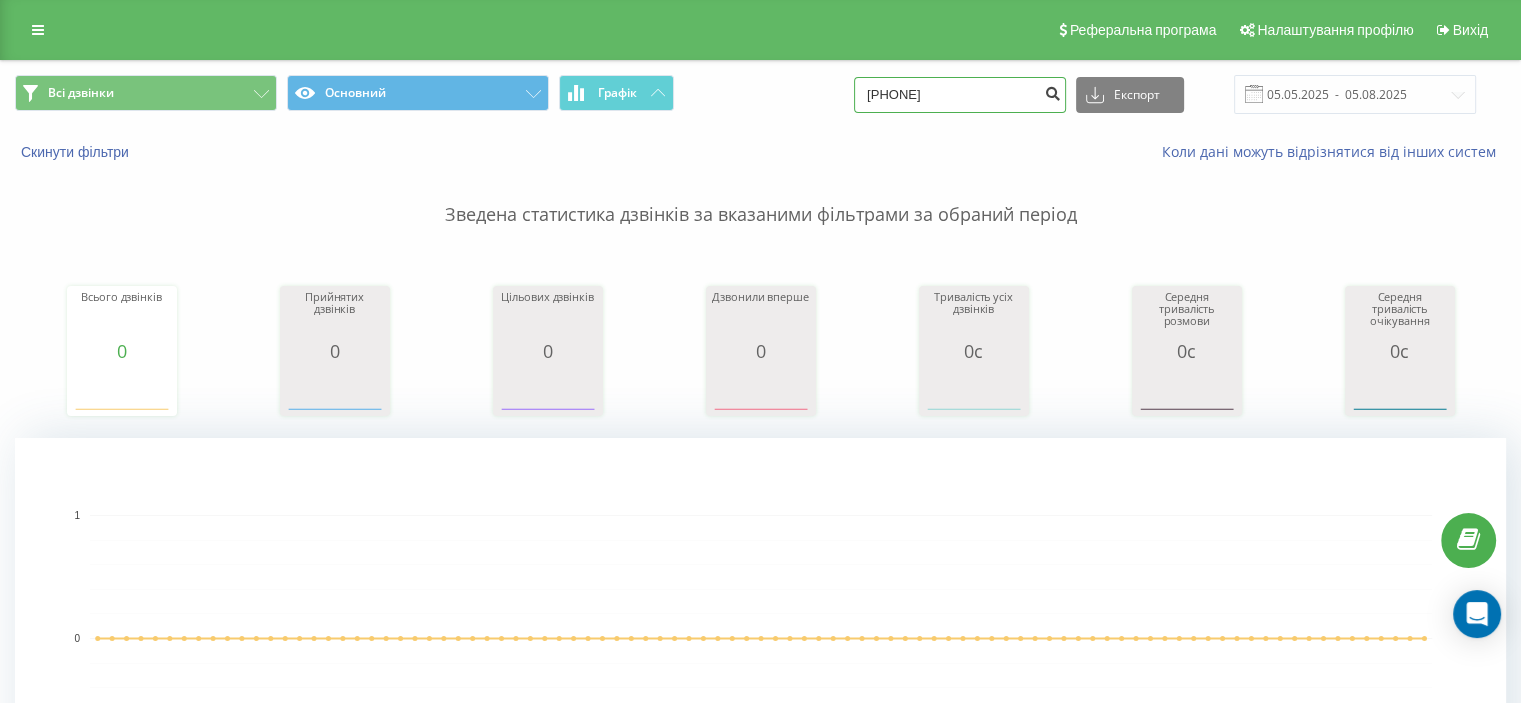 type on "[PHONE]" 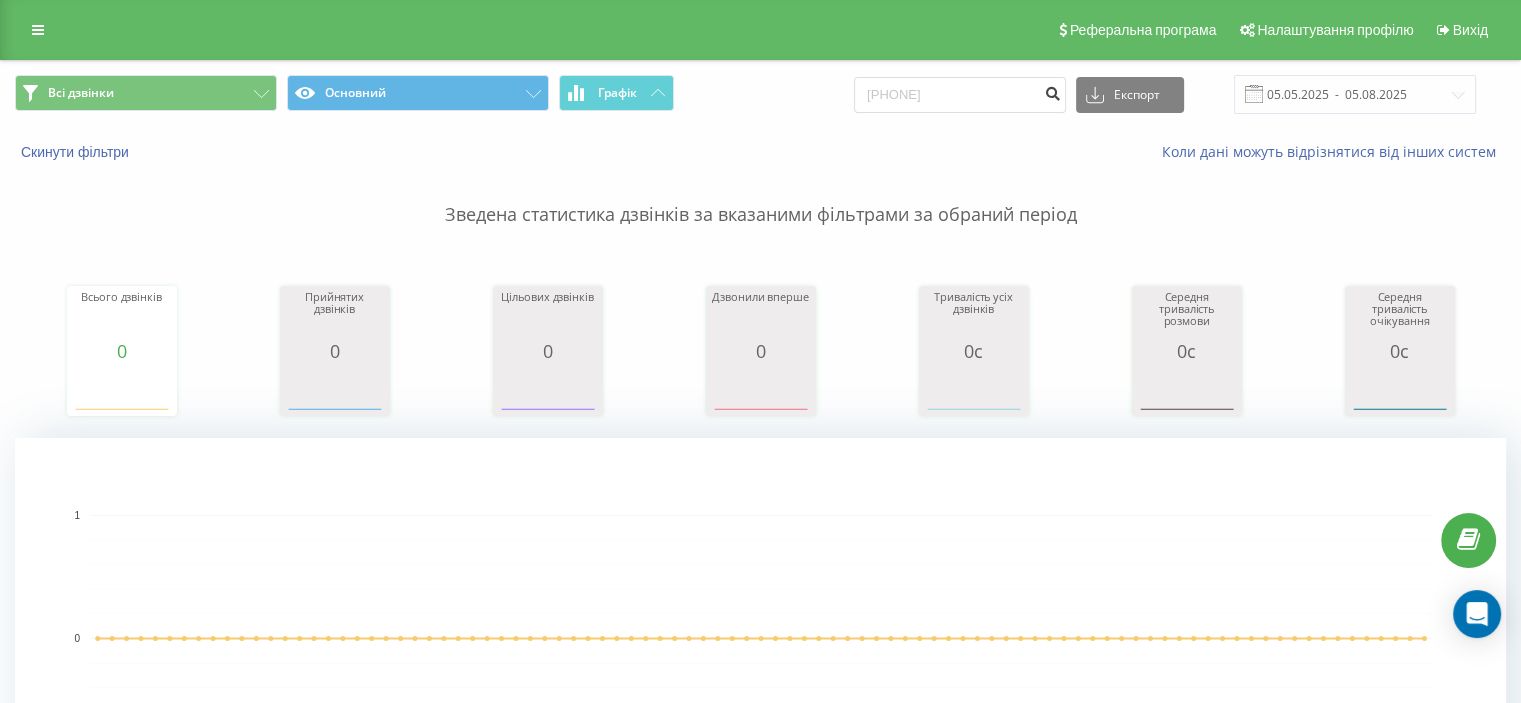 click at bounding box center (1052, 91) 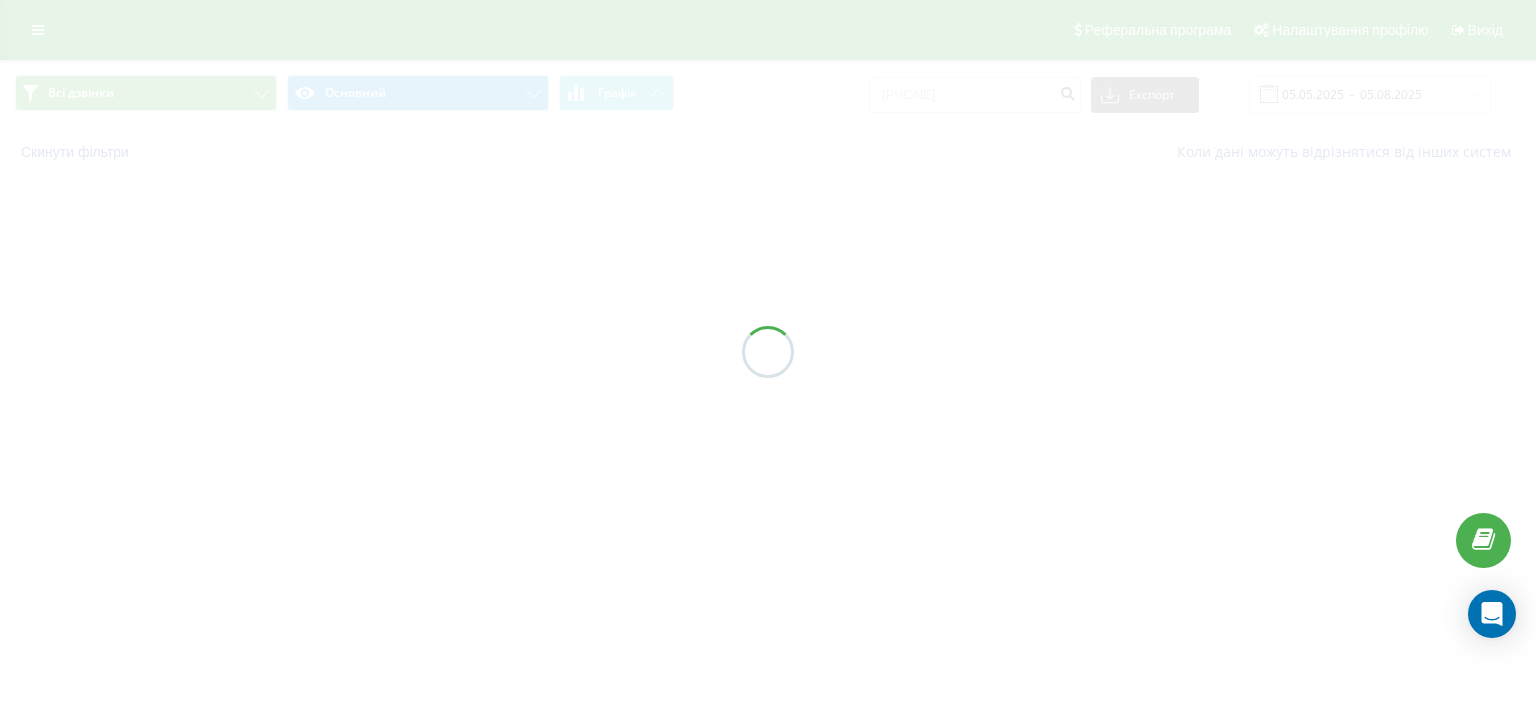 scroll, scrollTop: 0, scrollLeft: 0, axis: both 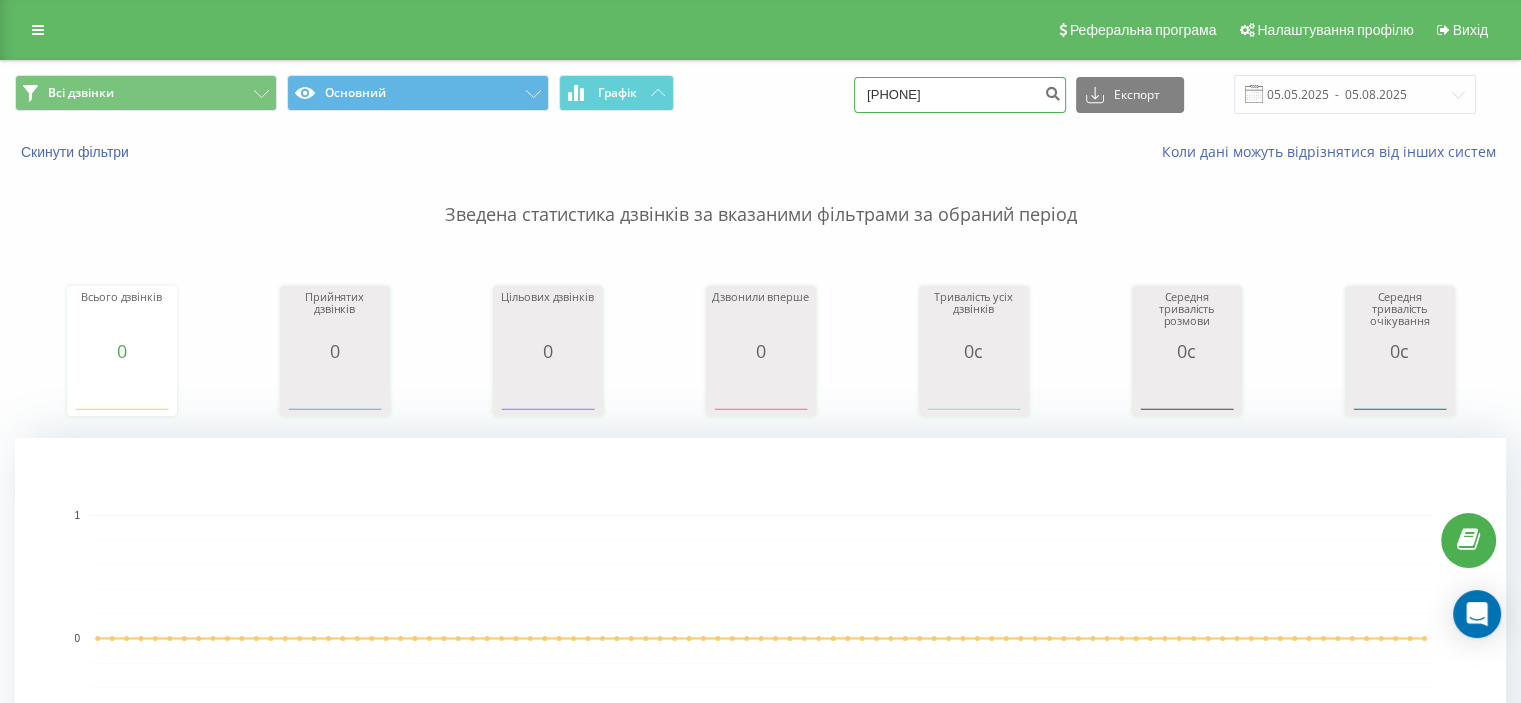 drag, startPoint x: 995, startPoint y: 106, endPoint x: 839, endPoint y: 95, distance: 156.38734 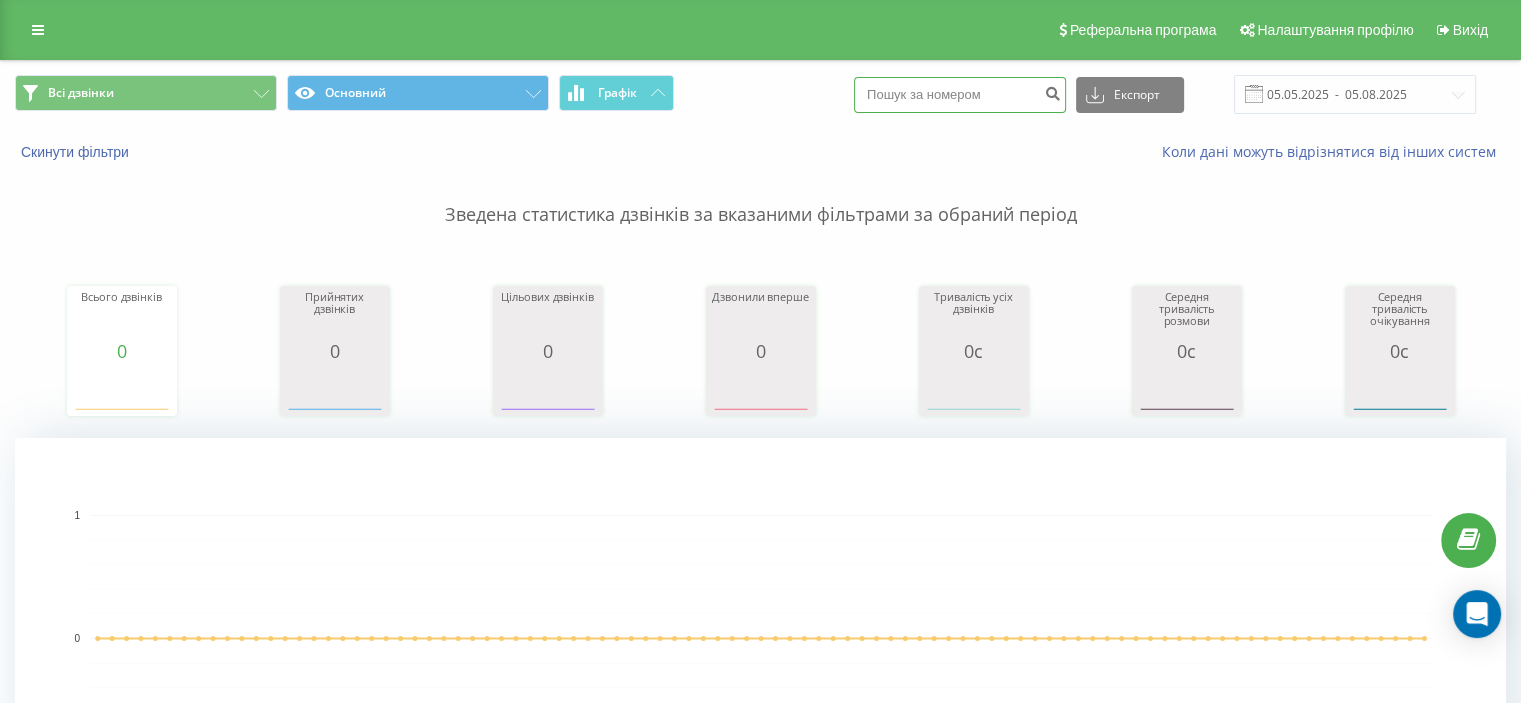 paste on "0953420405" 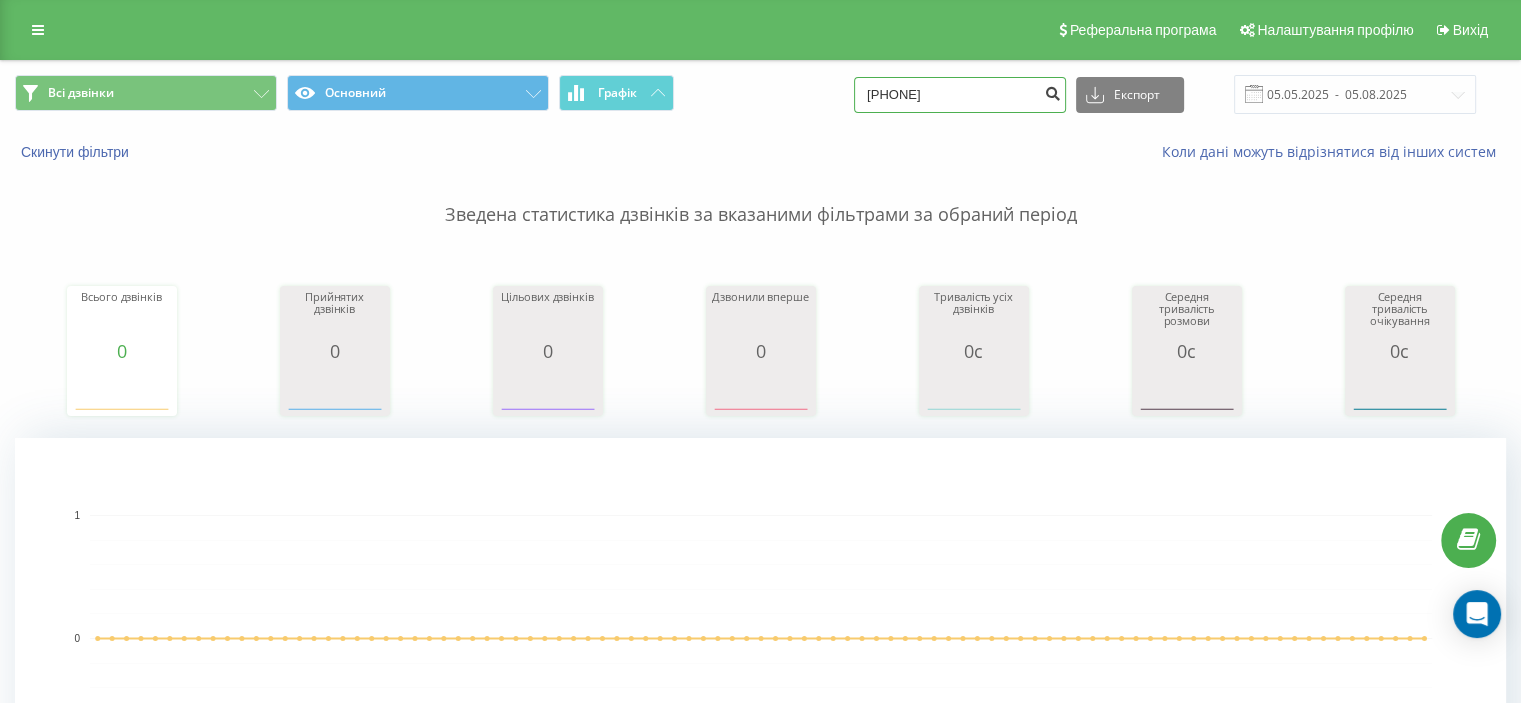 type on "0953420405" 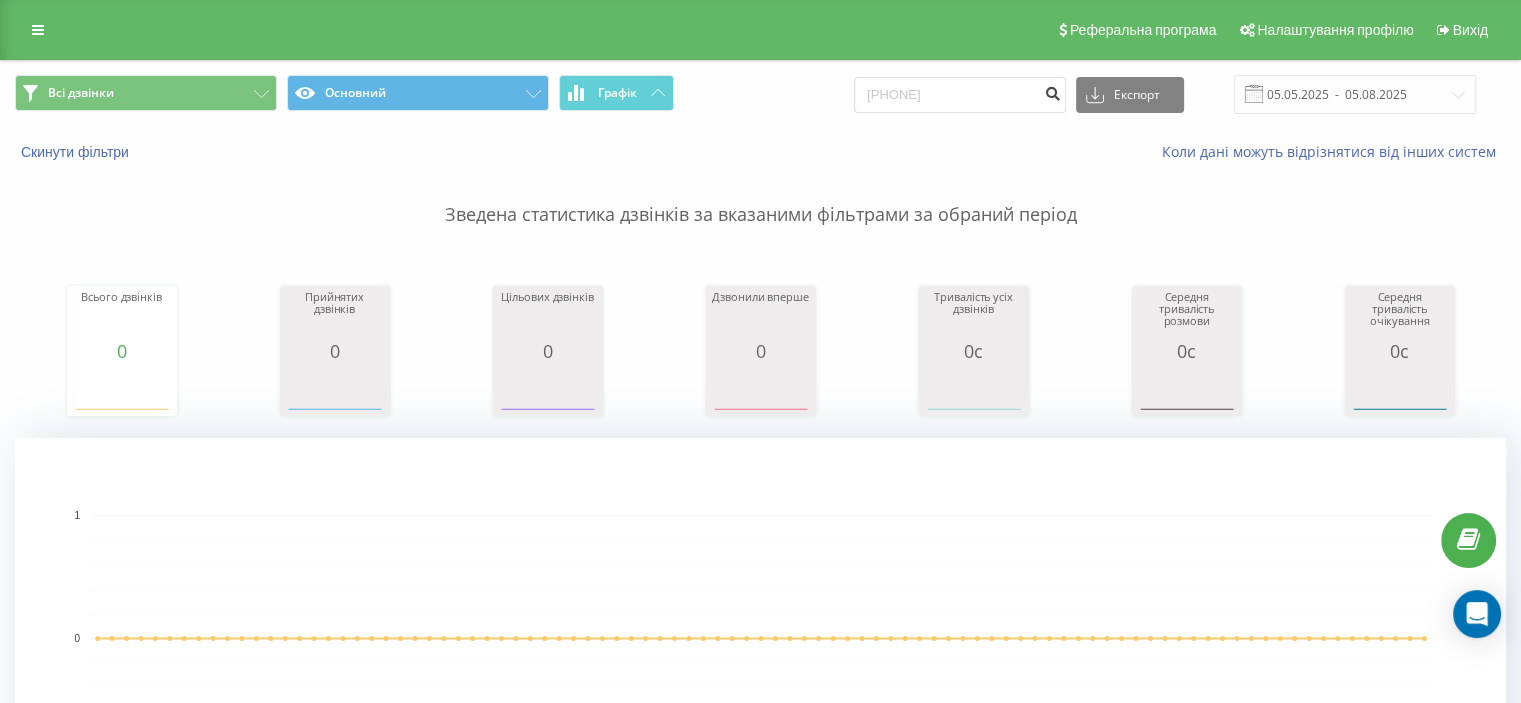 click at bounding box center (1052, 91) 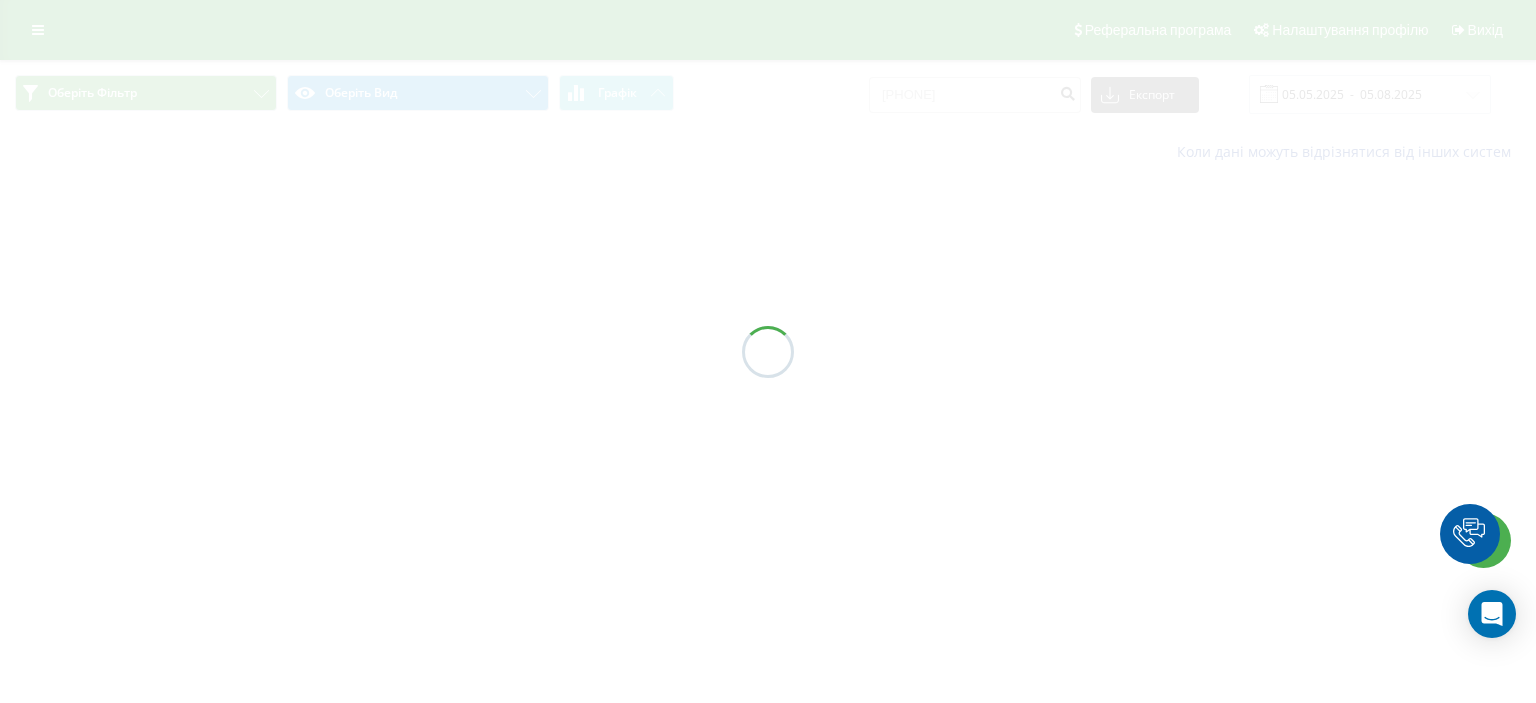 scroll, scrollTop: 0, scrollLeft: 0, axis: both 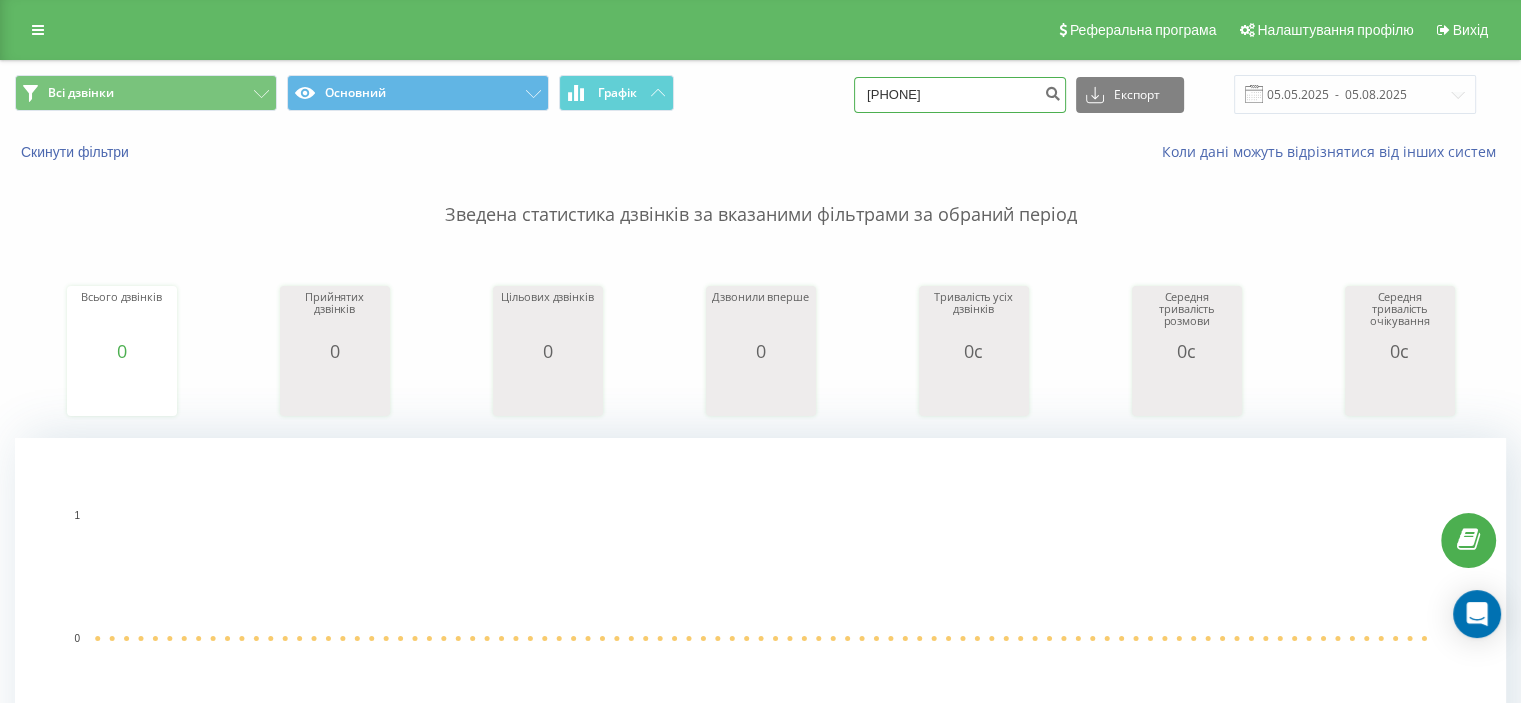 drag, startPoint x: 988, startPoint y: 100, endPoint x: 728, endPoint y: 81, distance: 260.6933 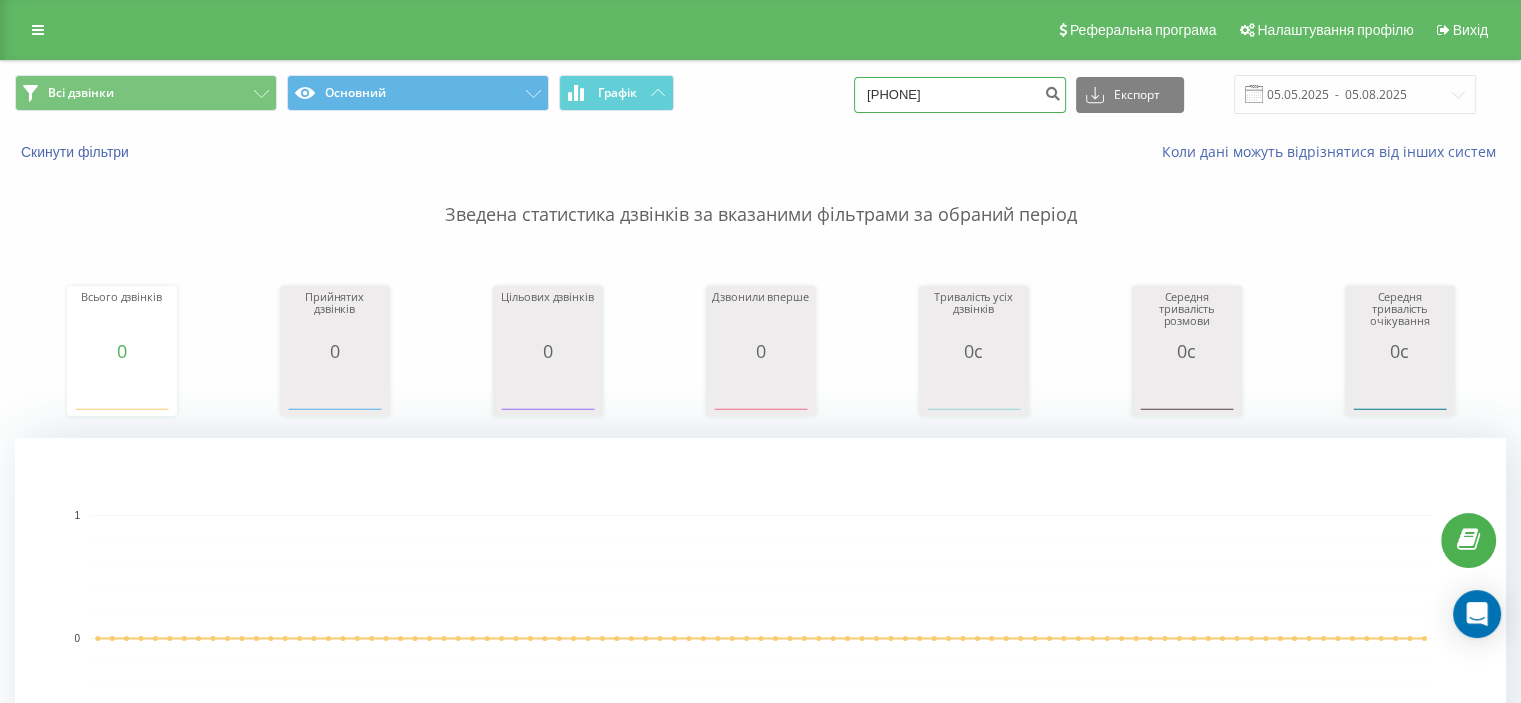 click on "Всі дзвінки Основний Графік 0953420405 Експорт .csv .xls .xlsx 05.05.2025  -  05.08.2025" at bounding box center (760, 94) 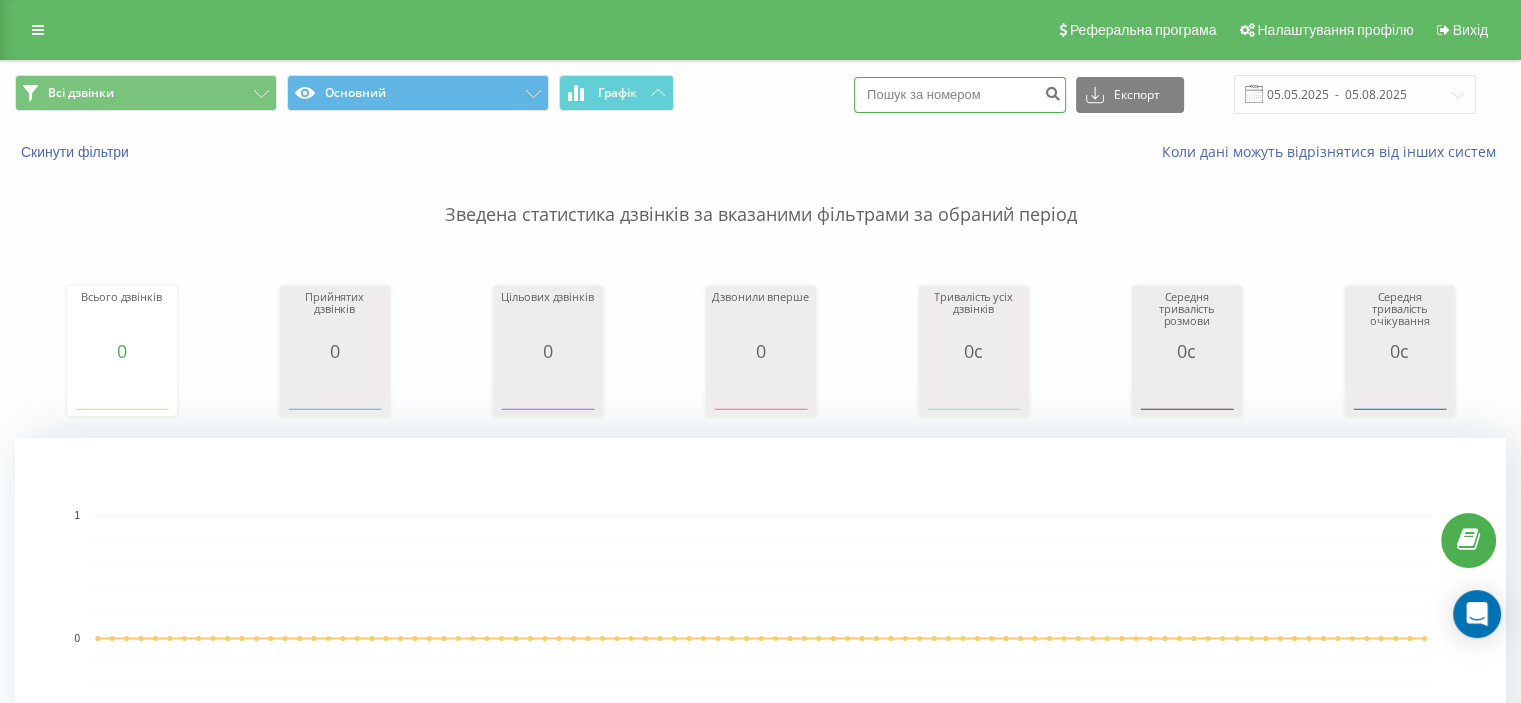 paste on "[PHONE]" 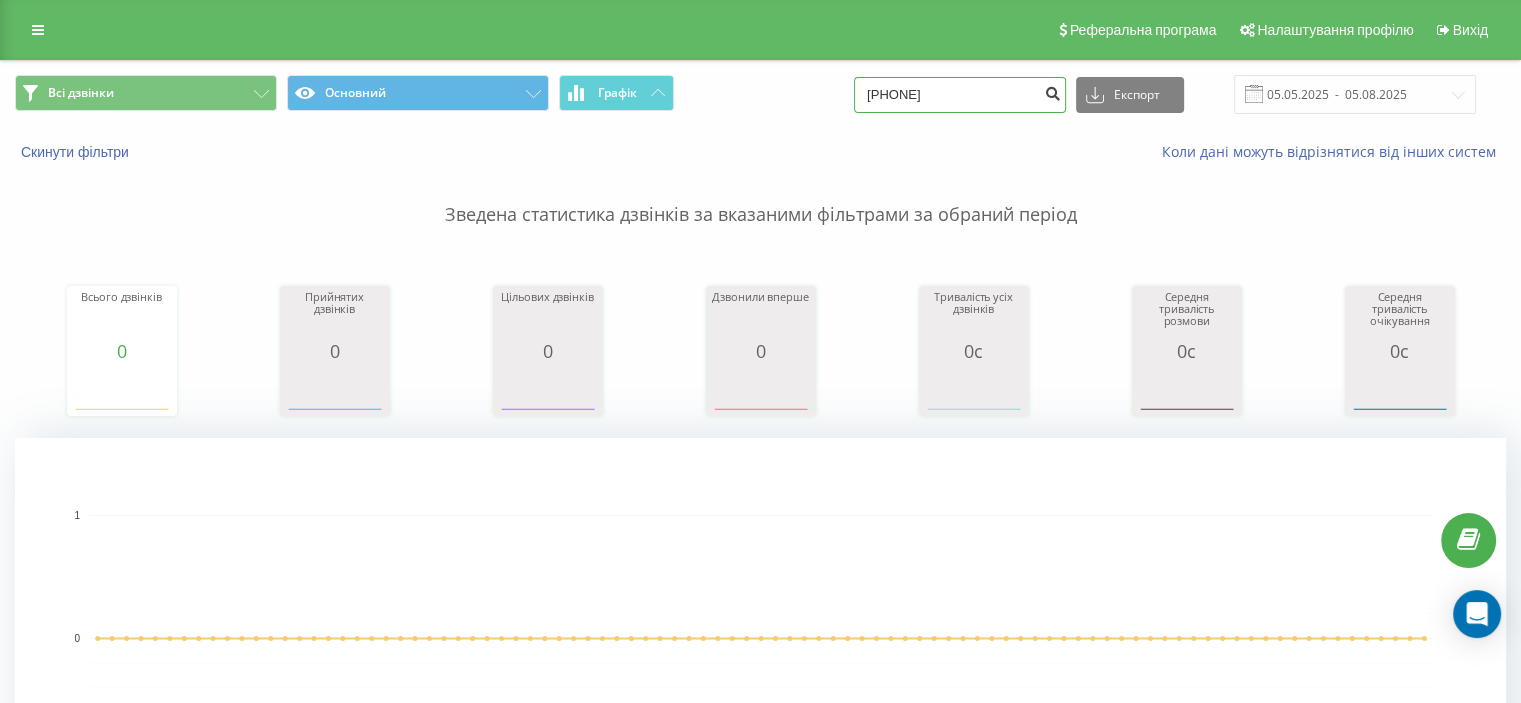 type on "[PHONE]" 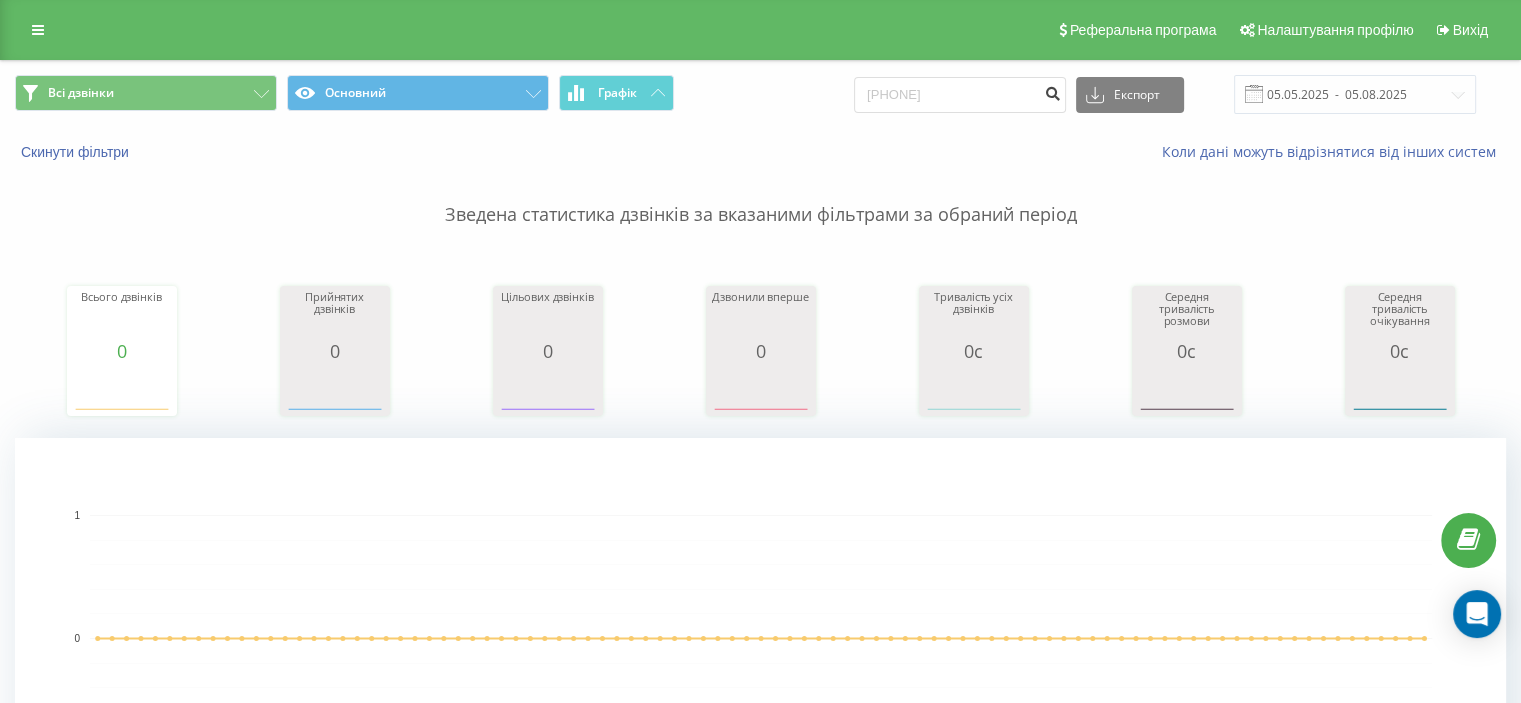 click at bounding box center [1052, 91] 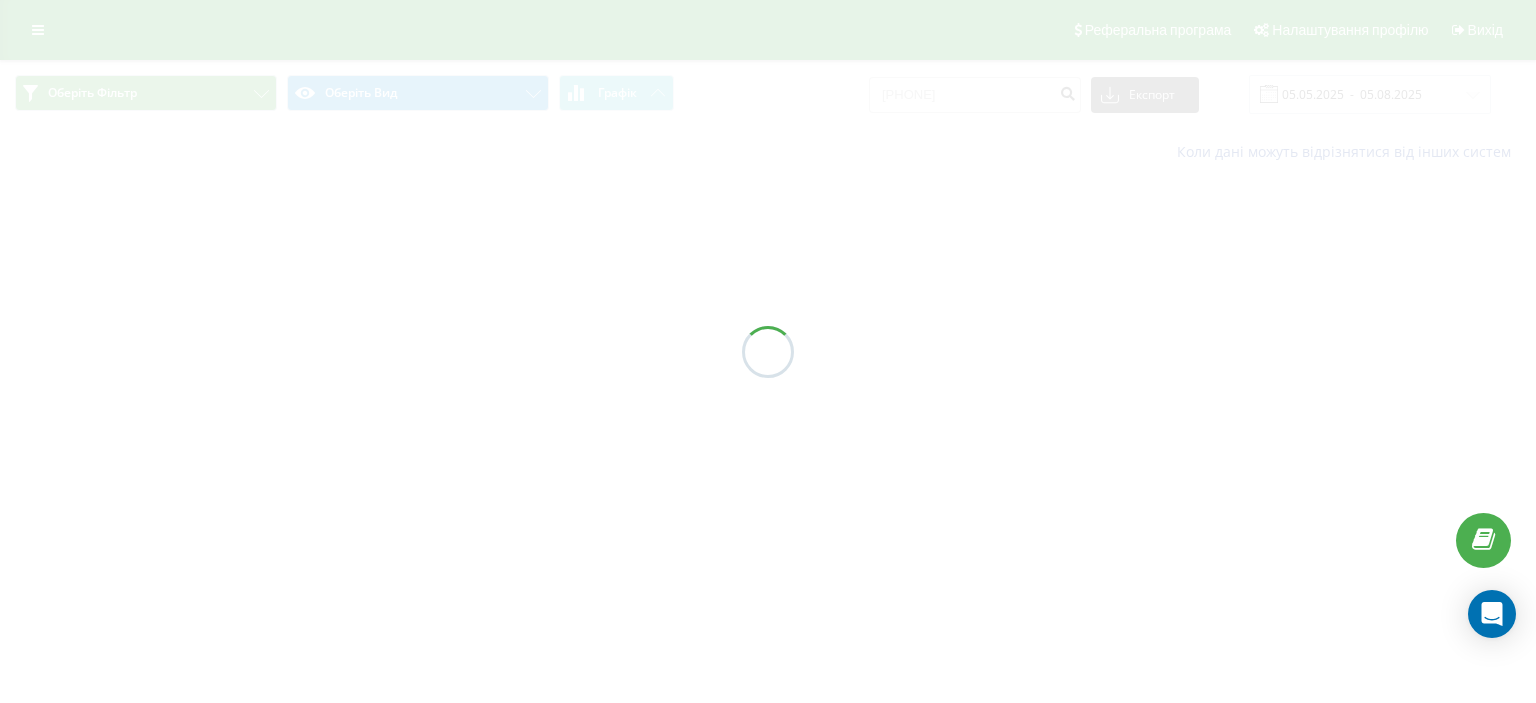 scroll, scrollTop: 0, scrollLeft: 0, axis: both 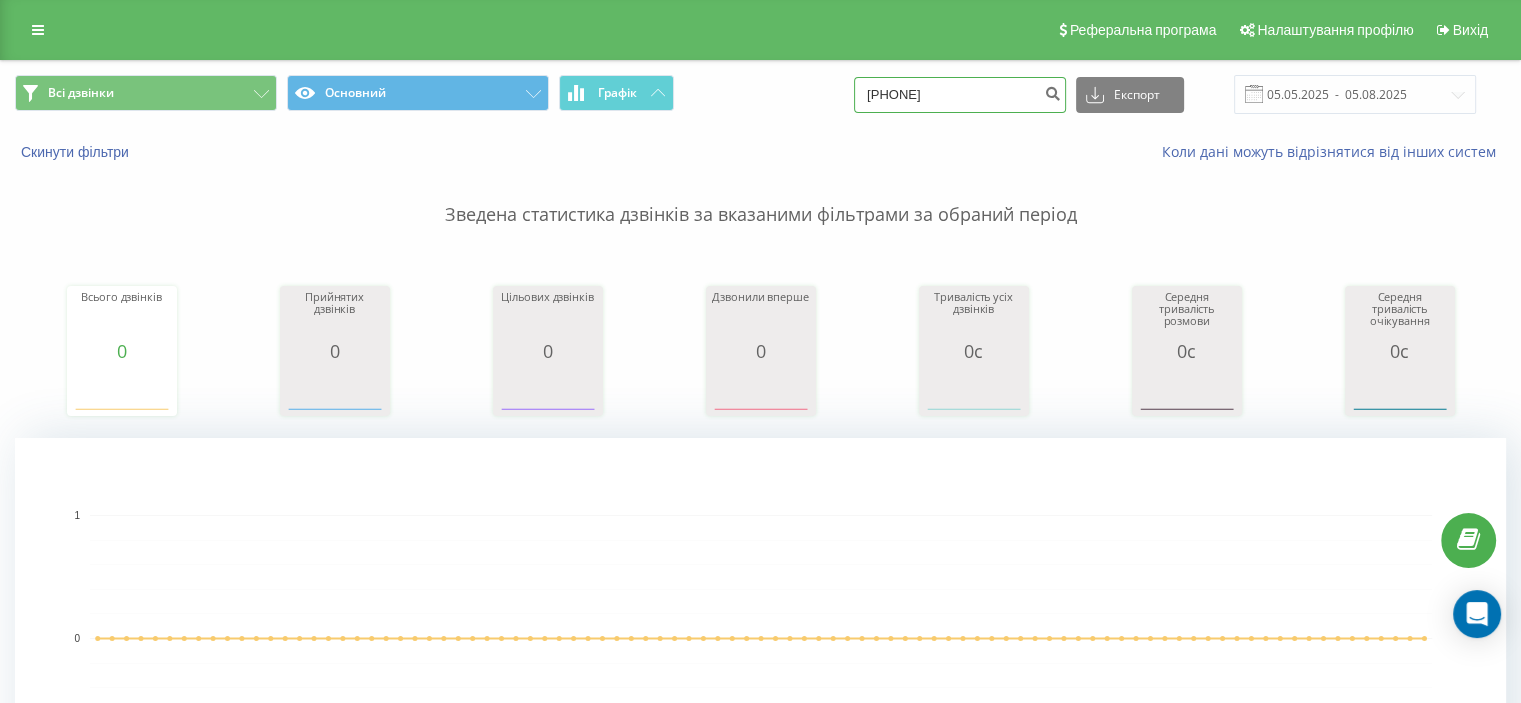 drag, startPoint x: 980, startPoint y: 91, endPoint x: 796, endPoint y: 78, distance: 184.45866 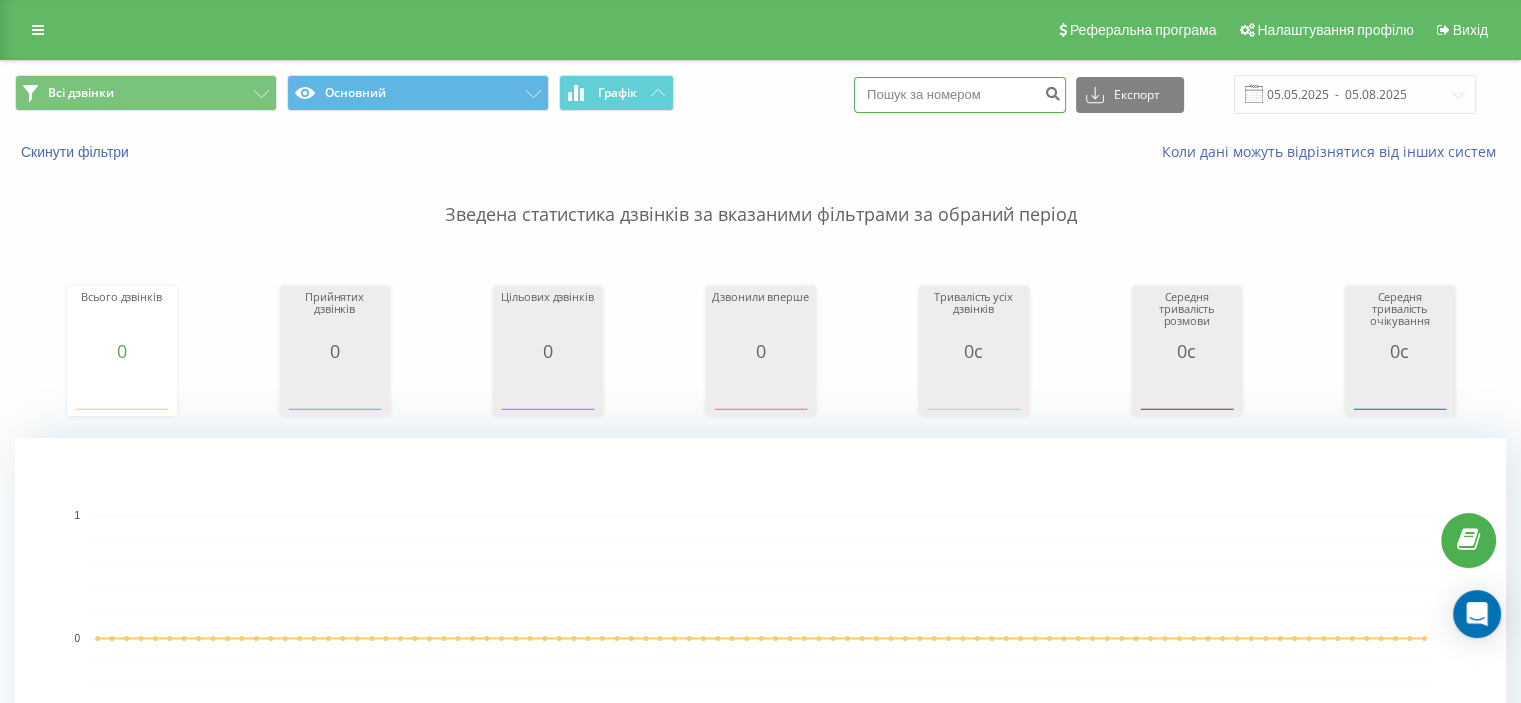 paste on "0751547000" 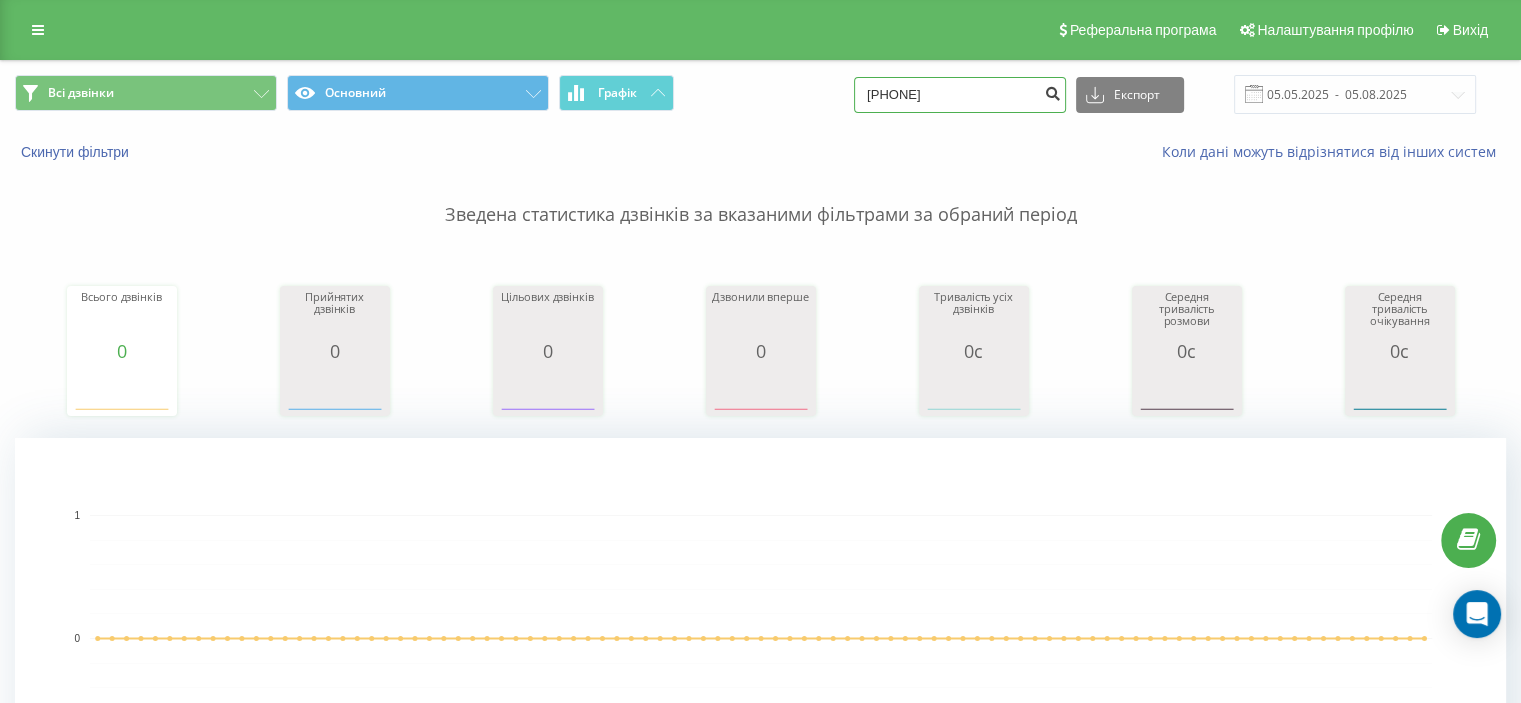type on "0751547000" 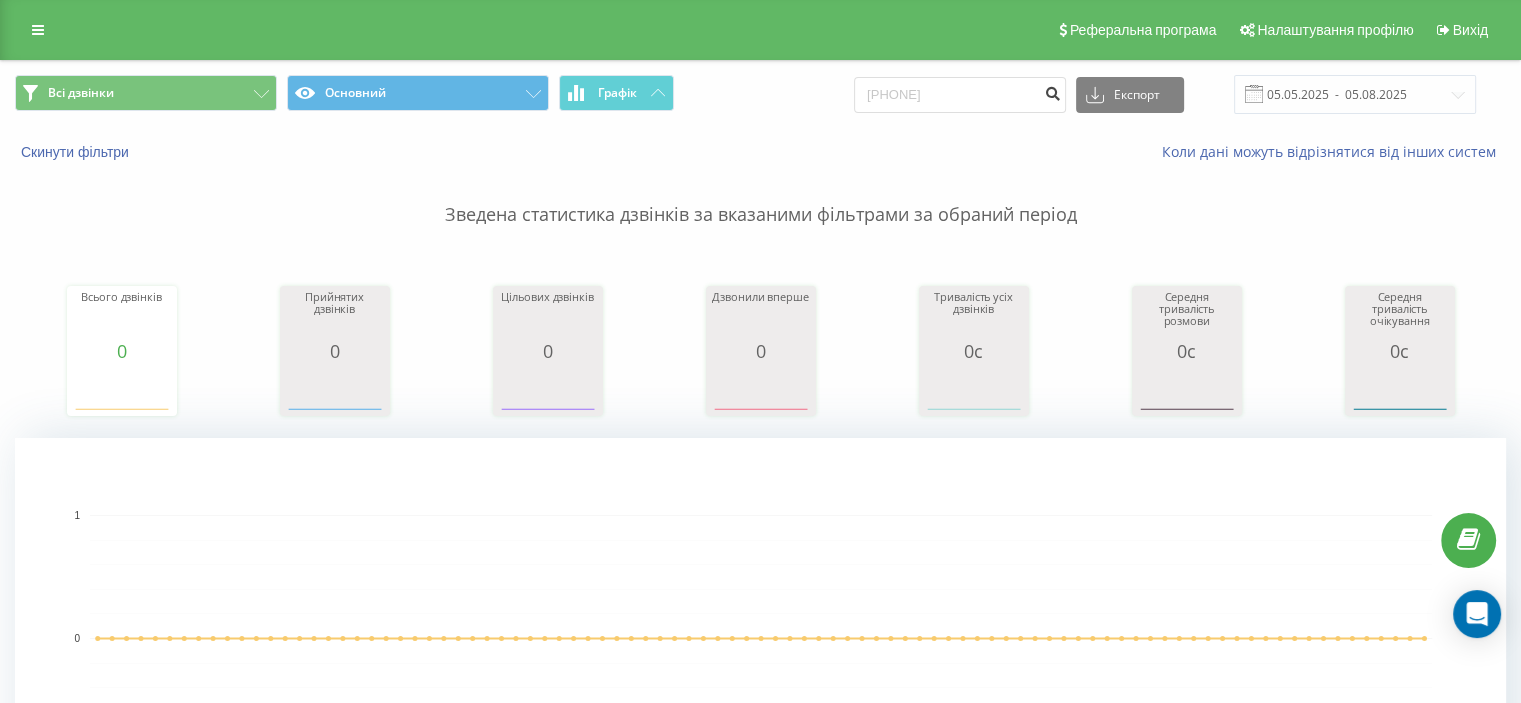 click at bounding box center [1052, 95] 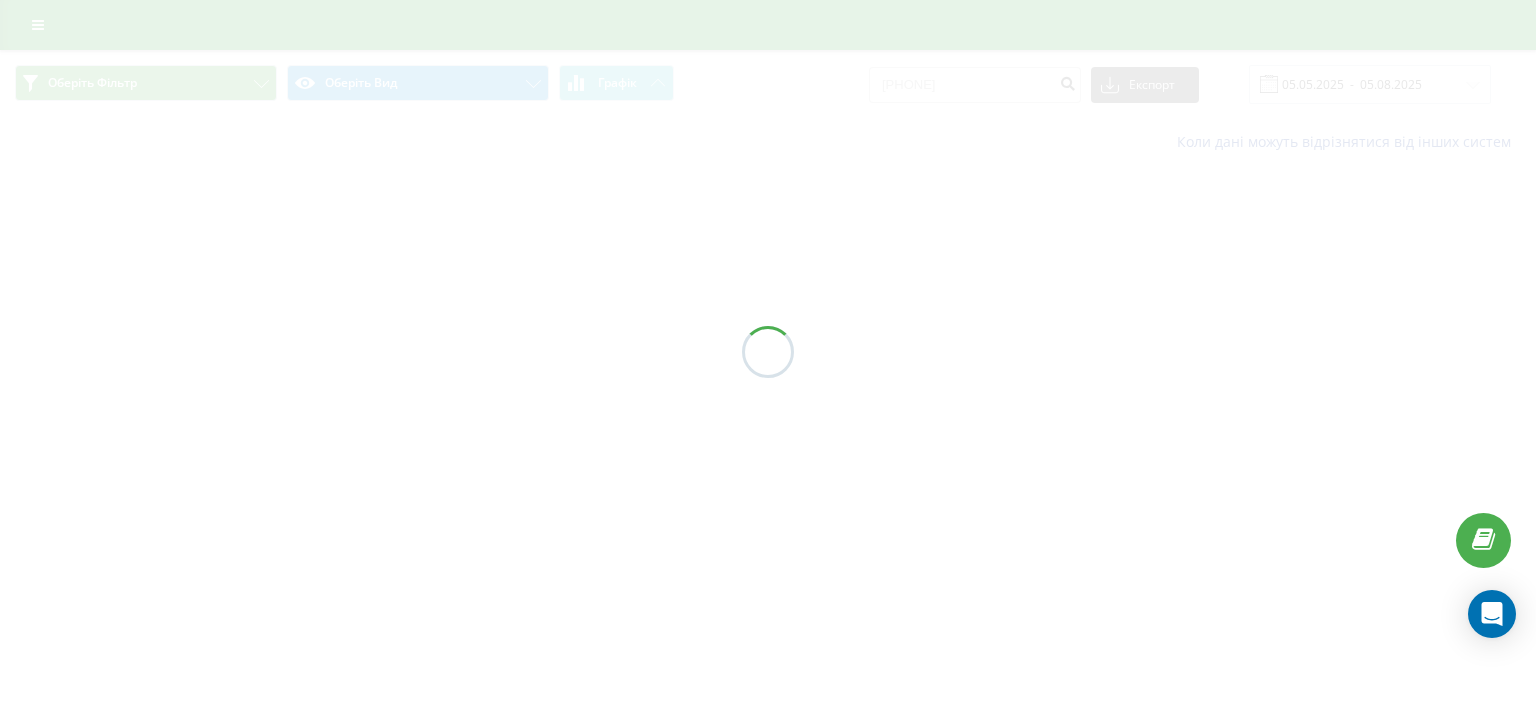 scroll, scrollTop: 0, scrollLeft: 0, axis: both 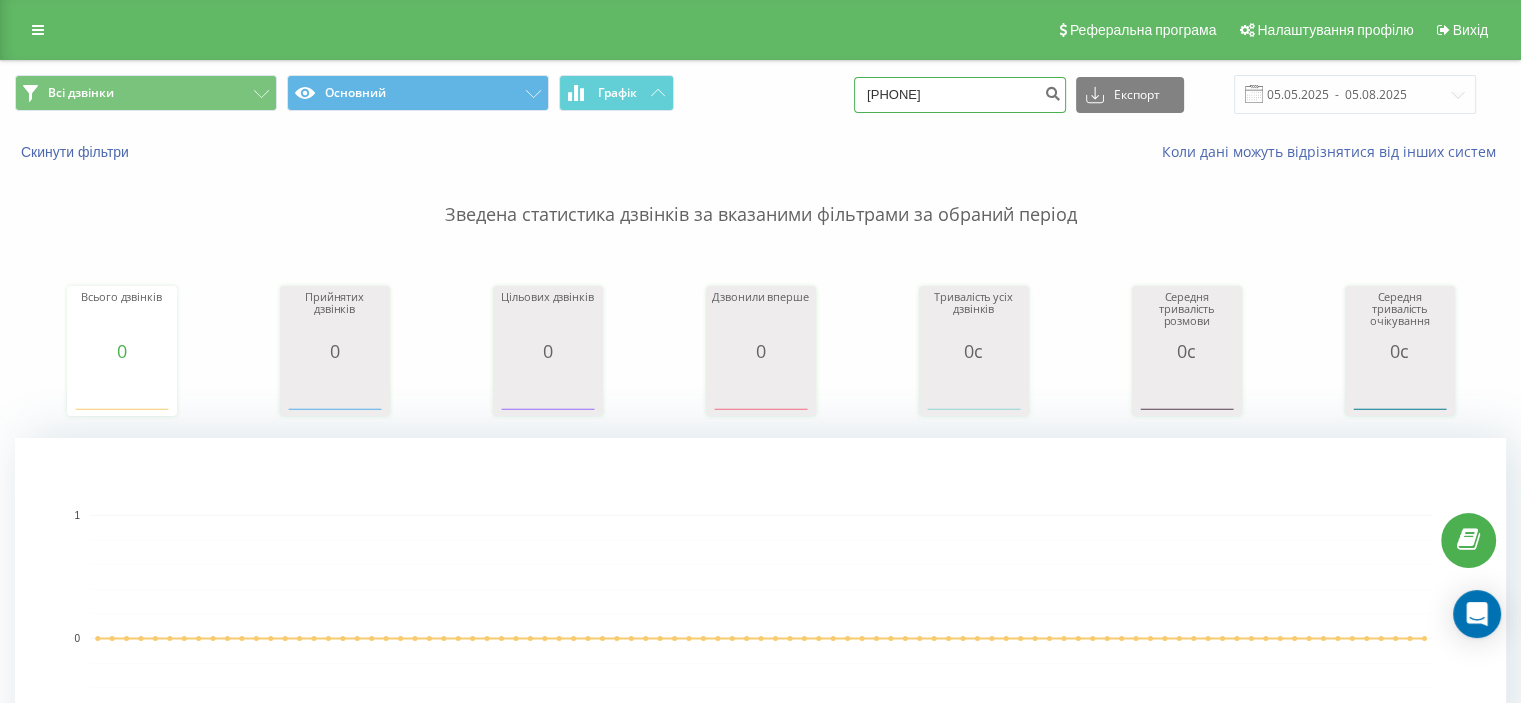 drag, startPoint x: 1020, startPoint y: 95, endPoint x: 844, endPoint y: 94, distance: 176.00284 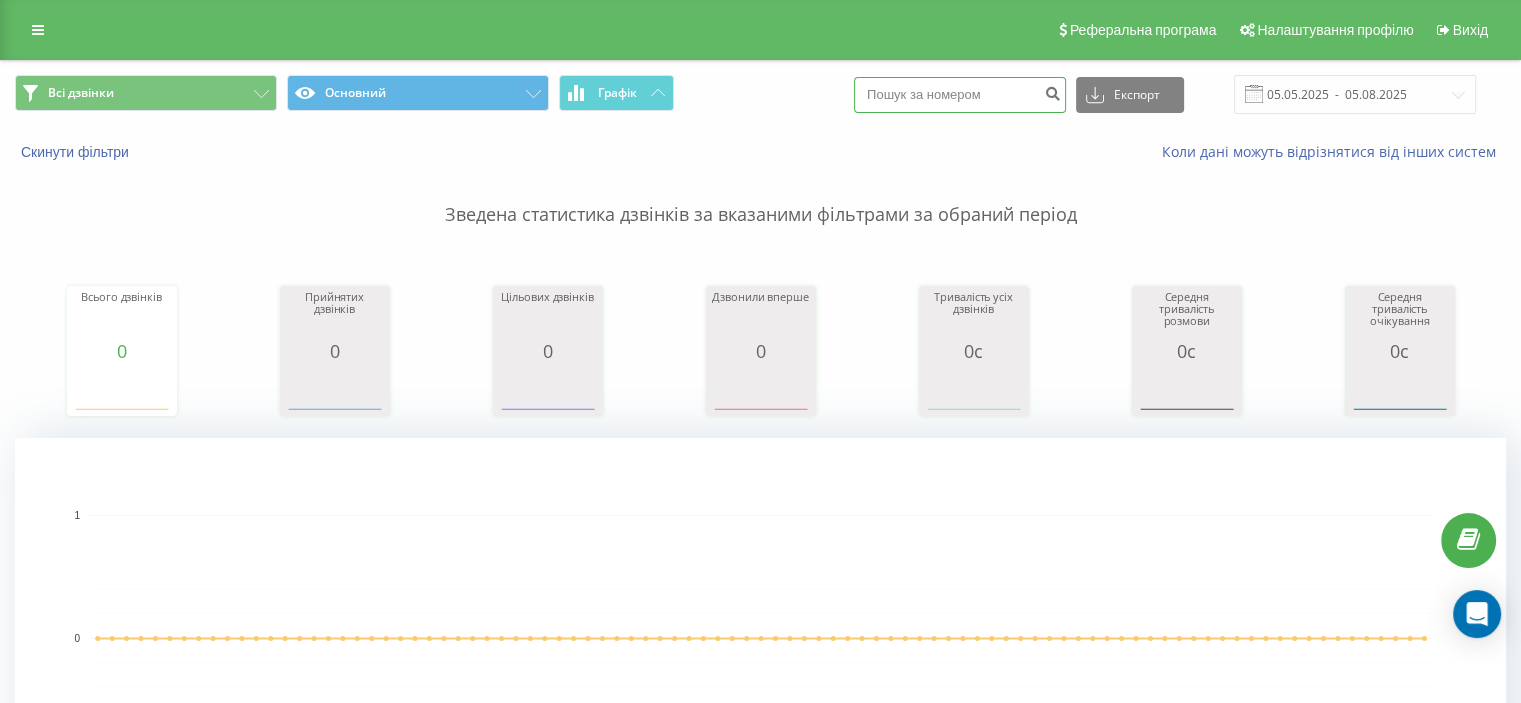 paste on "[PHONE]" 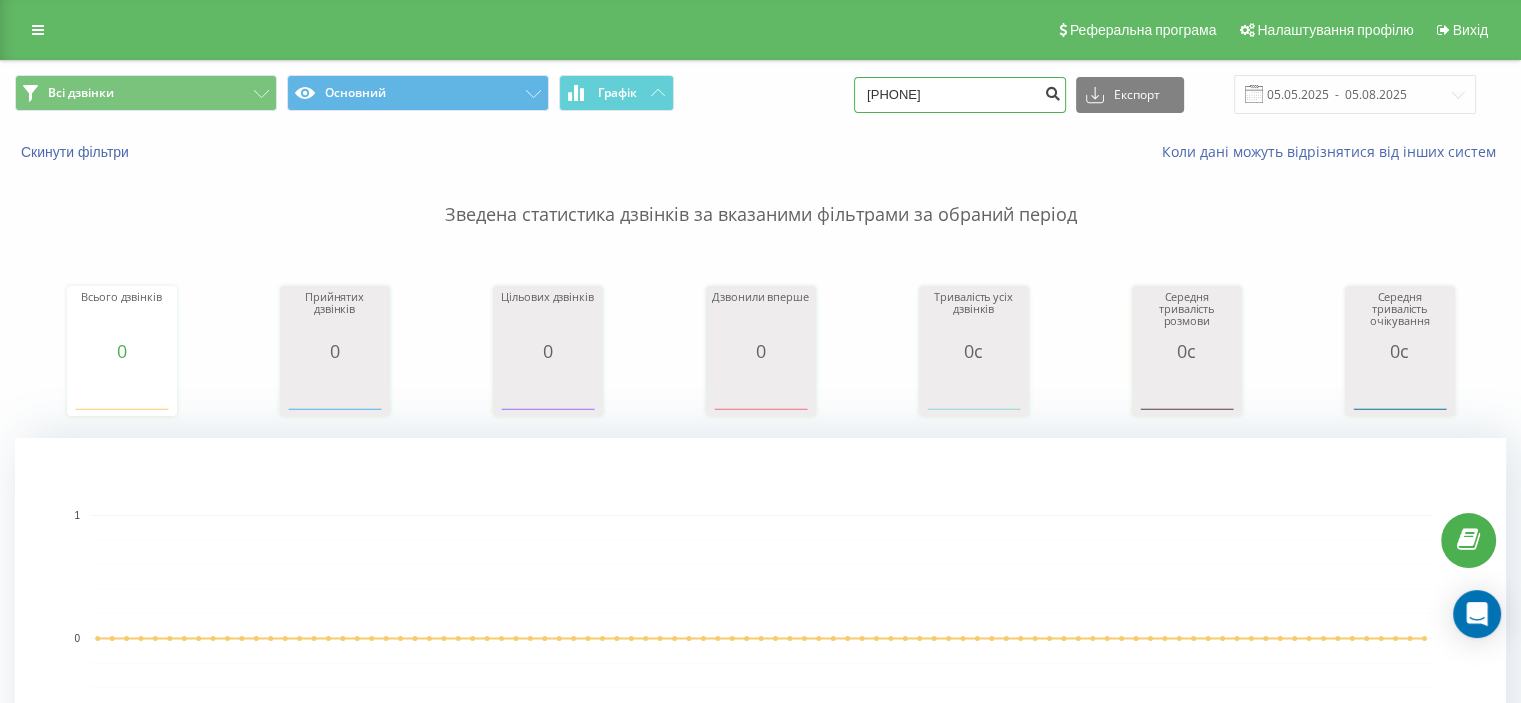type on "[PHONE]" 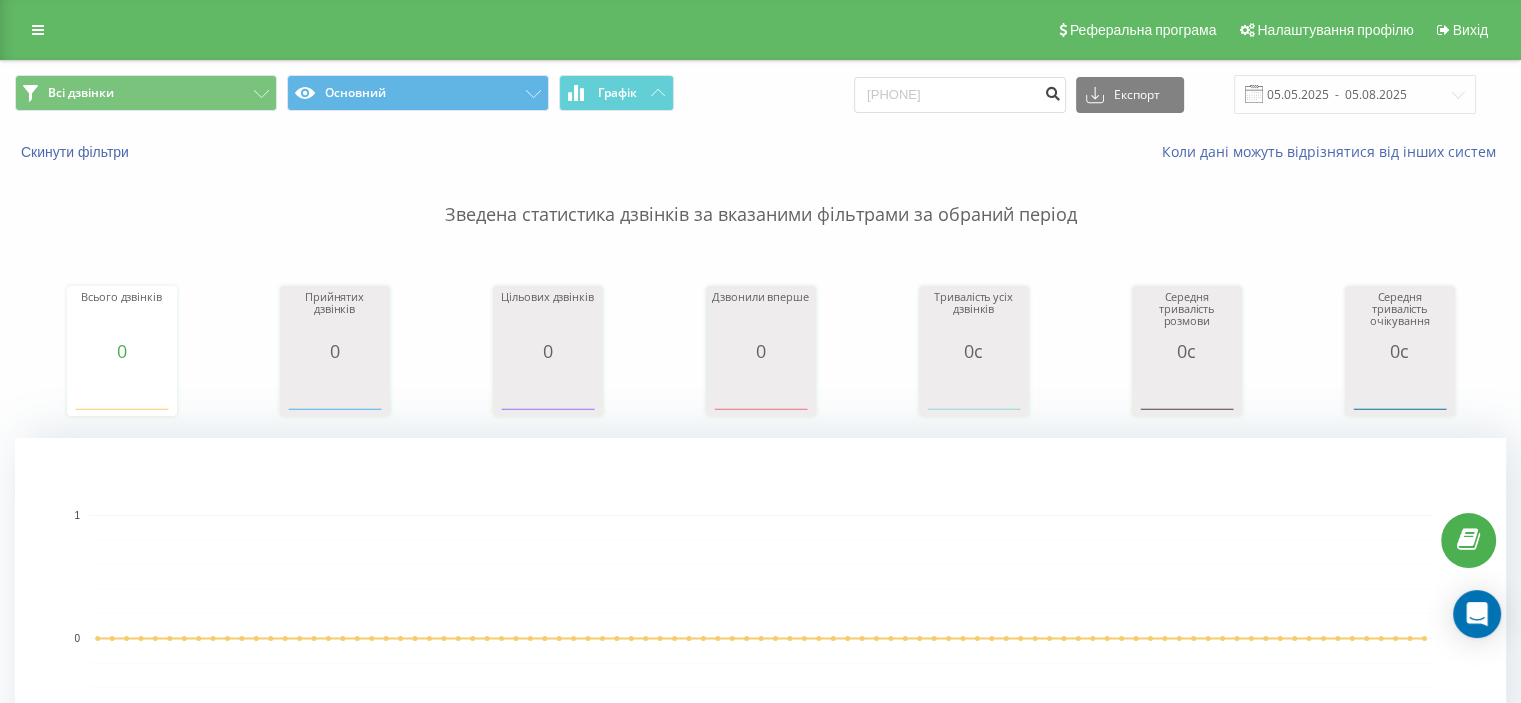 click at bounding box center (1052, 91) 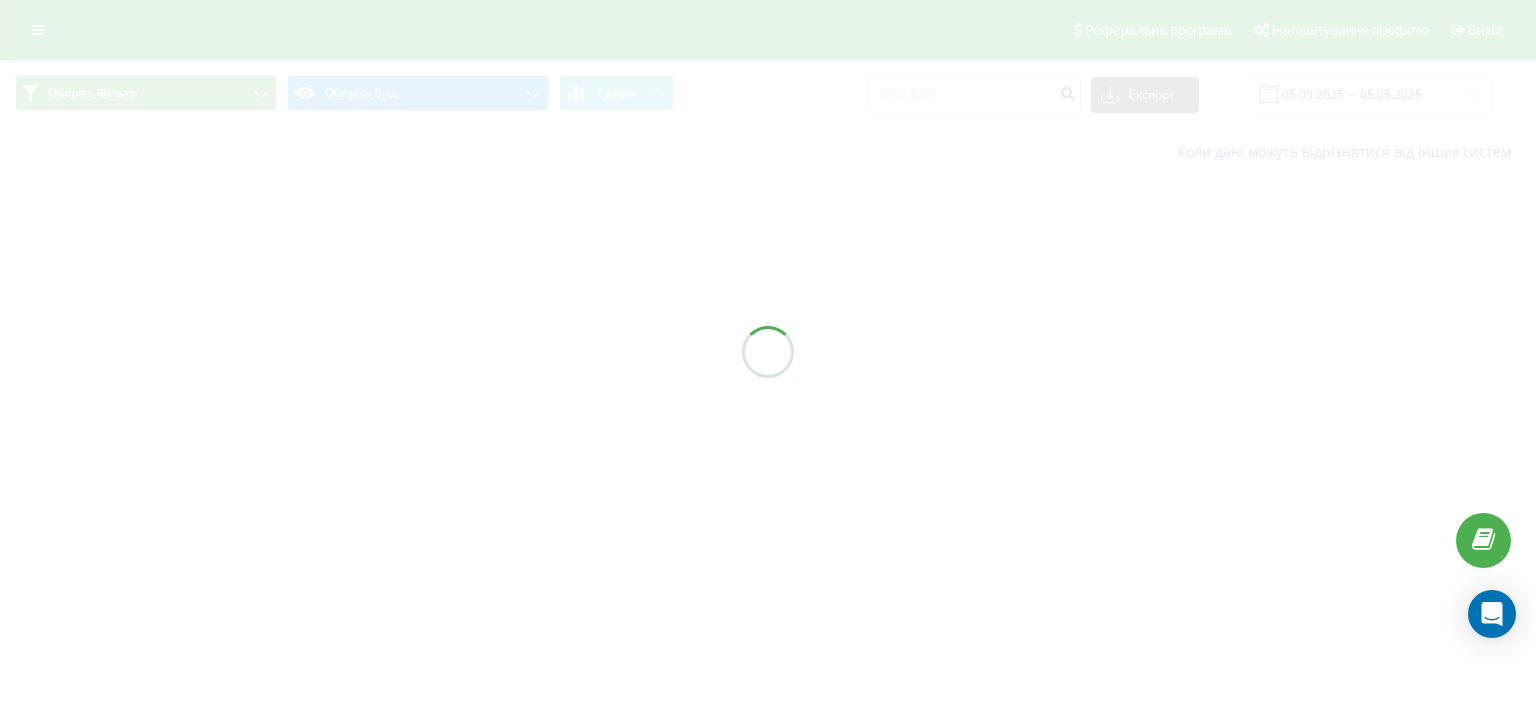 scroll, scrollTop: 0, scrollLeft: 0, axis: both 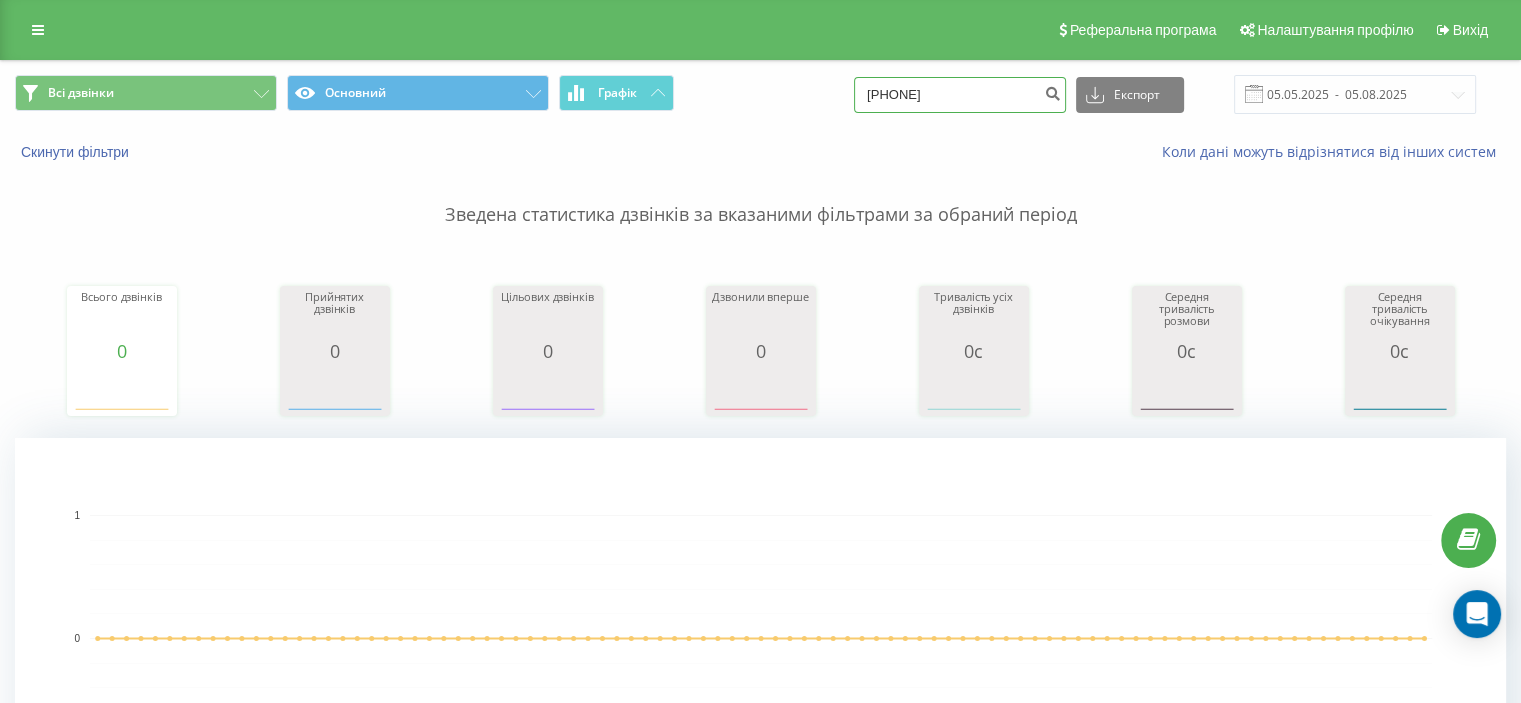 drag, startPoint x: 1007, startPoint y: 100, endPoint x: 752, endPoint y: 108, distance: 255.12546 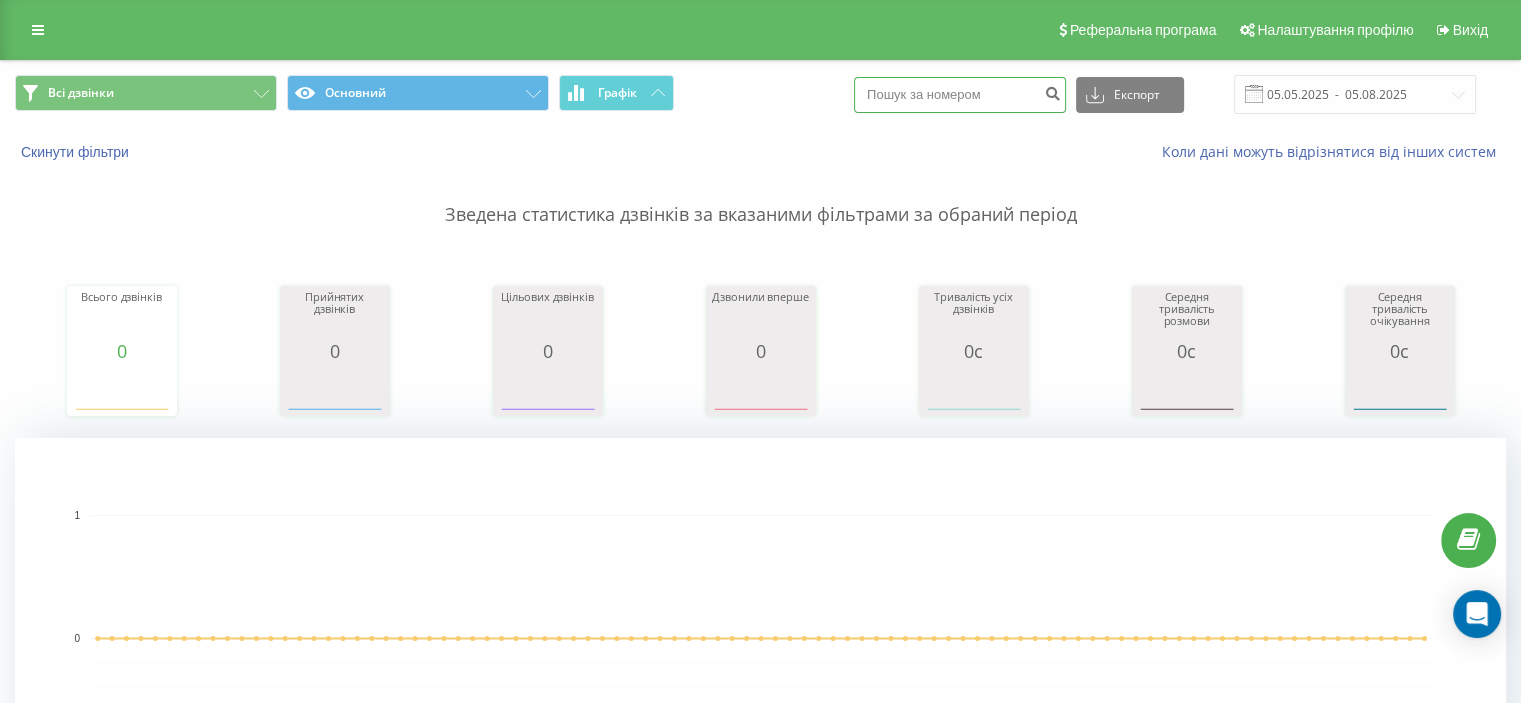 paste on "0730348481" 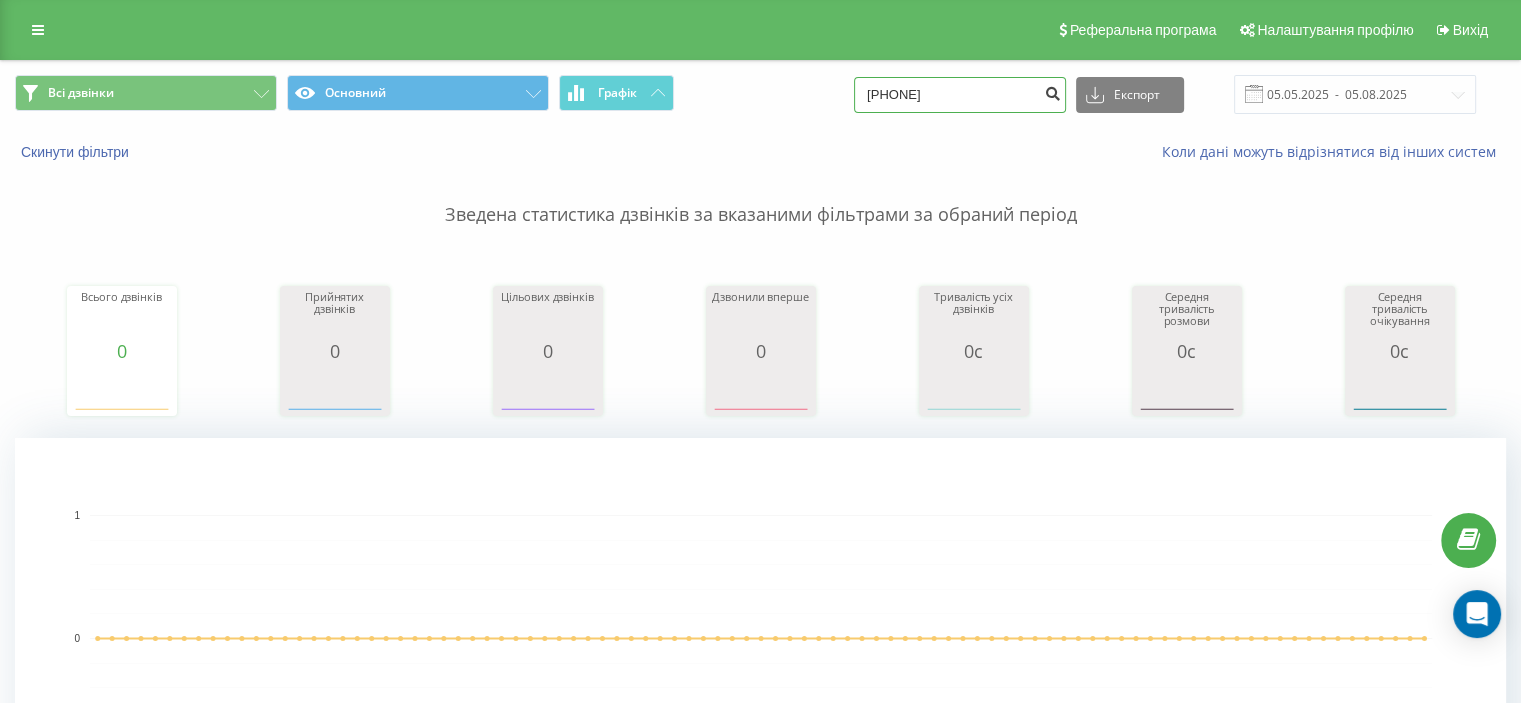 type on "0730348481" 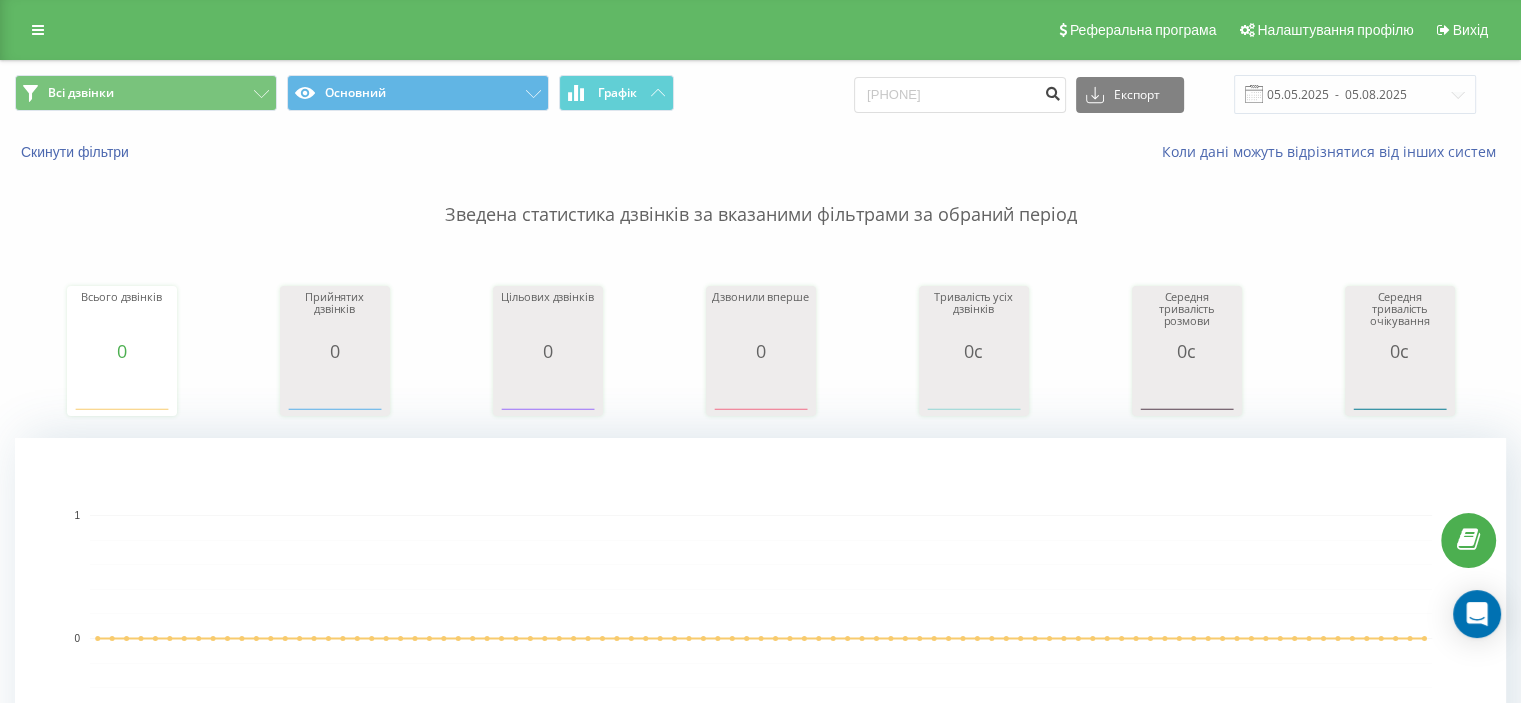 click at bounding box center [1052, 91] 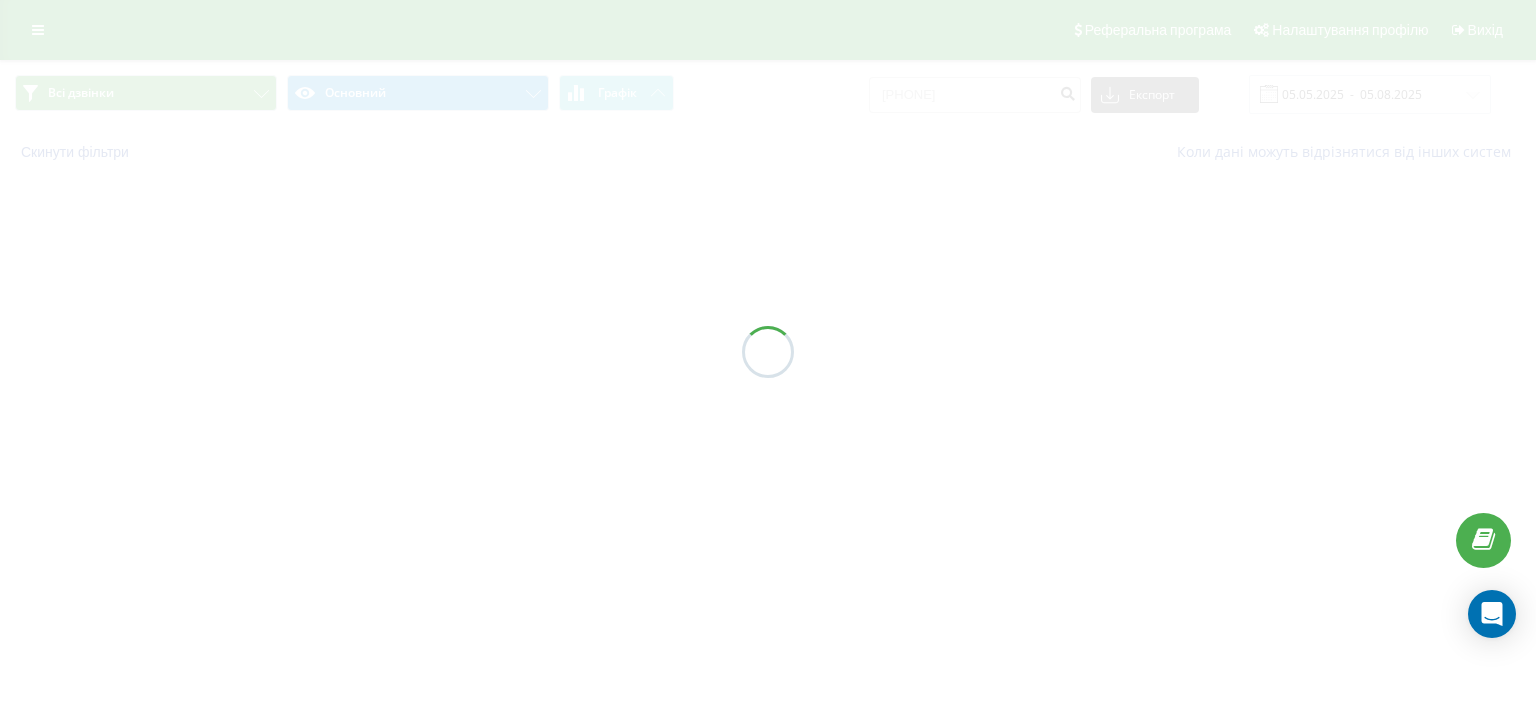 scroll, scrollTop: 0, scrollLeft: 0, axis: both 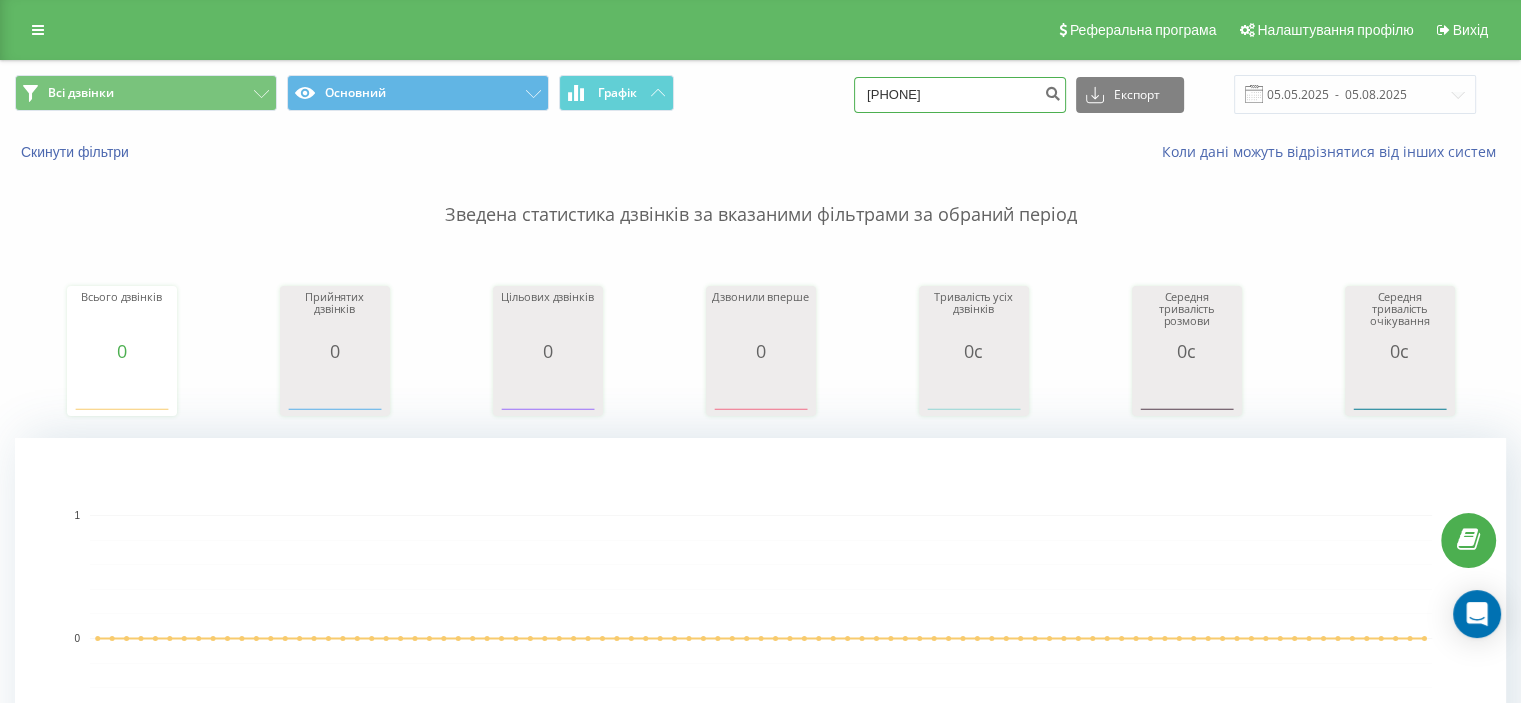 drag, startPoint x: 1034, startPoint y: 97, endPoint x: 821, endPoint y: 97, distance: 213 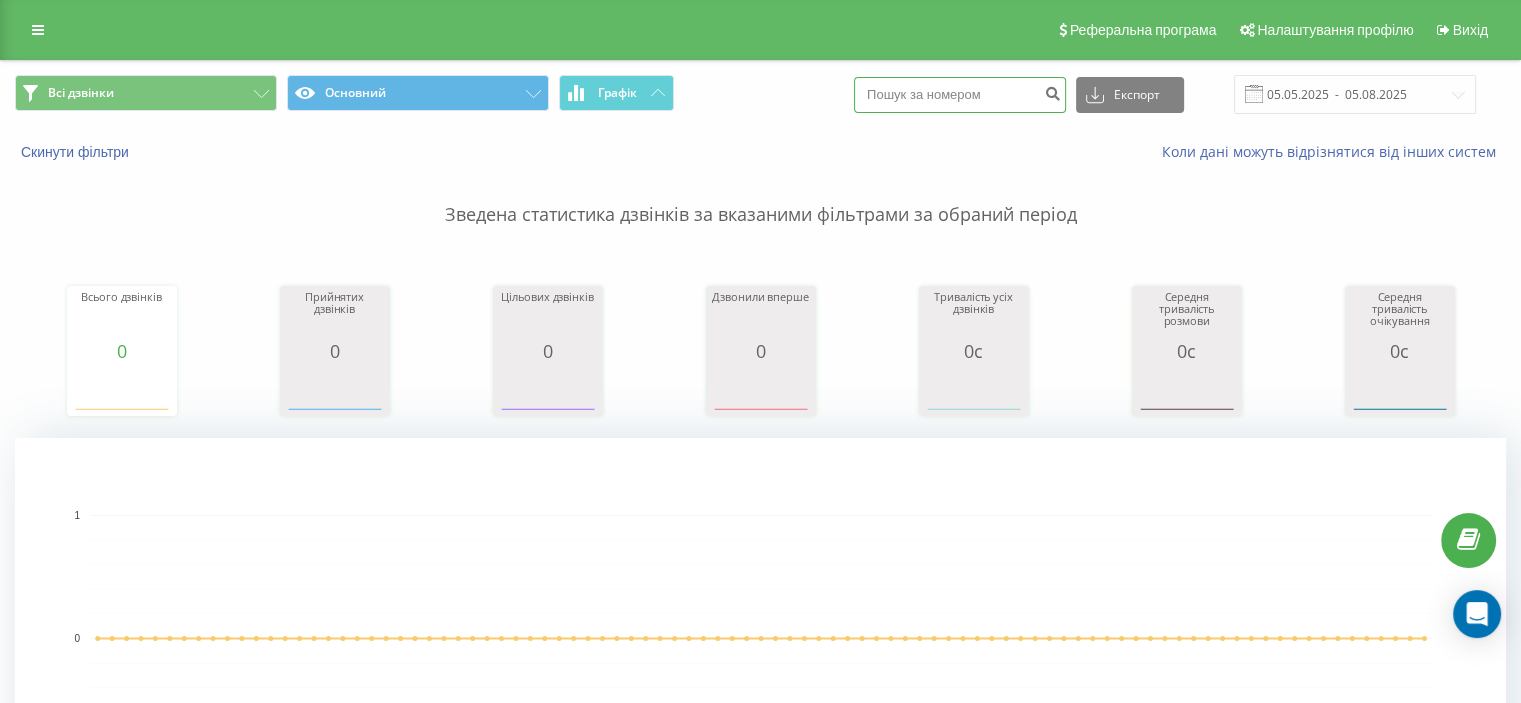 paste on "0507610626" 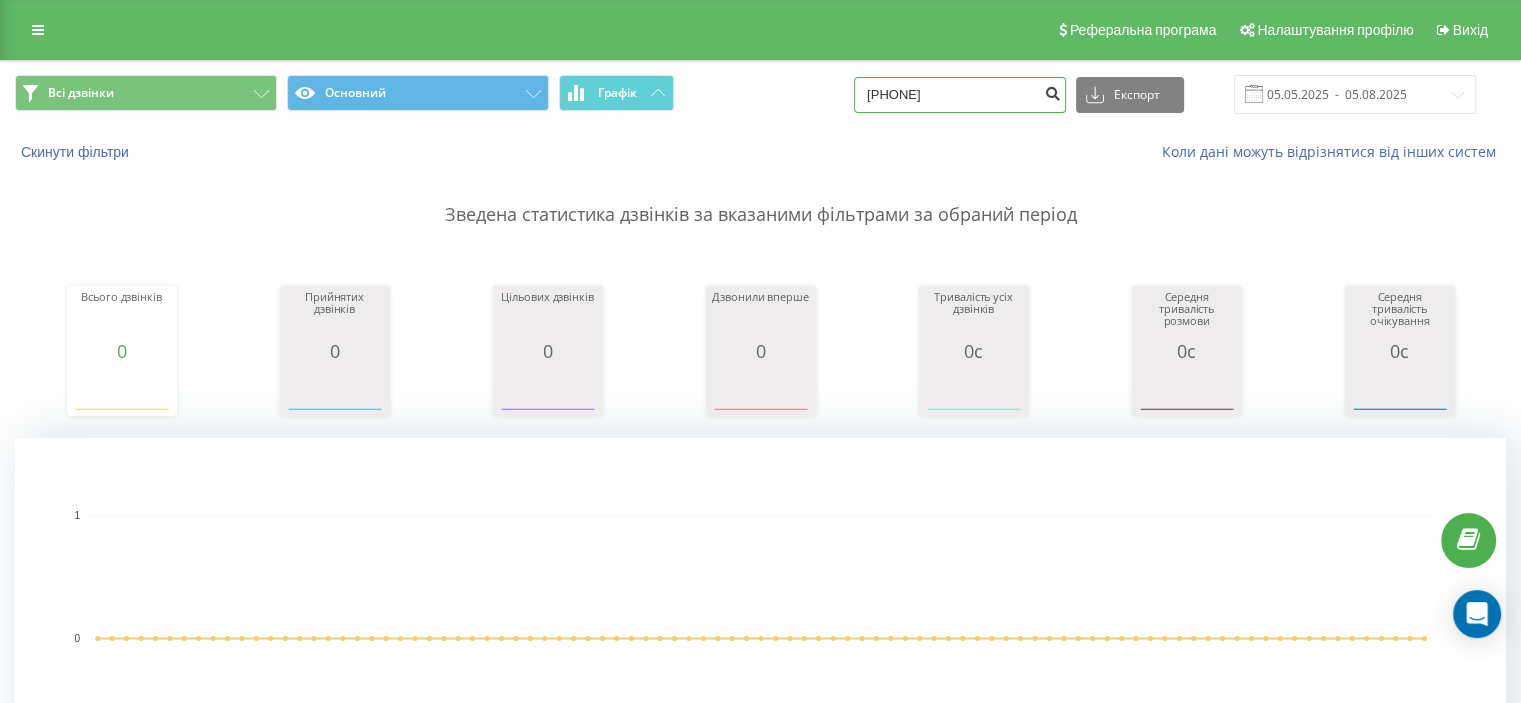 type on "0507610626" 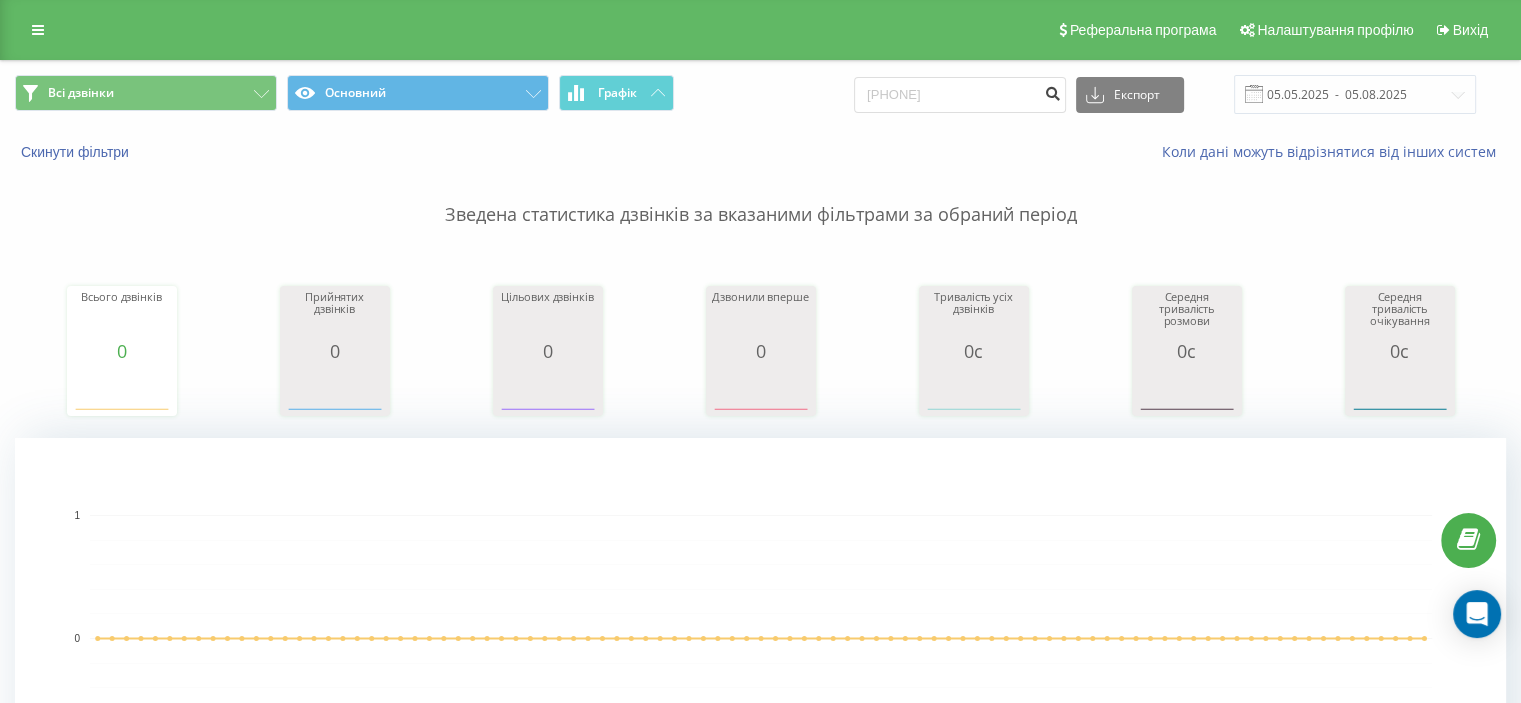 click at bounding box center (1052, 91) 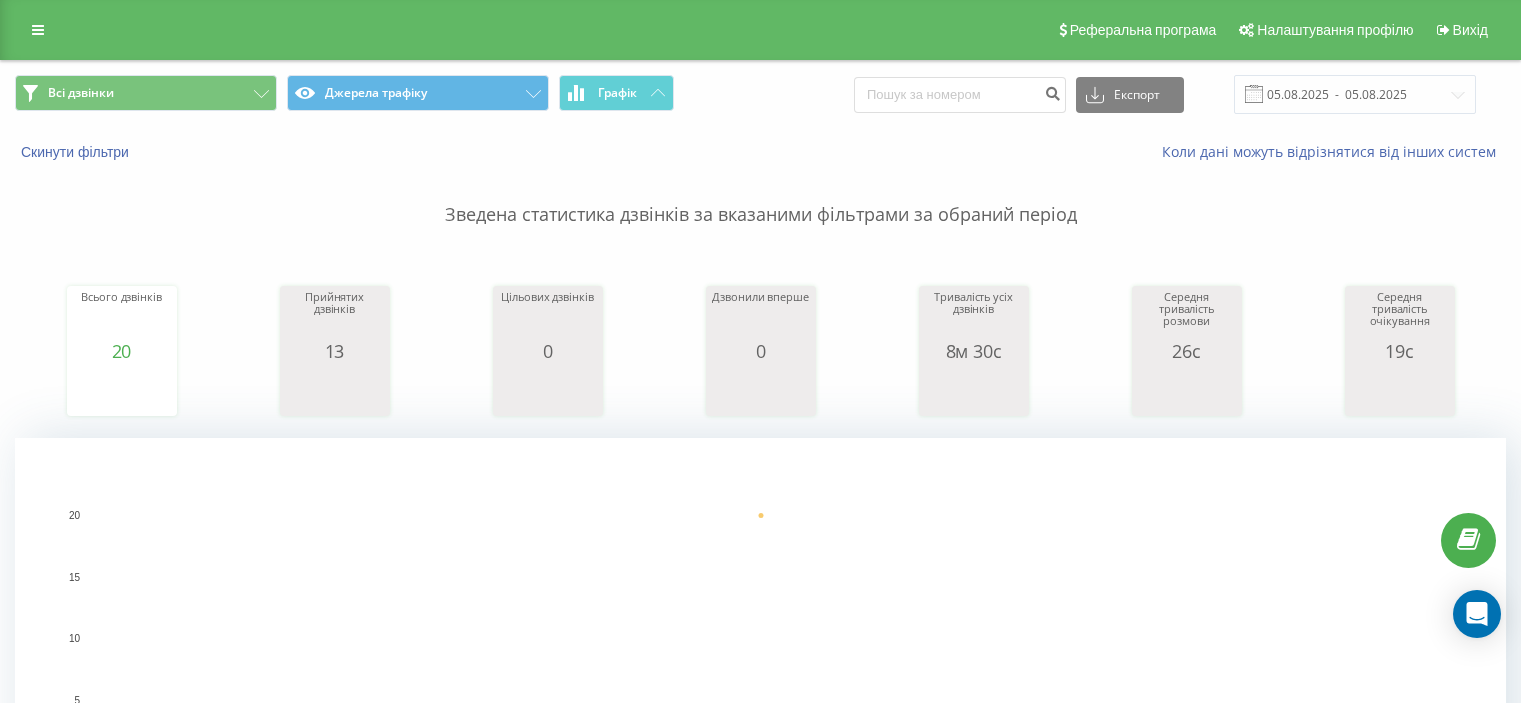 scroll, scrollTop: 0, scrollLeft: 0, axis: both 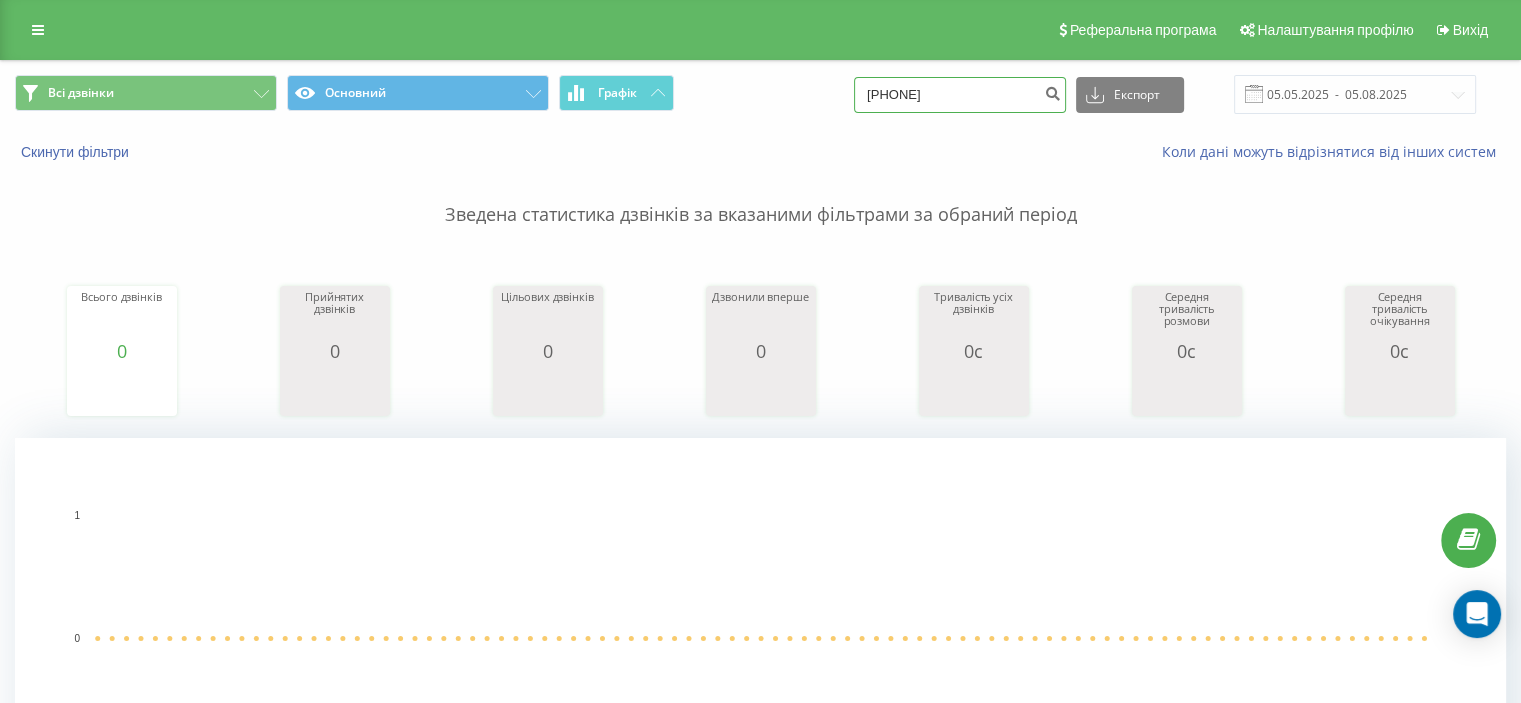 drag, startPoint x: 981, startPoint y: 98, endPoint x: 772, endPoint y: 94, distance: 209.03827 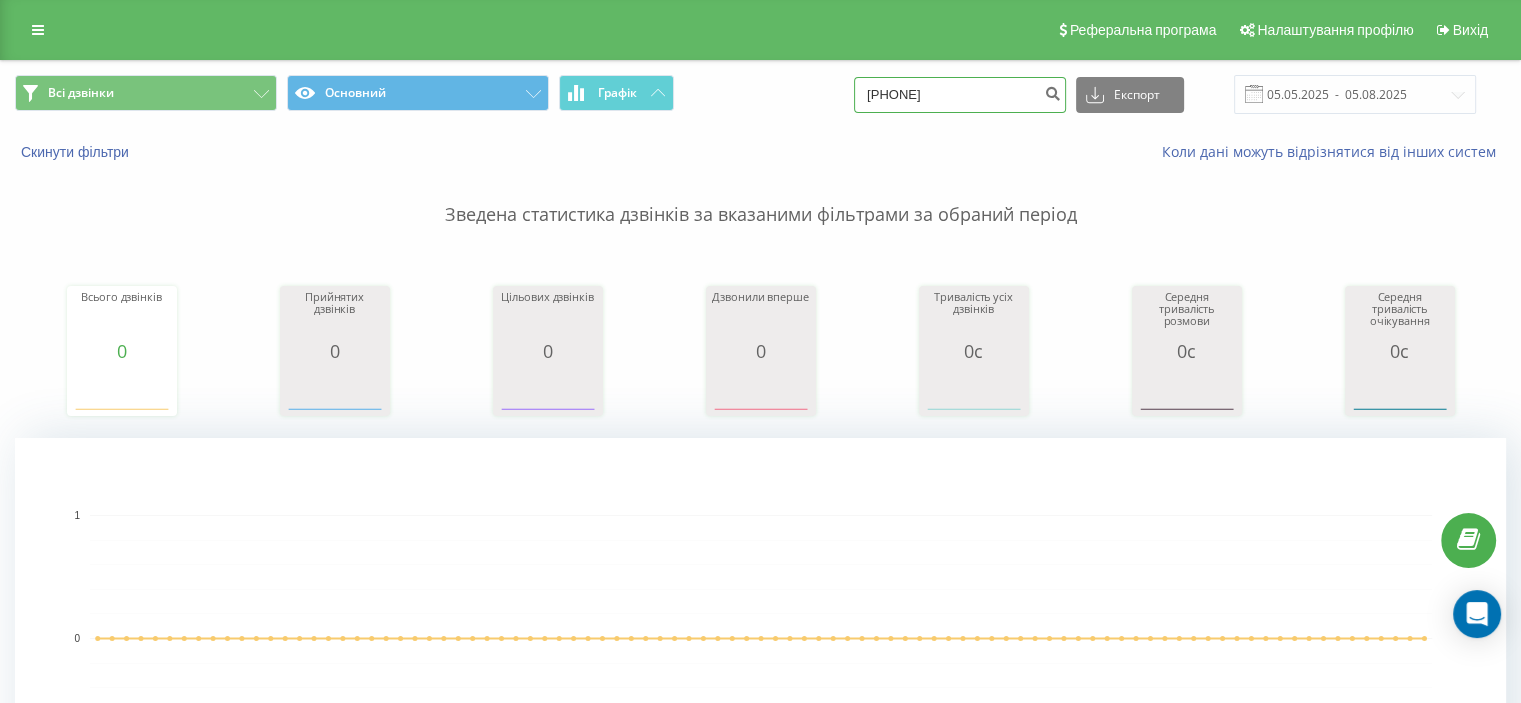 click on "Всі дзвінки Основний Графік 0507610626 Експорт .csv .xls .xlsx 05.05.2025  -  05.08.2025" at bounding box center (760, 94) 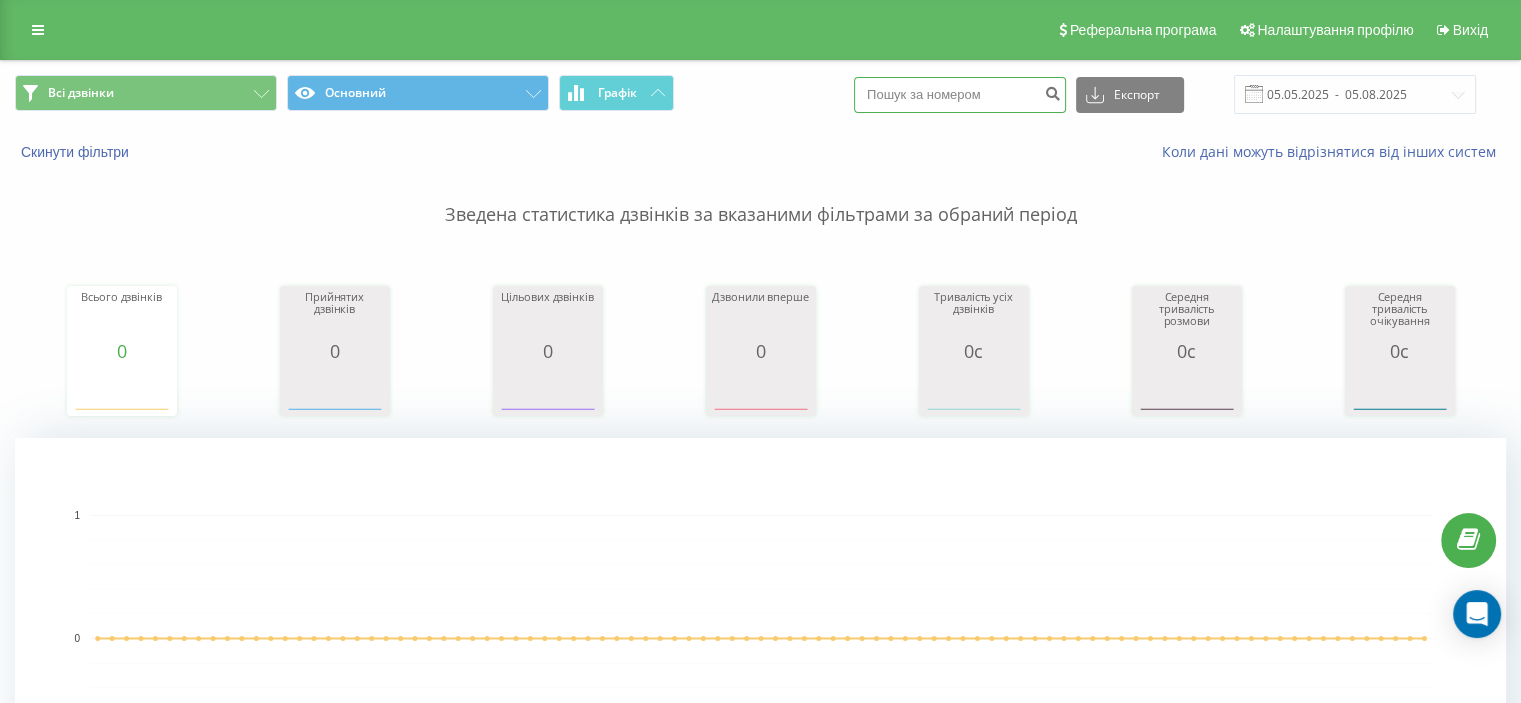 paste on "(066) 369 92 34" 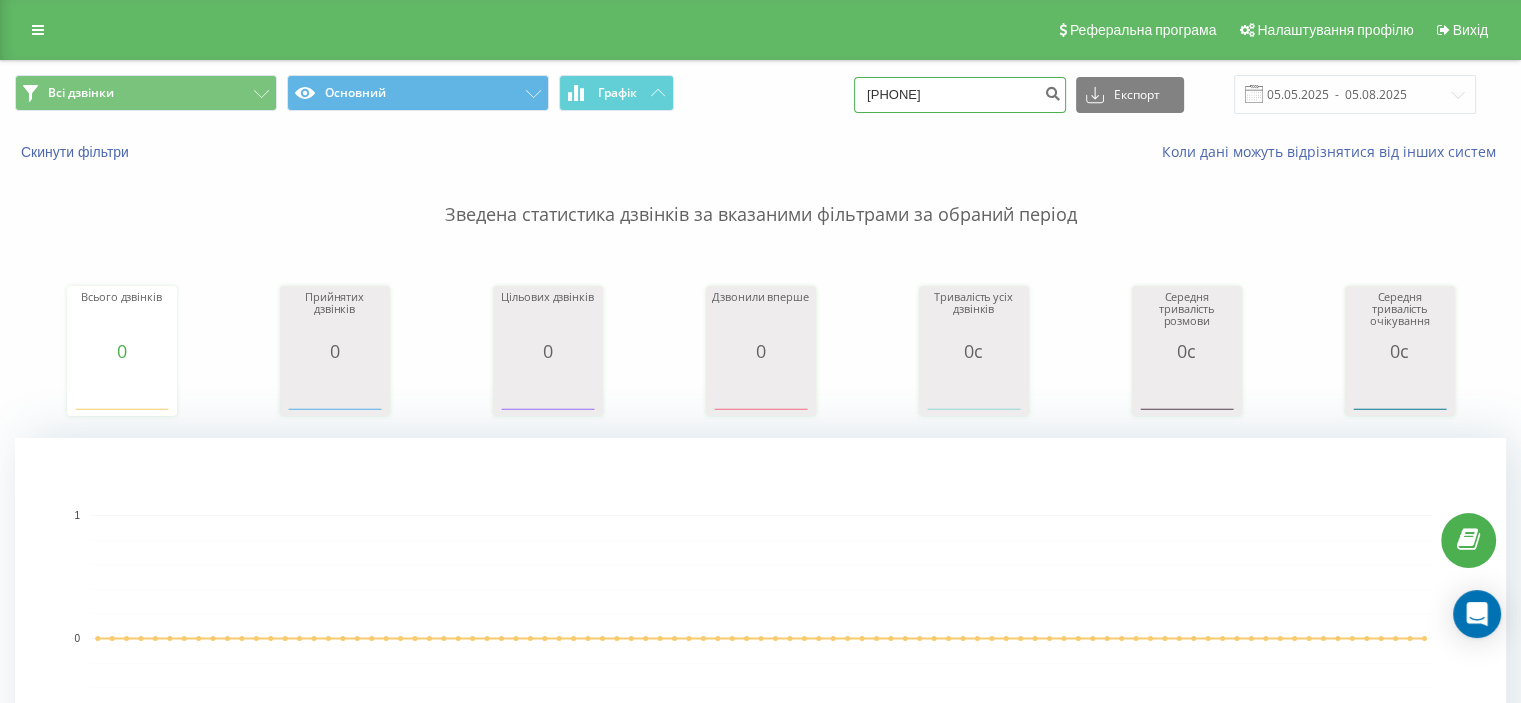 drag, startPoint x: 1001, startPoint y: 99, endPoint x: 793, endPoint y: 86, distance: 208.40585 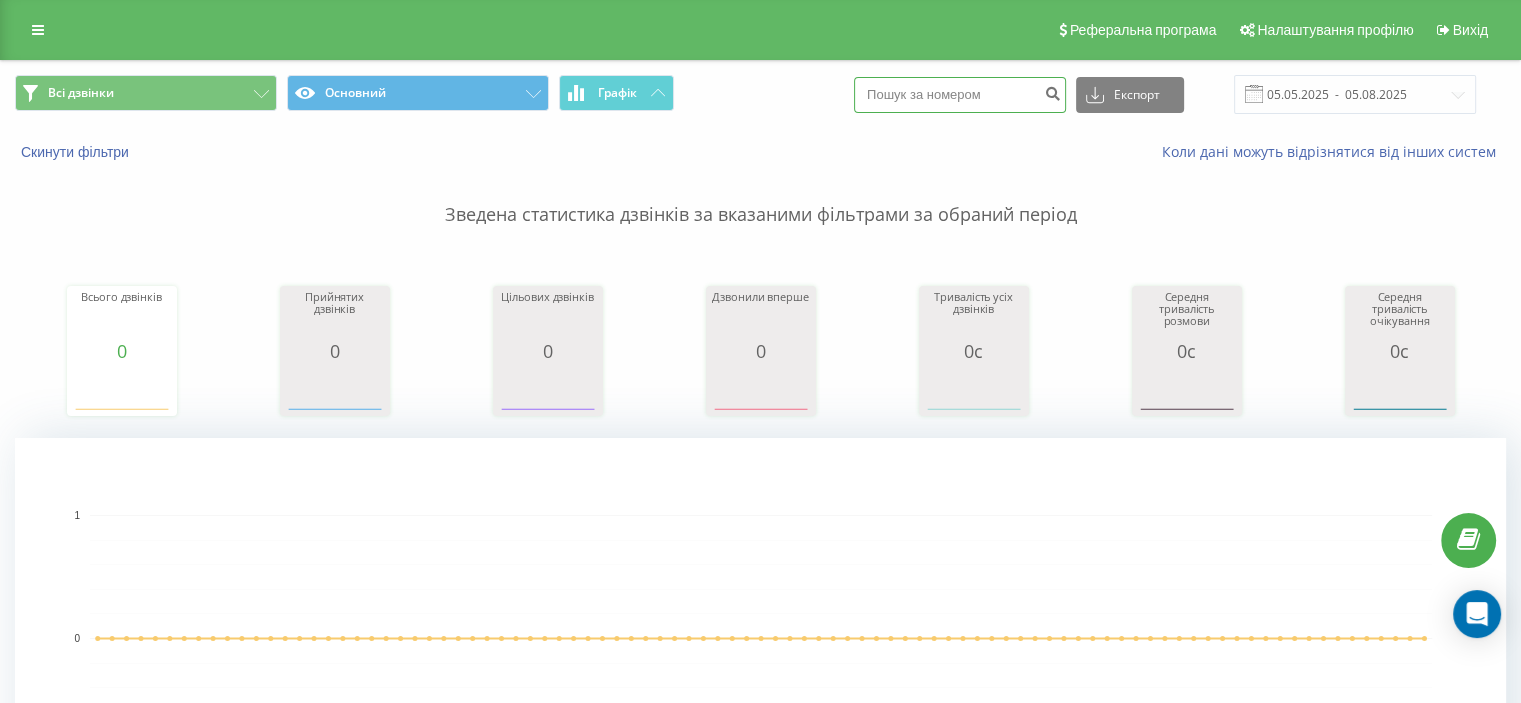 click at bounding box center (960, 95) 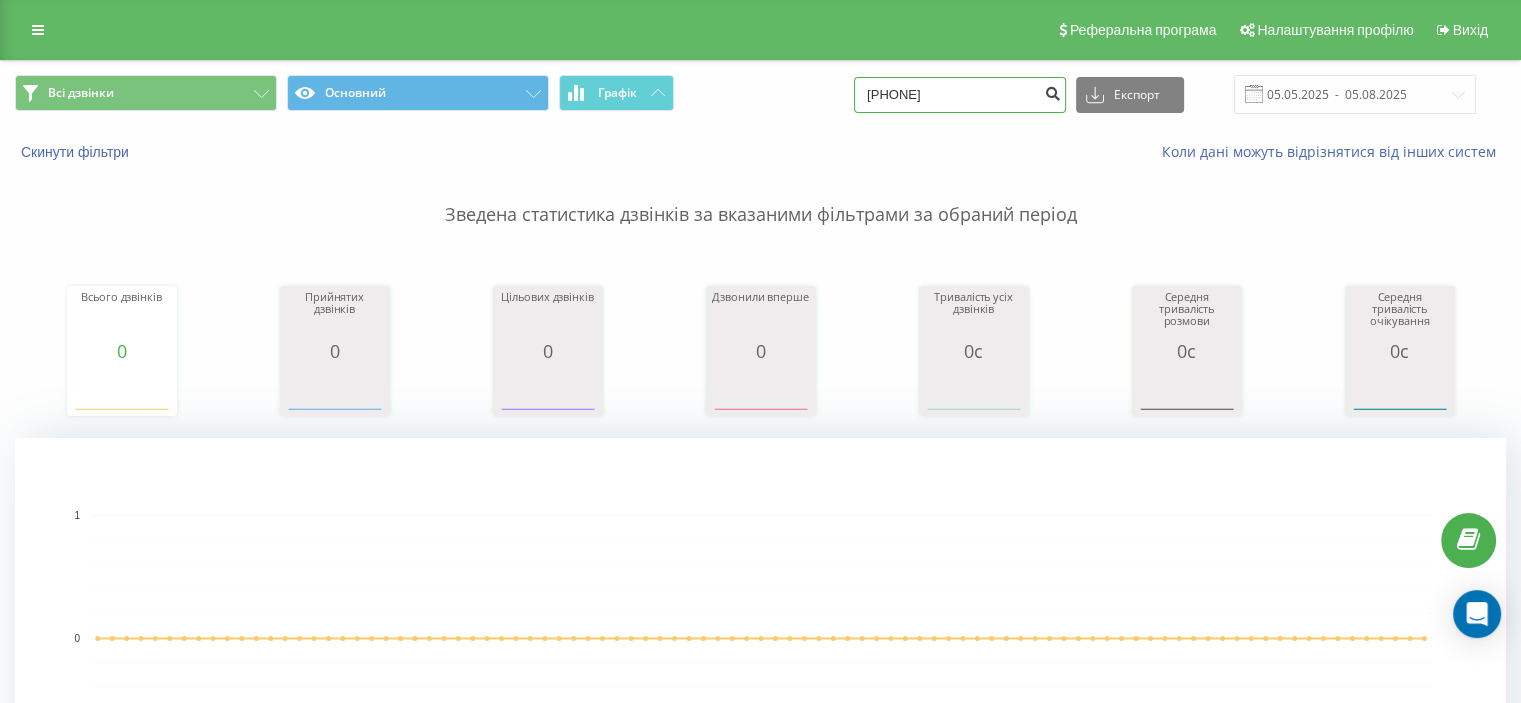 type on "0663699234" 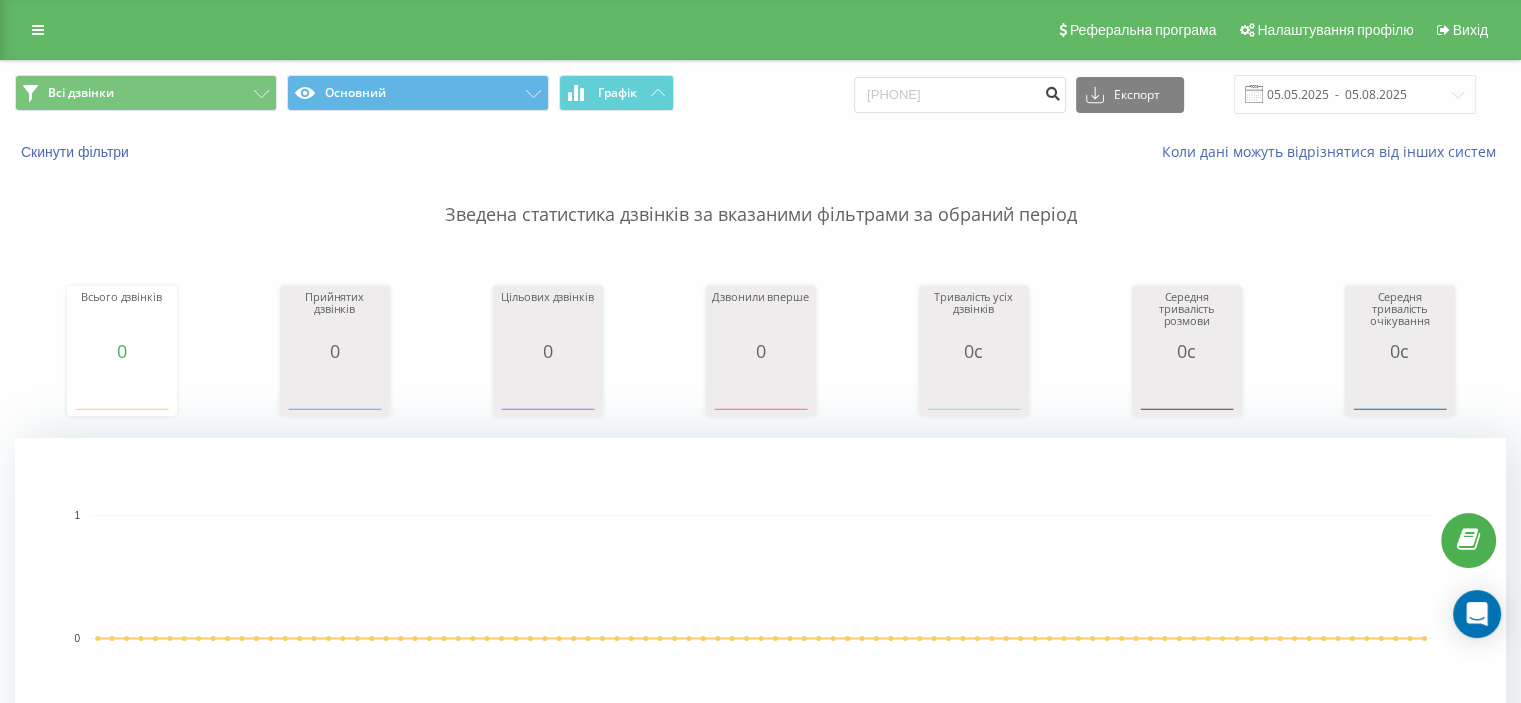 click at bounding box center [1052, 91] 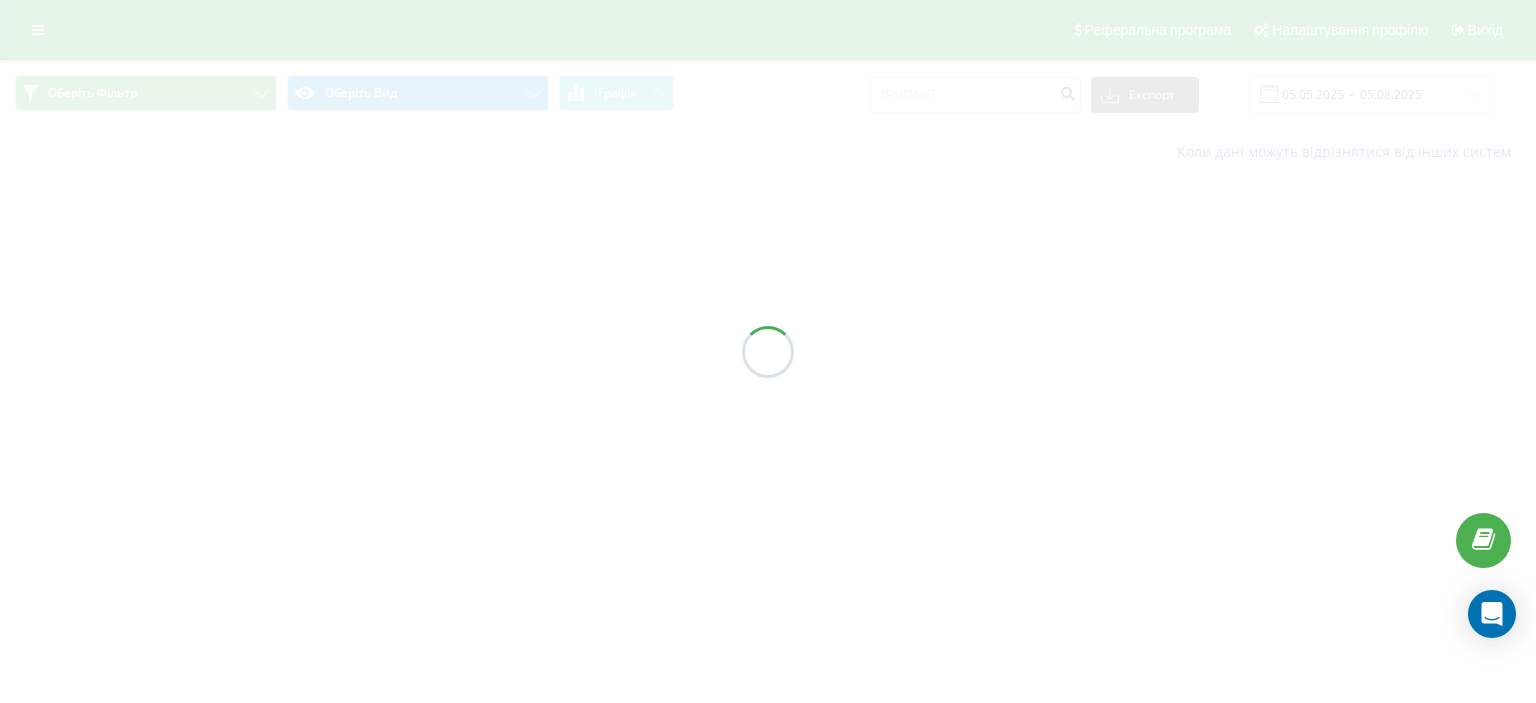 scroll, scrollTop: 0, scrollLeft: 0, axis: both 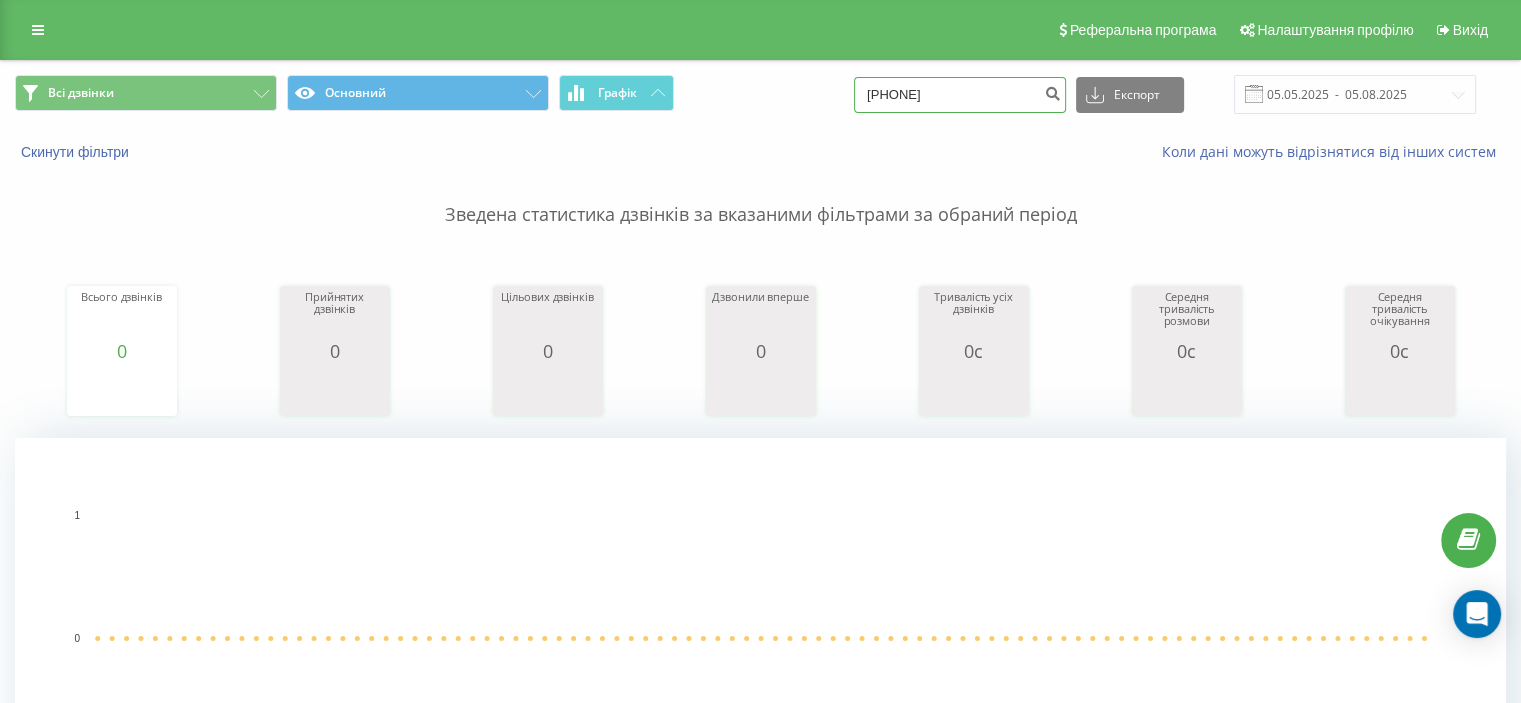 drag, startPoint x: 999, startPoint y: 100, endPoint x: 716, endPoint y: 75, distance: 284.10208 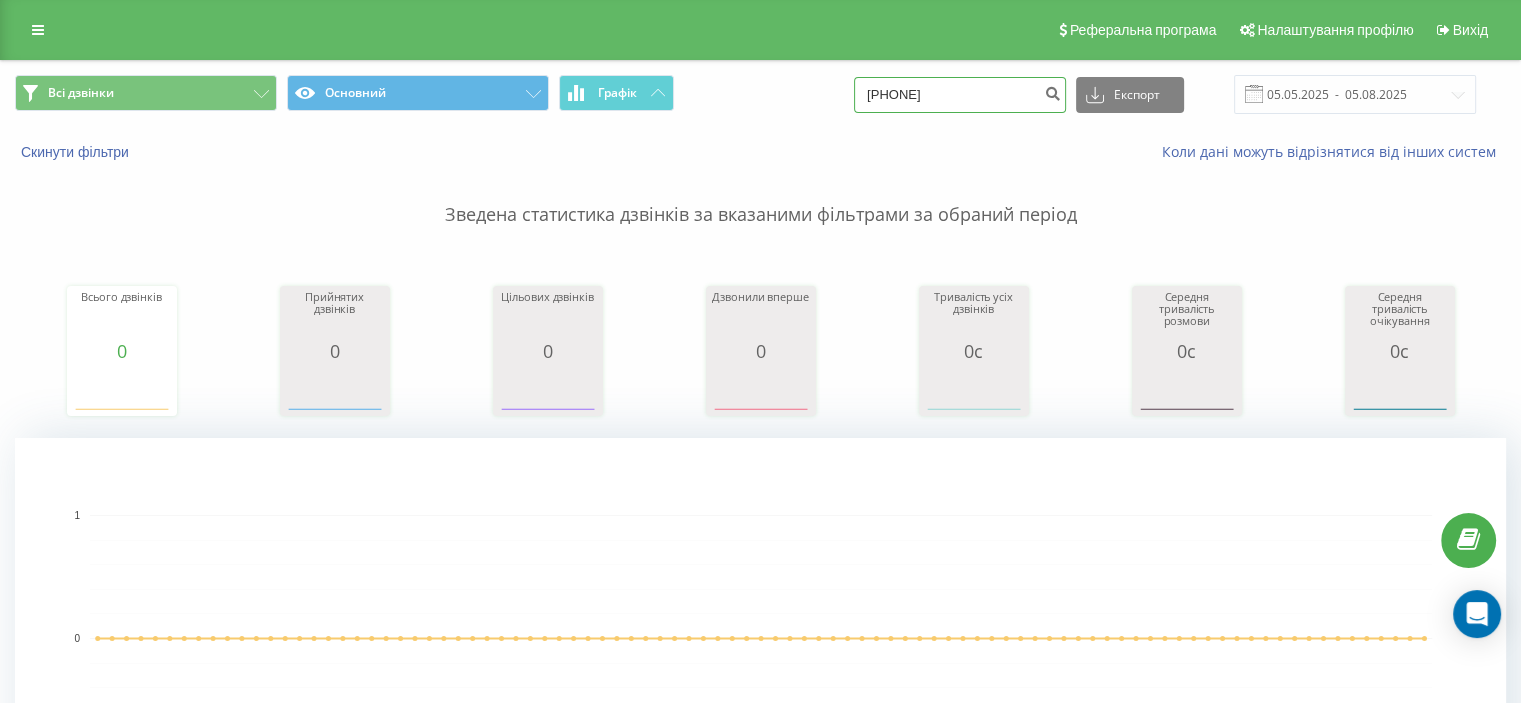 click on "Всі дзвінки Основний Графік 0663699234 Експорт .csv .xls .xlsx 05.05.2025  -  05.08.2025" at bounding box center (760, 94) 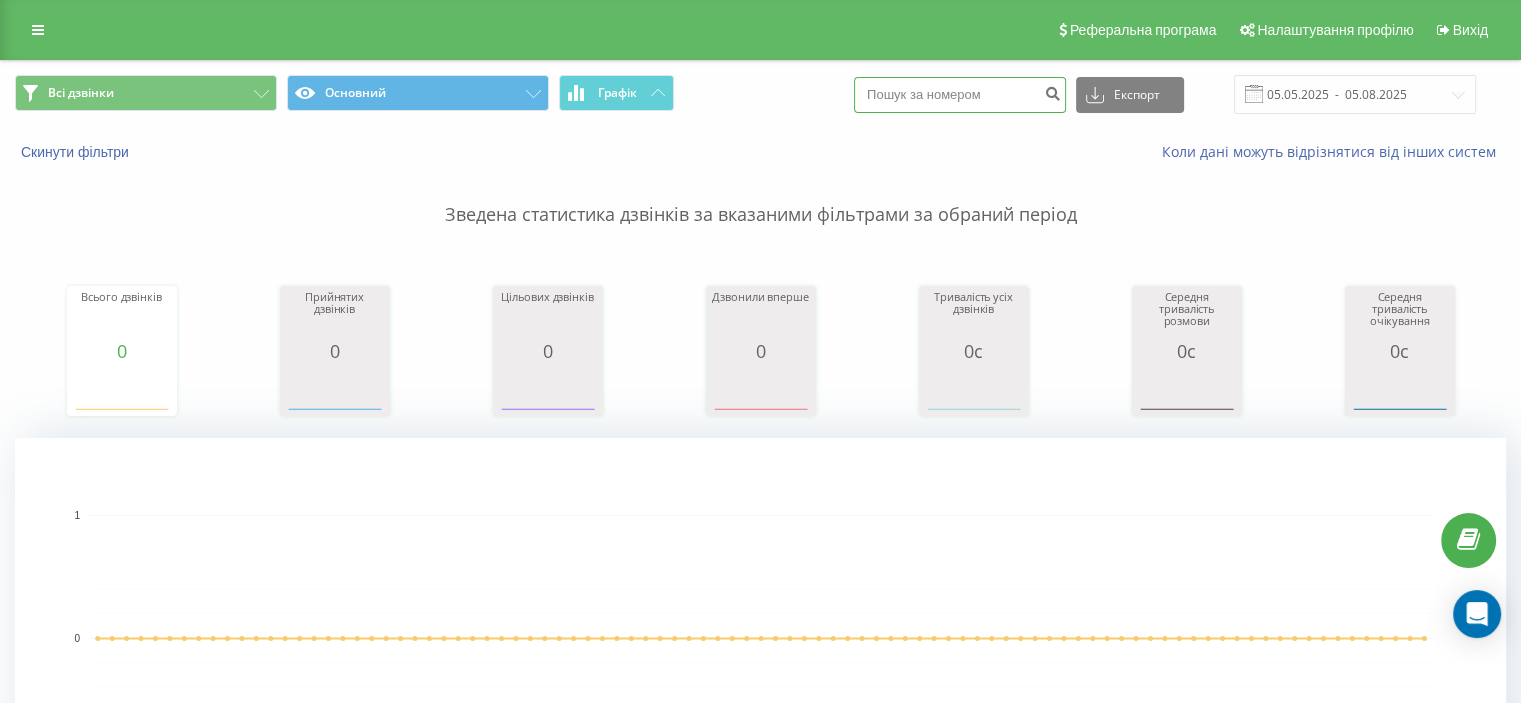 paste on "[PHONE]" 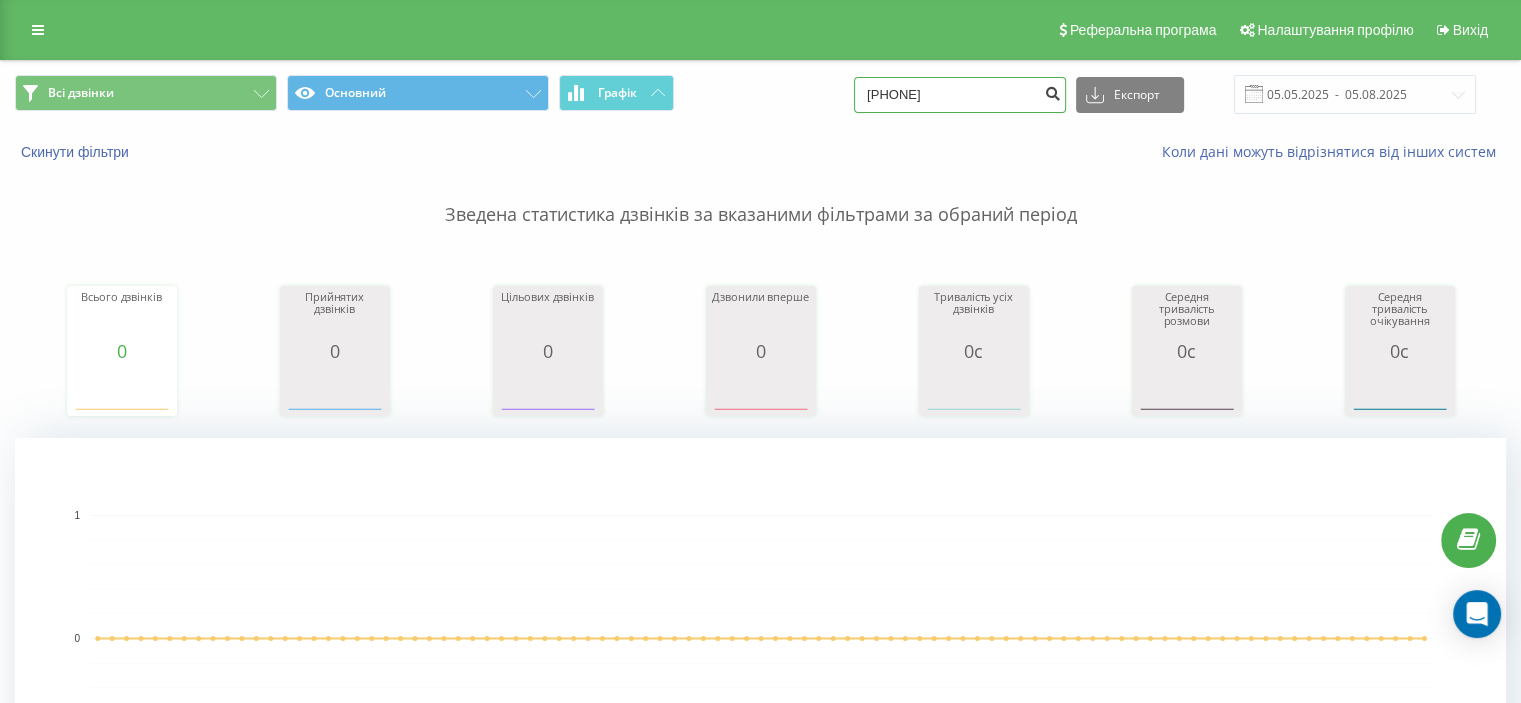 type on "[PHONE]" 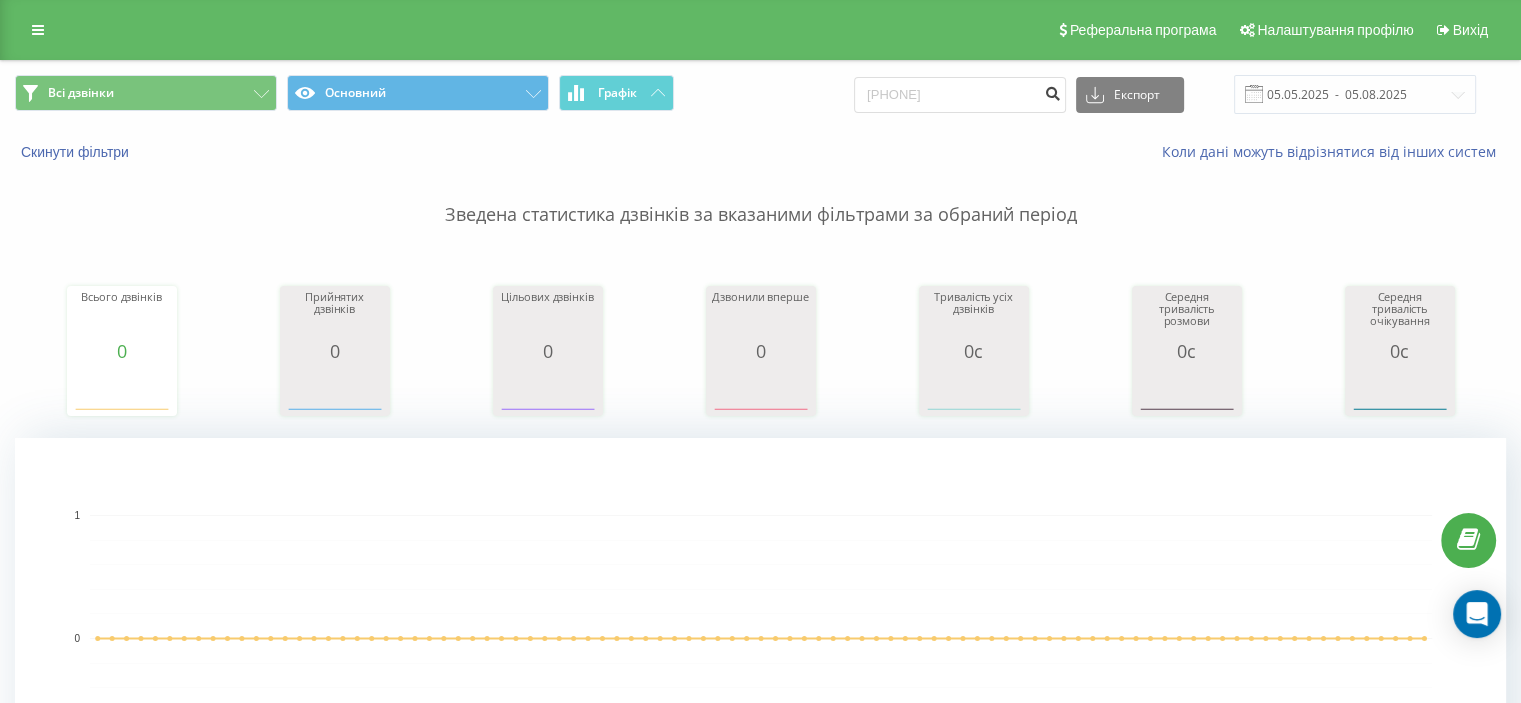 click at bounding box center (1052, 95) 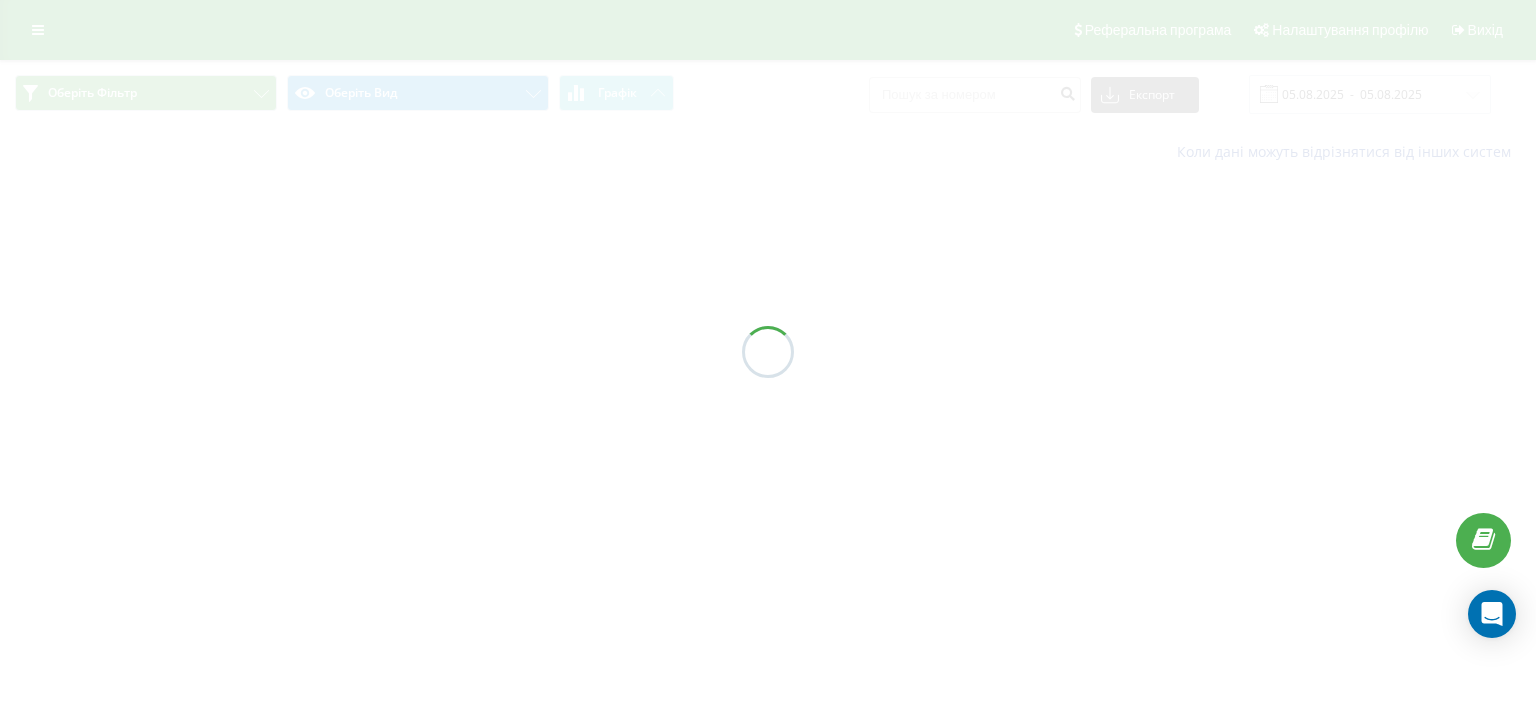 scroll, scrollTop: 0, scrollLeft: 0, axis: both 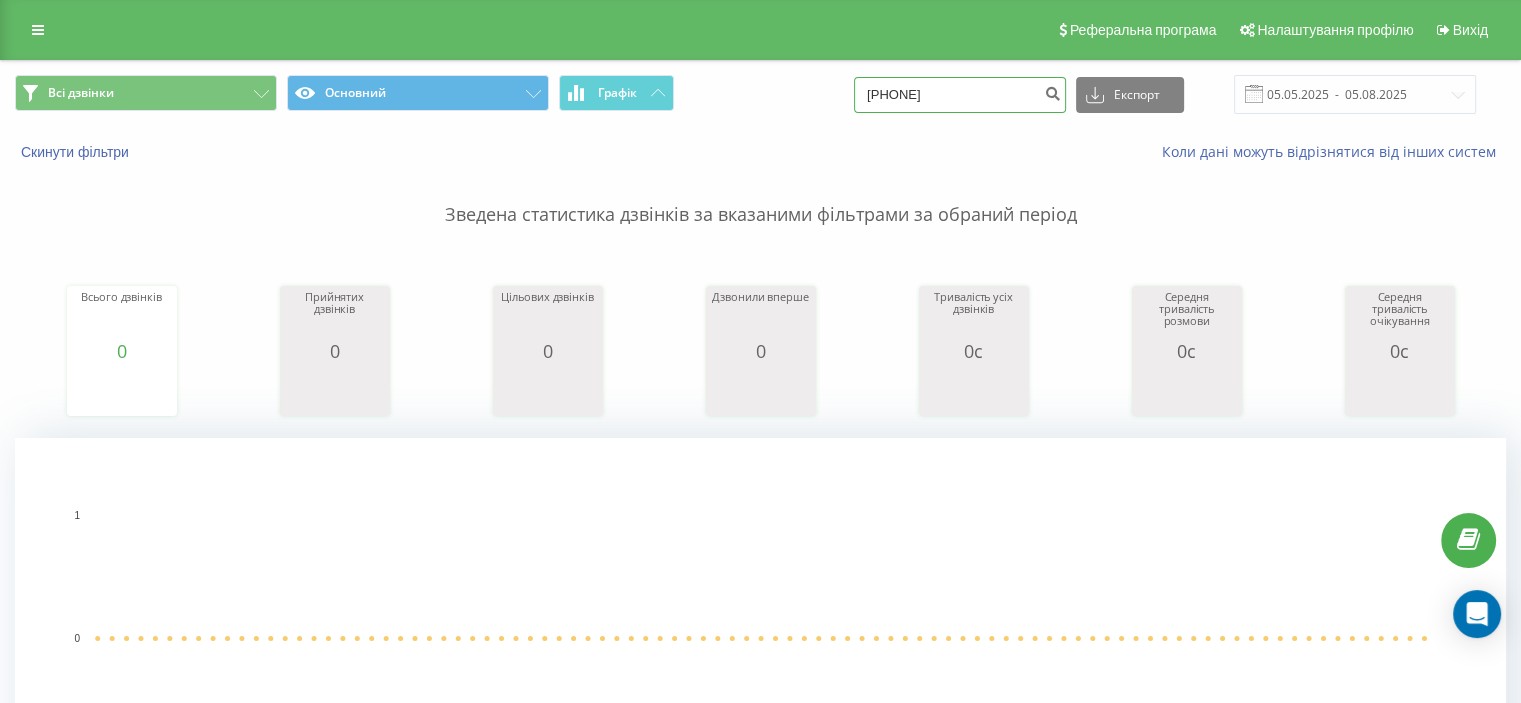 drag, startPoint x: 960, startPoint y: 100, endPoint x: 820, endPoint y: 96, distance: 140.05713 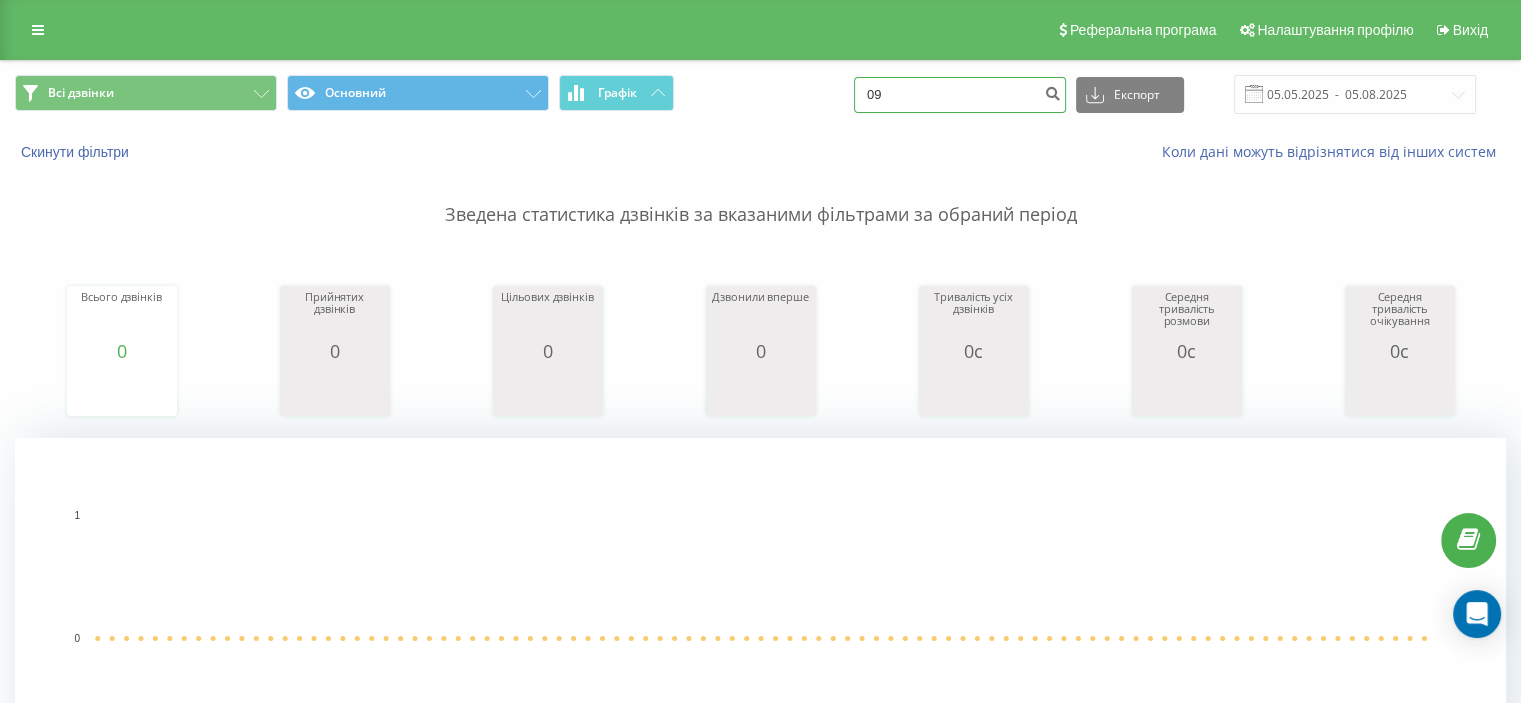 type on "0" 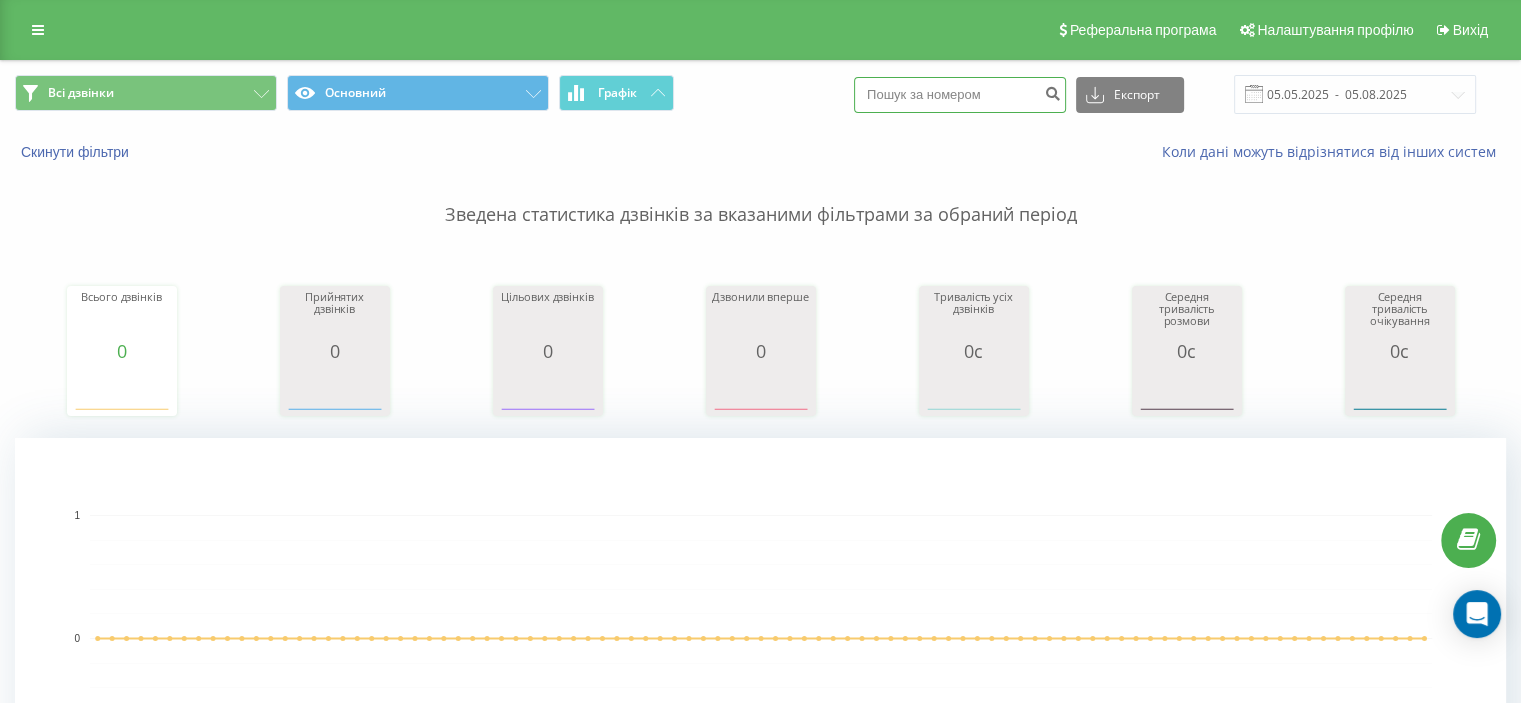 paste on "[PHONE]" 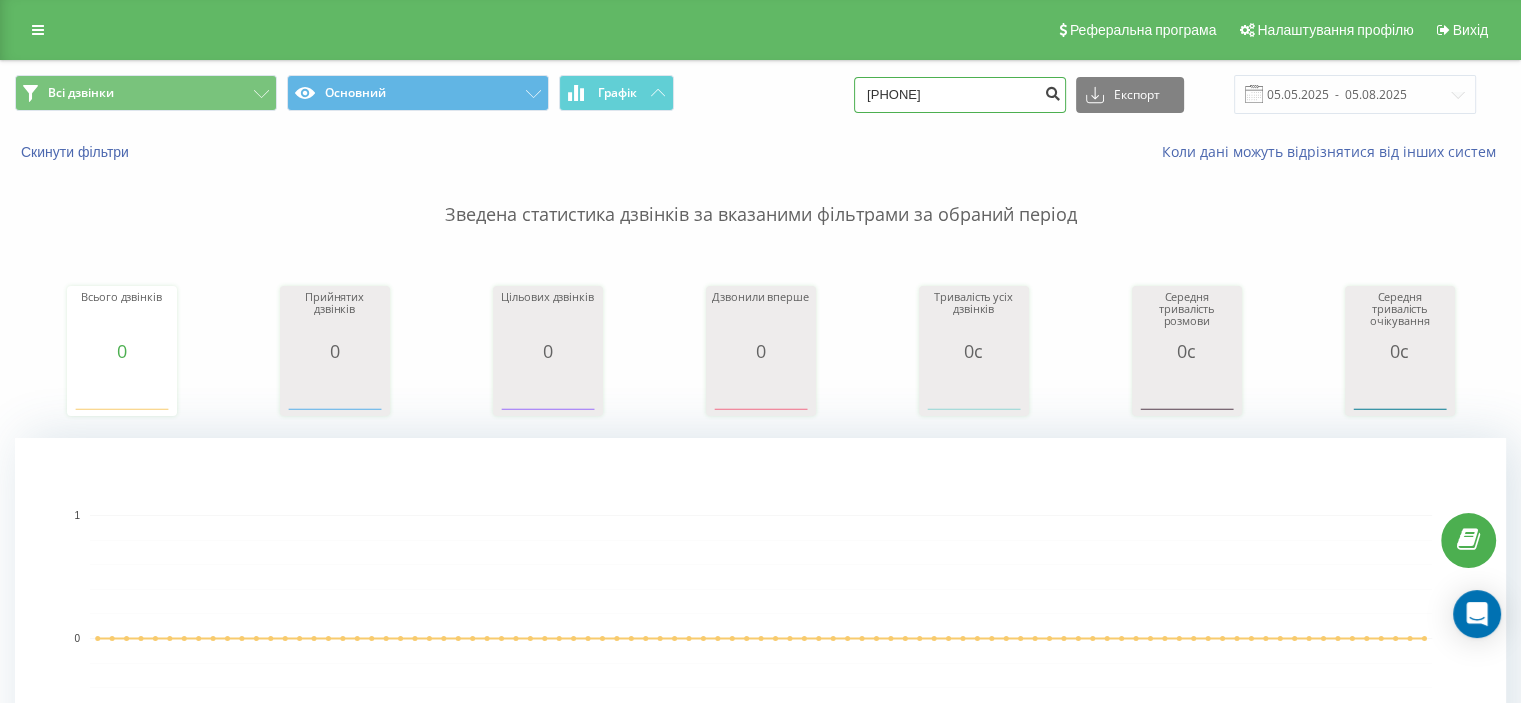 type on "[PHONE]" 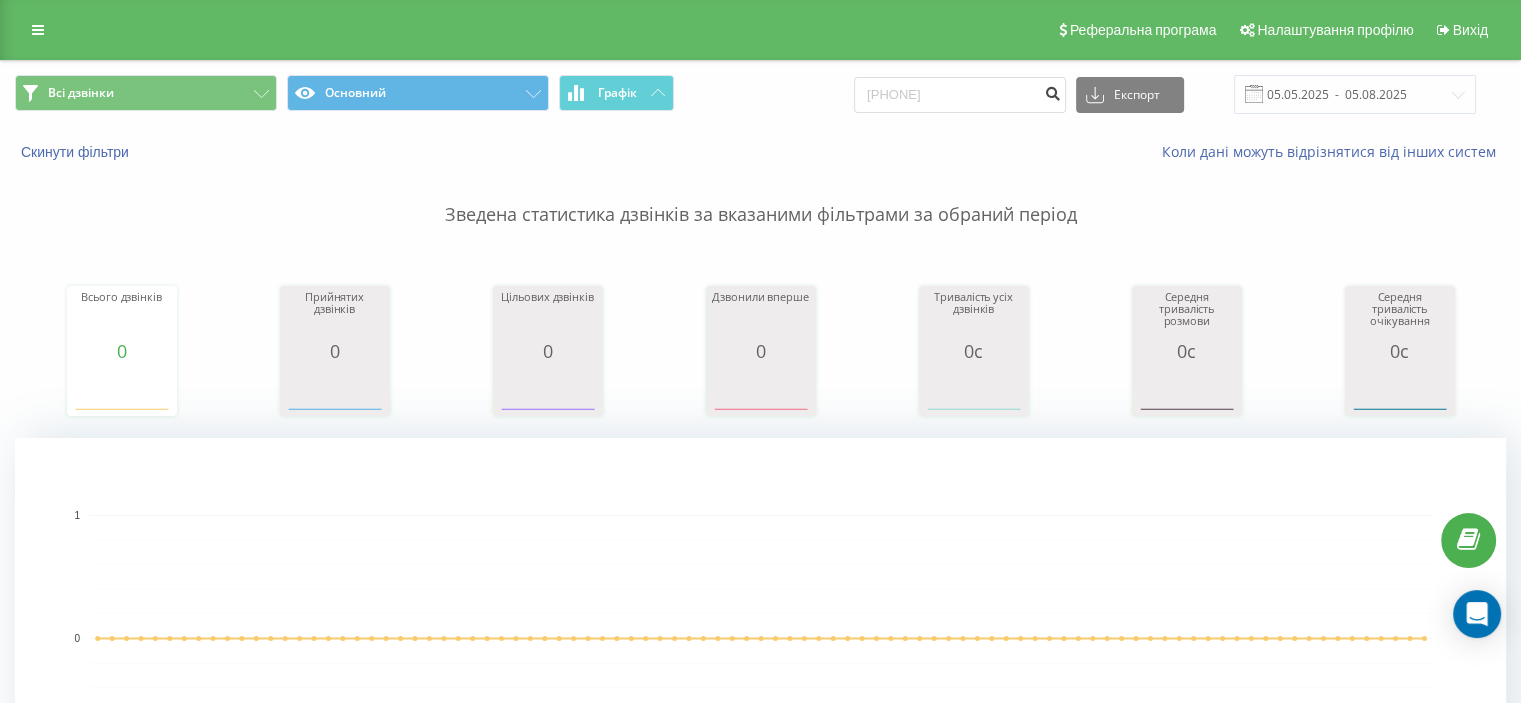 click at bounding box center [1052, 91] 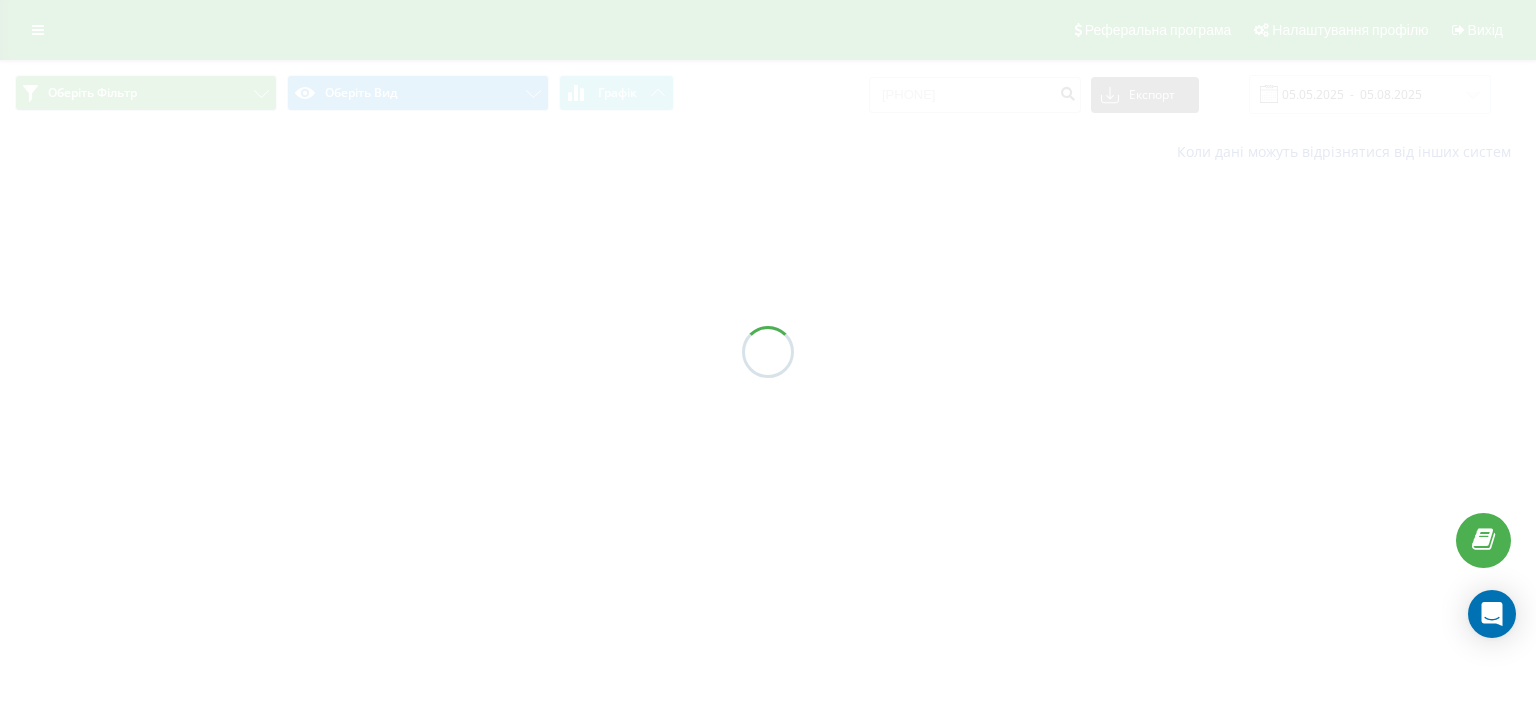 scroll, scrollTop: 0, scrollLeft: 0, axis: both 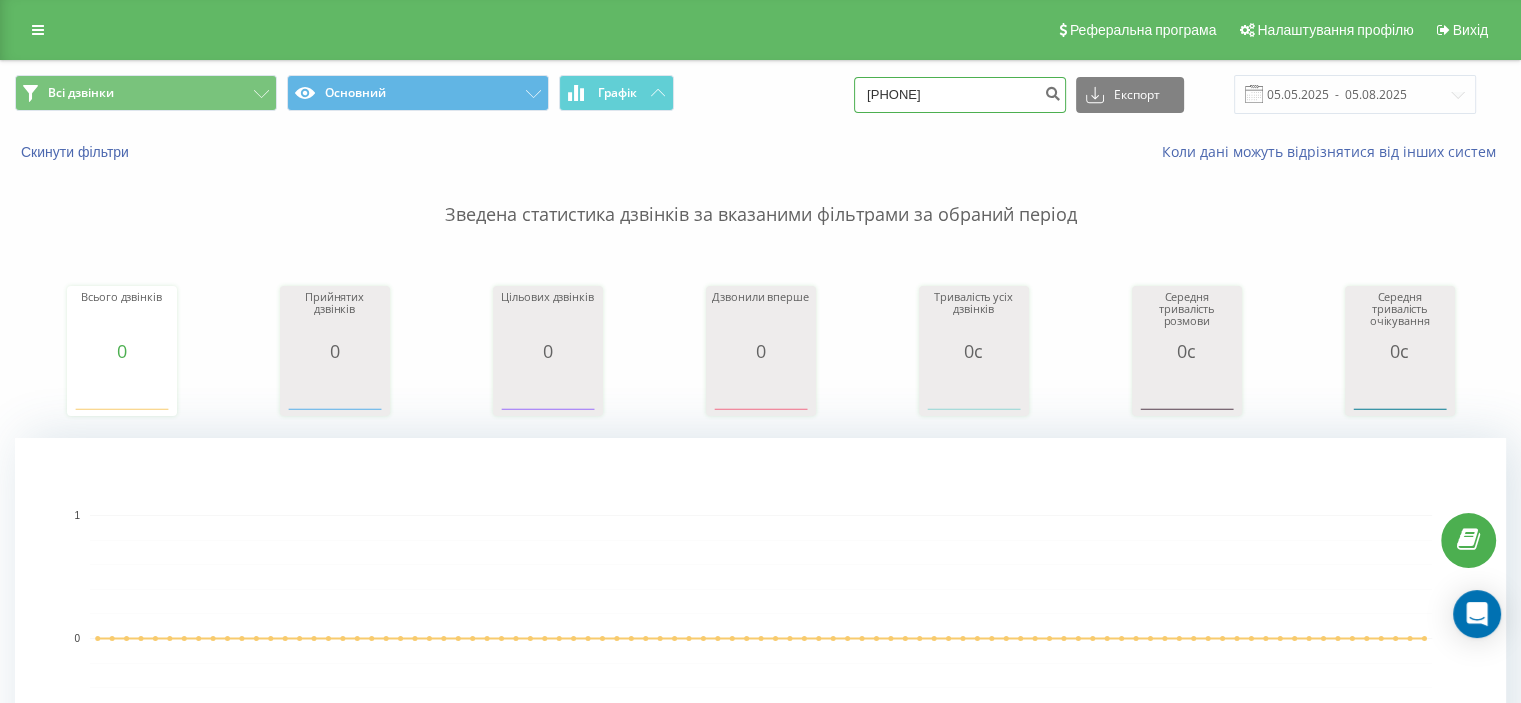 drag, startPoint x: 996, startPoint y: 86, endPoint x: 877, endPoint y: 79, distance: 119.2057 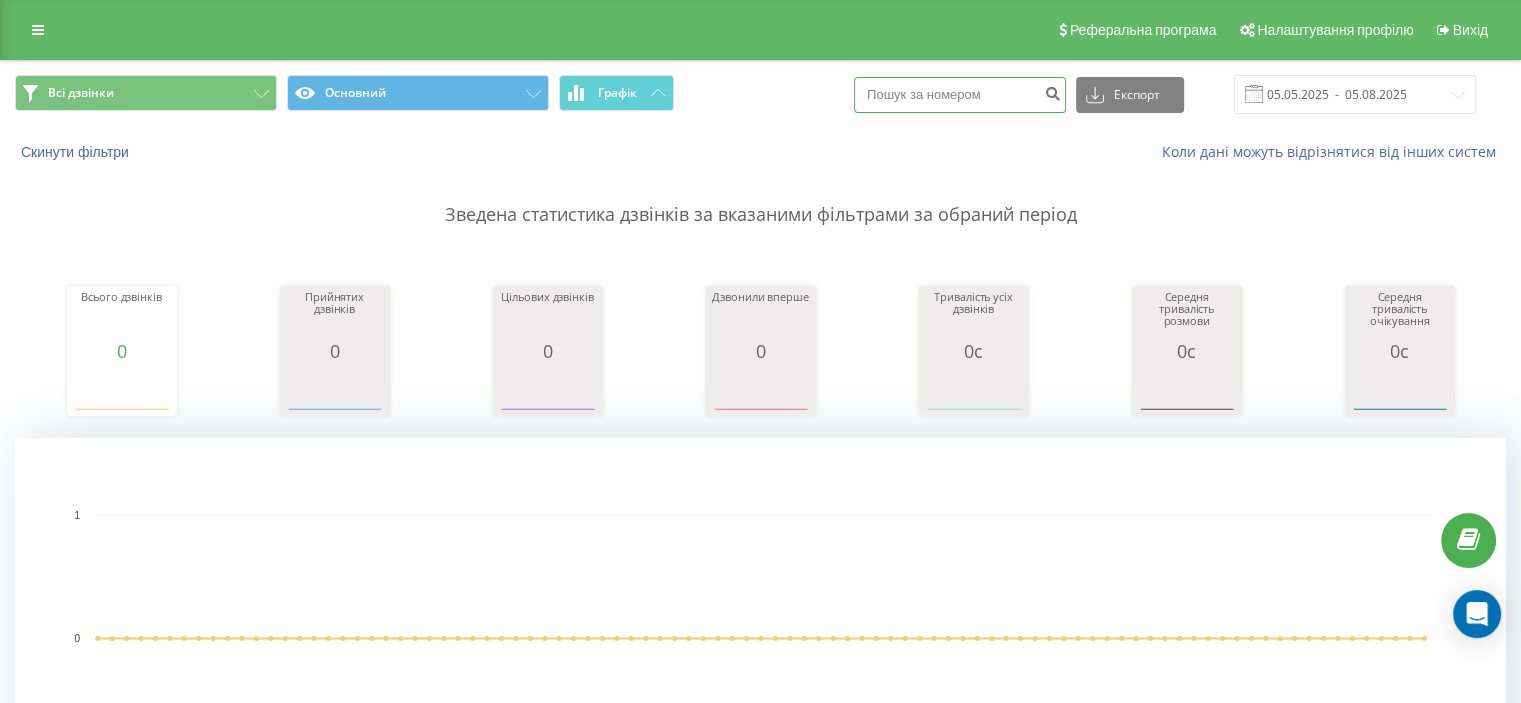 paste on "0666632771" 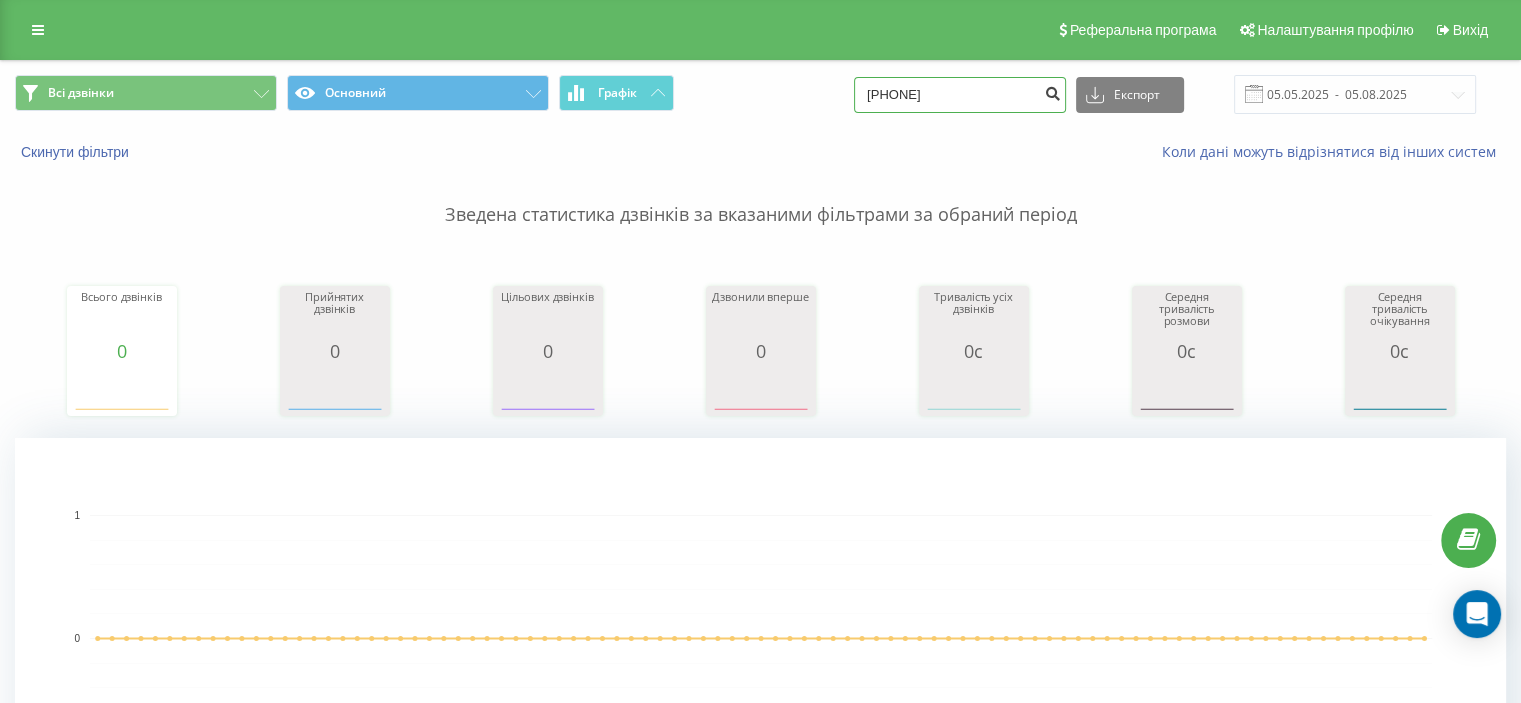 type on "0666632771" 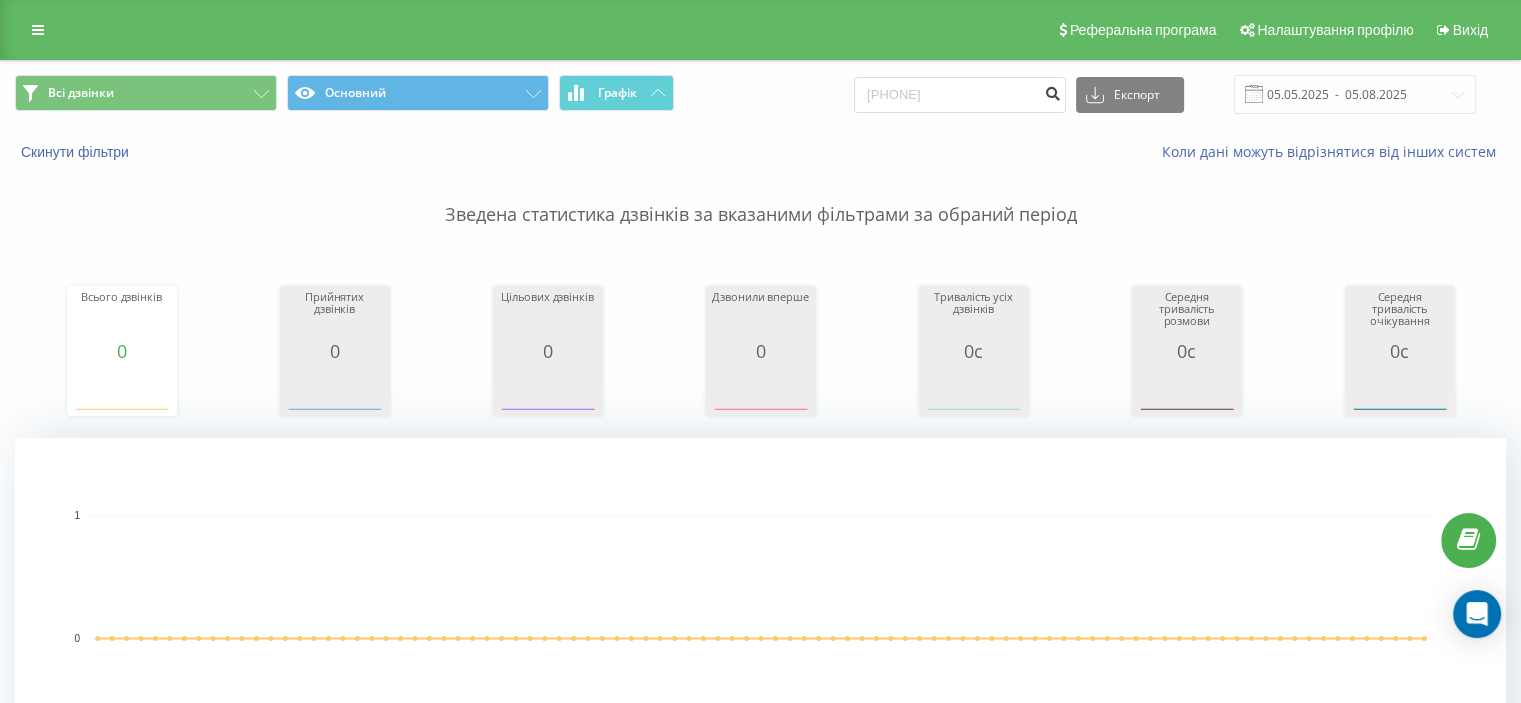 click at bounding box center (1052, 91) 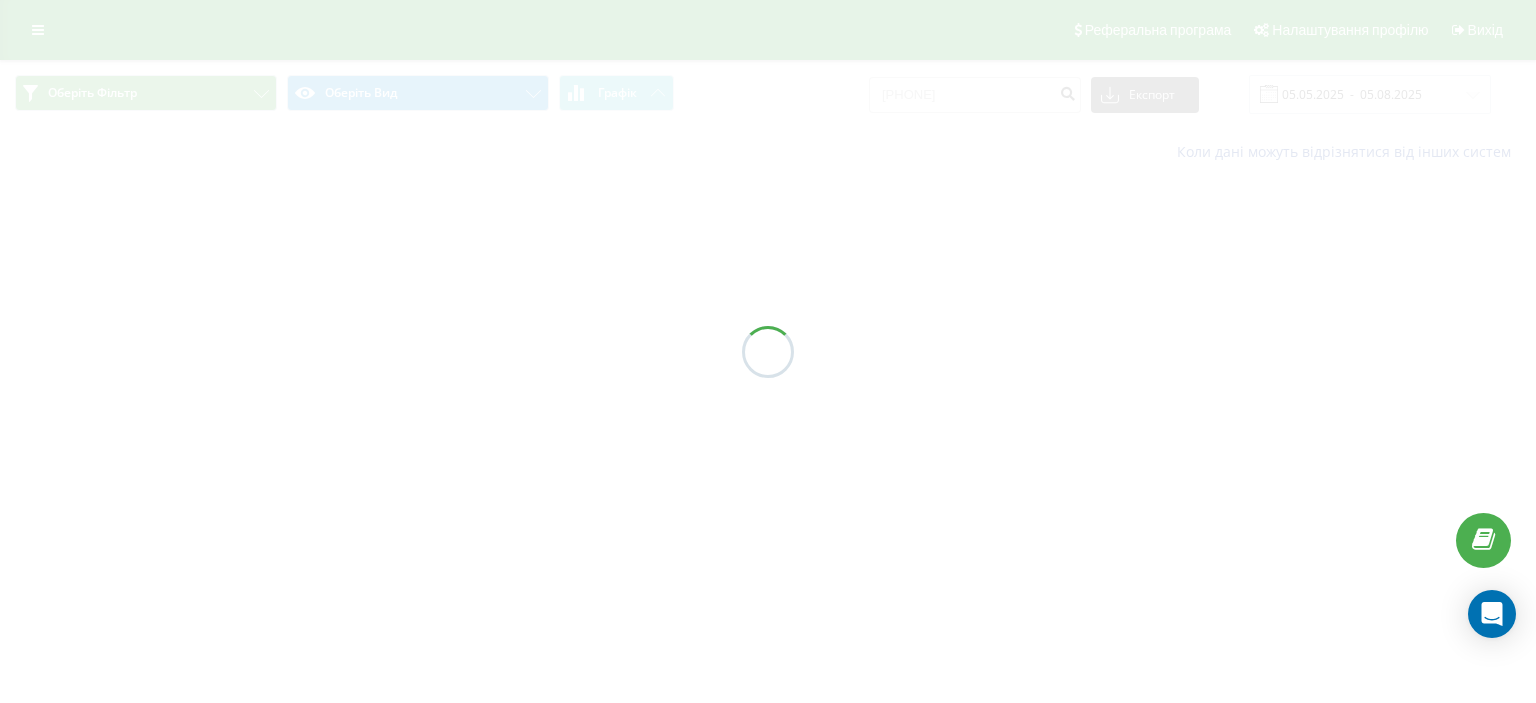 scroll, scrollTop: 0, scrollLeft: 0, axis: both 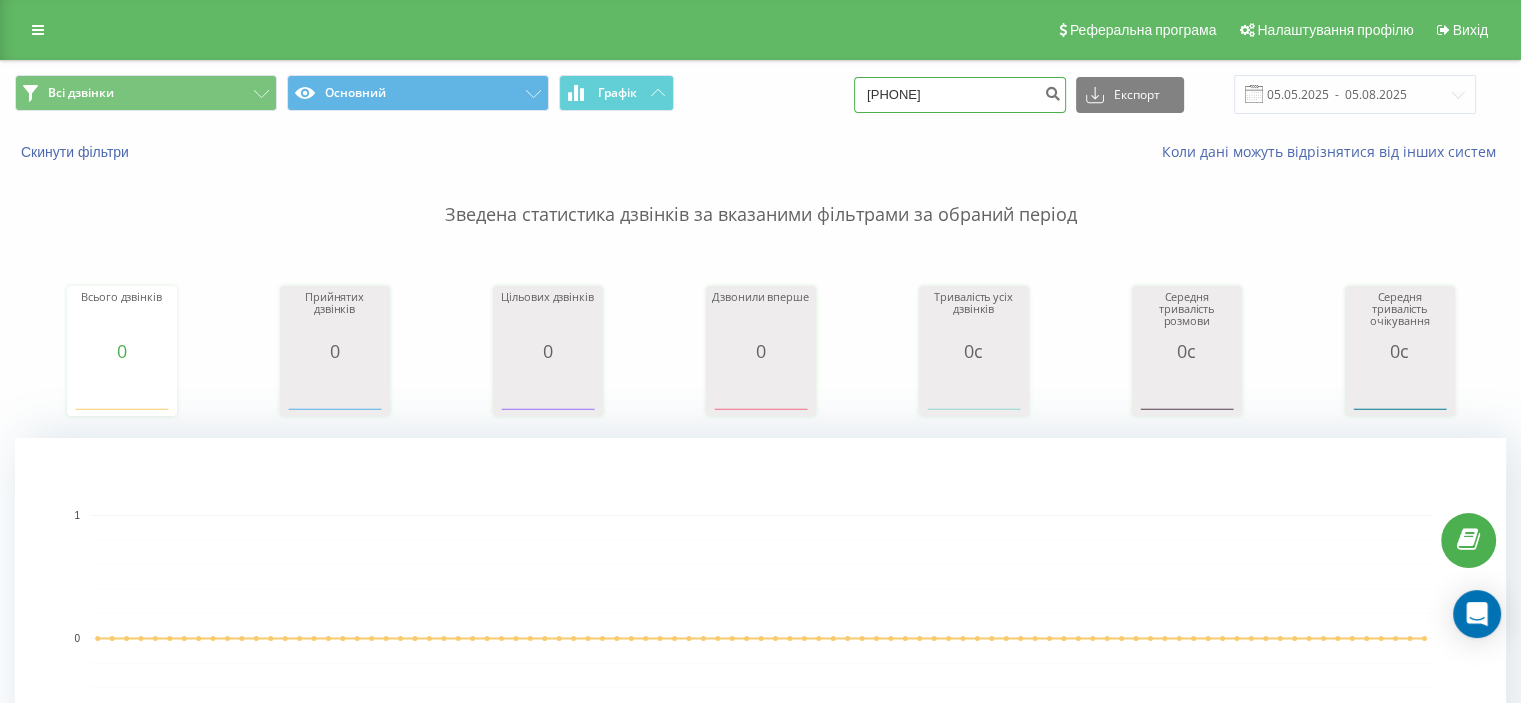drag, startPoint x: 994, startPoint y: 91, endPoint x: 743, endPoint y: 89, distance: 251.00797 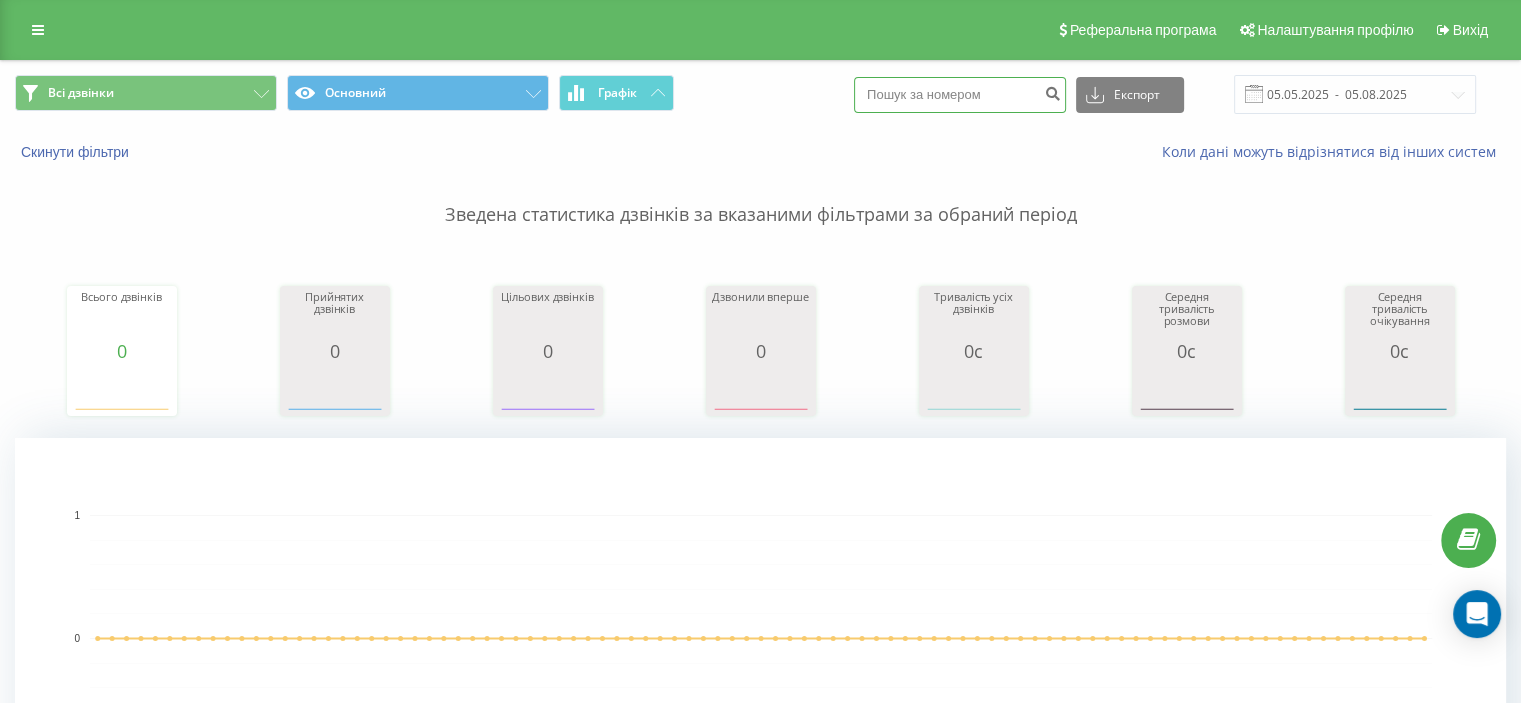 paste on "0631443470" 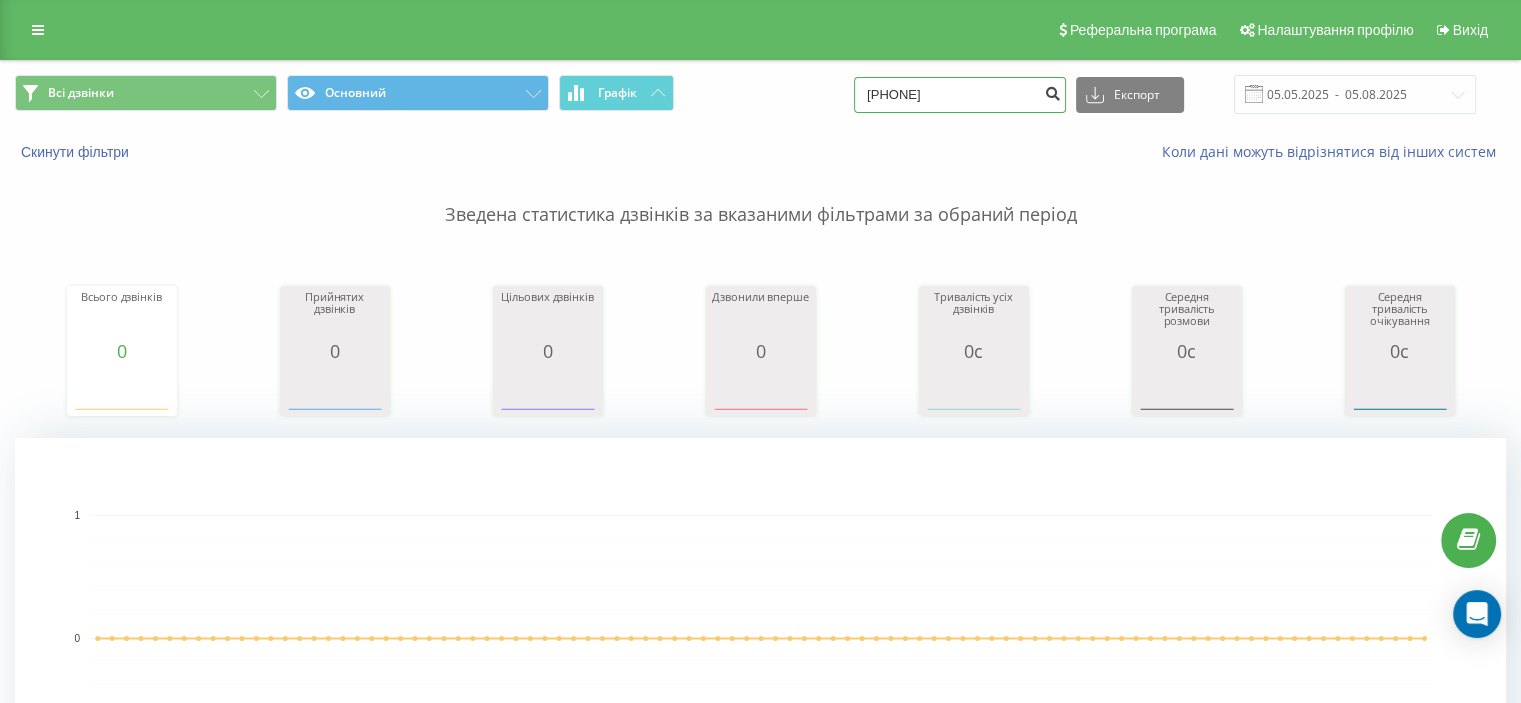 type on "0631443470" 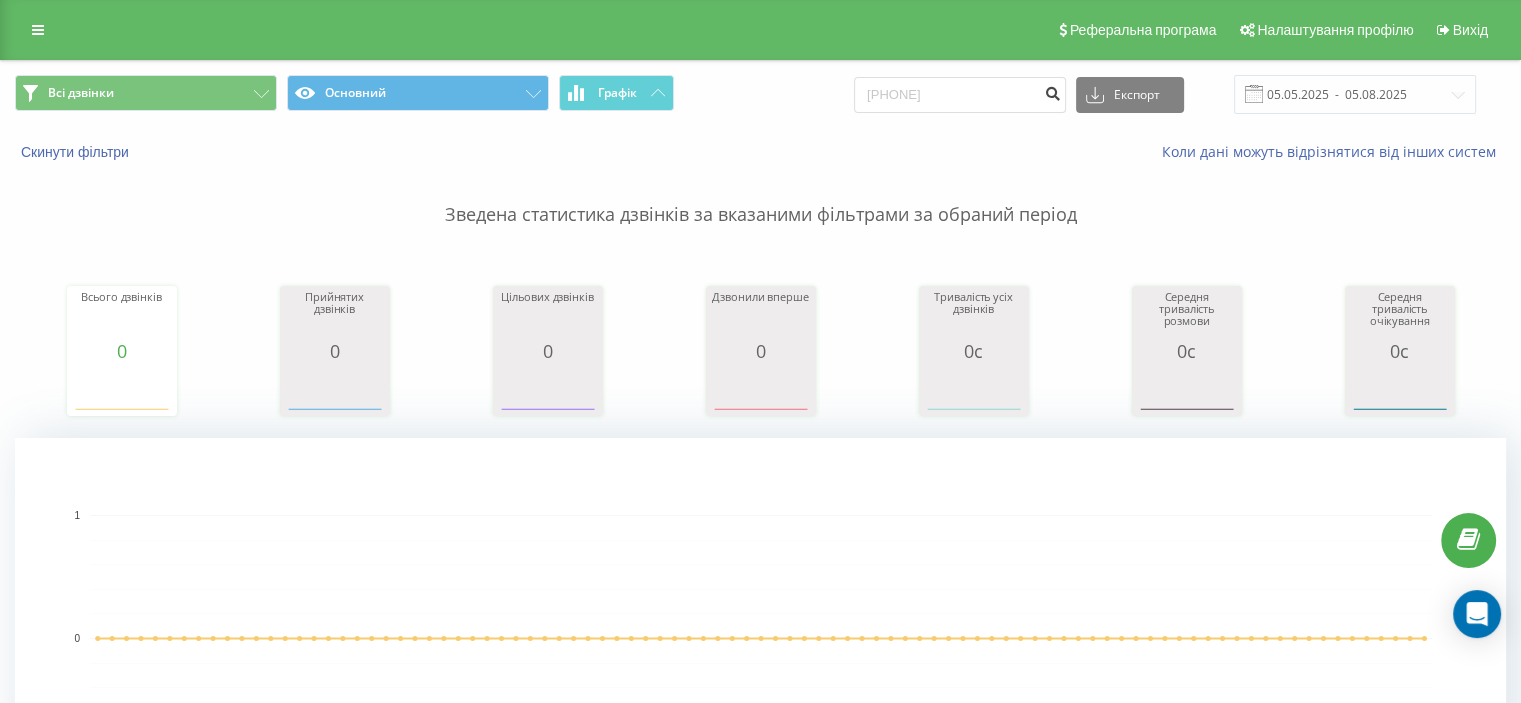 click at bounding box center (1052, 91) 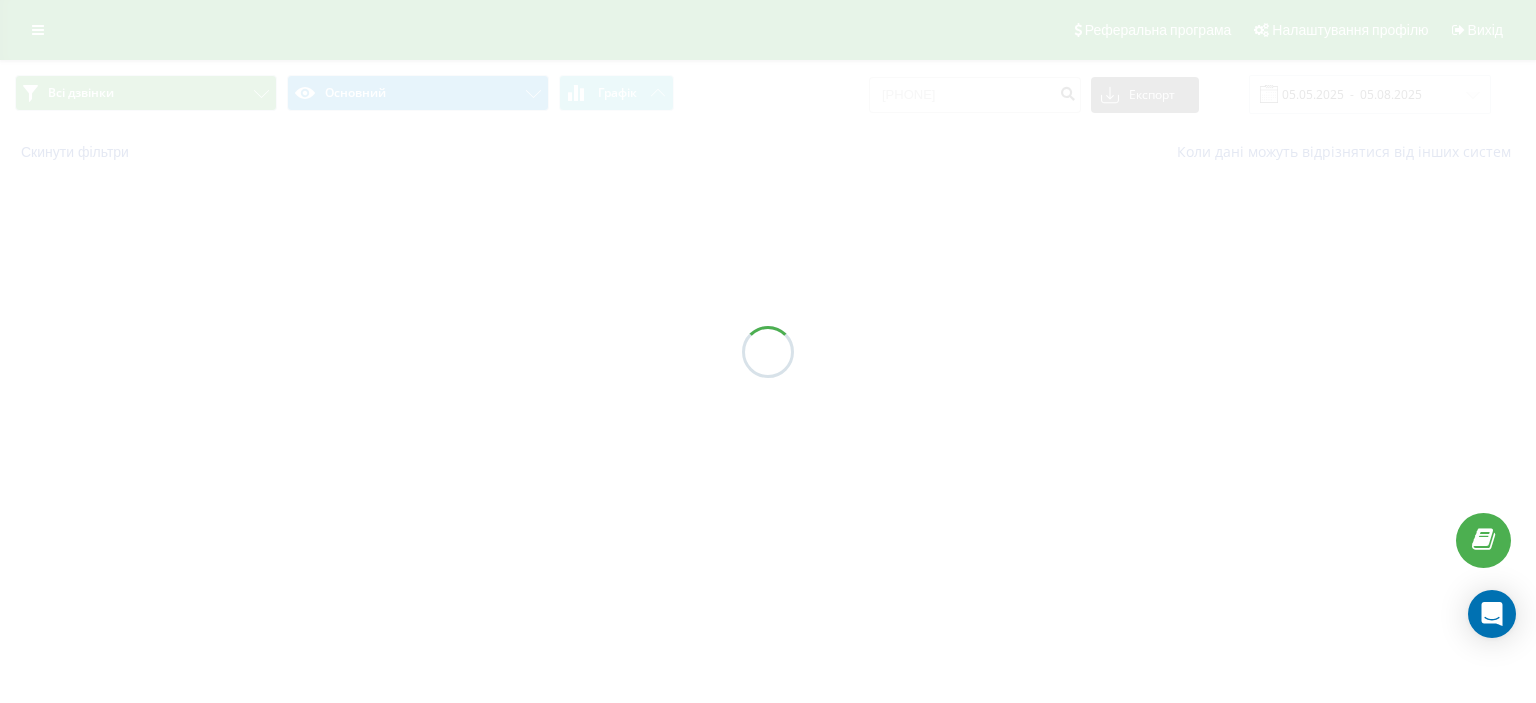 scroll, scrollTop: 0, scrollLeft: 0, axis: both 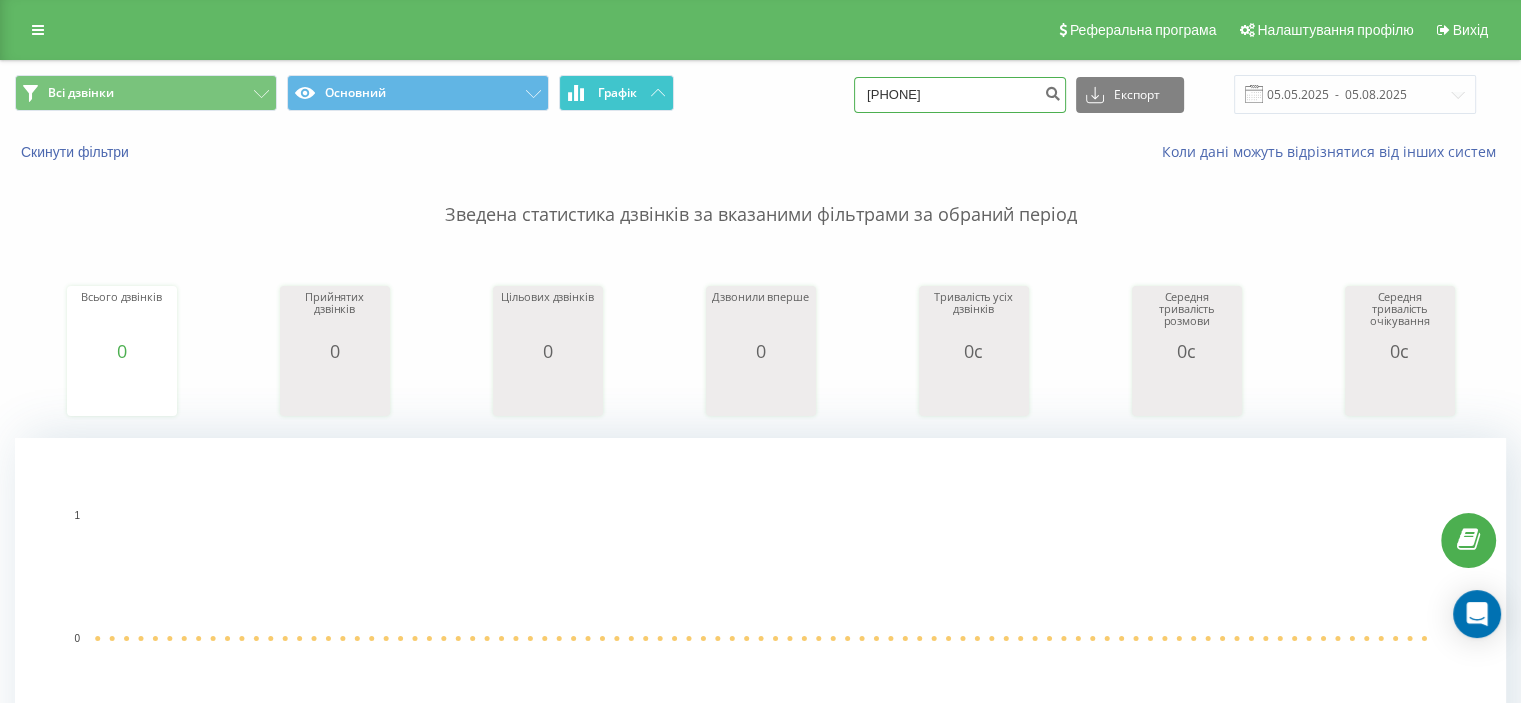 drag, startPoint x: 980, startPoint y: 96, endPoint x: 644, endPoint y: 92, distance: 336.0238 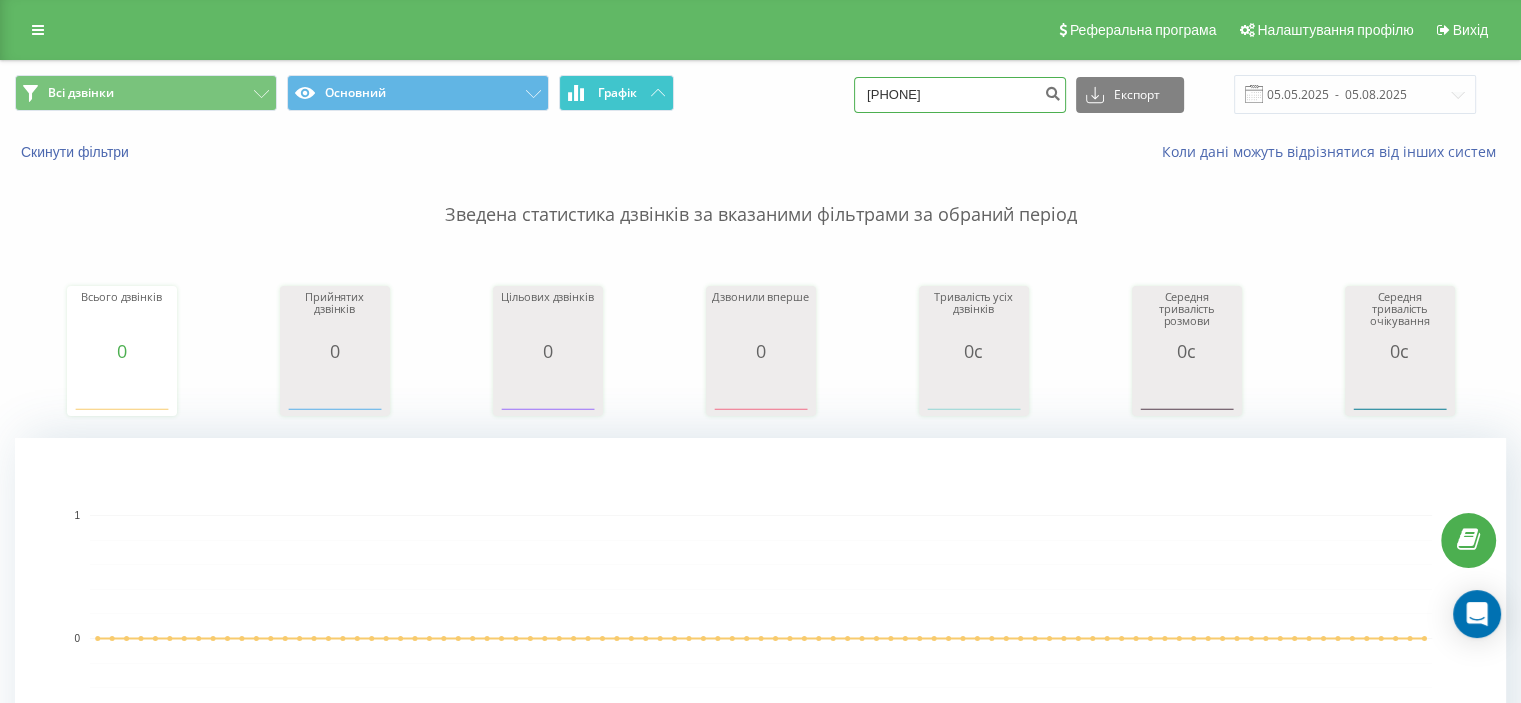 click on "Всі дзвінки Основний Графік 0631443470 Експорт .csv .xls .xlsx 05.05.2025  -  05.08.2025" at bounding box center (760, 94) 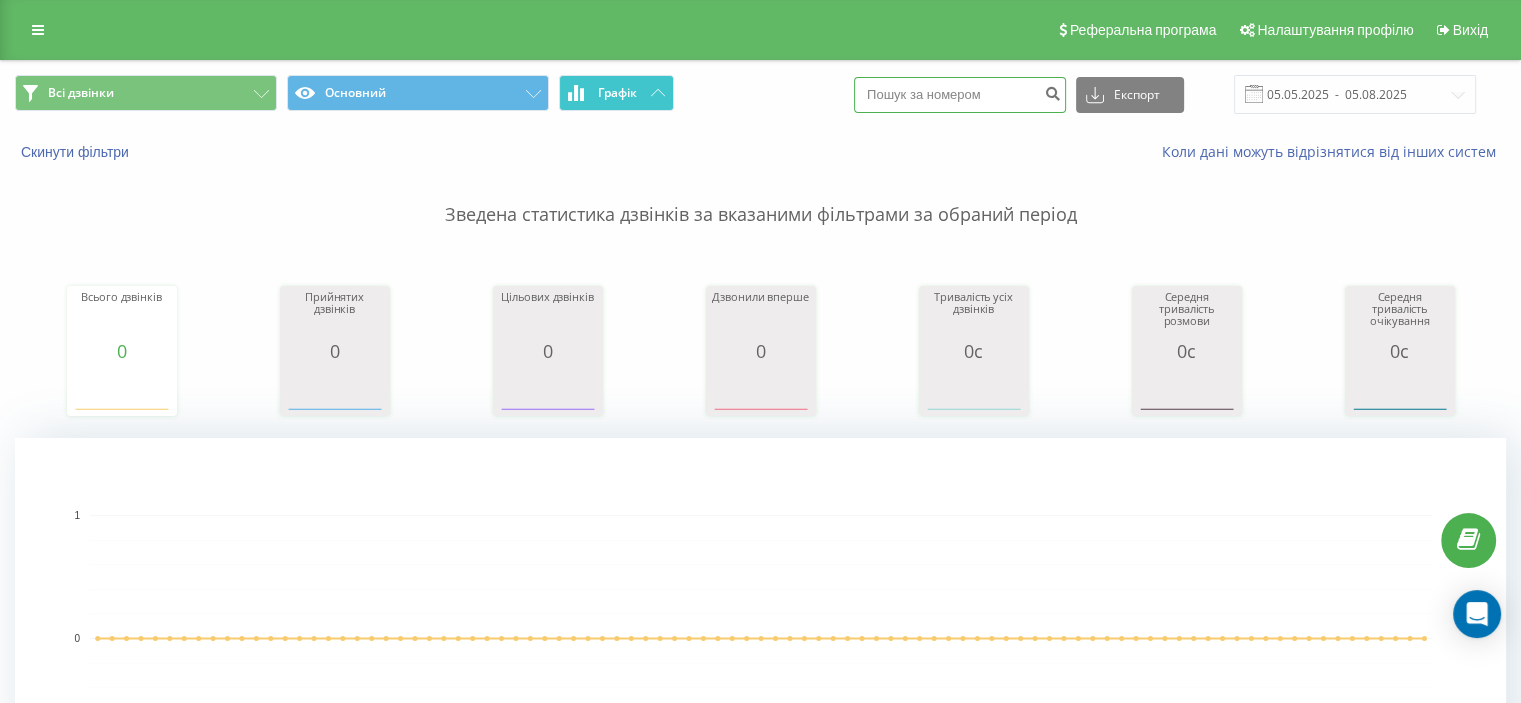 paste on "0935088901" 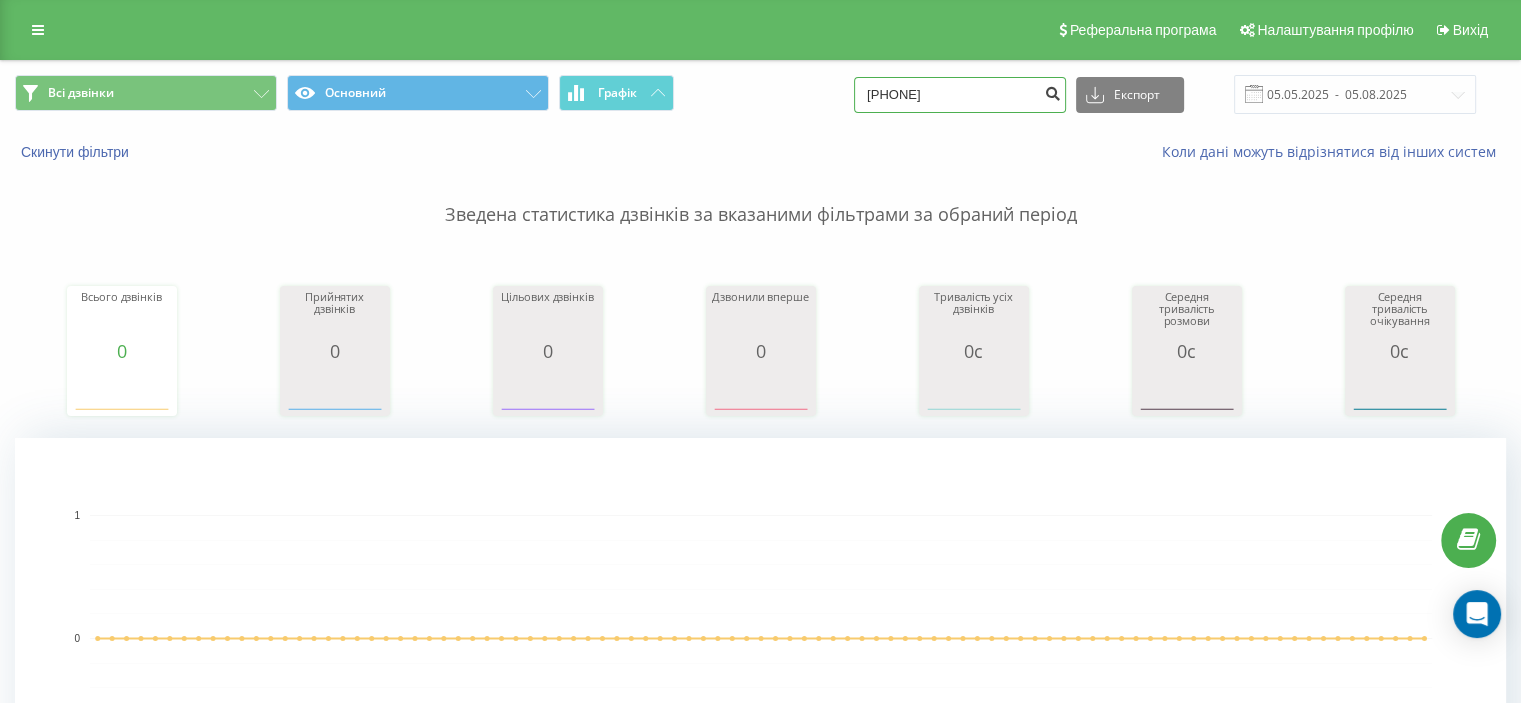 type on "0935088901" 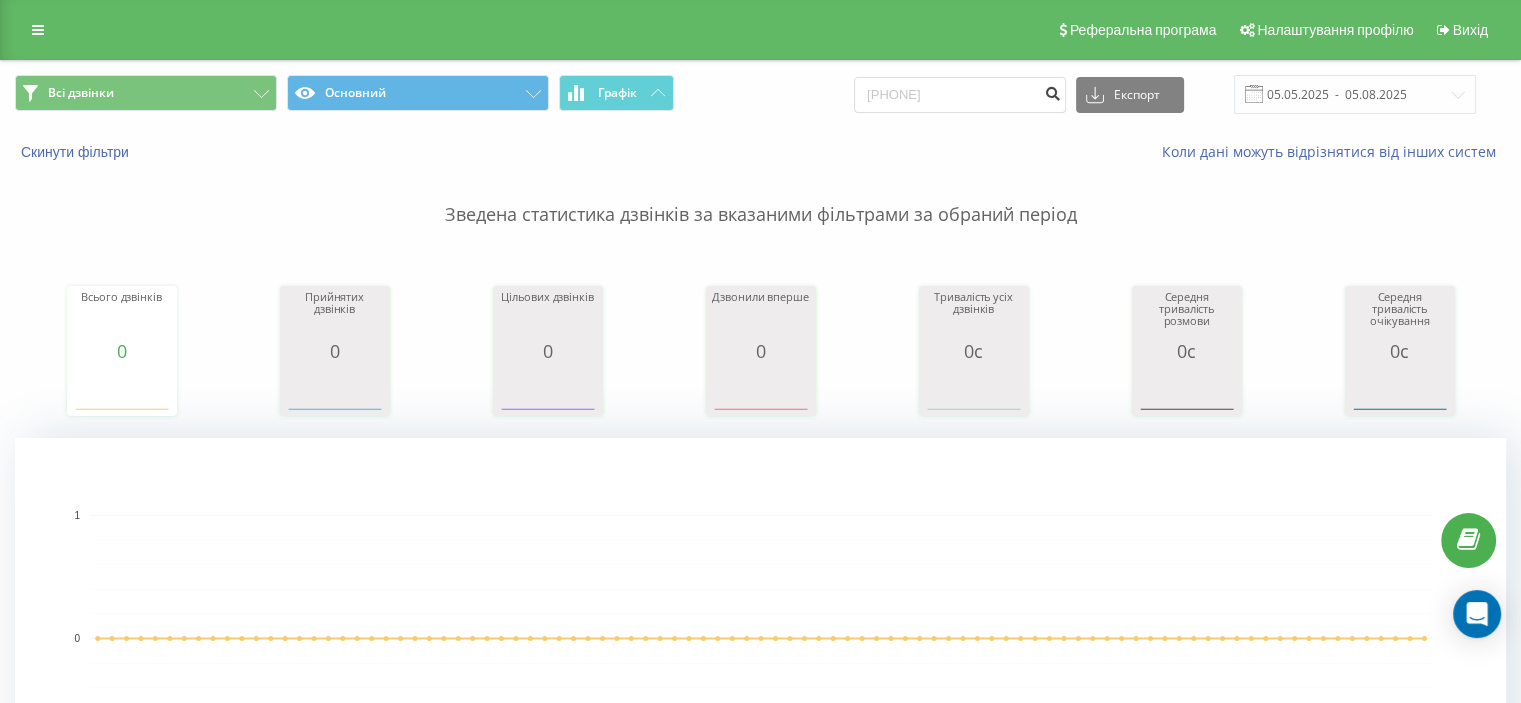 click at bounding box center [1052, 91] 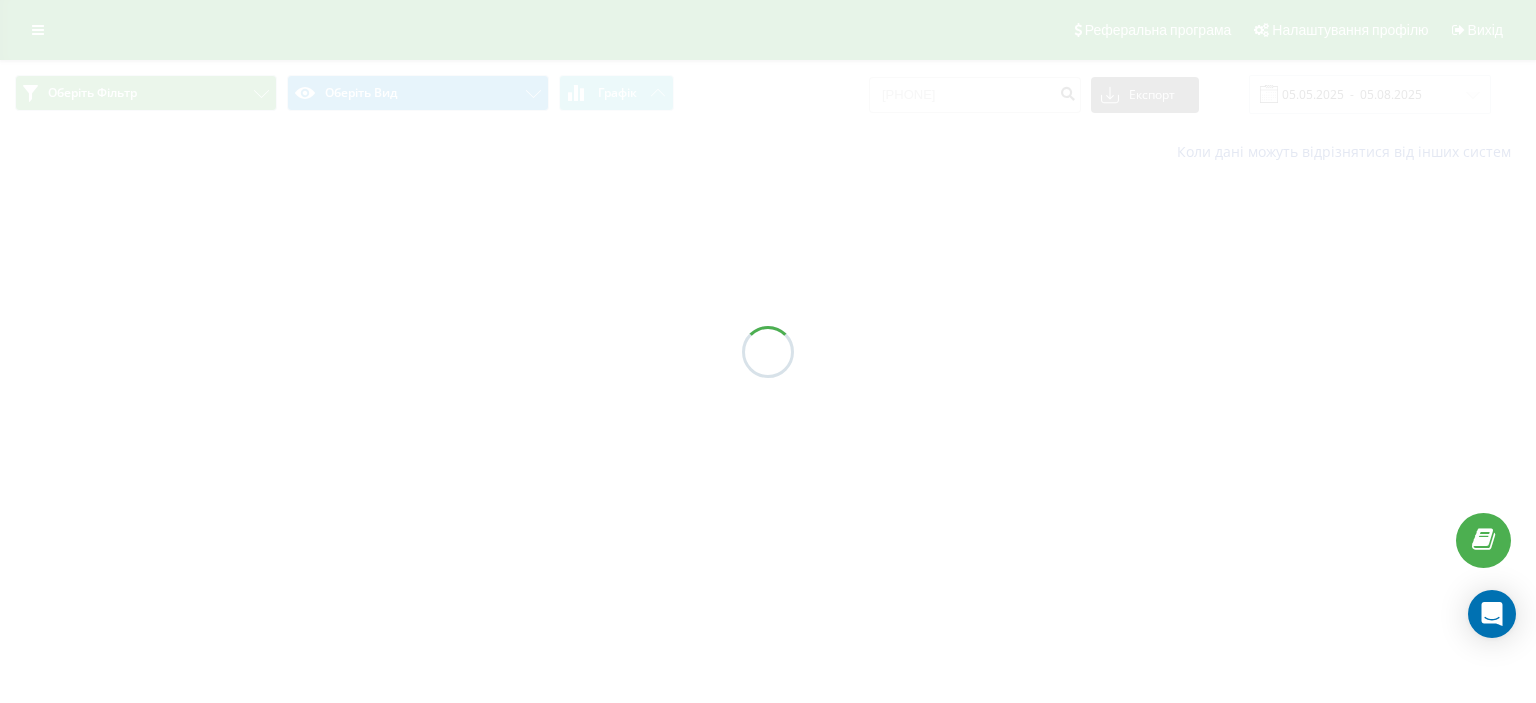 scroll, scrollTop: 0, scrollLeft: 0, axis: both 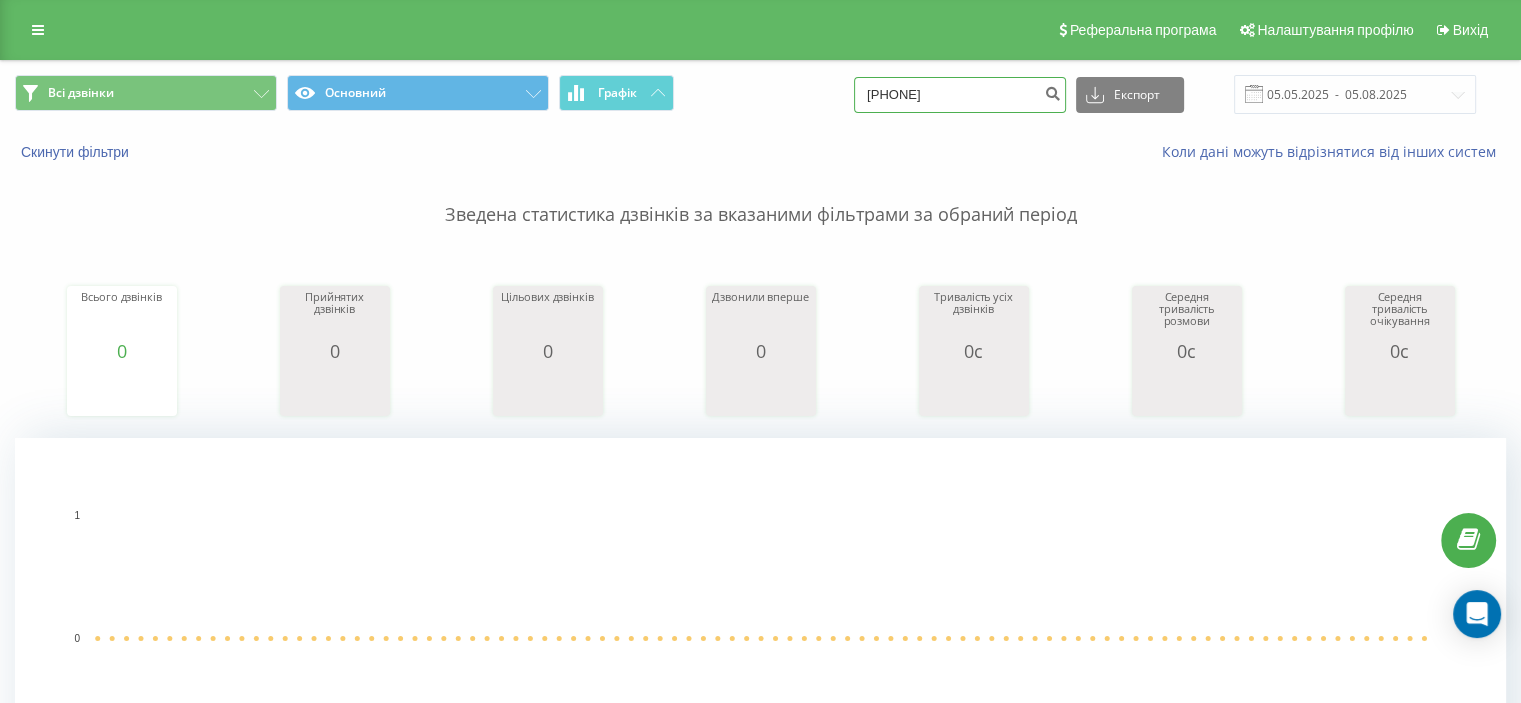 drag, startPoint x: 994, startPoint y: 96, endPoint x: 697, endPoint y: 66, distance: 298.5113 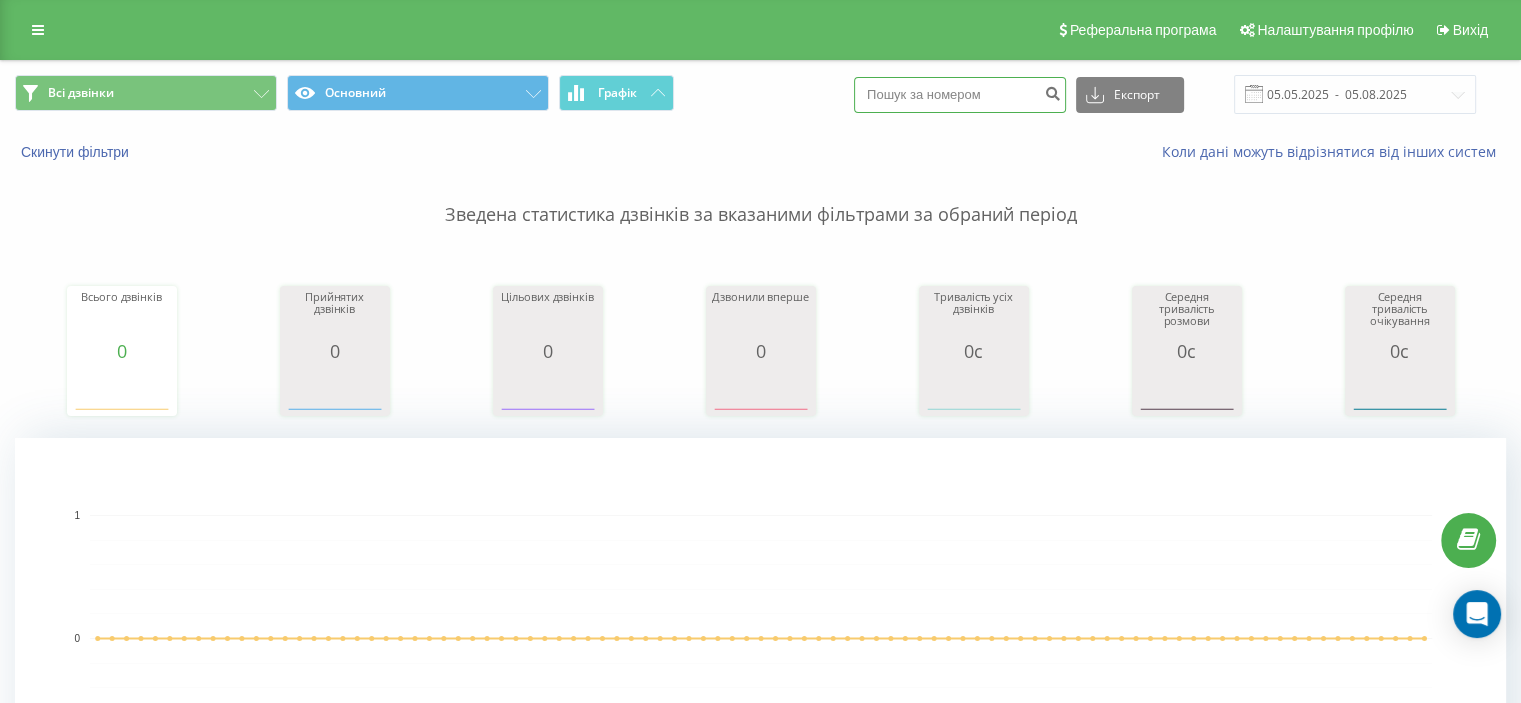 paste on "[PHONE]" 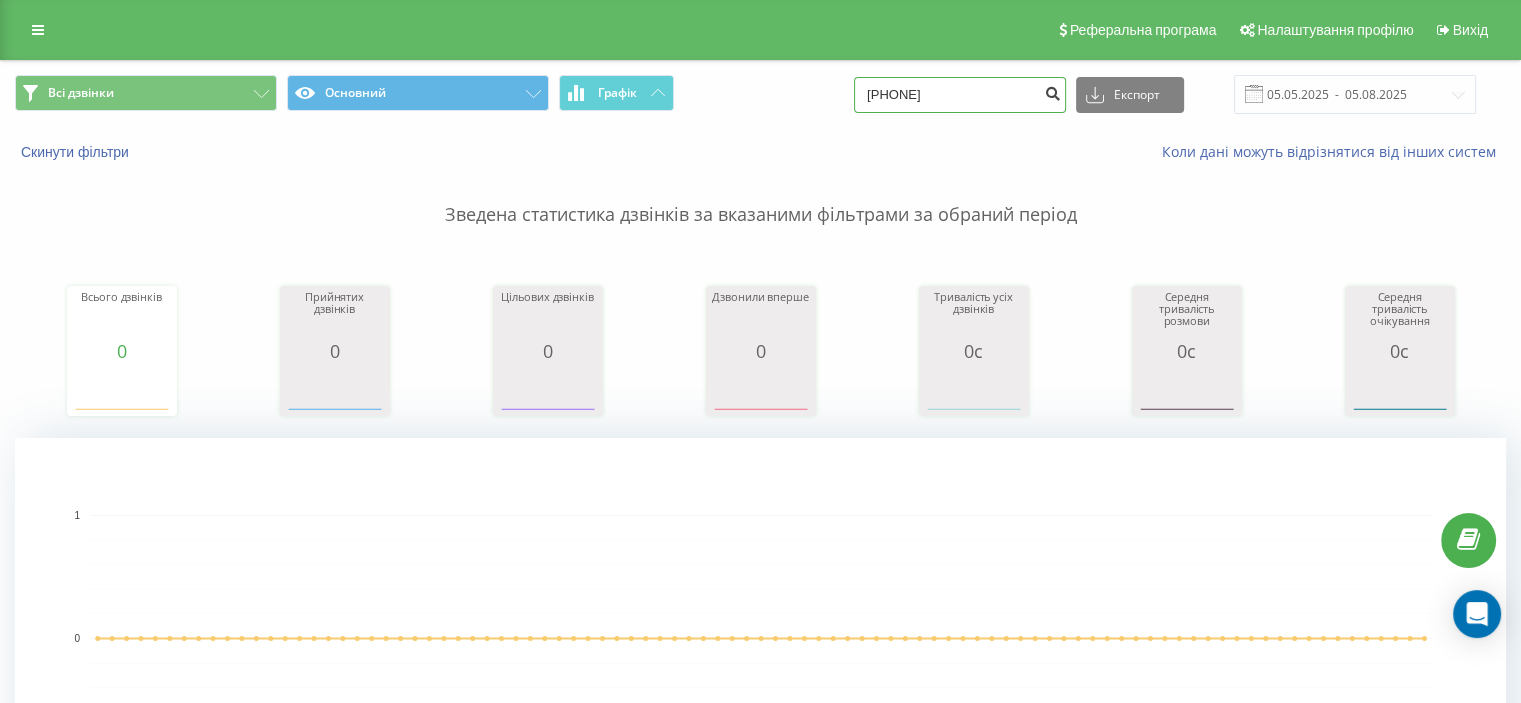 type on "[PHONE]" 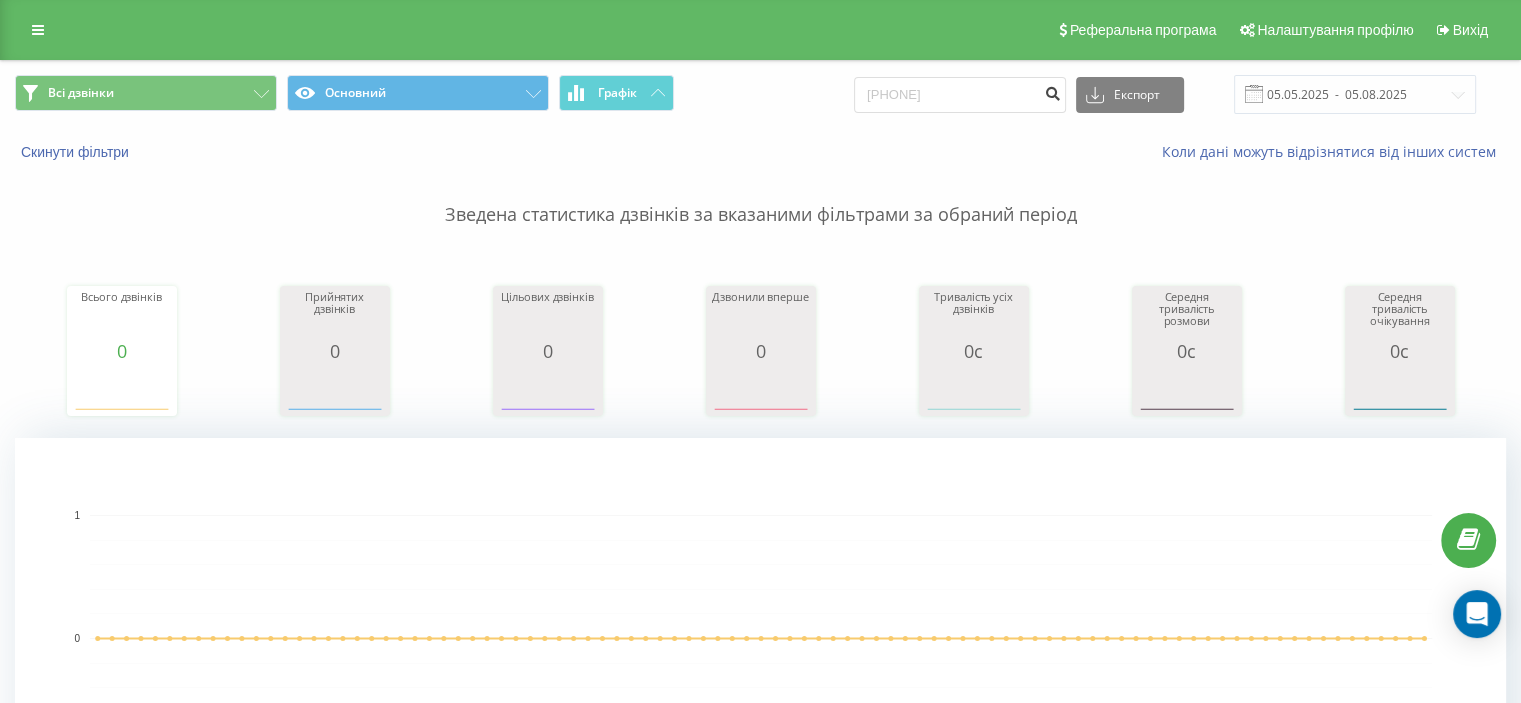 click at bounding box center (1052, 91) 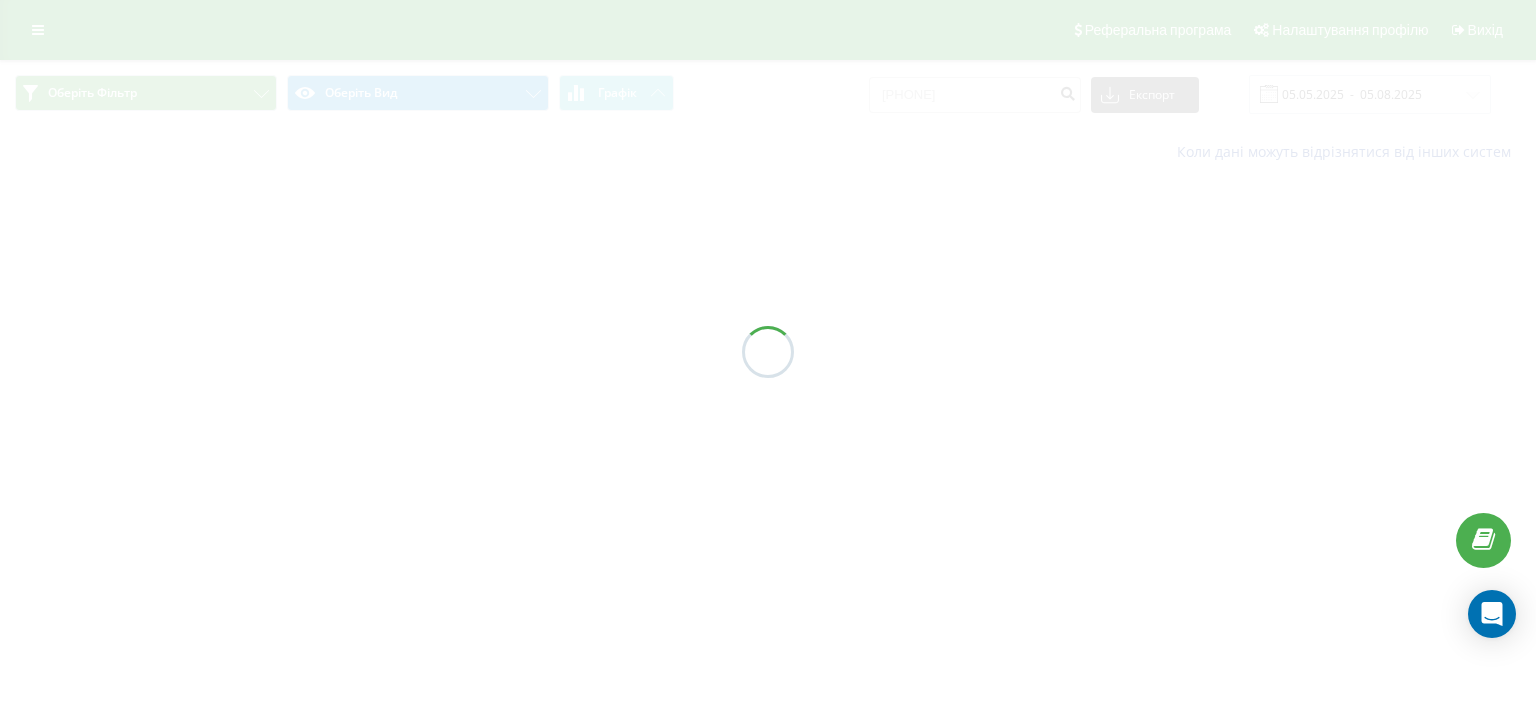 scroll, scrollTop: 0, scrollLeft: 0, axis: both 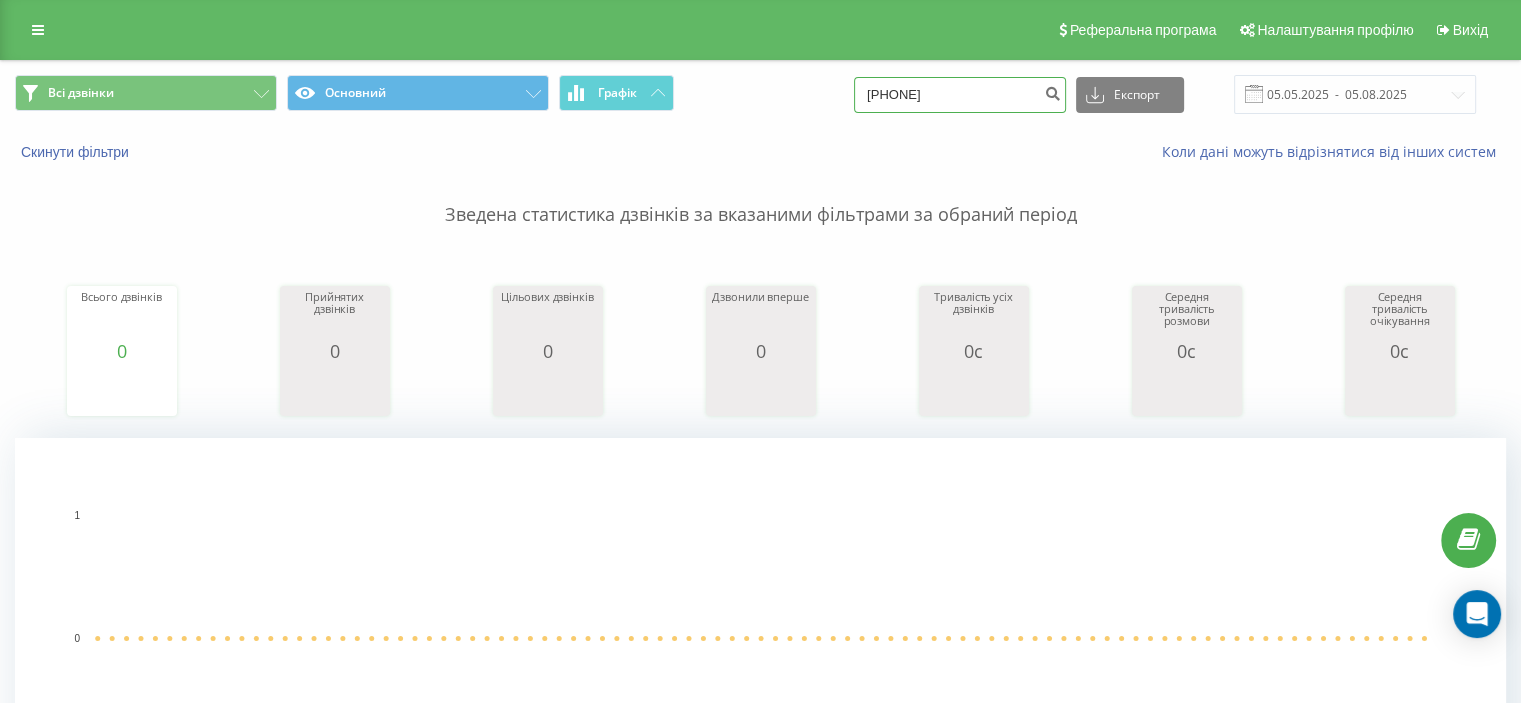 drag, startPoint x: 998, startPoint y: 102, endPoint x: 856, endPoint y: 92, distance: 142.35168 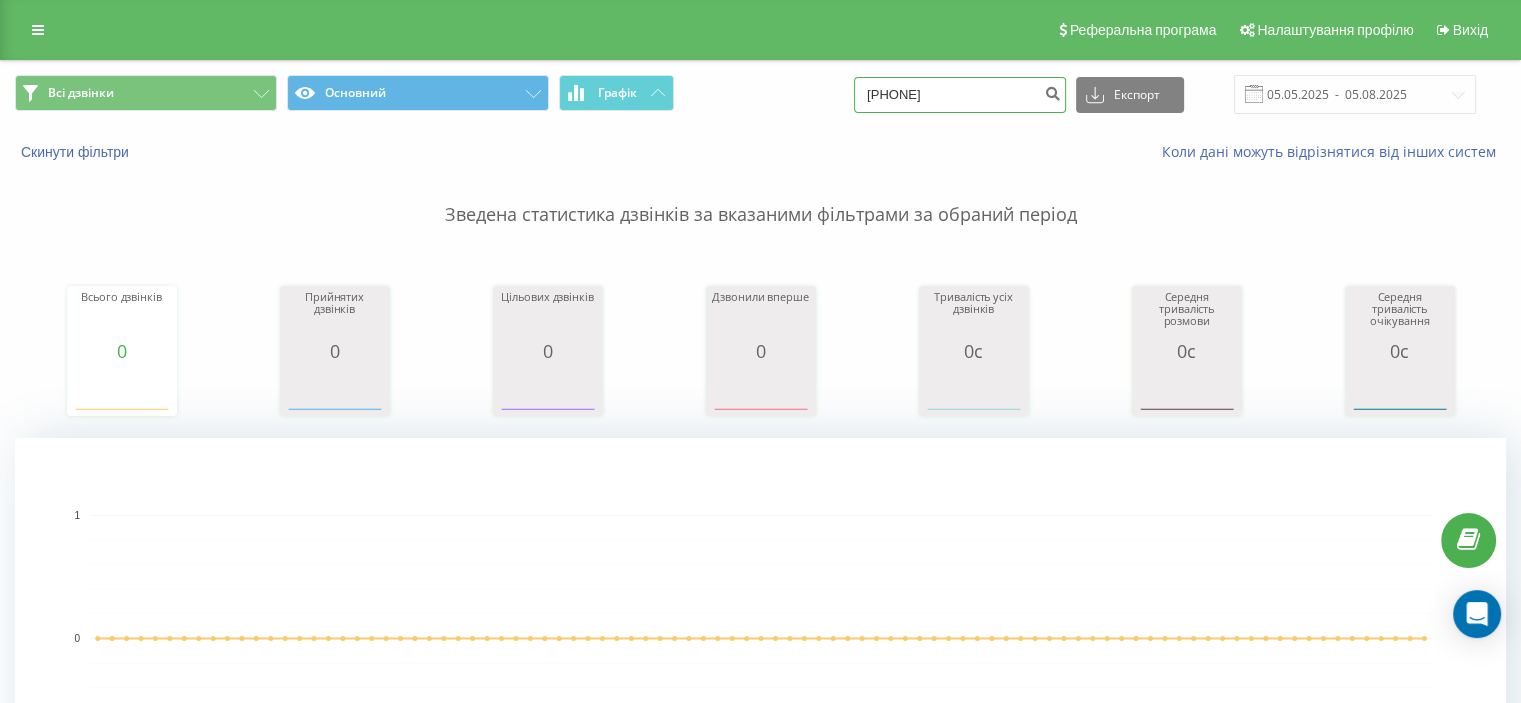 click on "0982275392" at bounding box center (960, 95) 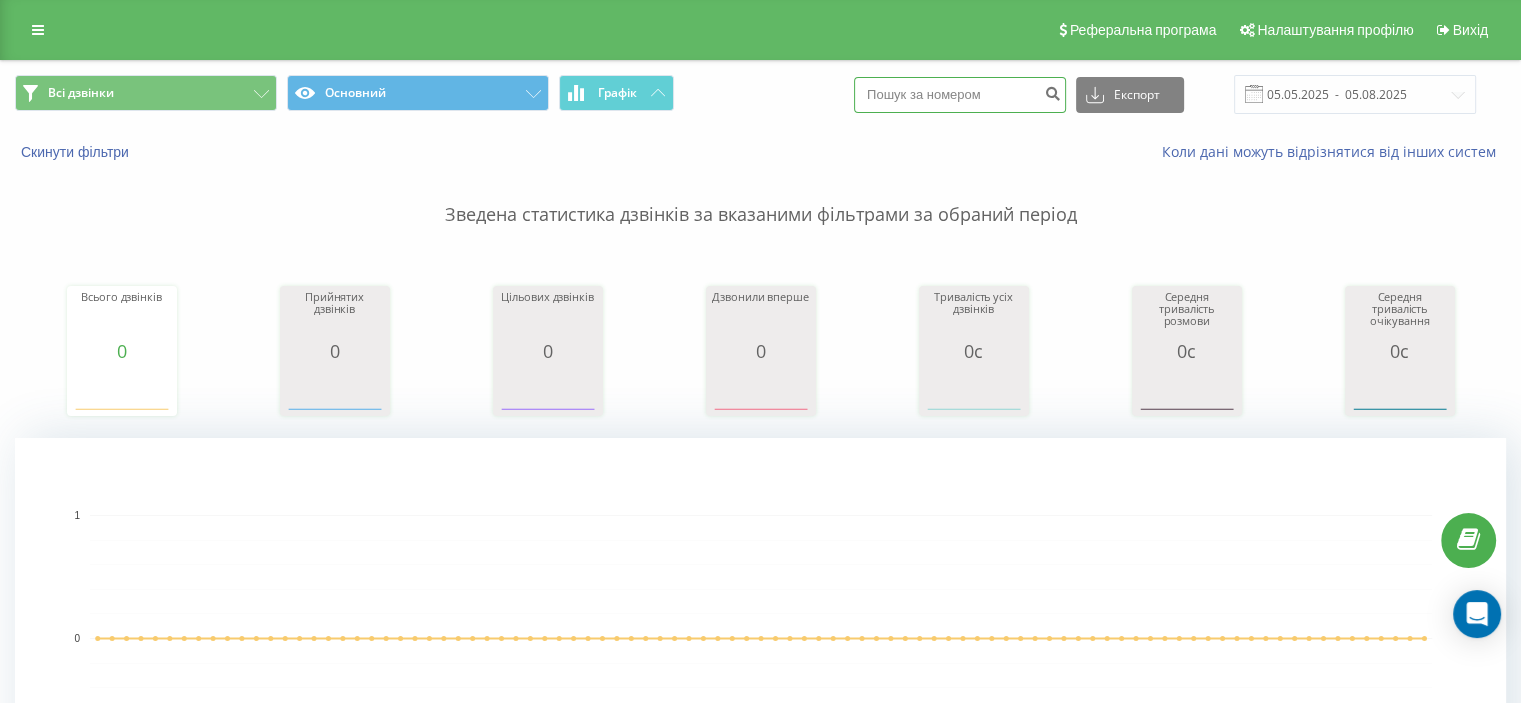 paste on "0996149709" 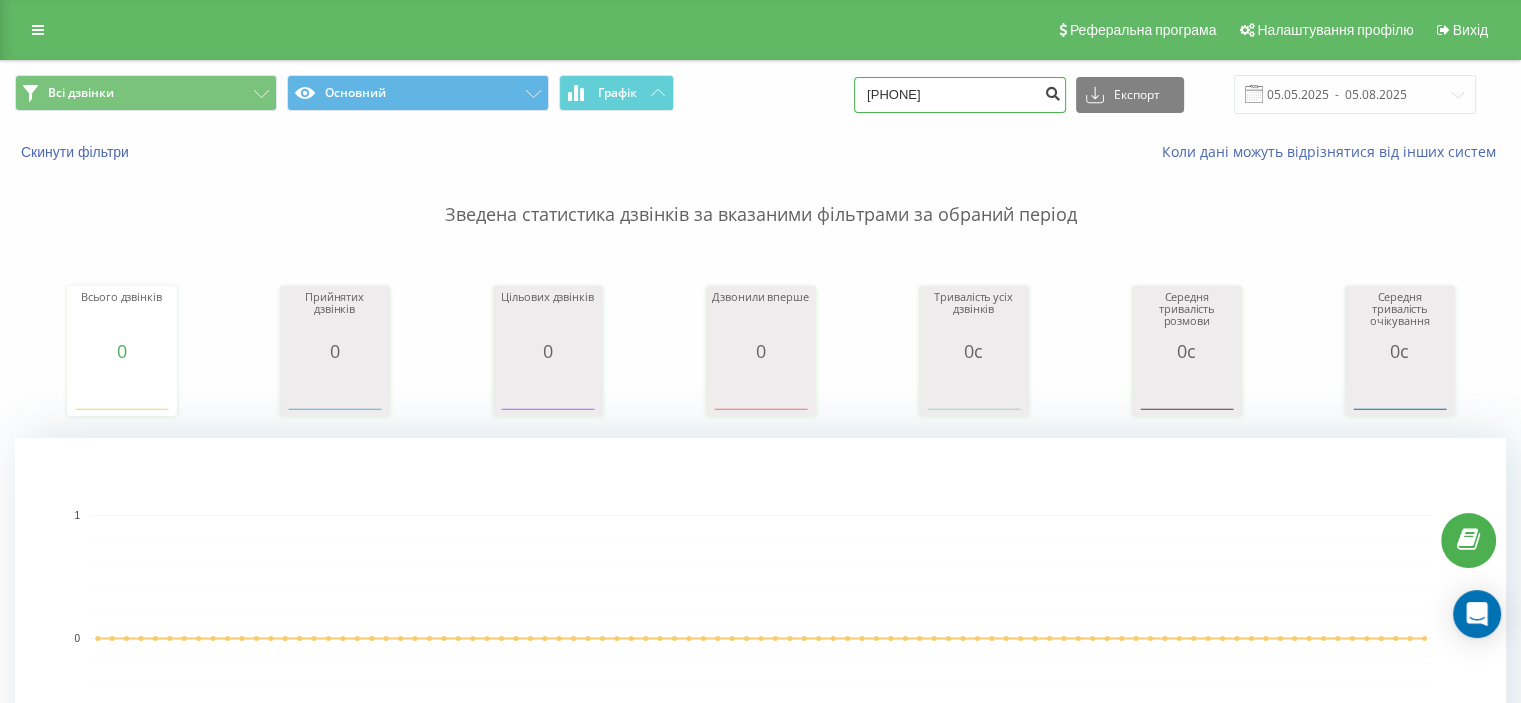 type on "0996149709" 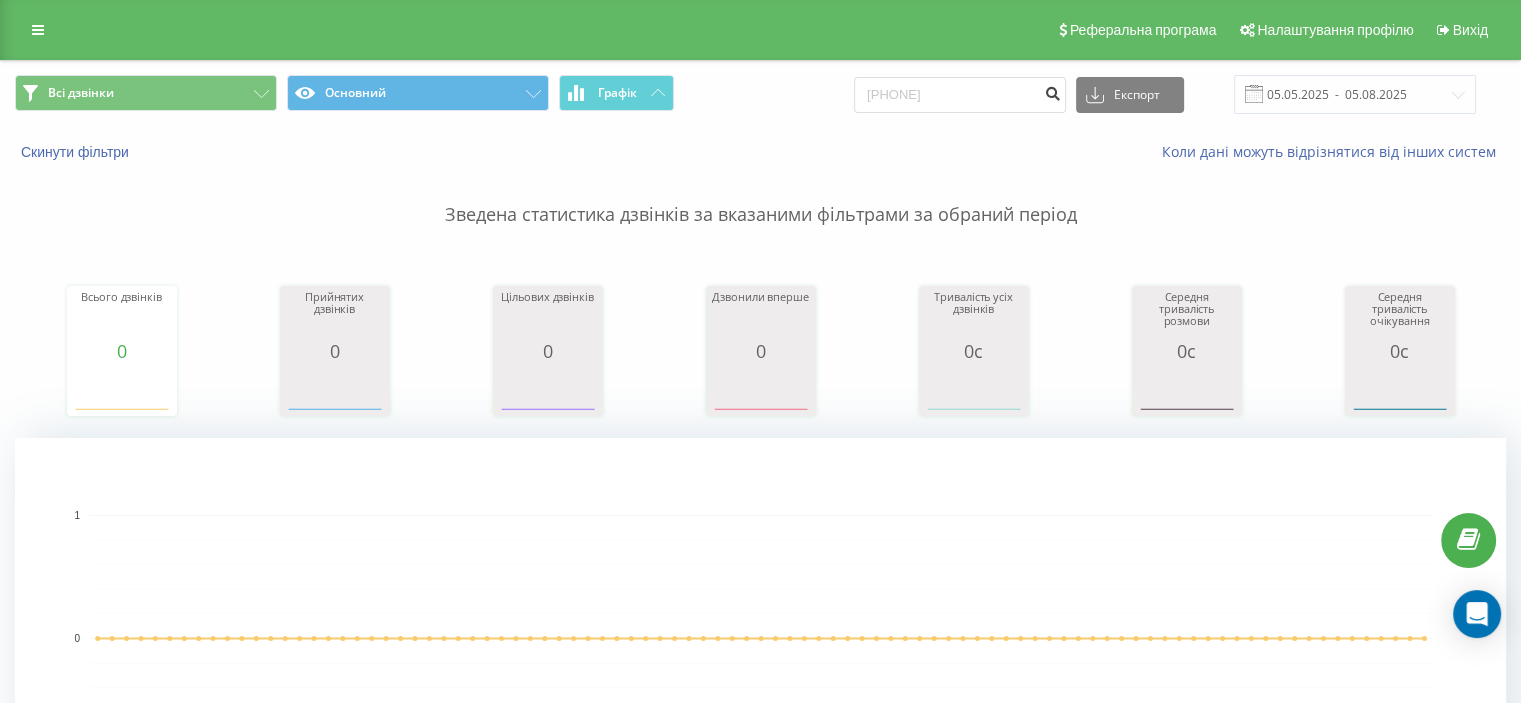 click at bounding box center [1052, 91] 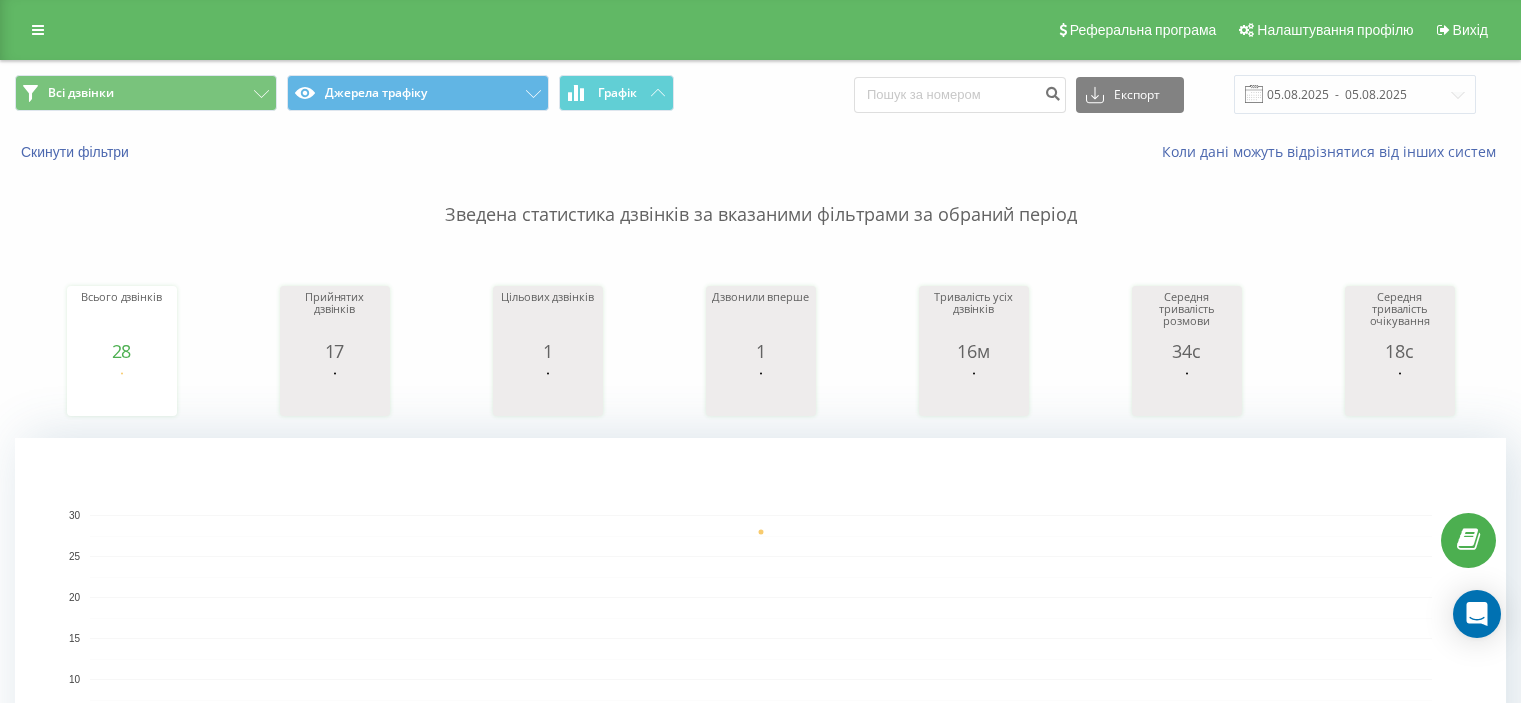 scroll, scrollTop: 0, scrollLeft: 0, axis: both 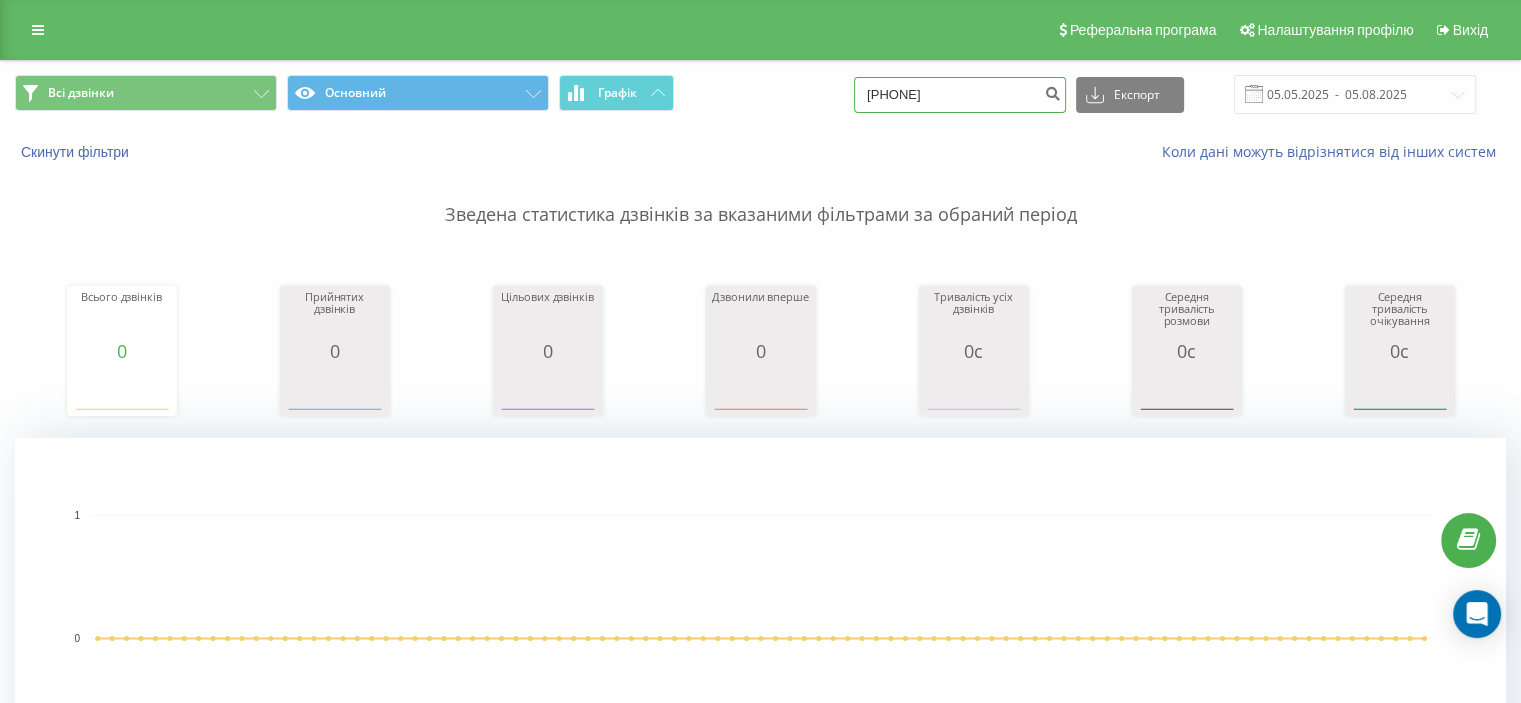 drag, startPoint x: 1019, startPoint y: 107, endPoint x: 815, endPoint y: 90, distance: 204.7071 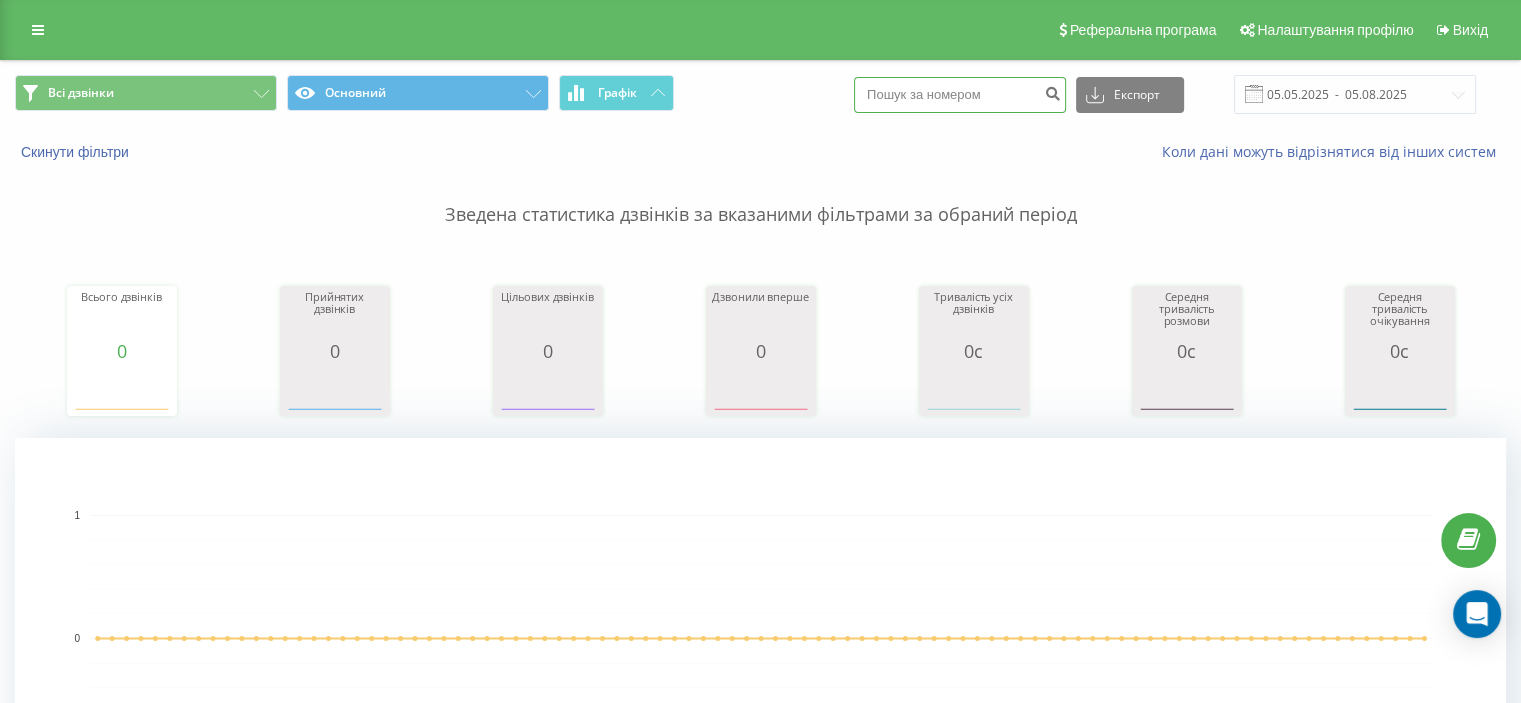 paste on "0507610626" 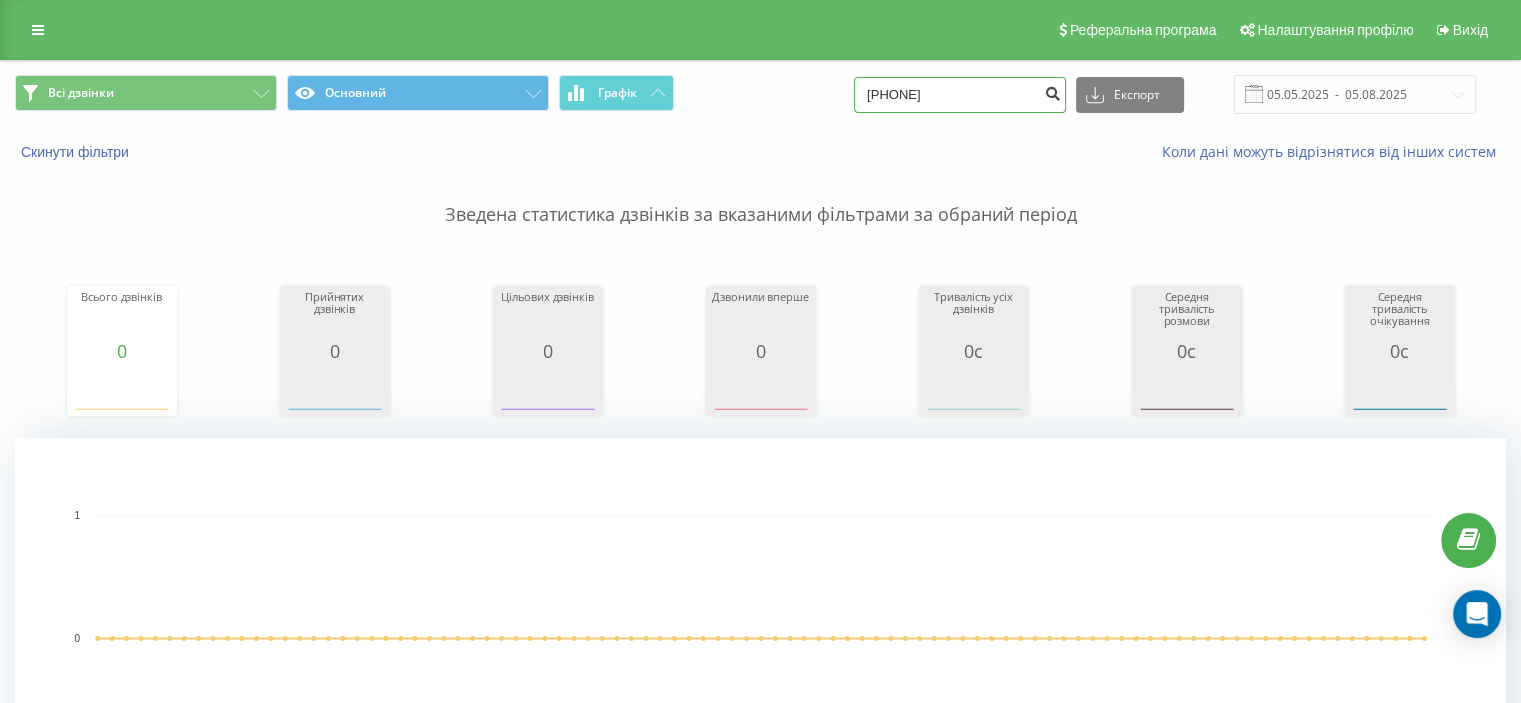 type on "0507610626" 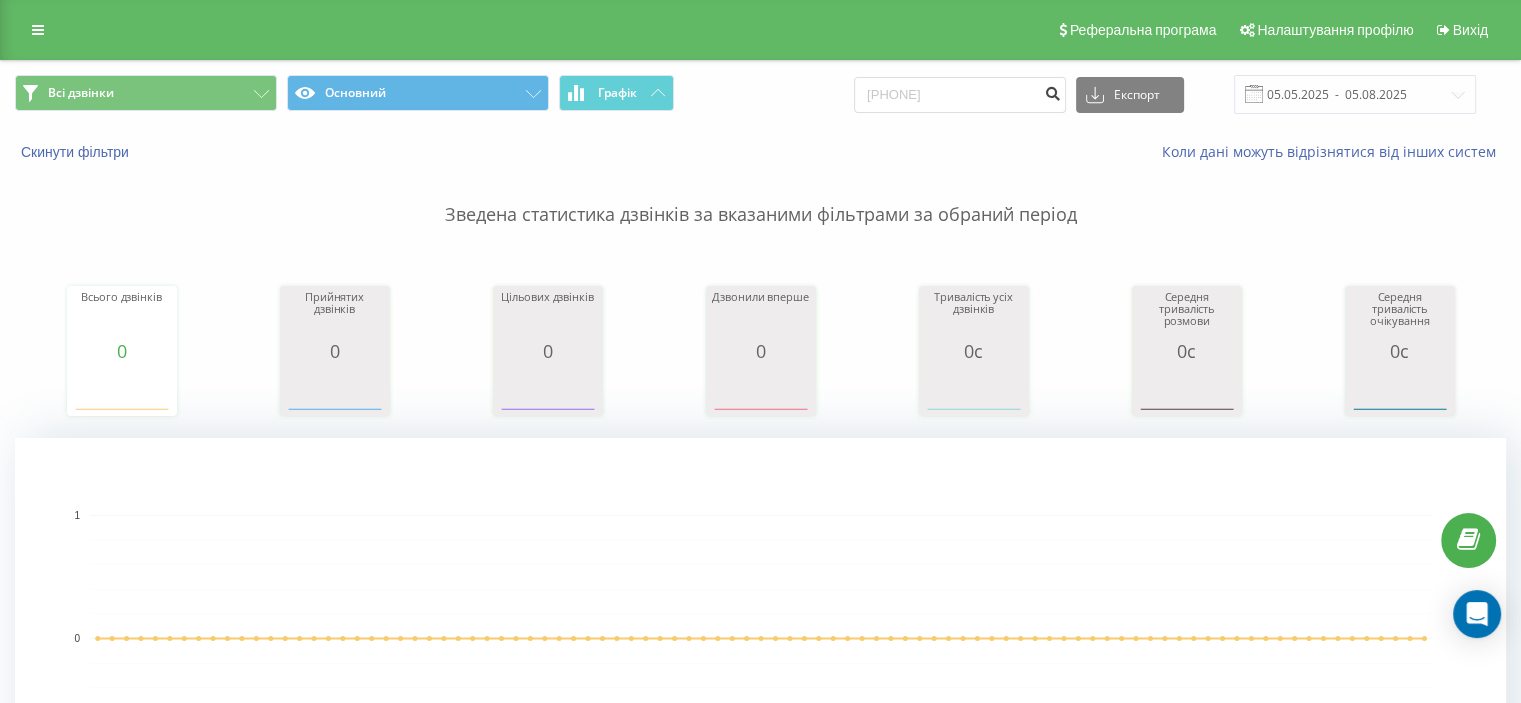 click at bounding box center [1052, 91] 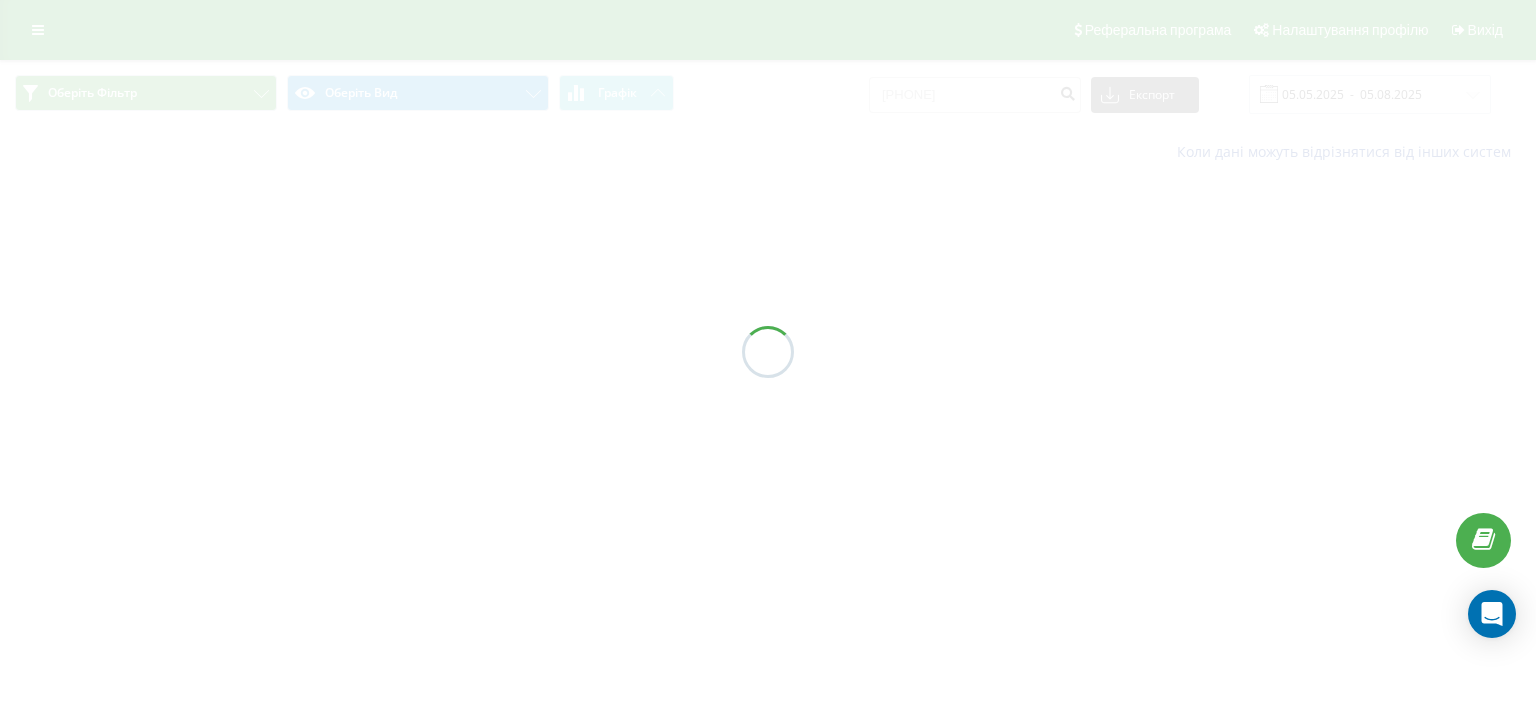 scroll, scrollTop: 0, scrollLeft: 0, axis: both 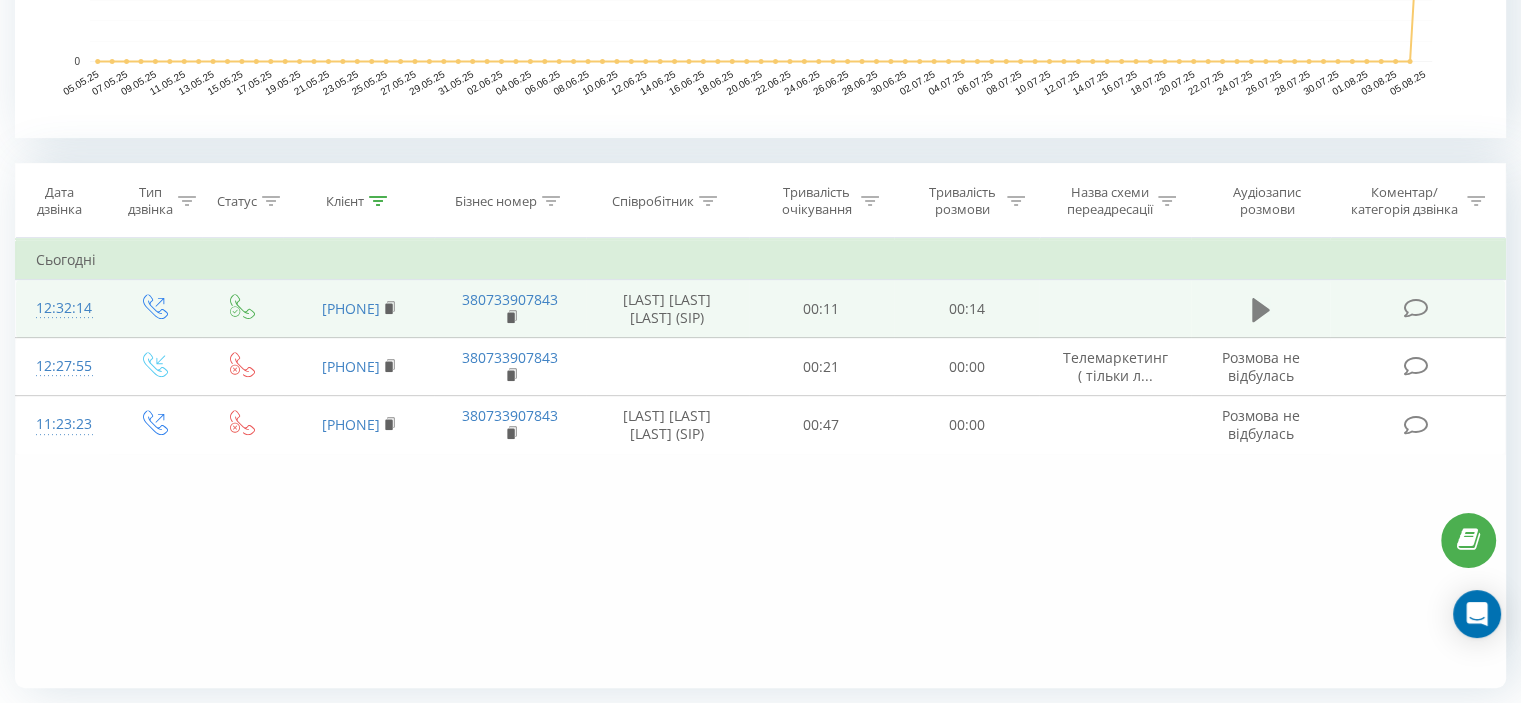 click 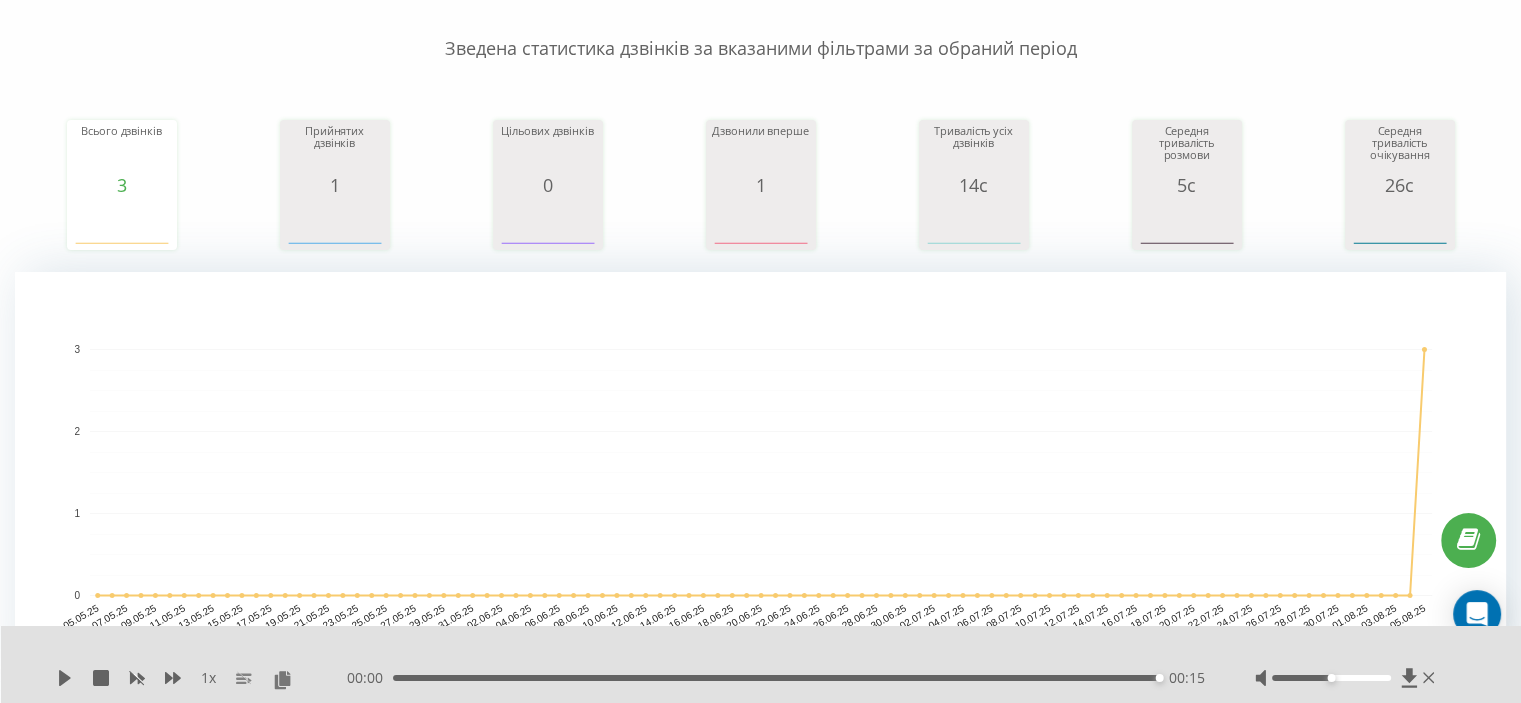 scroll, scrollTop: 0, scrollLeft: 0, axis: both 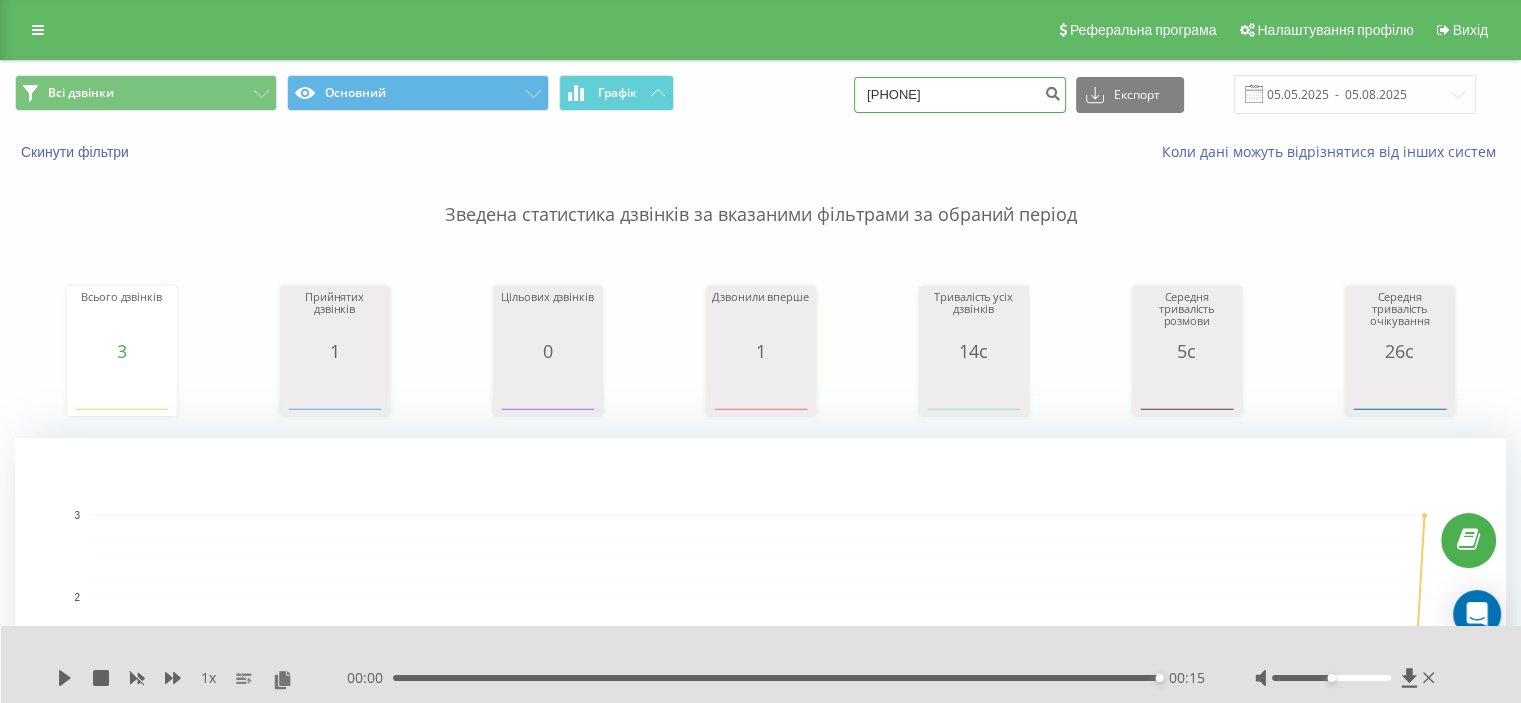 drag, startPoint x: 1004, startPoint y: 101, endPoint x: 796, endPoint y: 92, distance: 208.19463 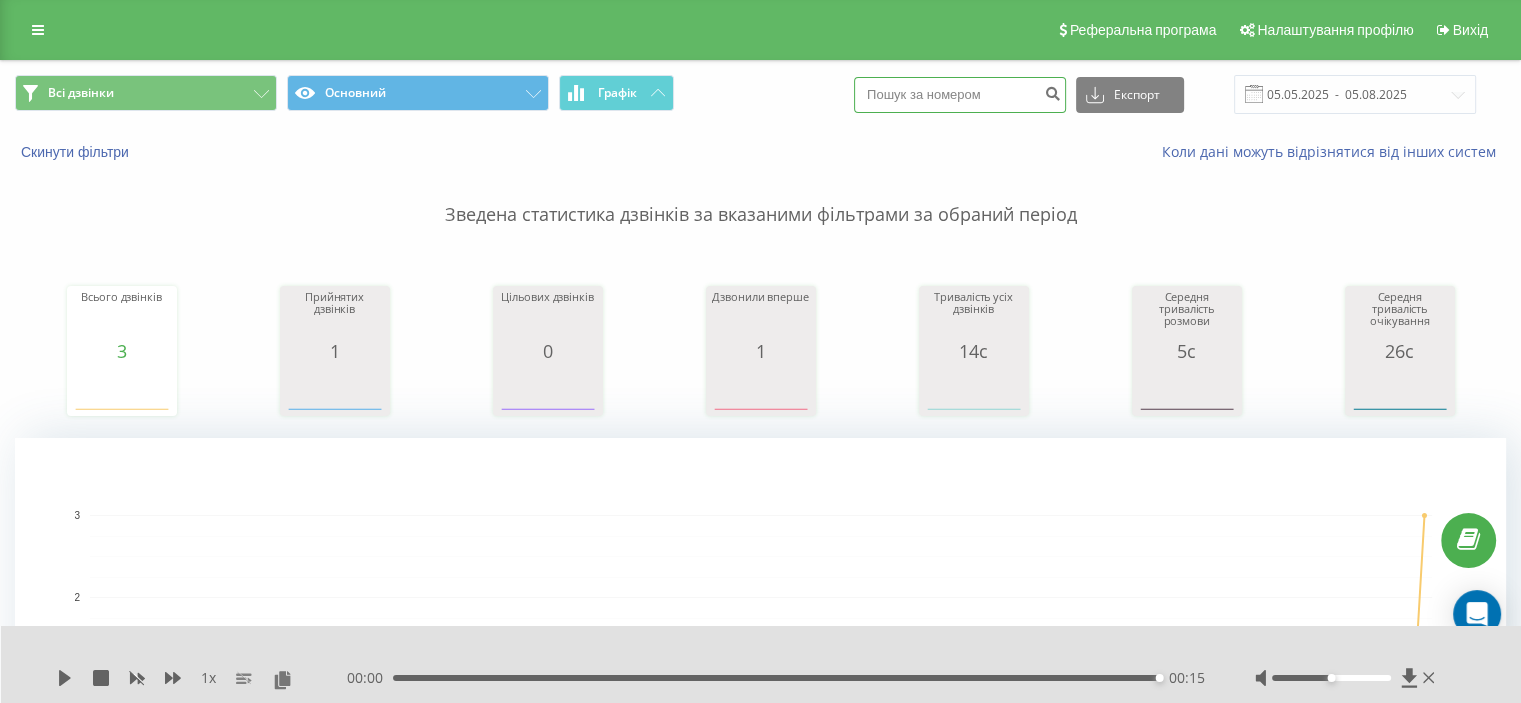 paste on "0993245135" 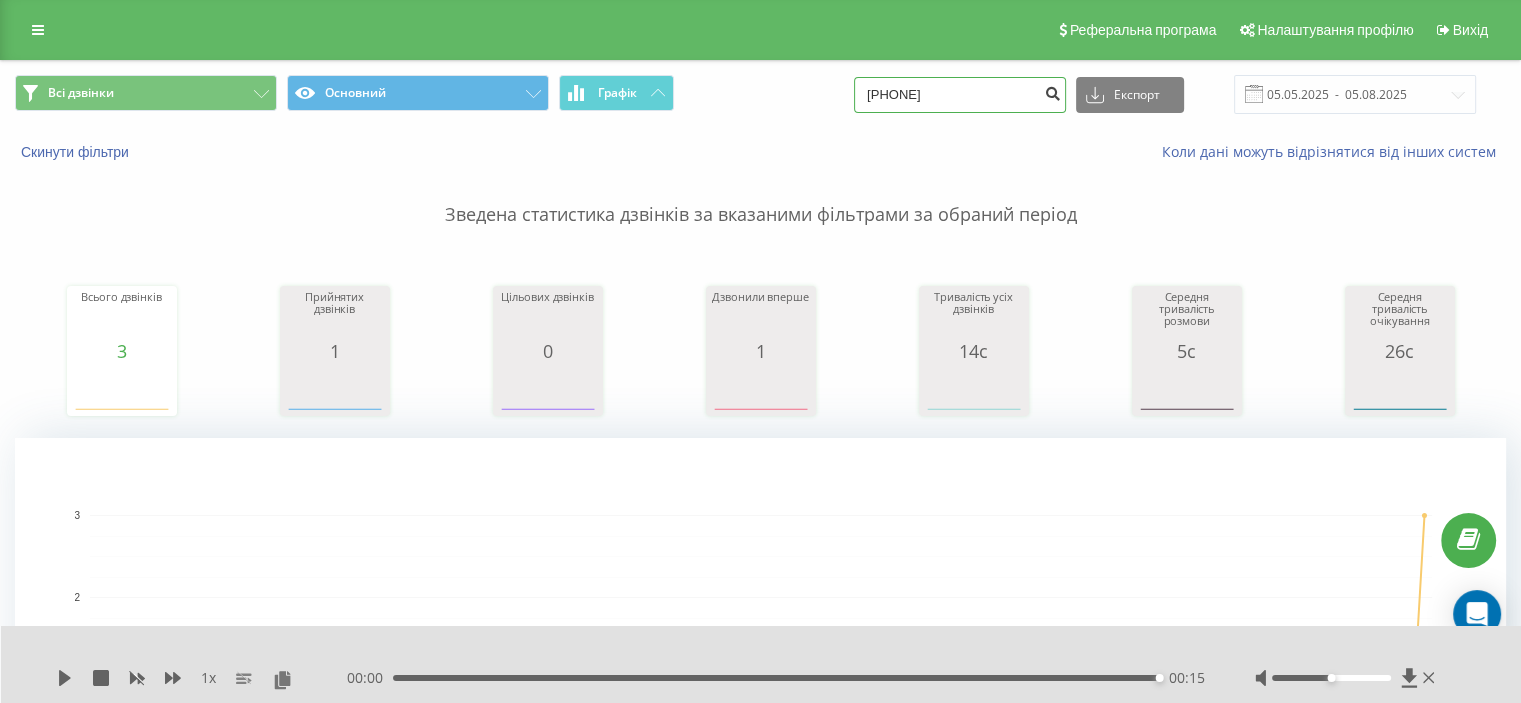 type on "0993245135" 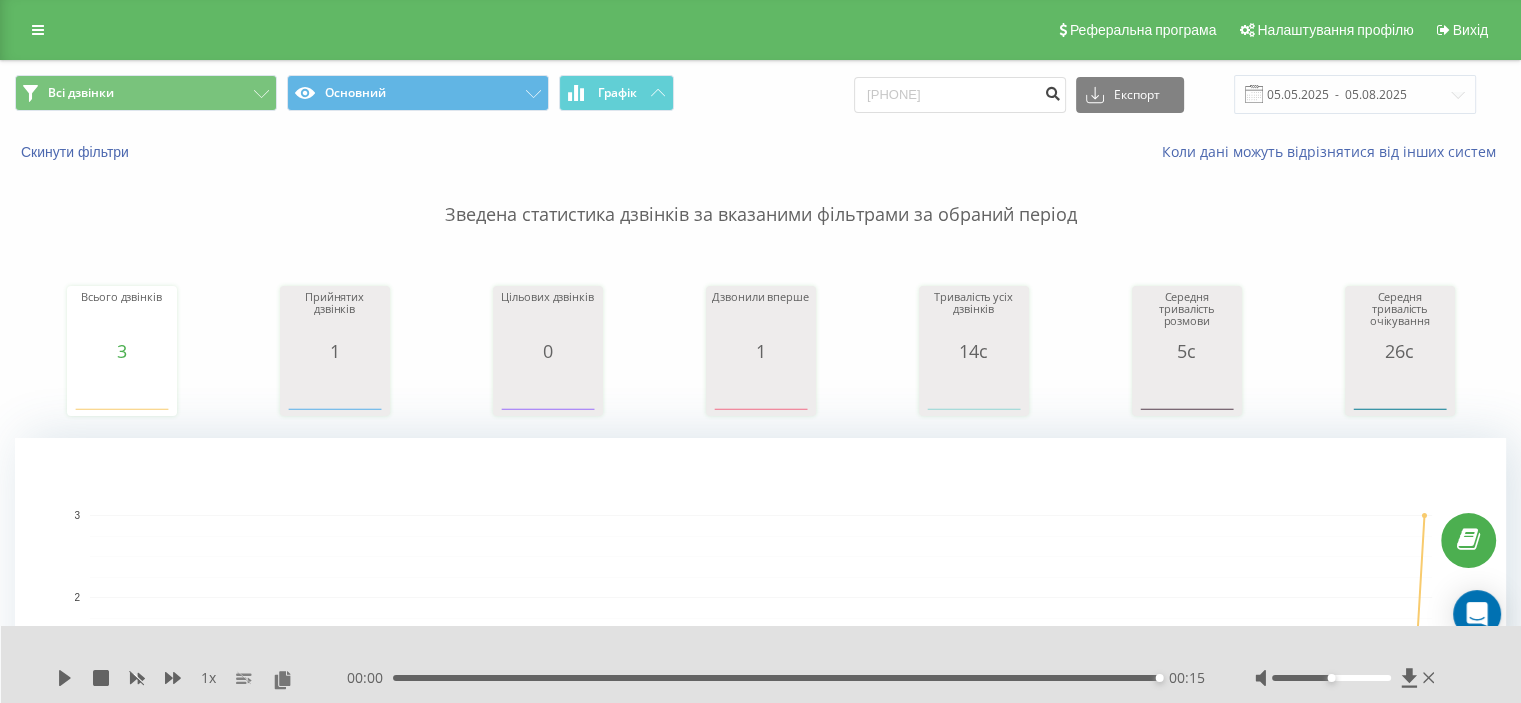 click at bounding box center [1052, 91] 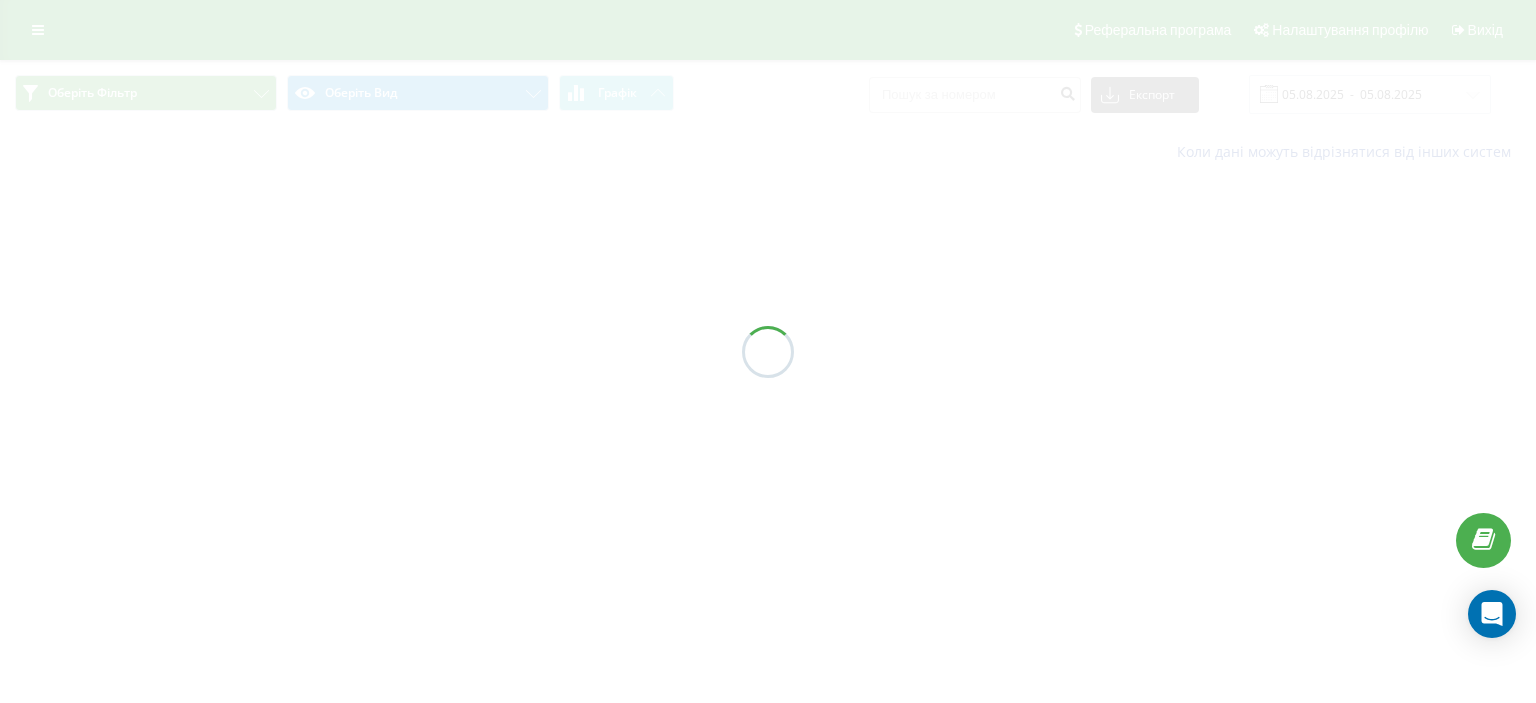 scroll, scrollTop: 0, scrollLeft: 0, axis: both 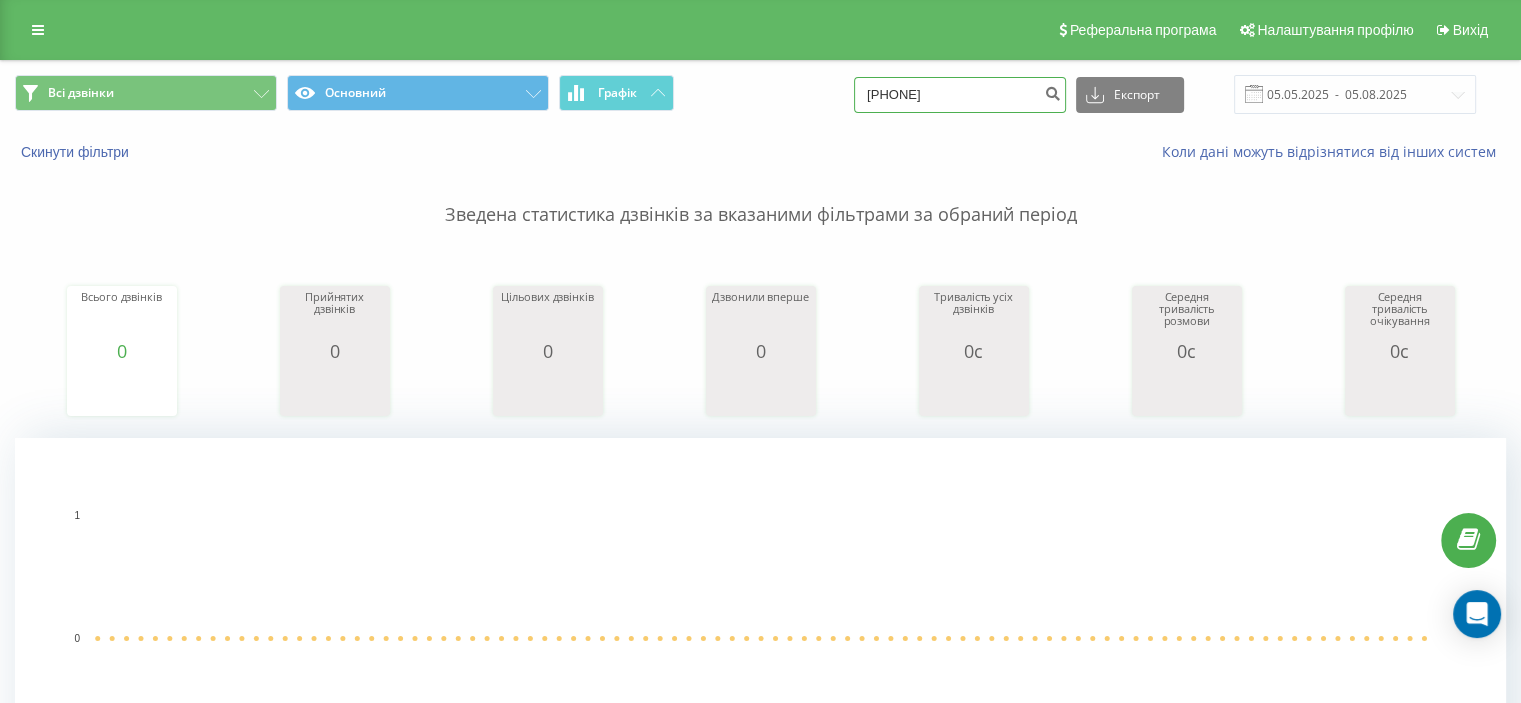 drag, startPoint x: 1000, startPoint y: 93, endPoint x: 808, endPoint y: 83, distance: 192.26024 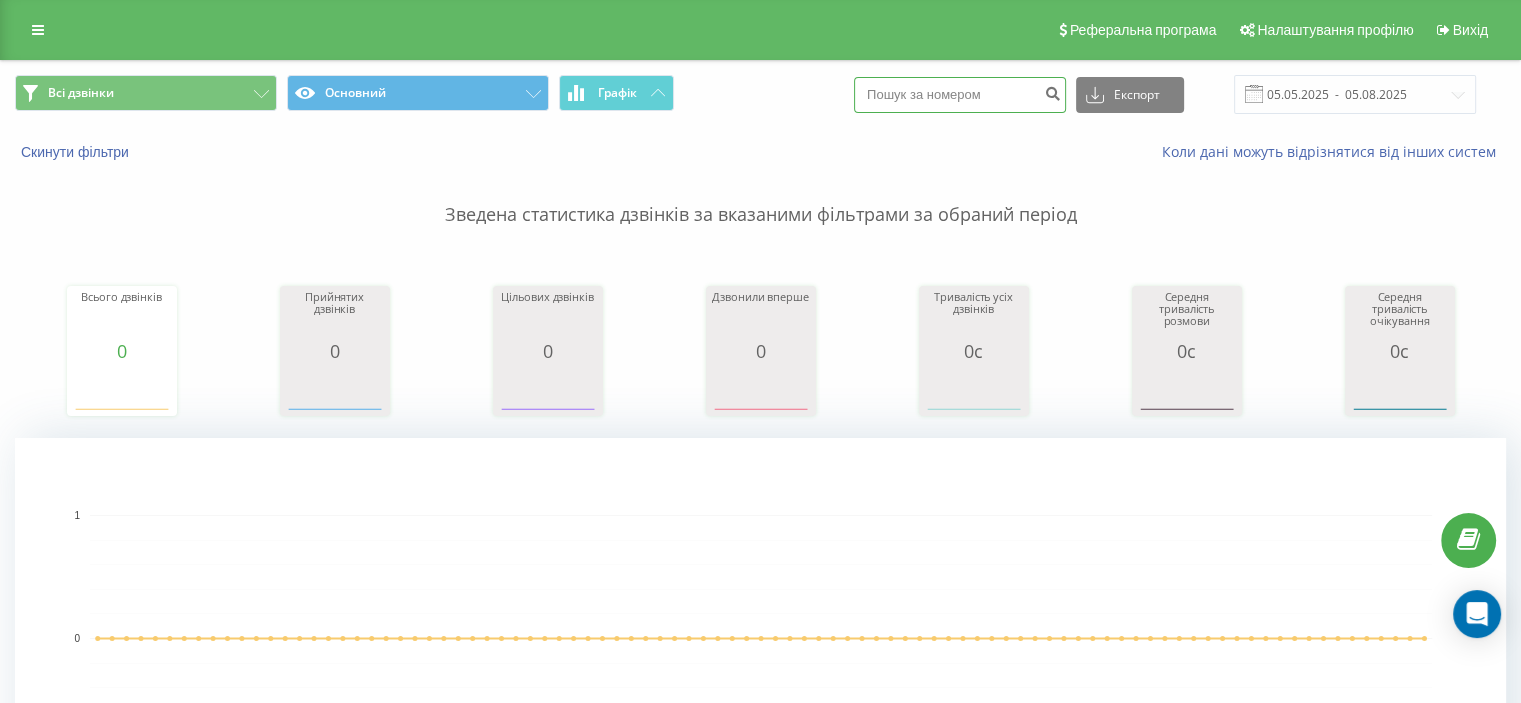 paste on "(096) 515 06 04" 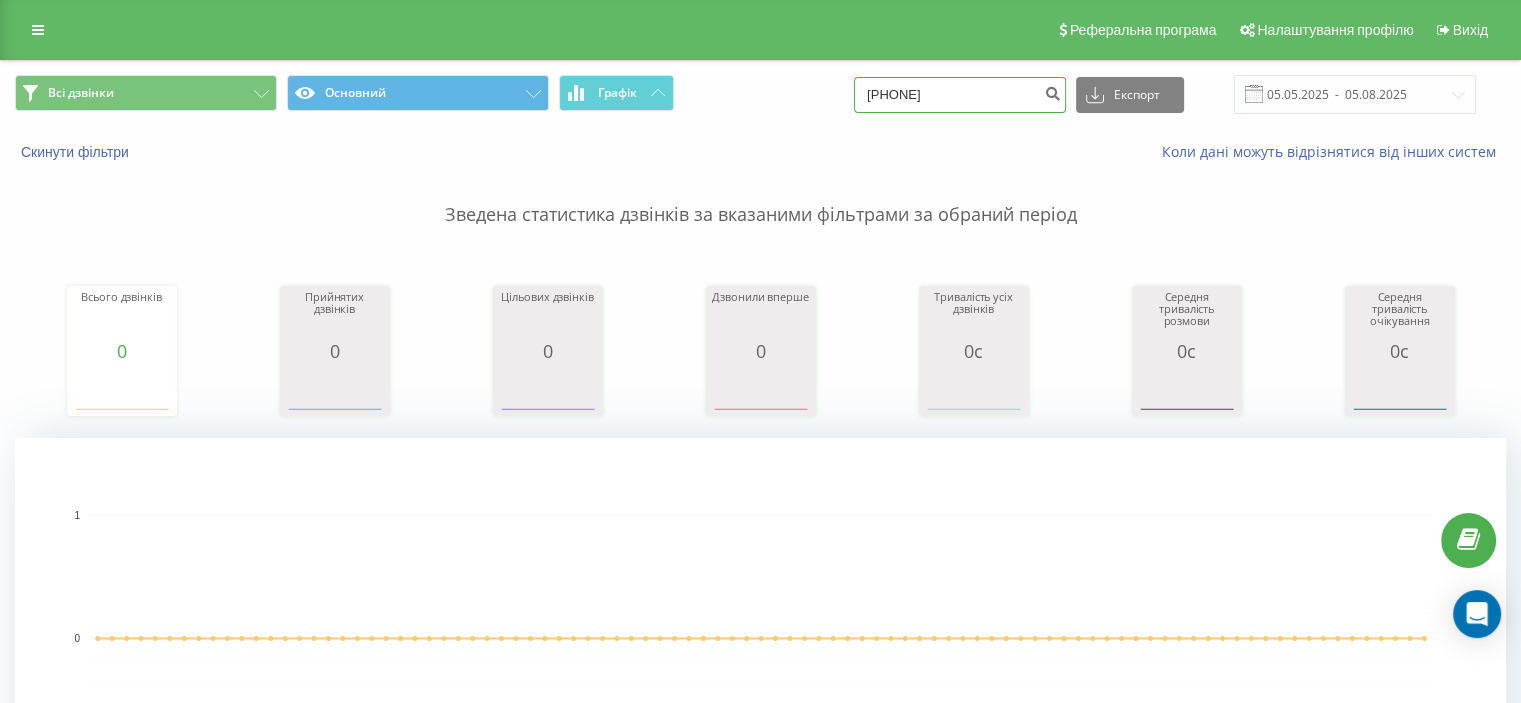type on "(096) 515 06 04" 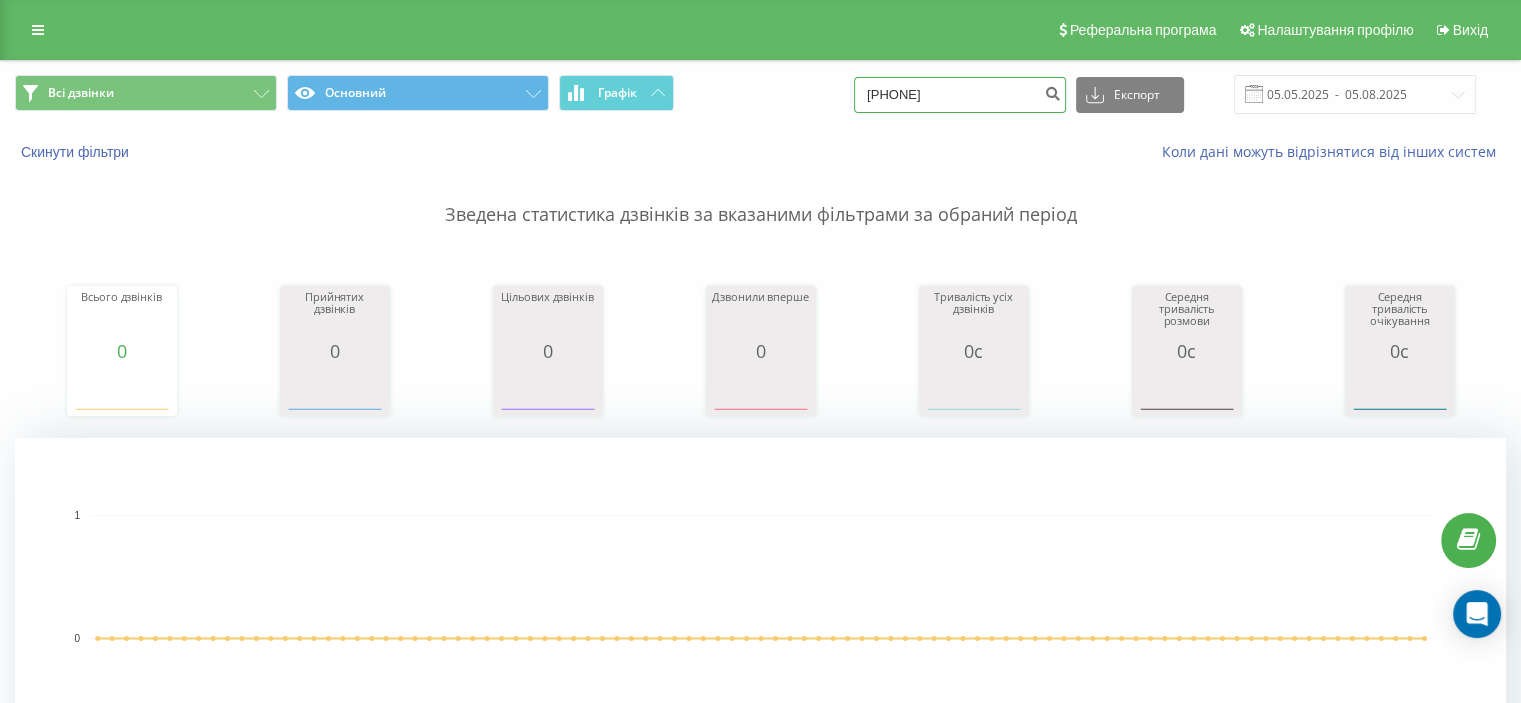 drag, startPoint x: 972, startPoint y: 91, endPoint x: 832, endPoint y: 79, distance: 140.51335 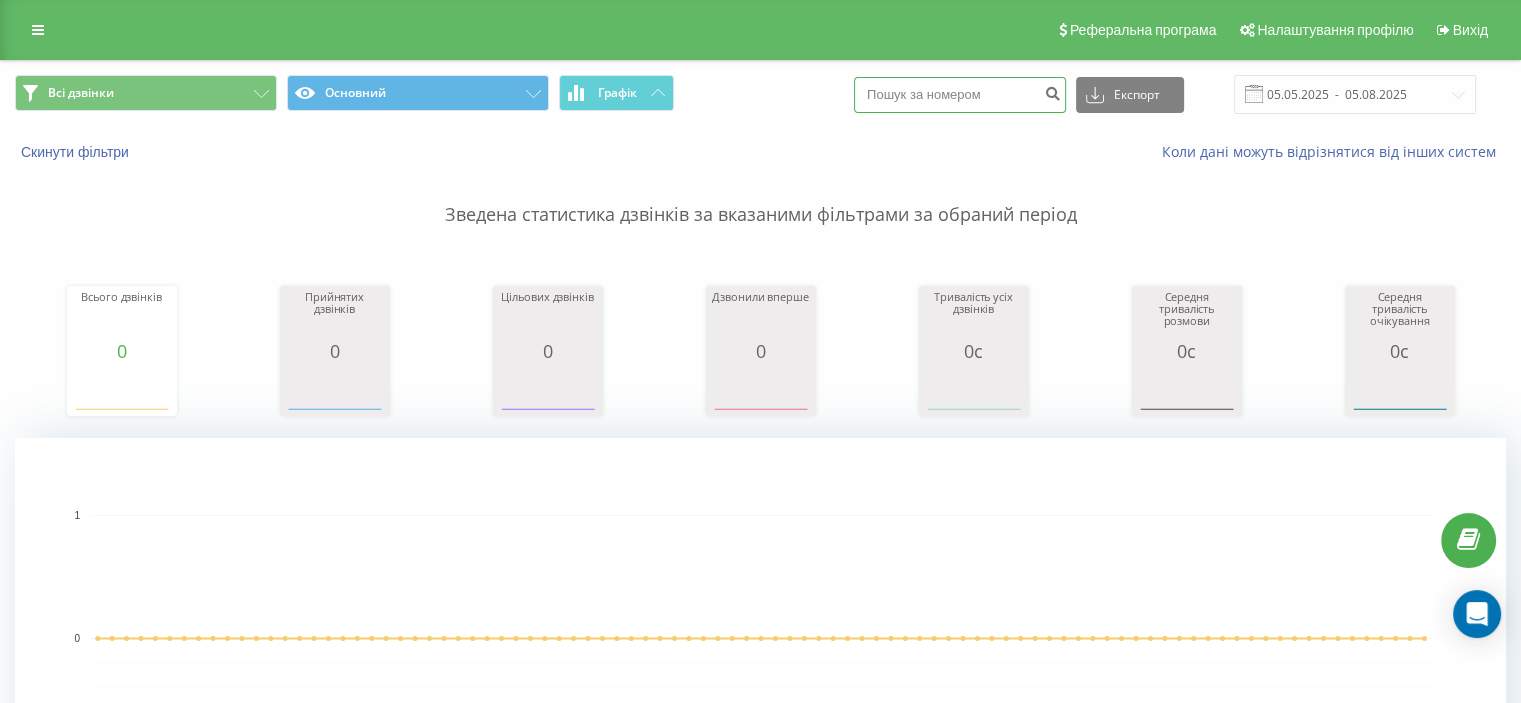 paste on "[PHONE]" 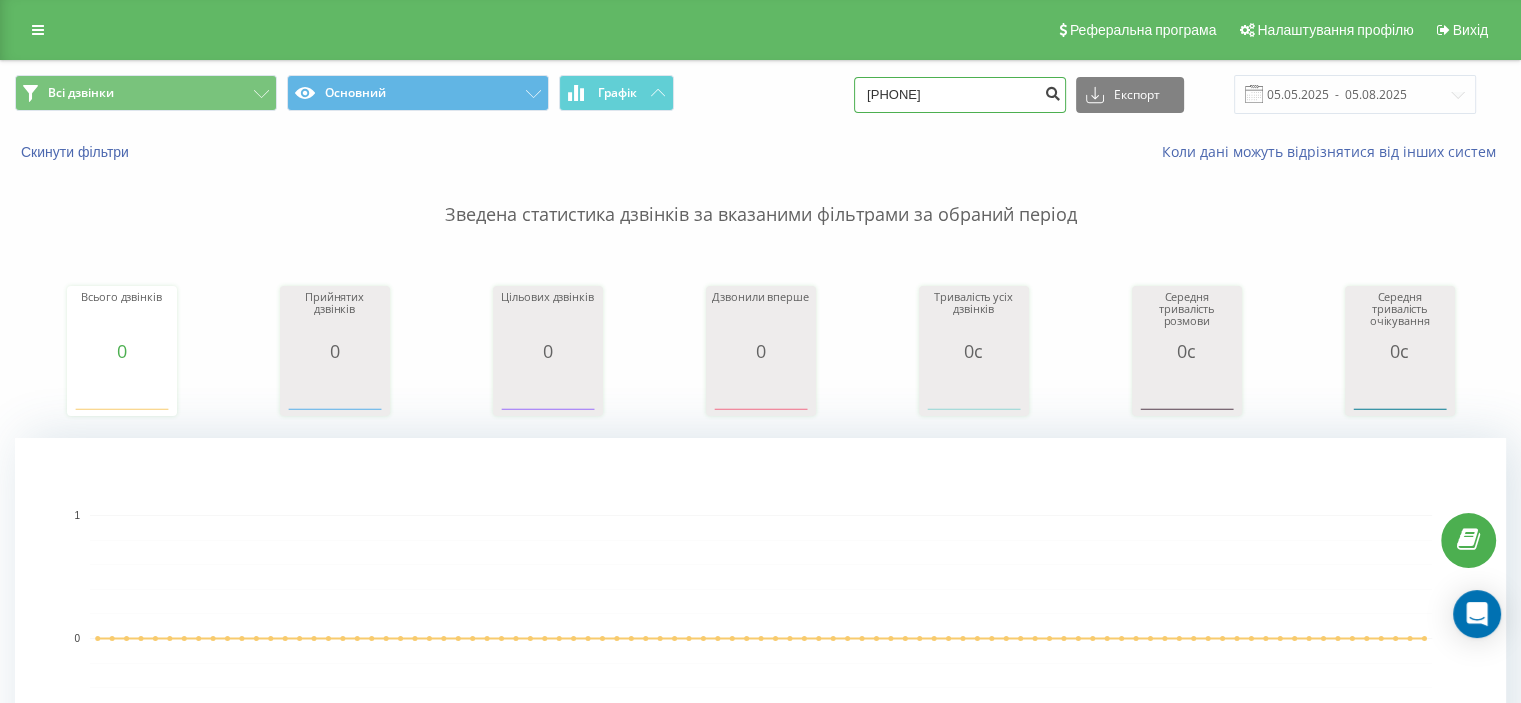 type on "[PHONE]" 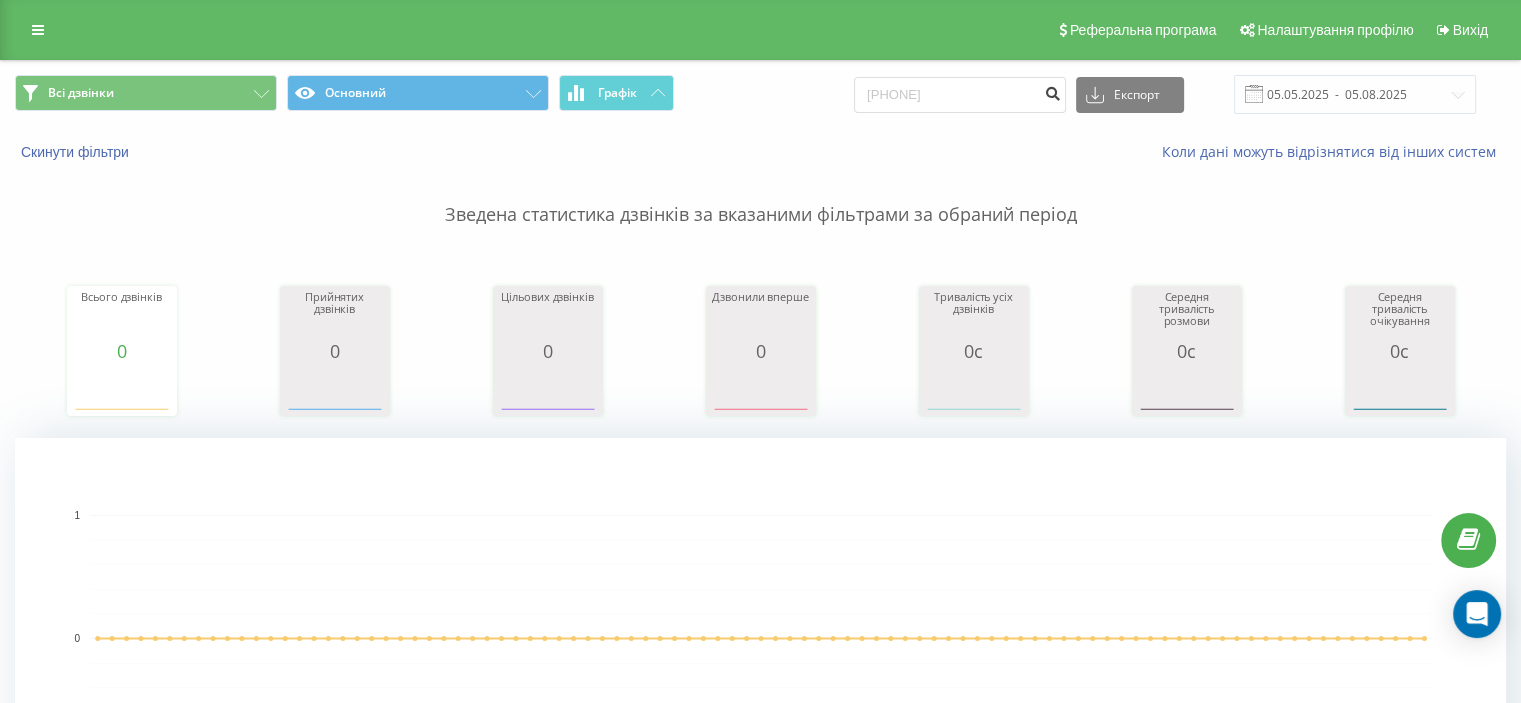 click at bounding box center (1052, 91) 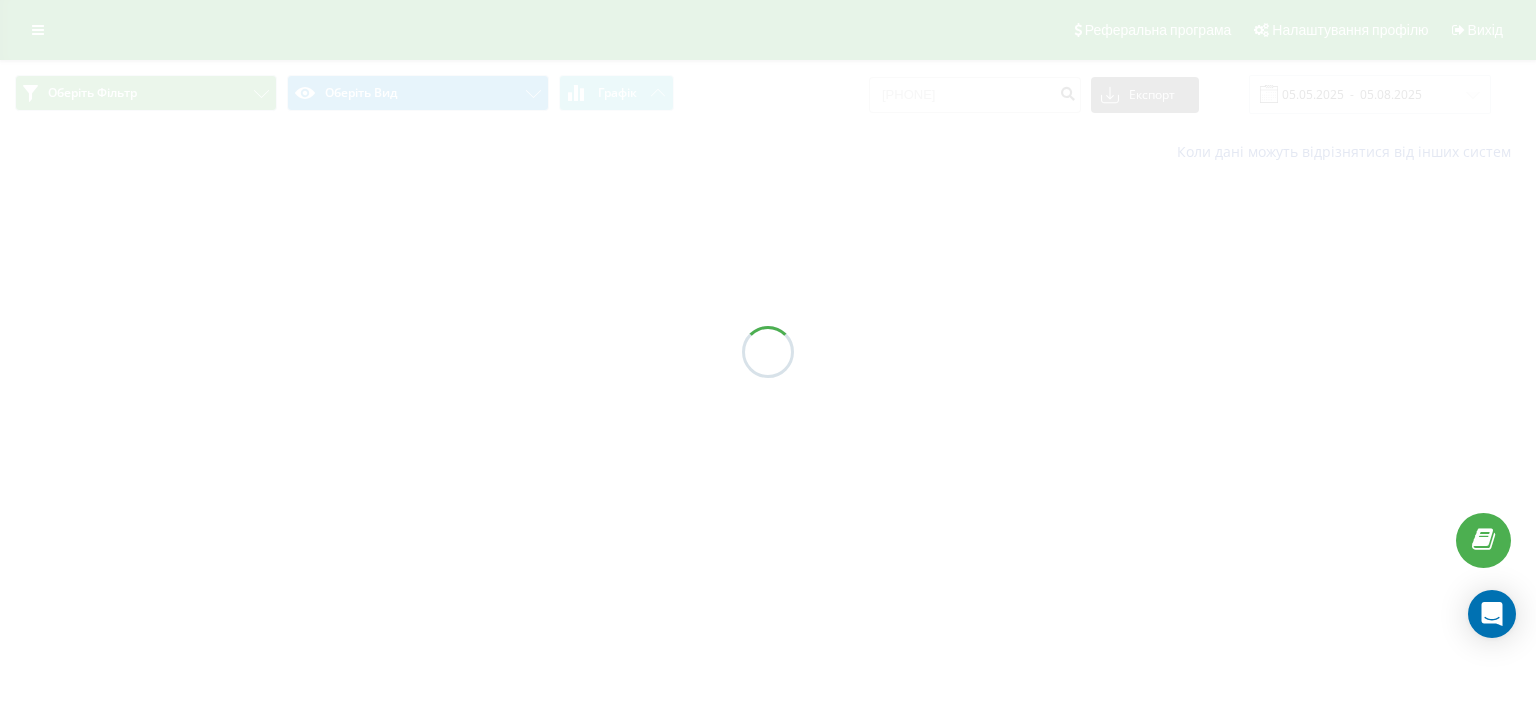 scroll, scrollTop: 0, scrollLeft: 0, axis: both 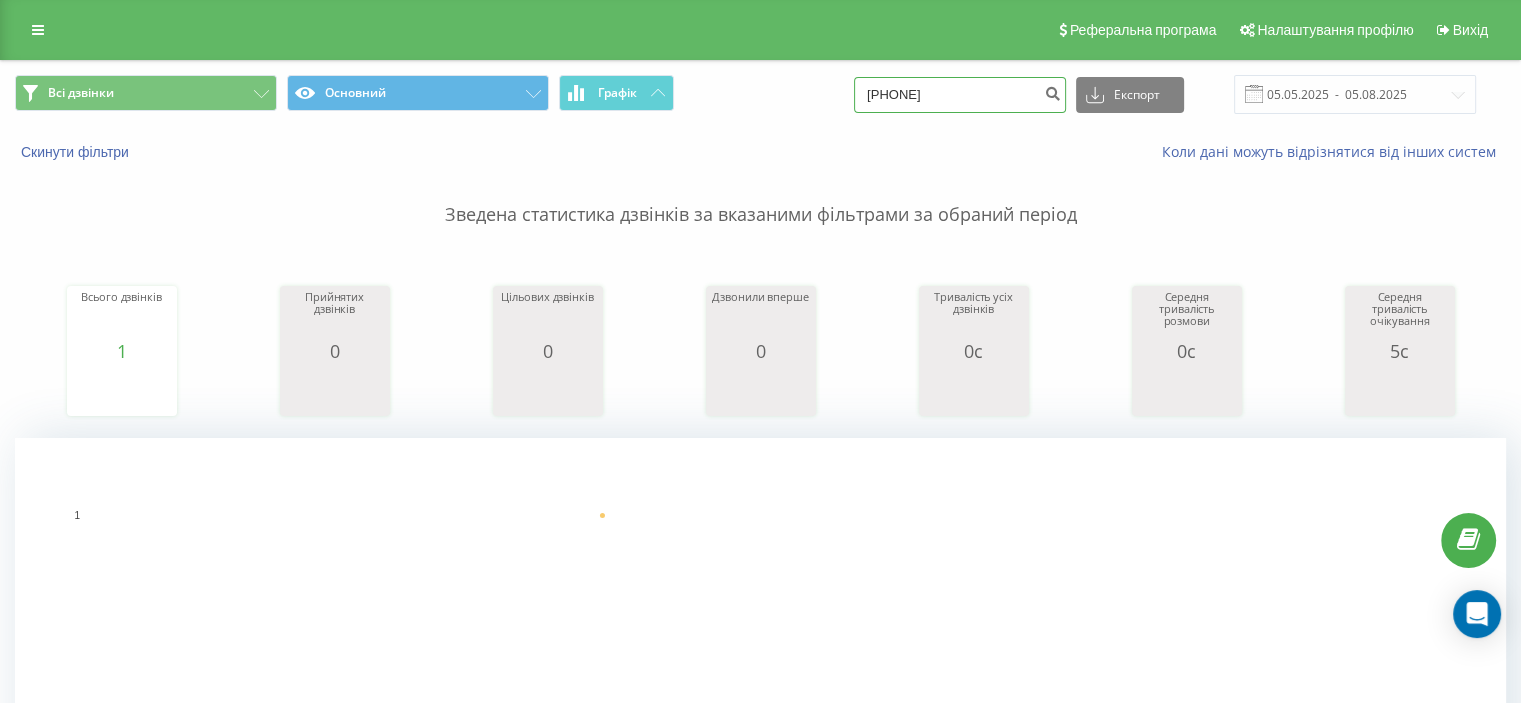 drag, startPoint x: 1020, startPoint y: 100, endPoint x: 742, endPoint y: 94, distance: 278.06473 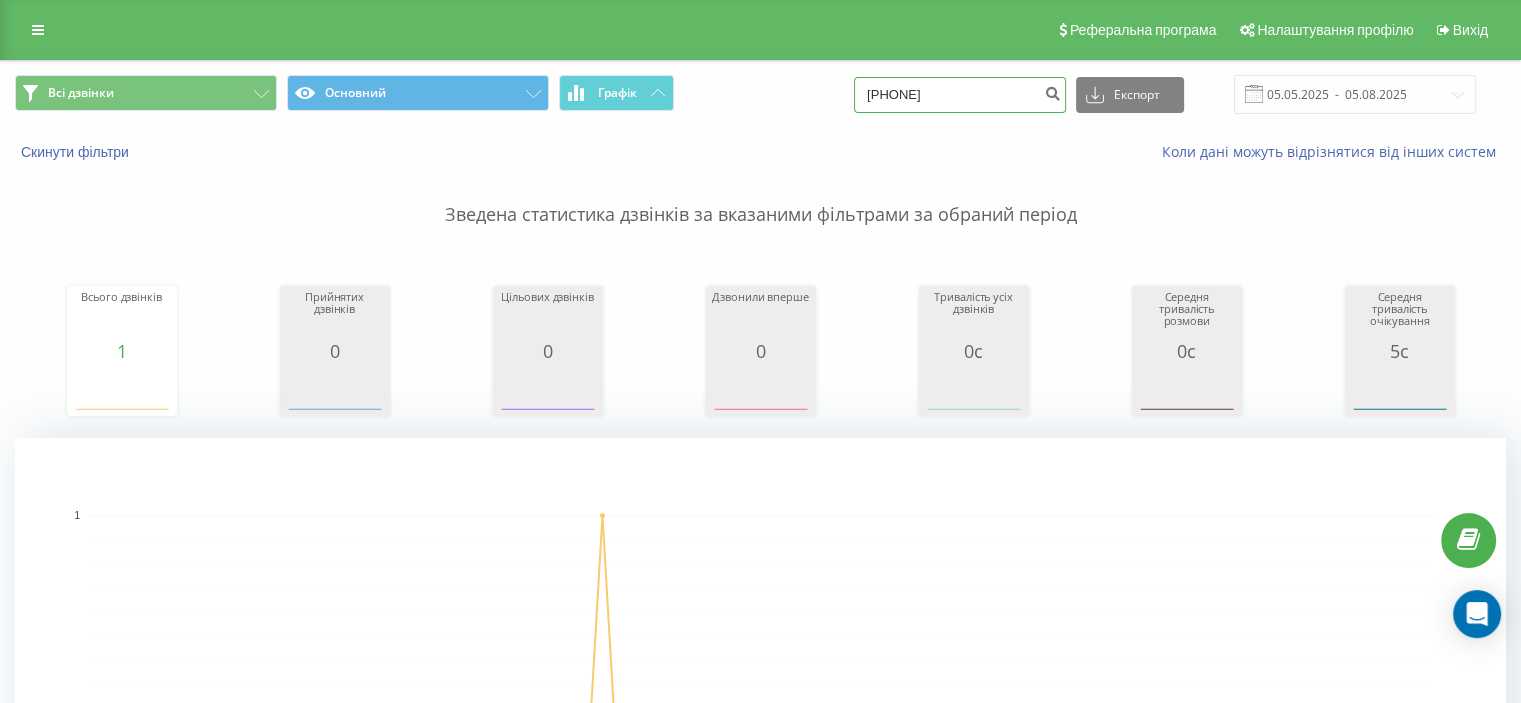 click on "Всі дзвінки Основний Графік [PHONE] Експорт .csv .xls .xlsx [DATE]  -  [DATE]" at bounding box center [760, 94] 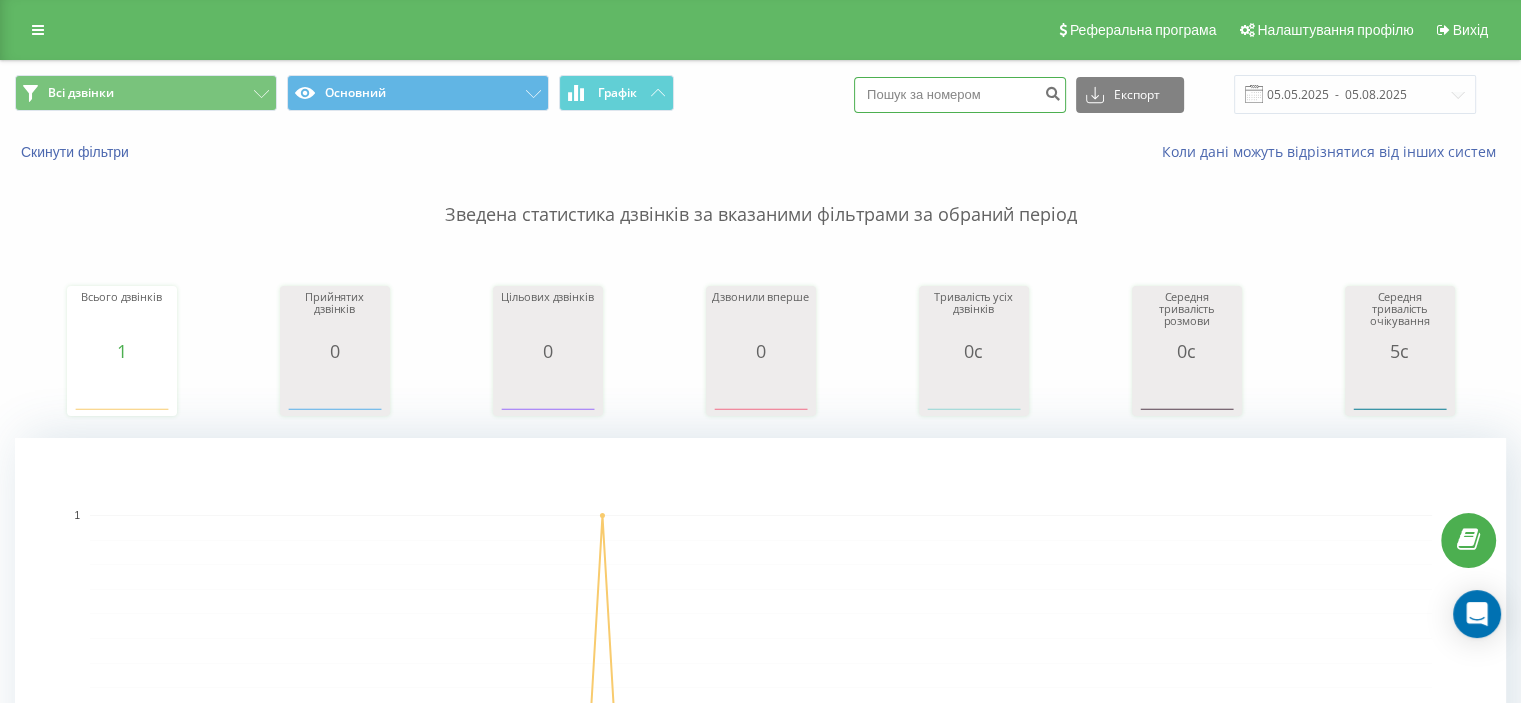 paste on "[PHONE]" 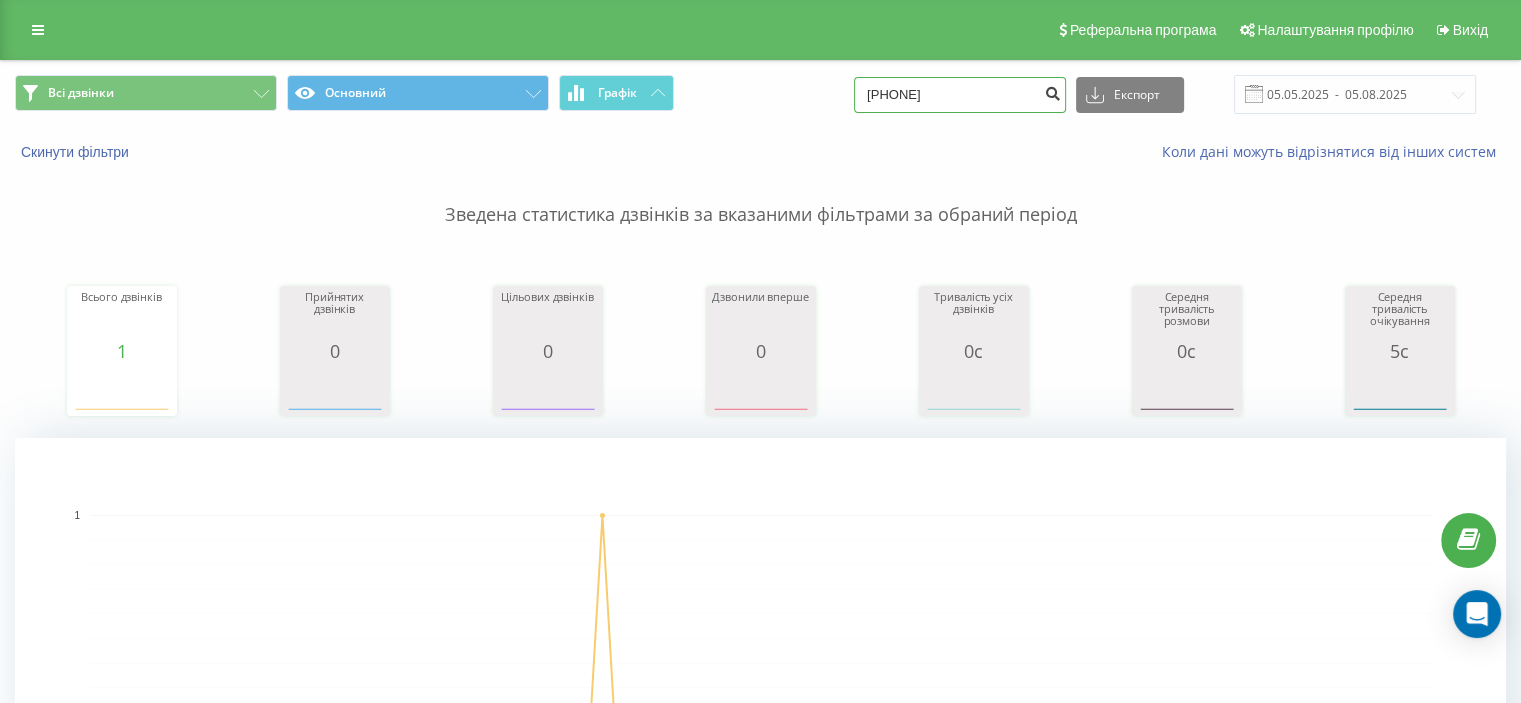 type on "[PHONE]" 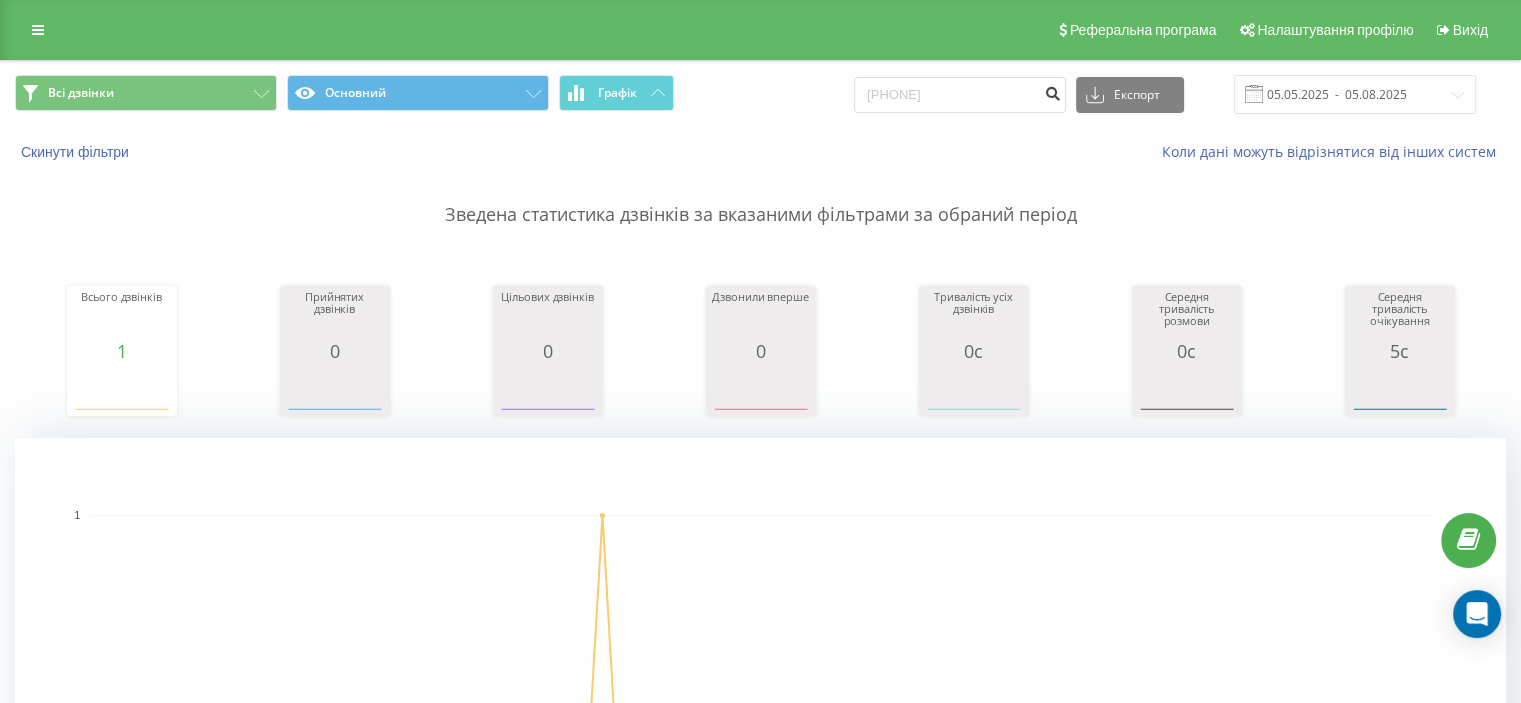 click at bounding box center (1052, 91) 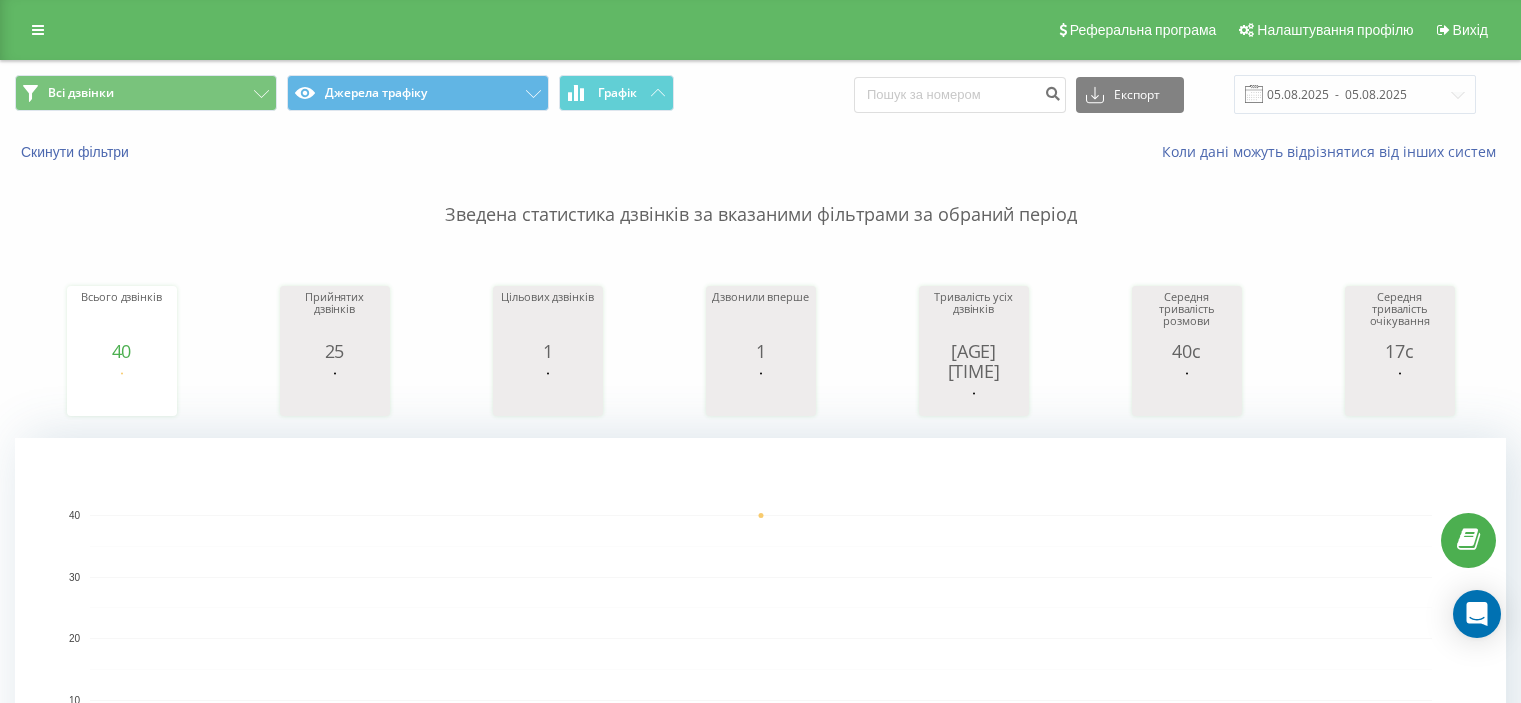 scroll, scrollTop: 0, scrollLeft: 0, axis: both 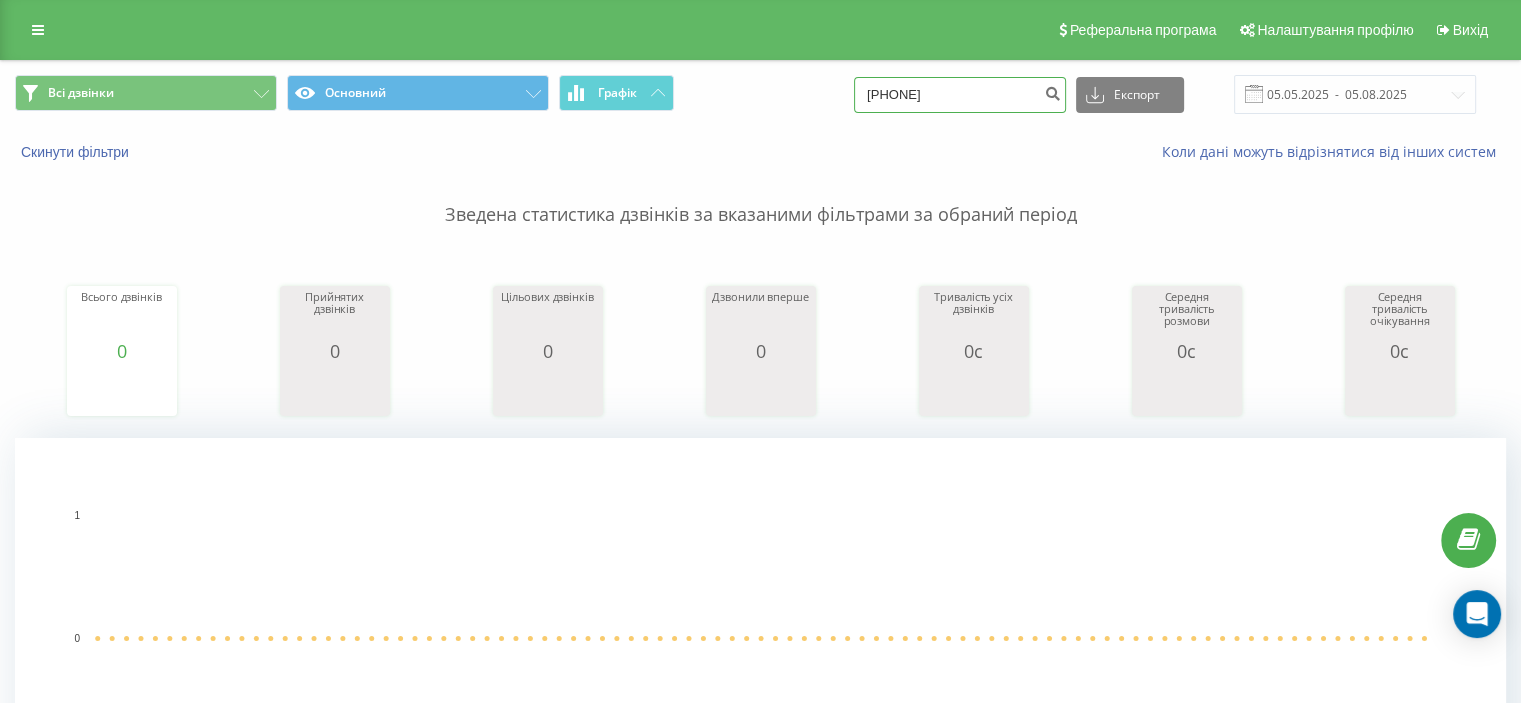 drag, startPoint x: 1010, startPoint y: 95, endPoint x: 679, endPoint y: 98, distance: 331.01358 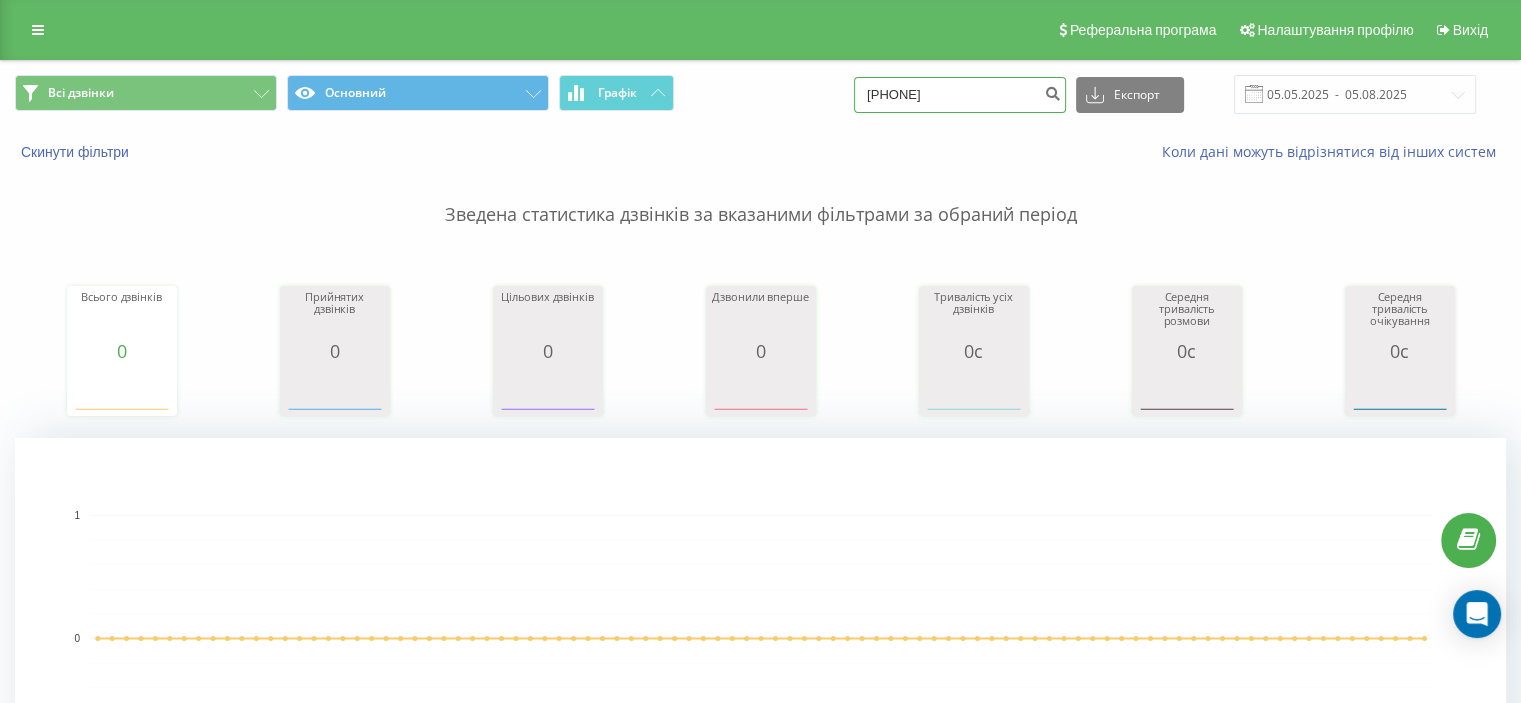 click on "Всі дзвінки Основний Графік 0673679246 Експорт .csv .xls .xlsx 05.05.2025  -  05.08.2025" at bounding box center [760, 94] 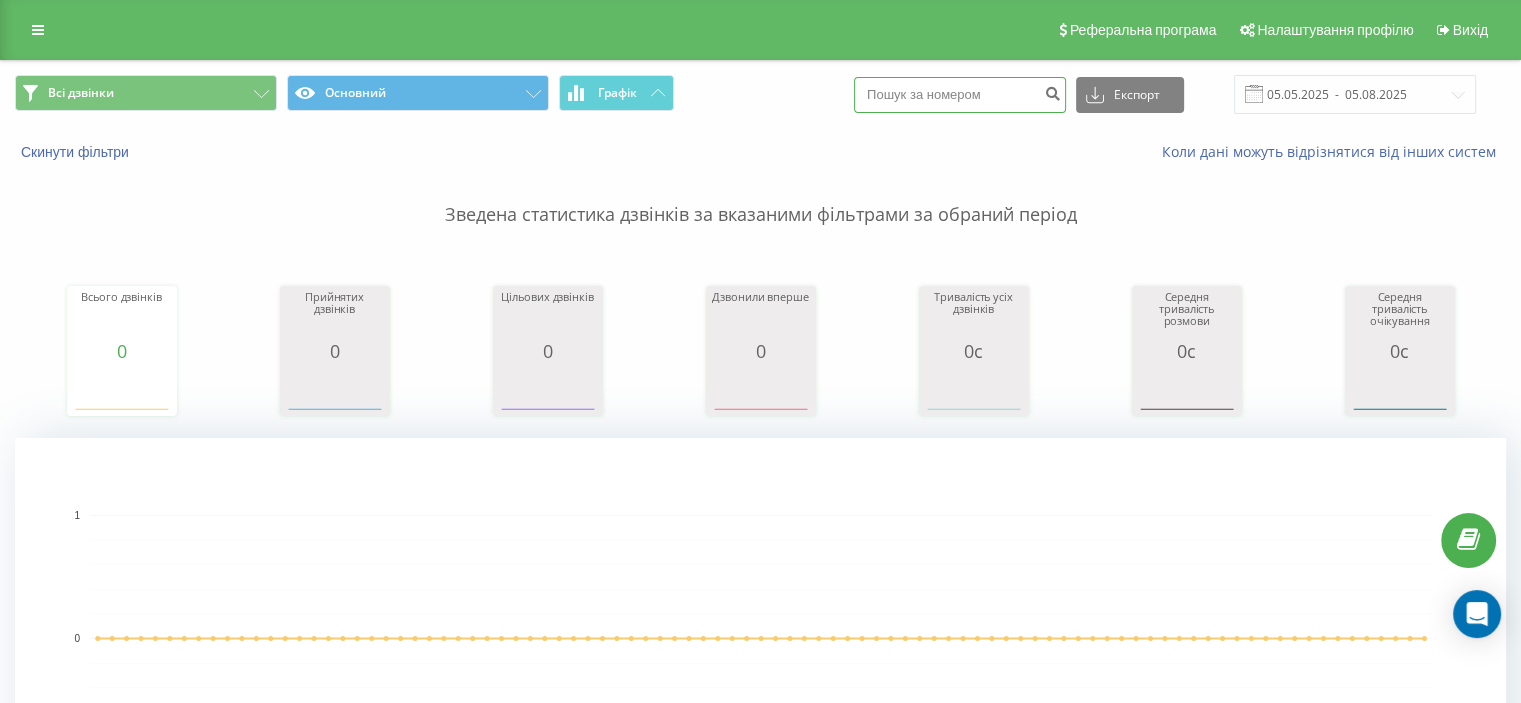 paste on "[PHONE]" 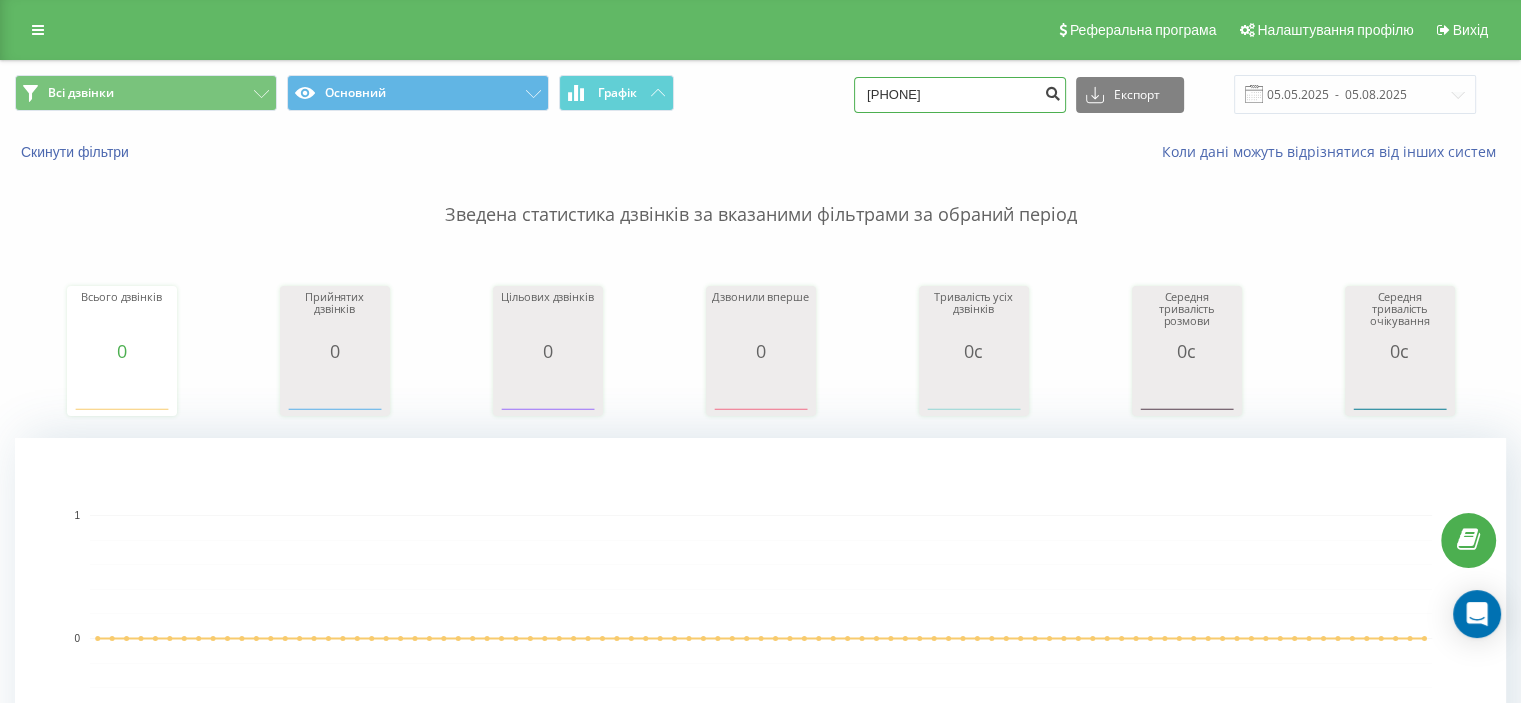 type on "0931919654" 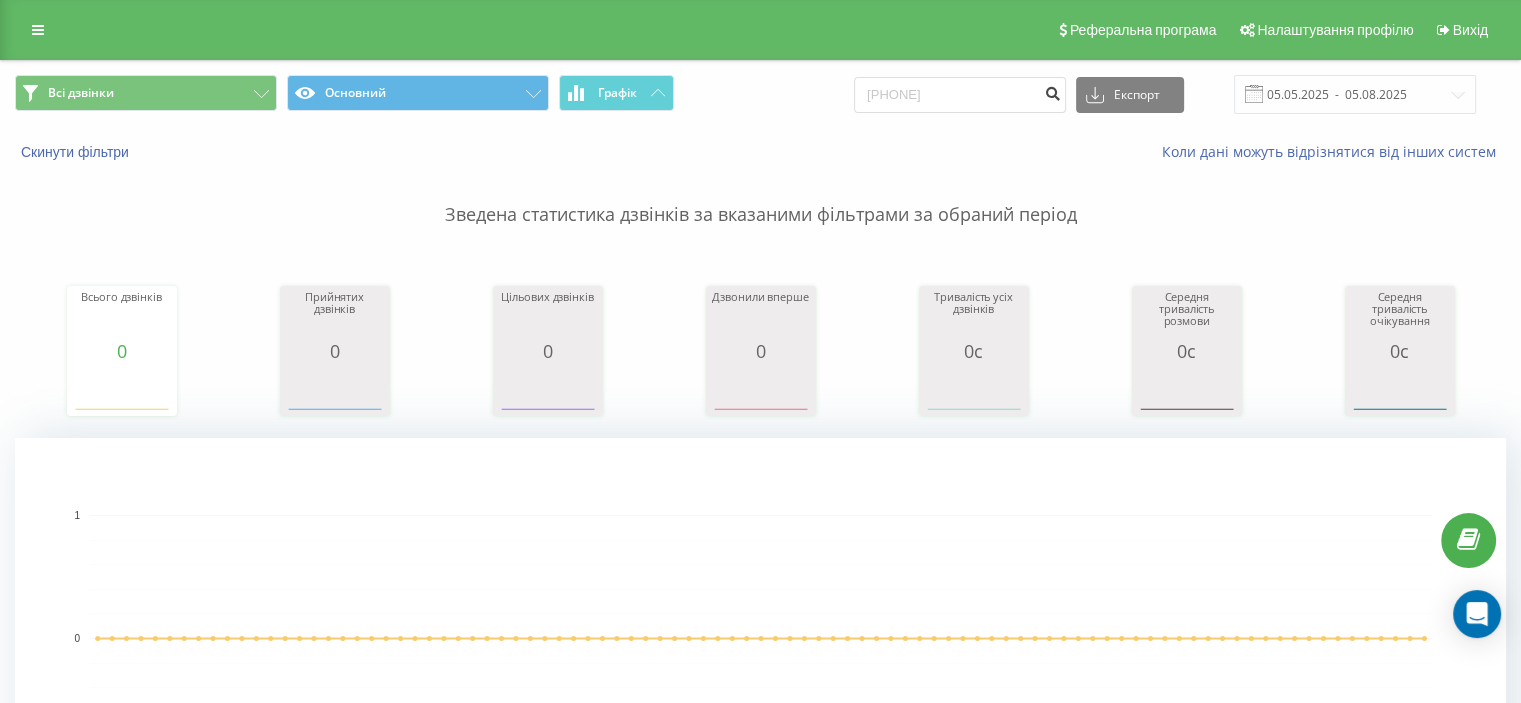 click at bounding box center (1052, 95) 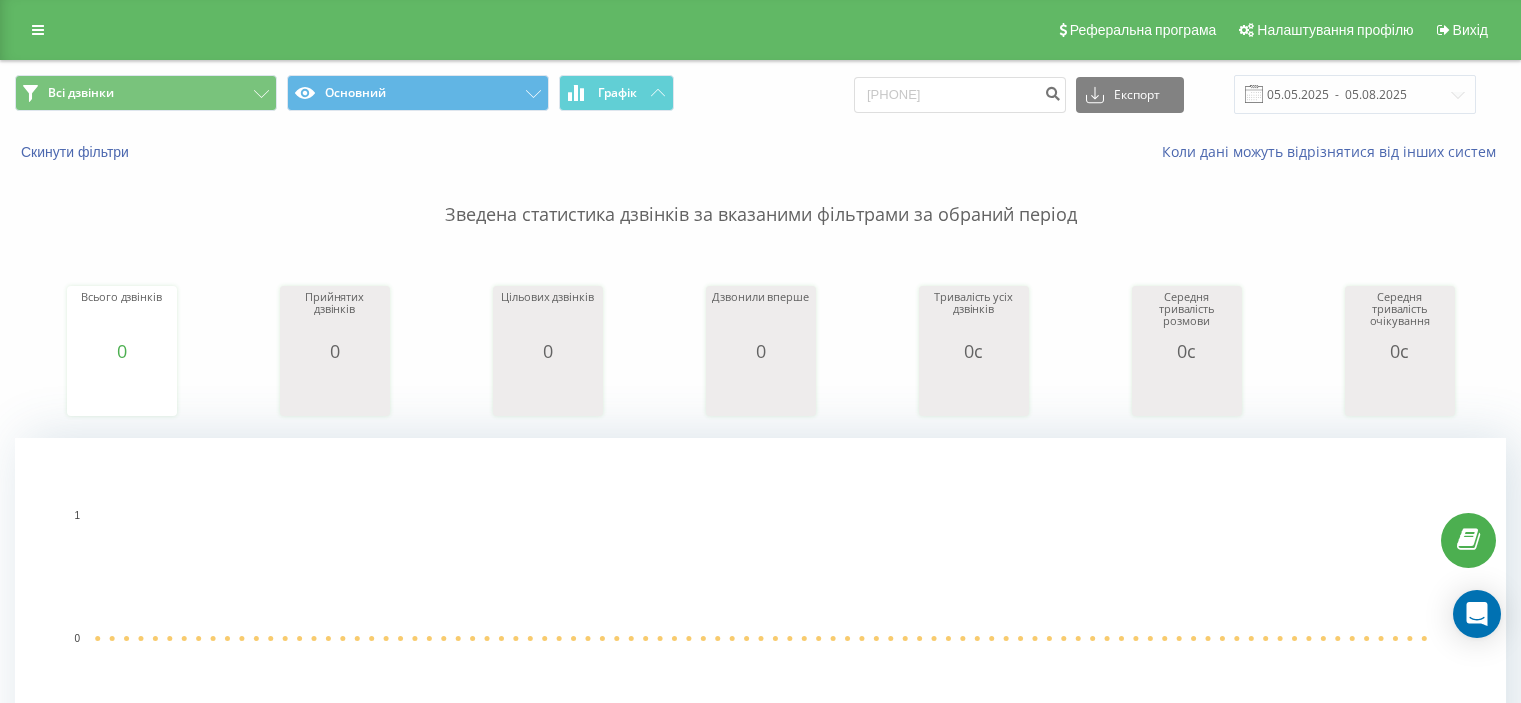 scroll, scrollTop: 0, scrollLeft: 0, axis: both 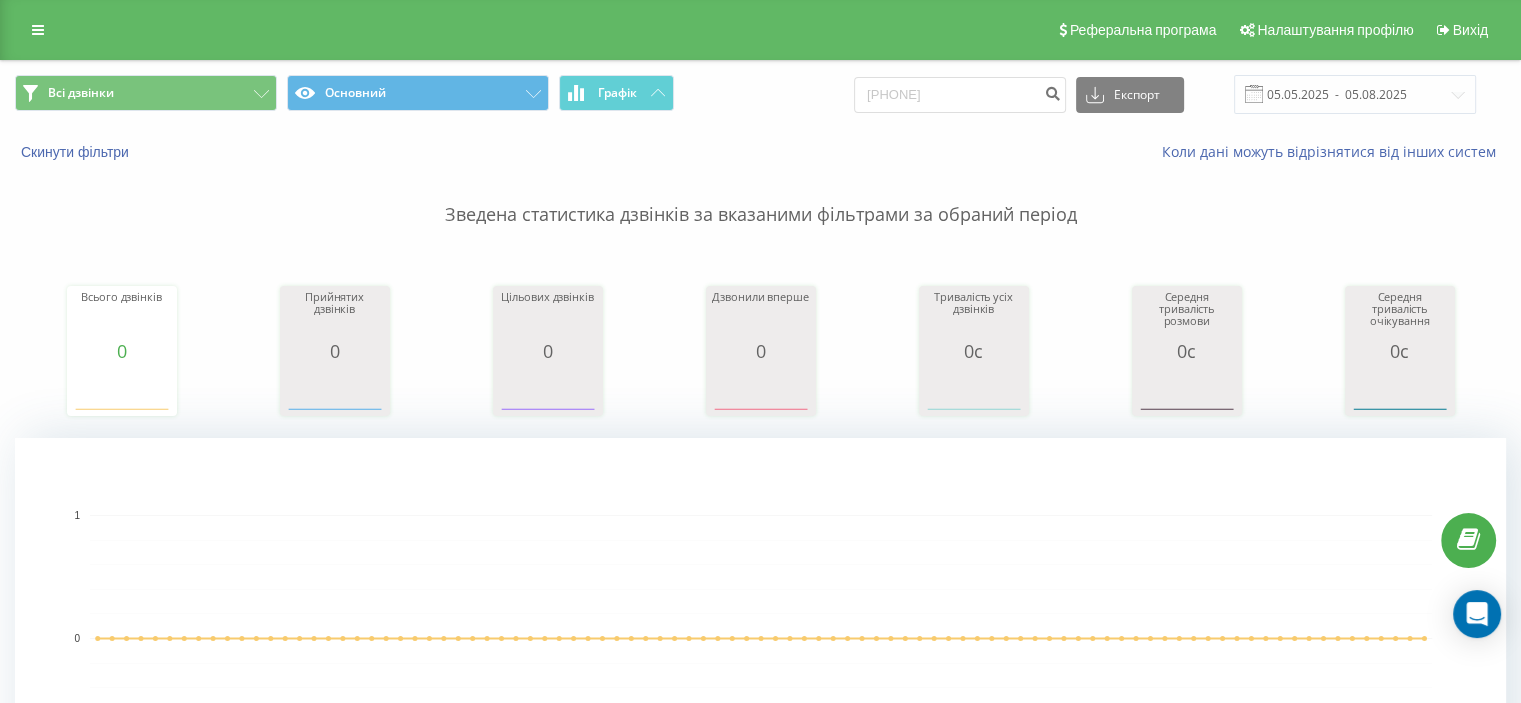drag, startPoint x: 1014, startPoint y: 111, endPoint x: 808, endPoint y: 95, distance: 206.62042 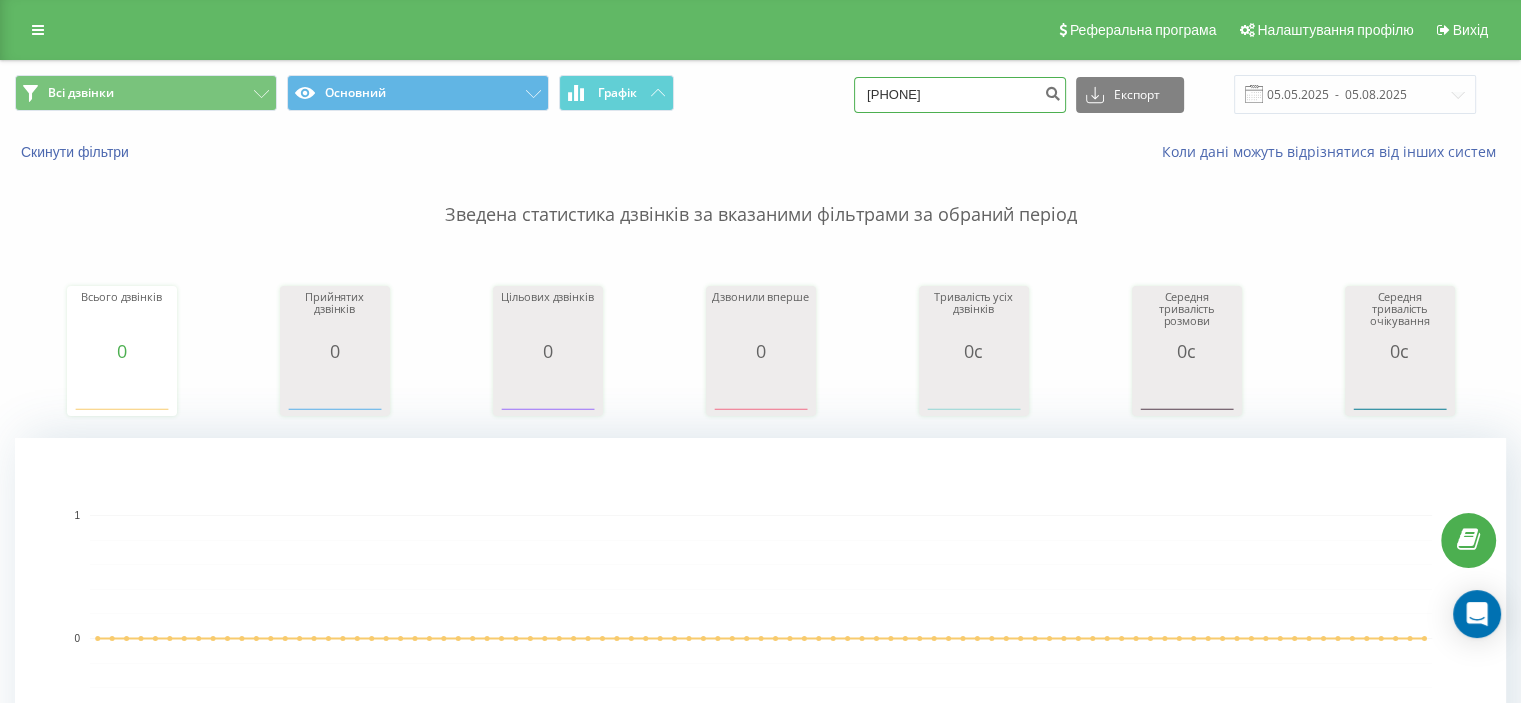 click on "0931919654" at bounding box center (960, 95) 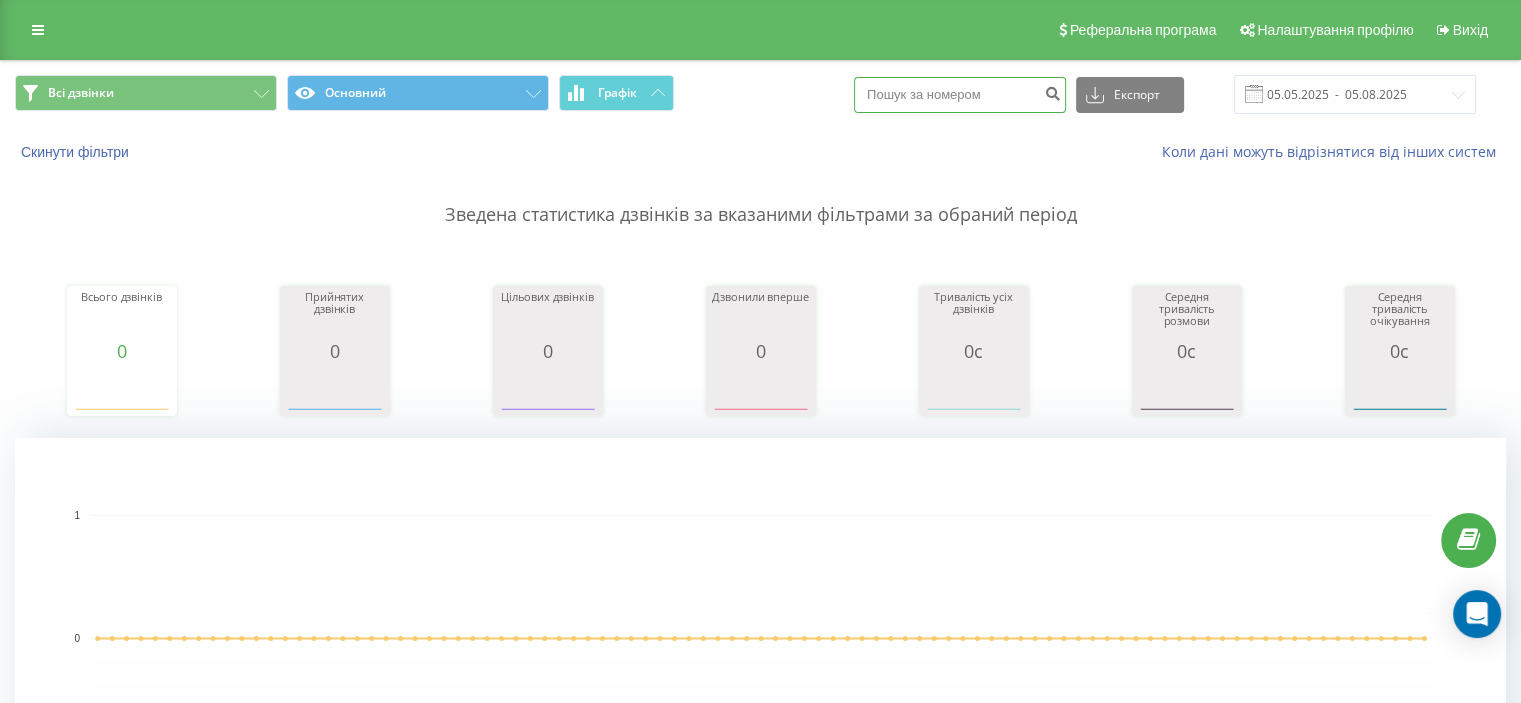 paste on "0756146339" 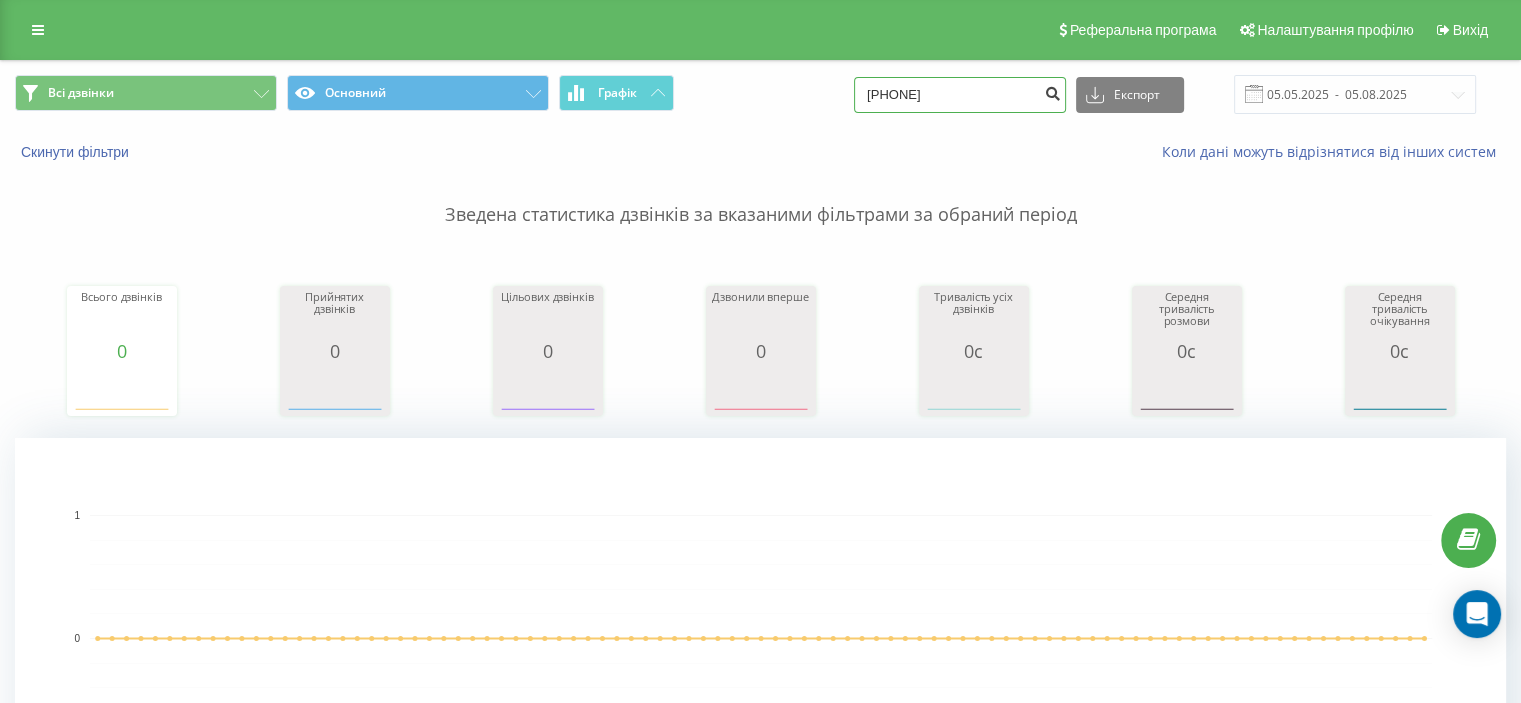 type on "0756146339" 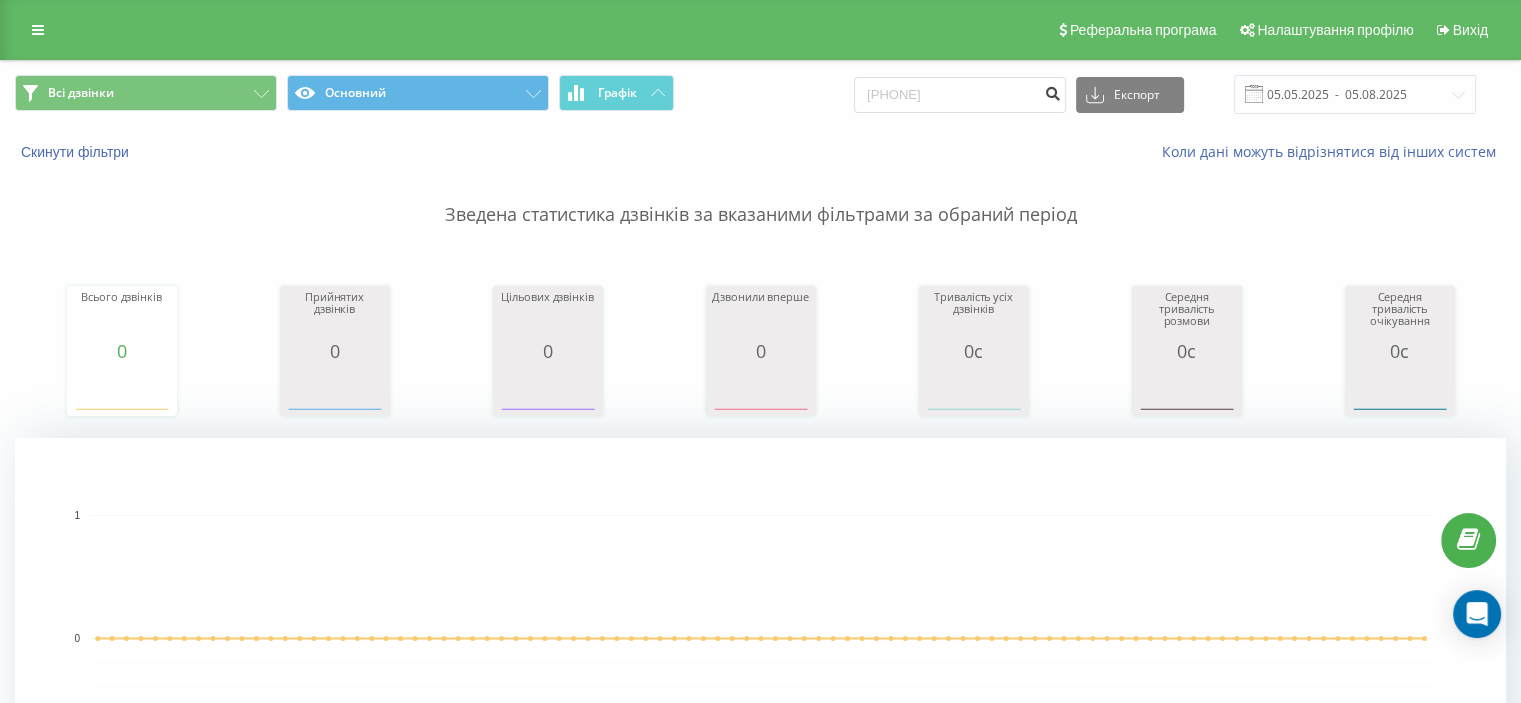 click at bounding box center (1052, 91) 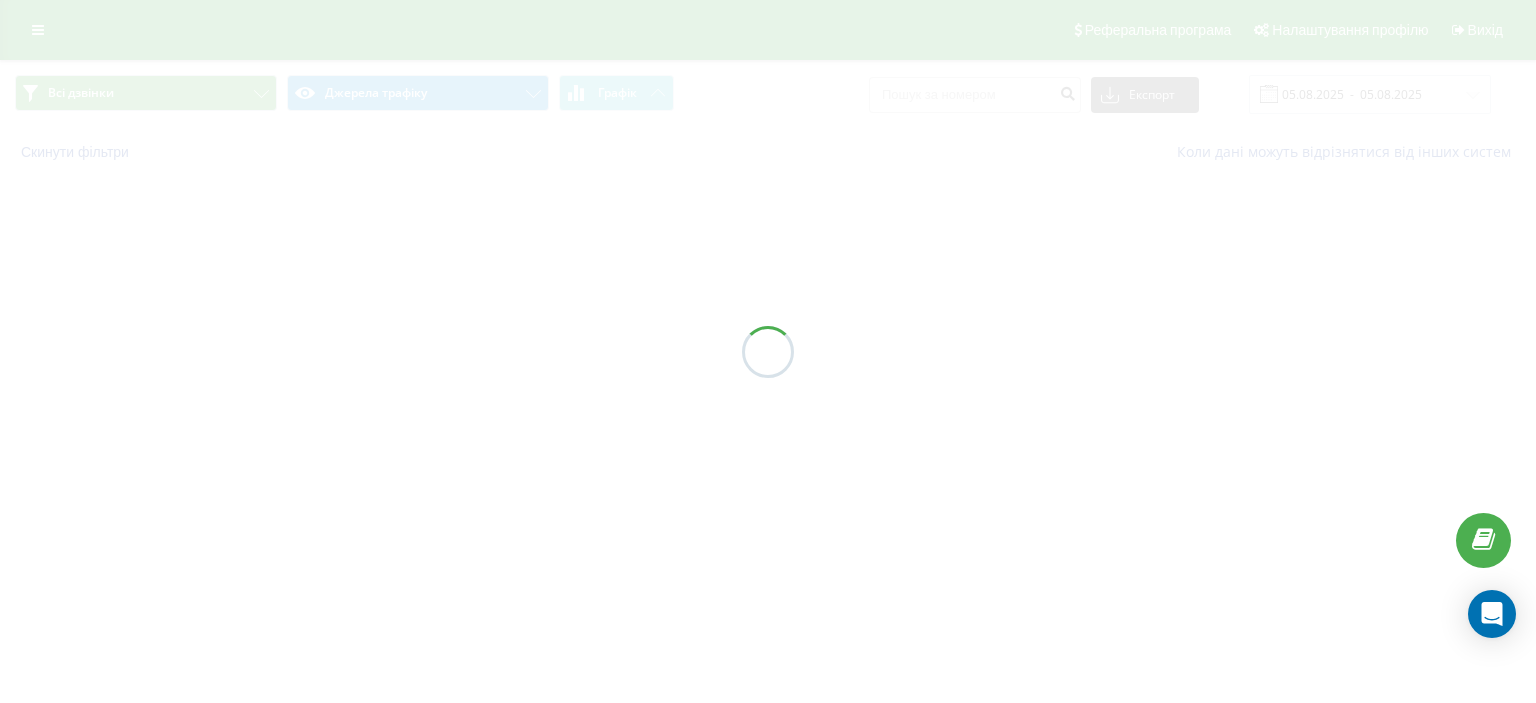 scroll, scrollTop: 0, scrollLeft: 0, axis: both 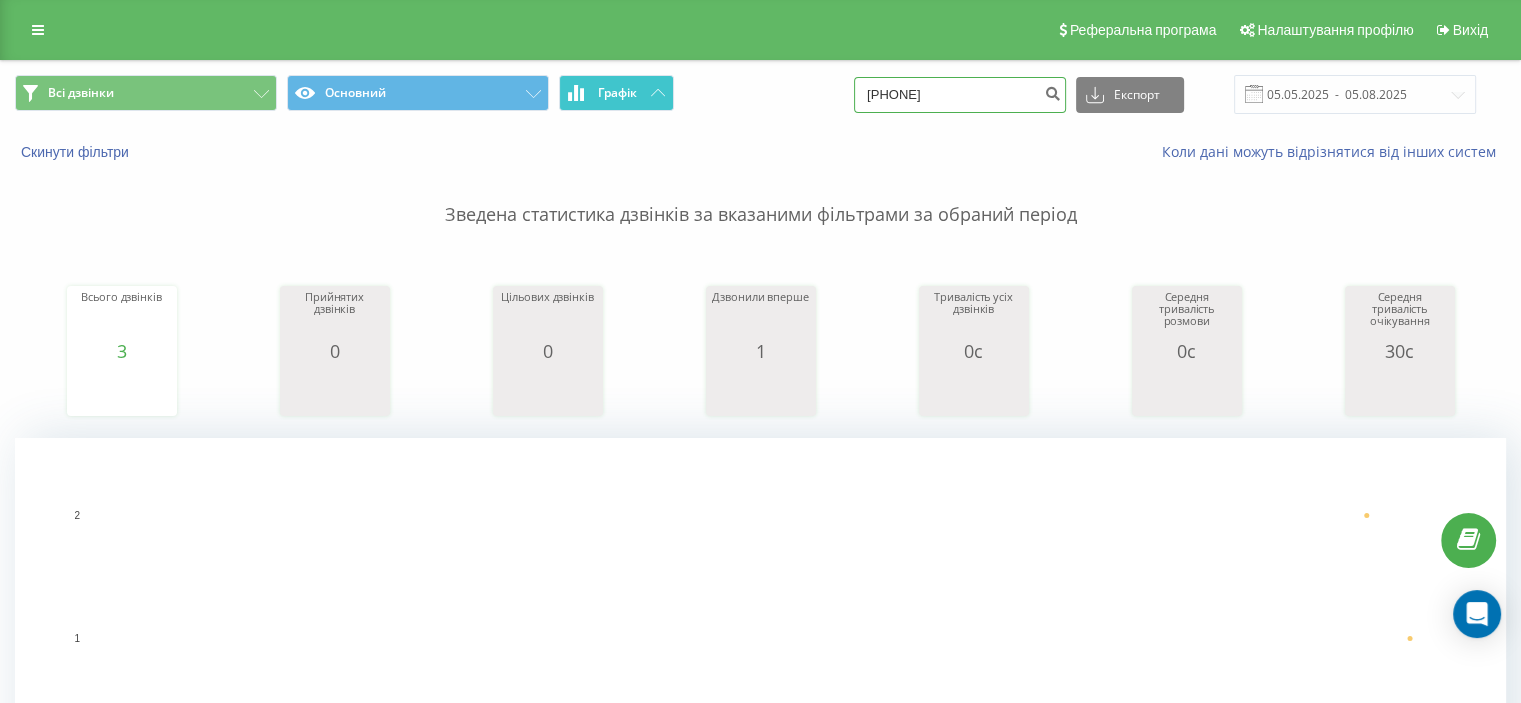 drag, startPoint x: 955, startPoint y: 95, endPoint x: 601, endPoint y: 86, distance: 354.11438 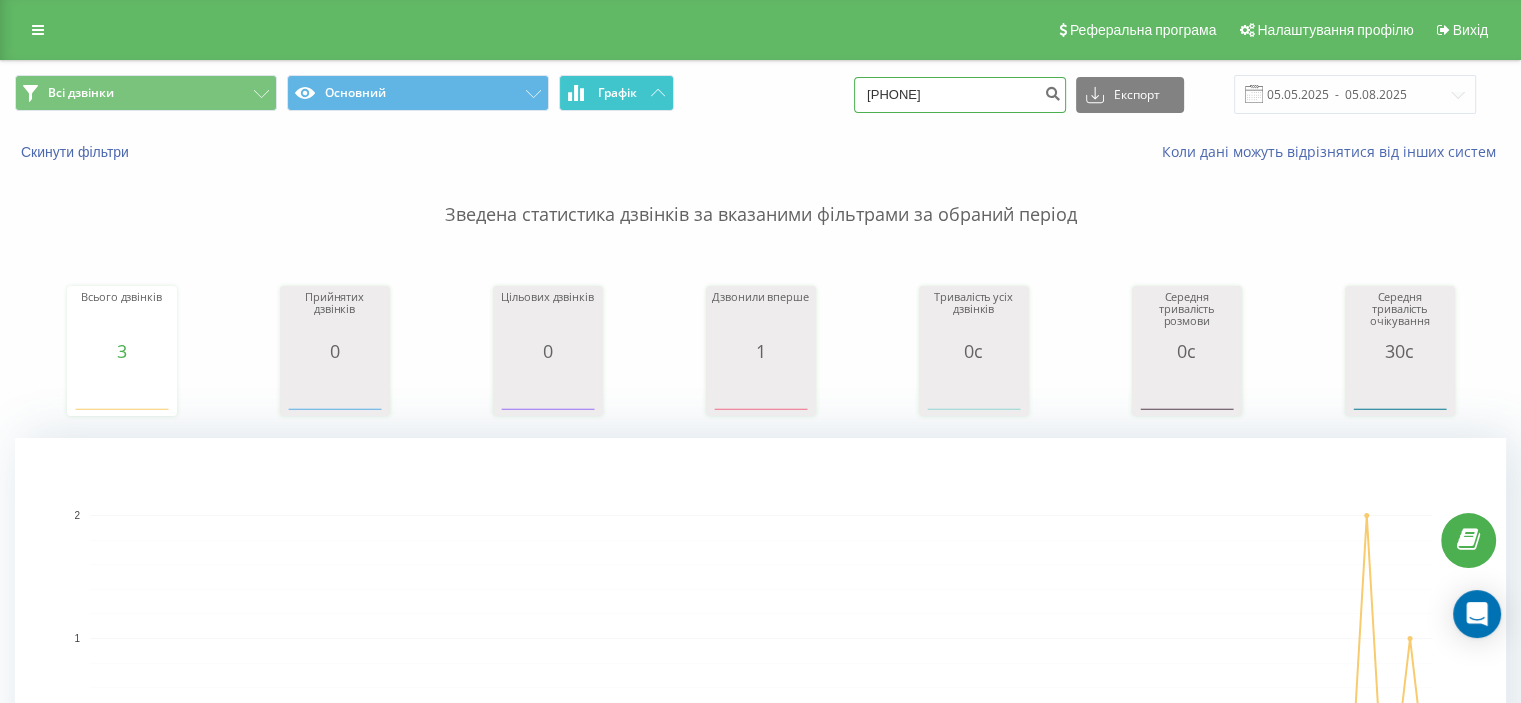 click on "Всі дзвінки Основний Графік 0756146339 Експорт .csv .xls .xlsx 05.05.2025  -  05.08.2025" at bounding box center [760, 94] 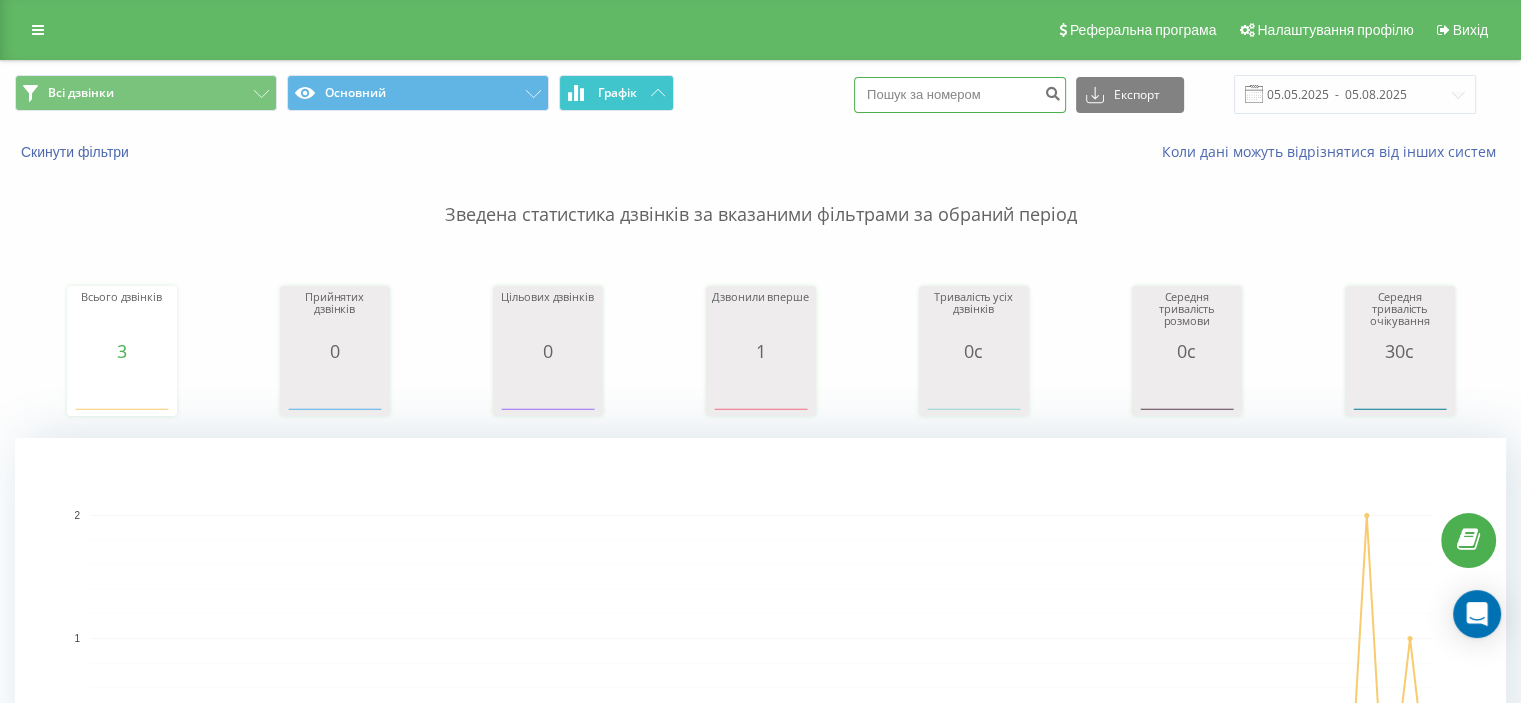 paste on "0502308024" 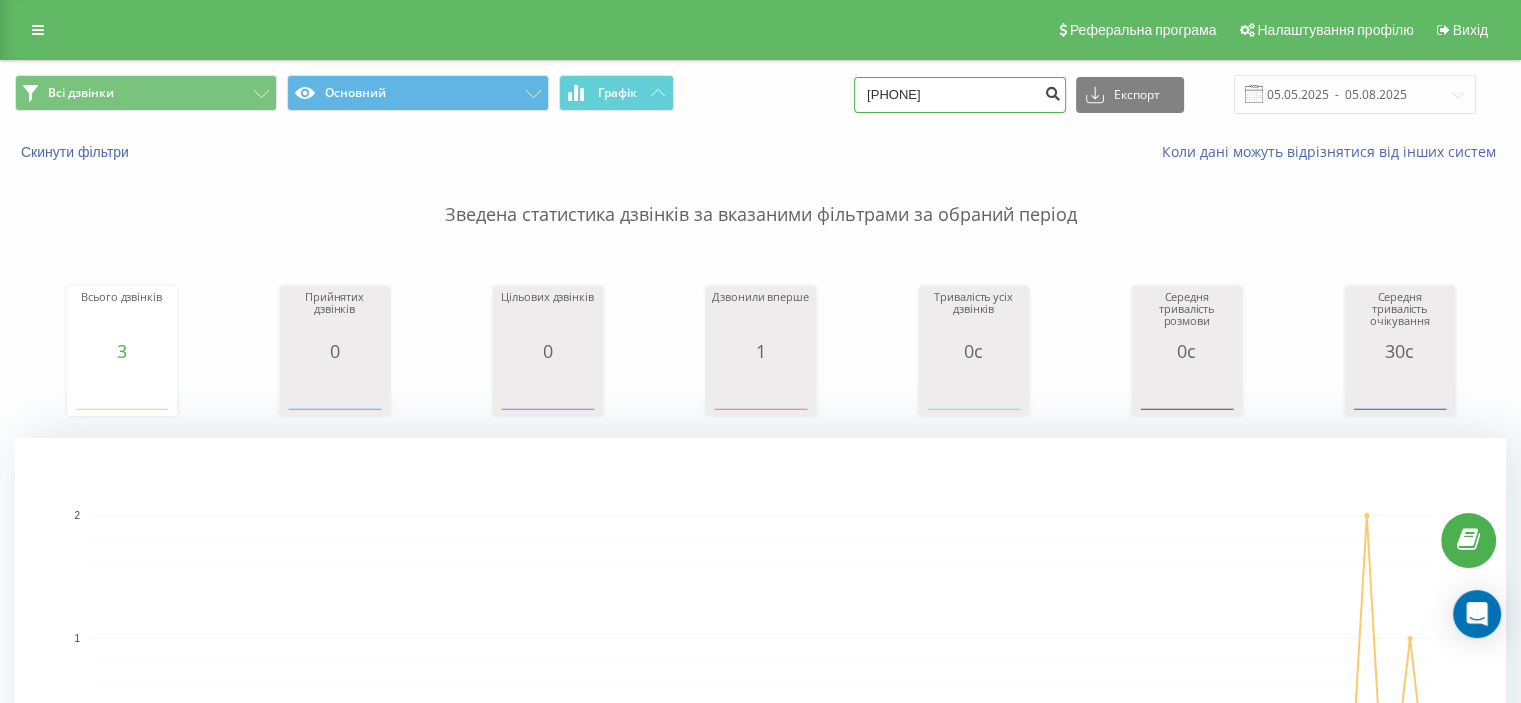 type on "0502308024" 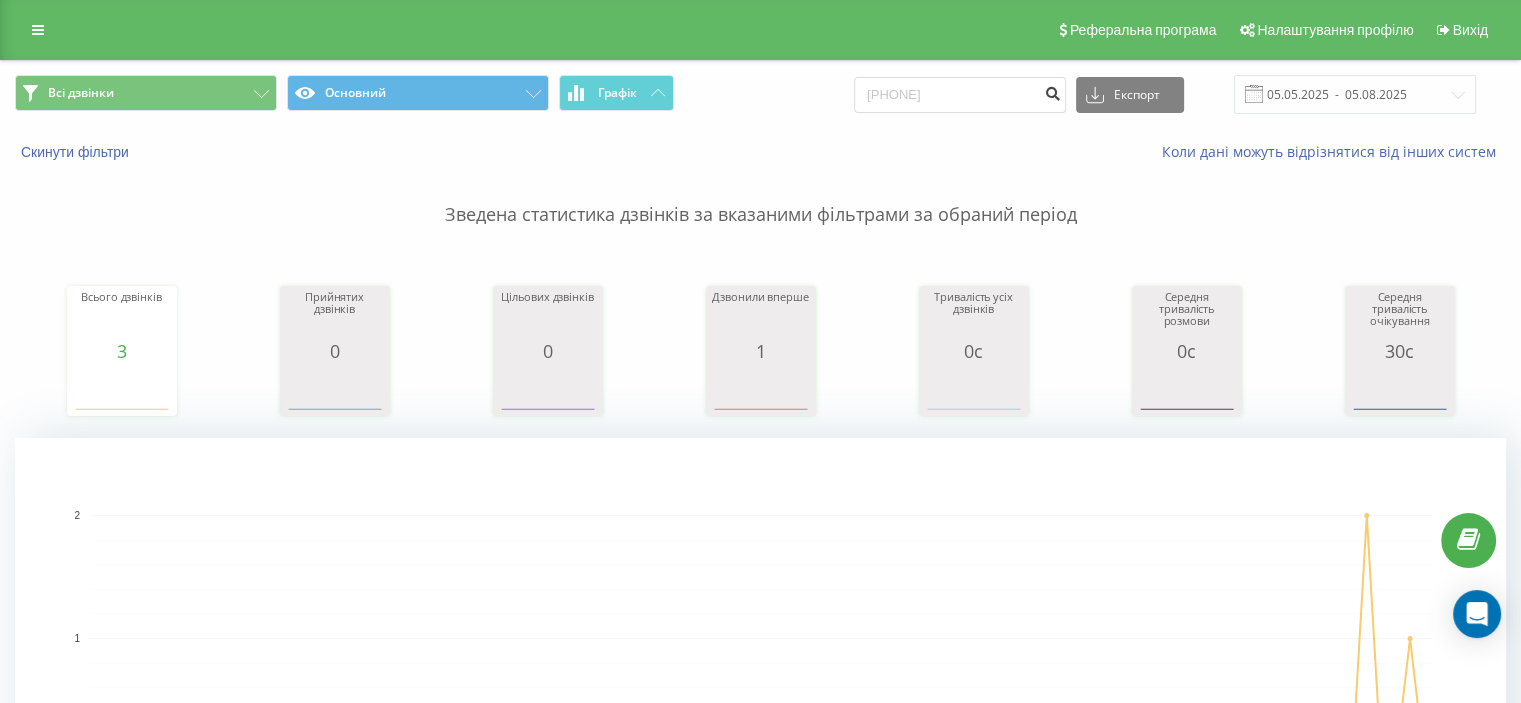 click at bounding box center (1052, 95) 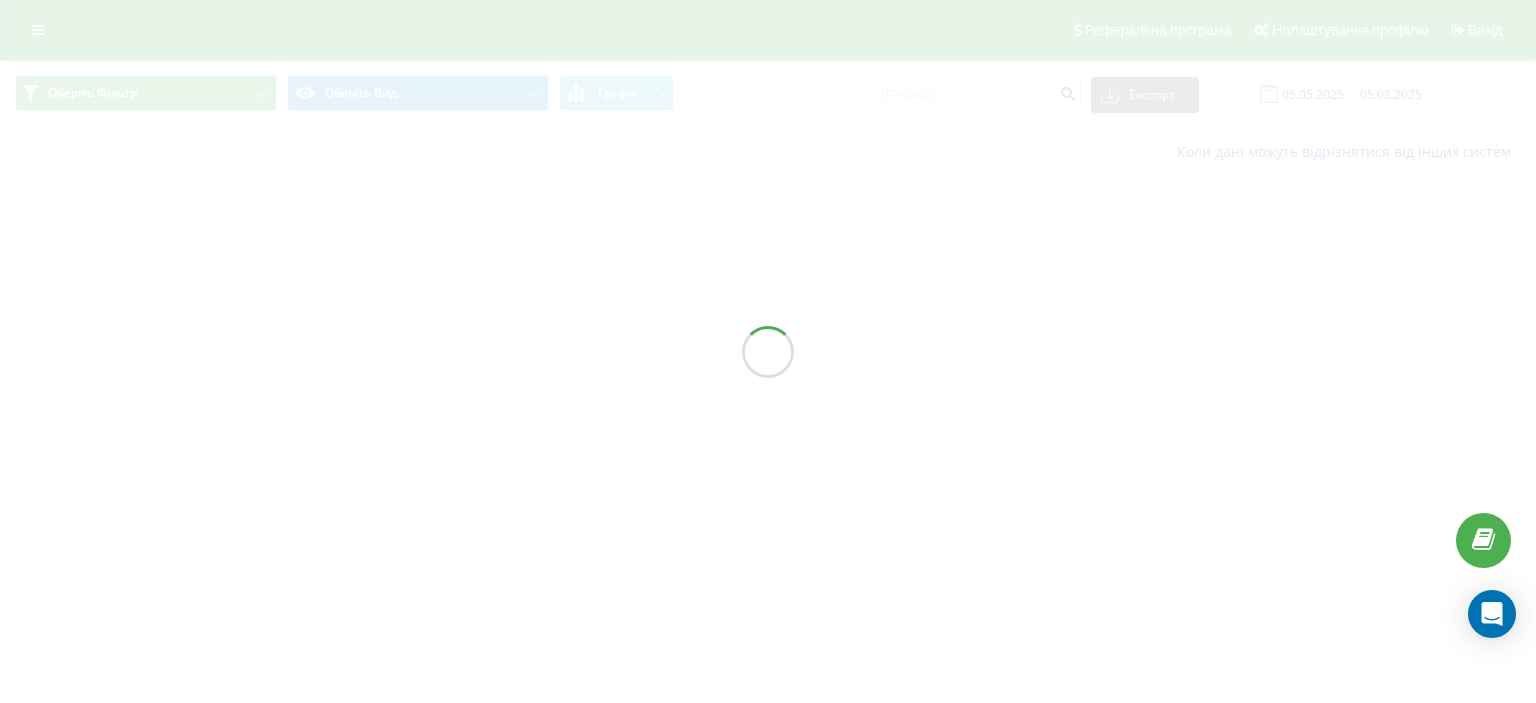 scroll, scrollTop: 0, scrollLeft: 0, axis: both 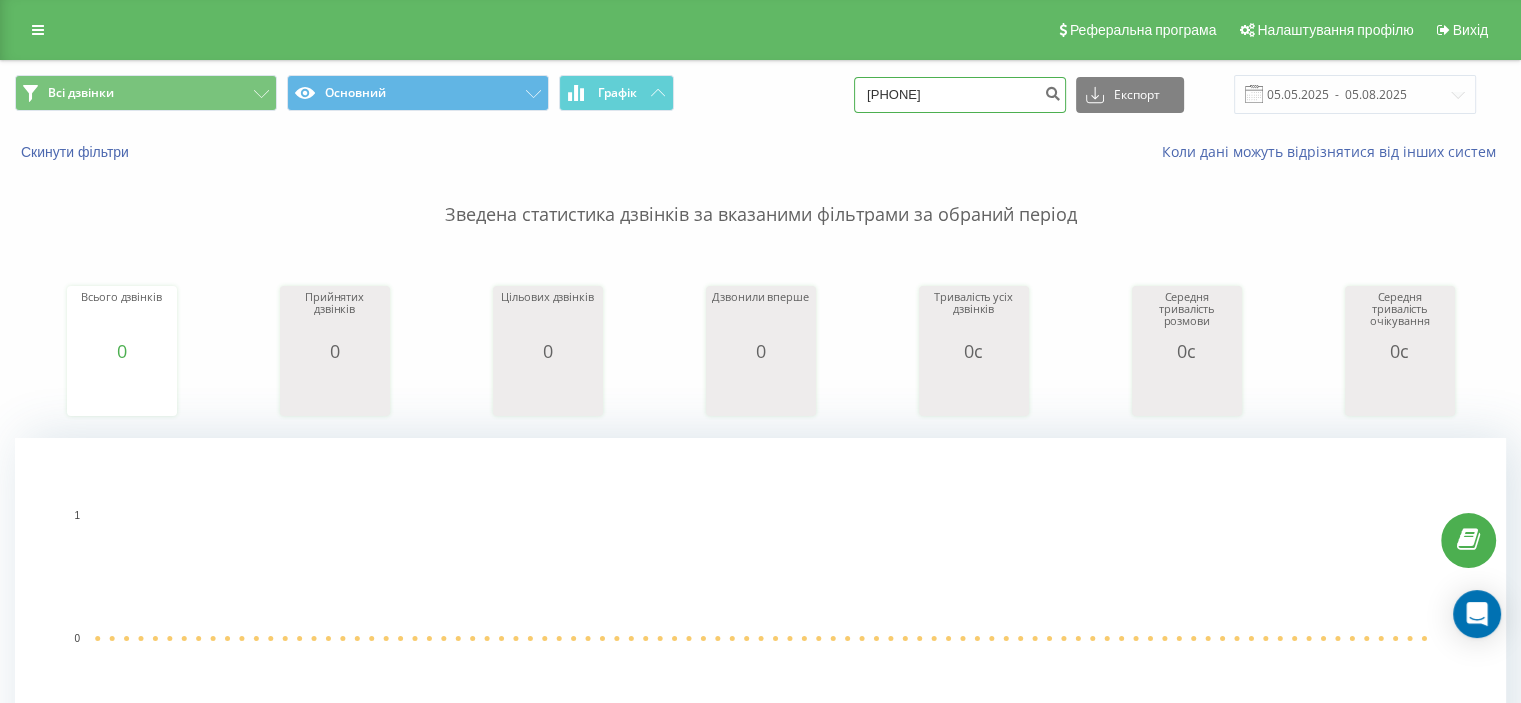 drag, startPoint x: 983, startPoint y: 103, endPoint x: 817, endPoint y: 92, distance: 166.36406 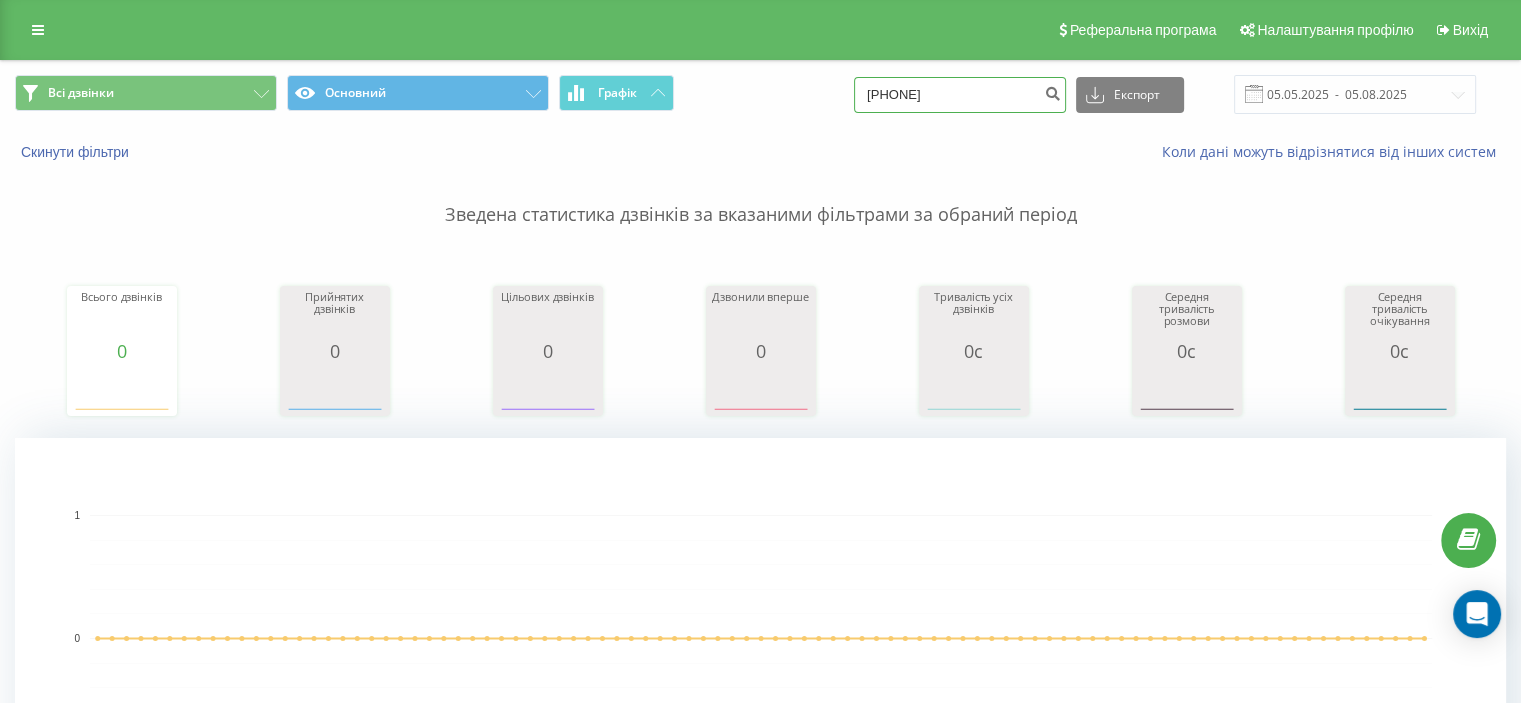 click on "Всі дзвінки Основний Графік 0502308024 Експорт .csv .xls .xlsx 05.05.2025  -  05.08.2025" at bounding box center [760, 94] 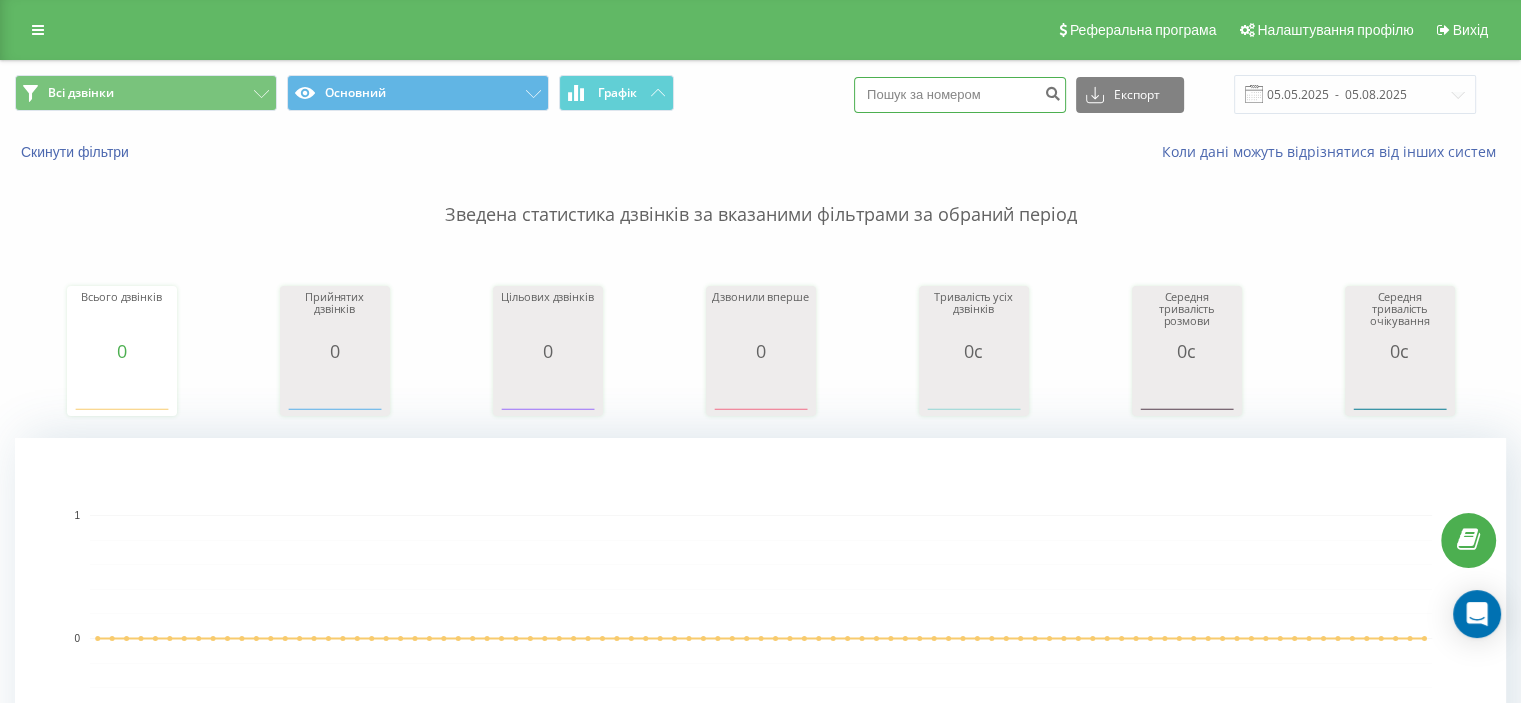 paste on "0971822788" 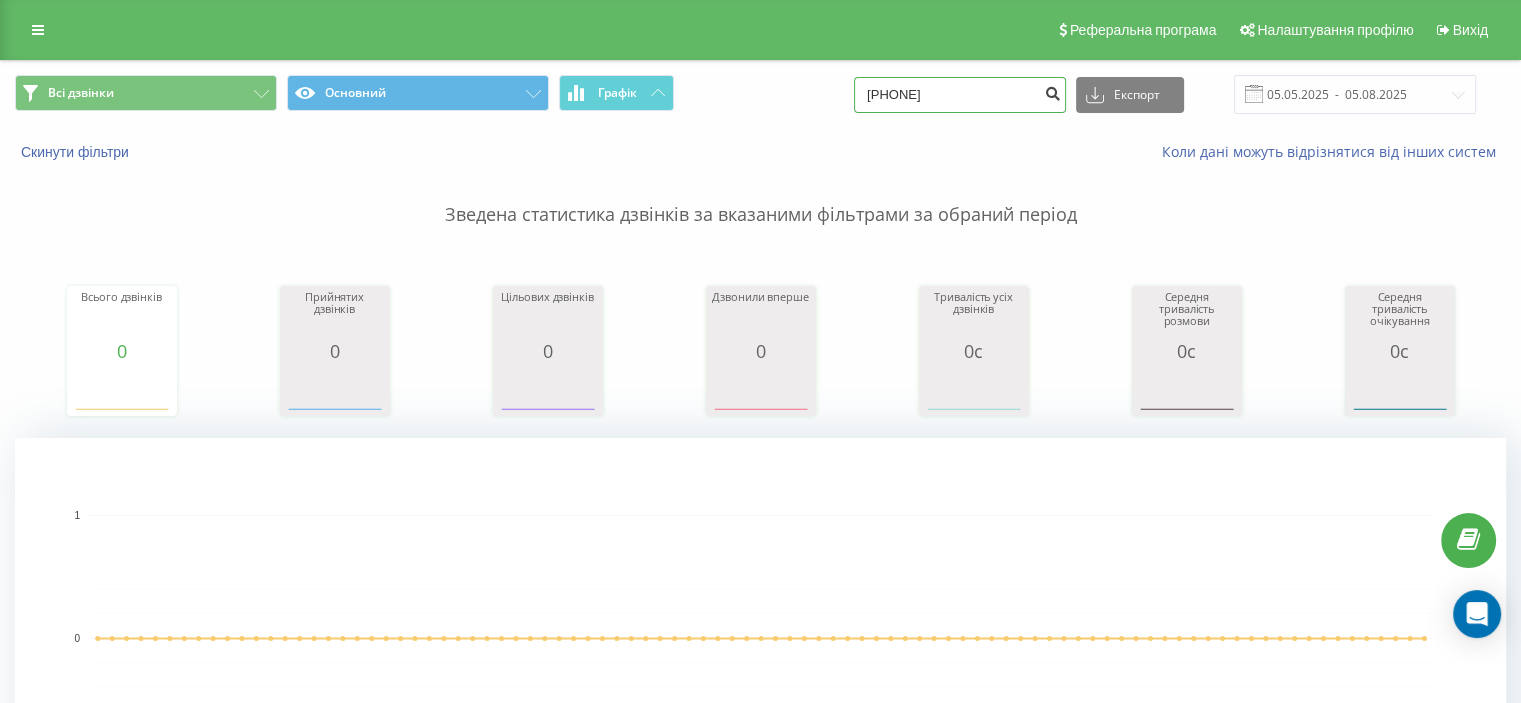type on "0971822788" 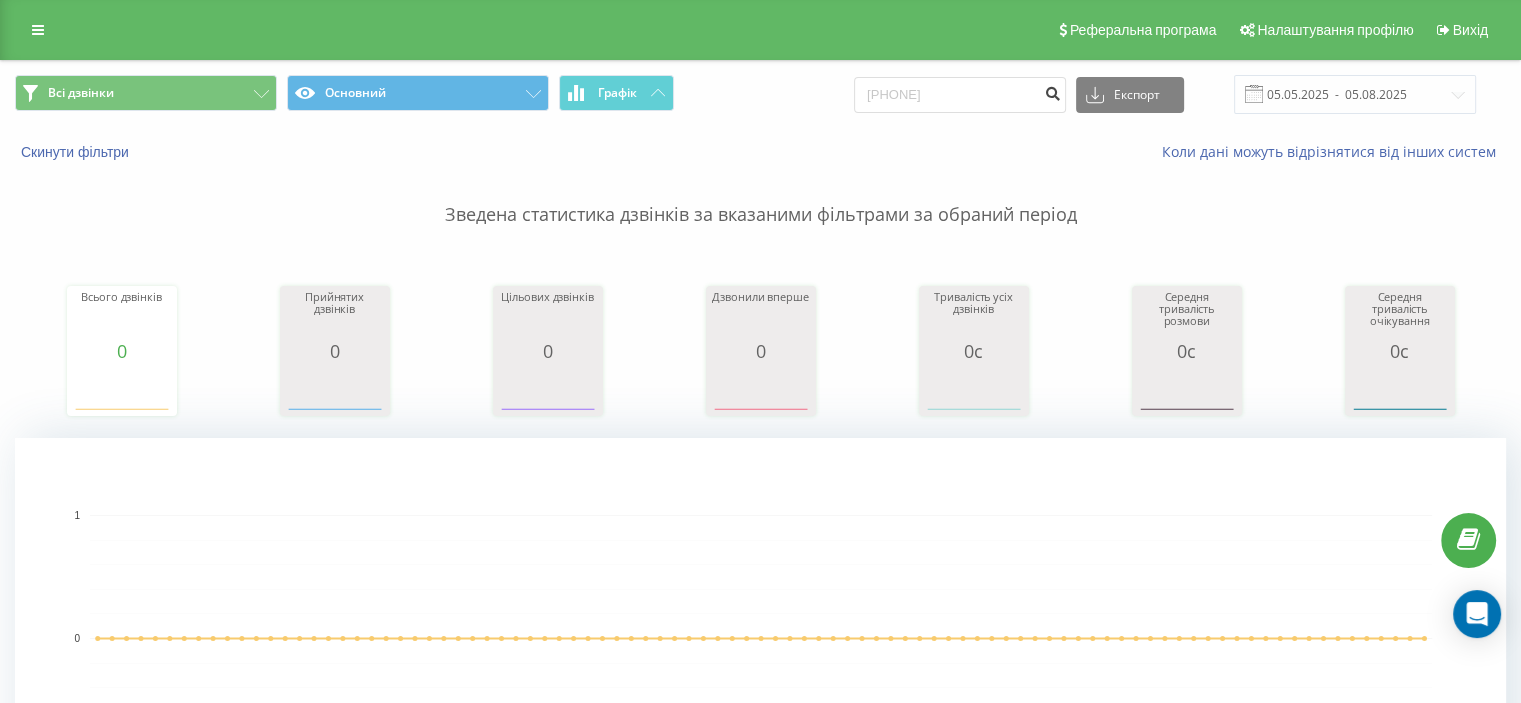 click at bounding box center [1052, 91] 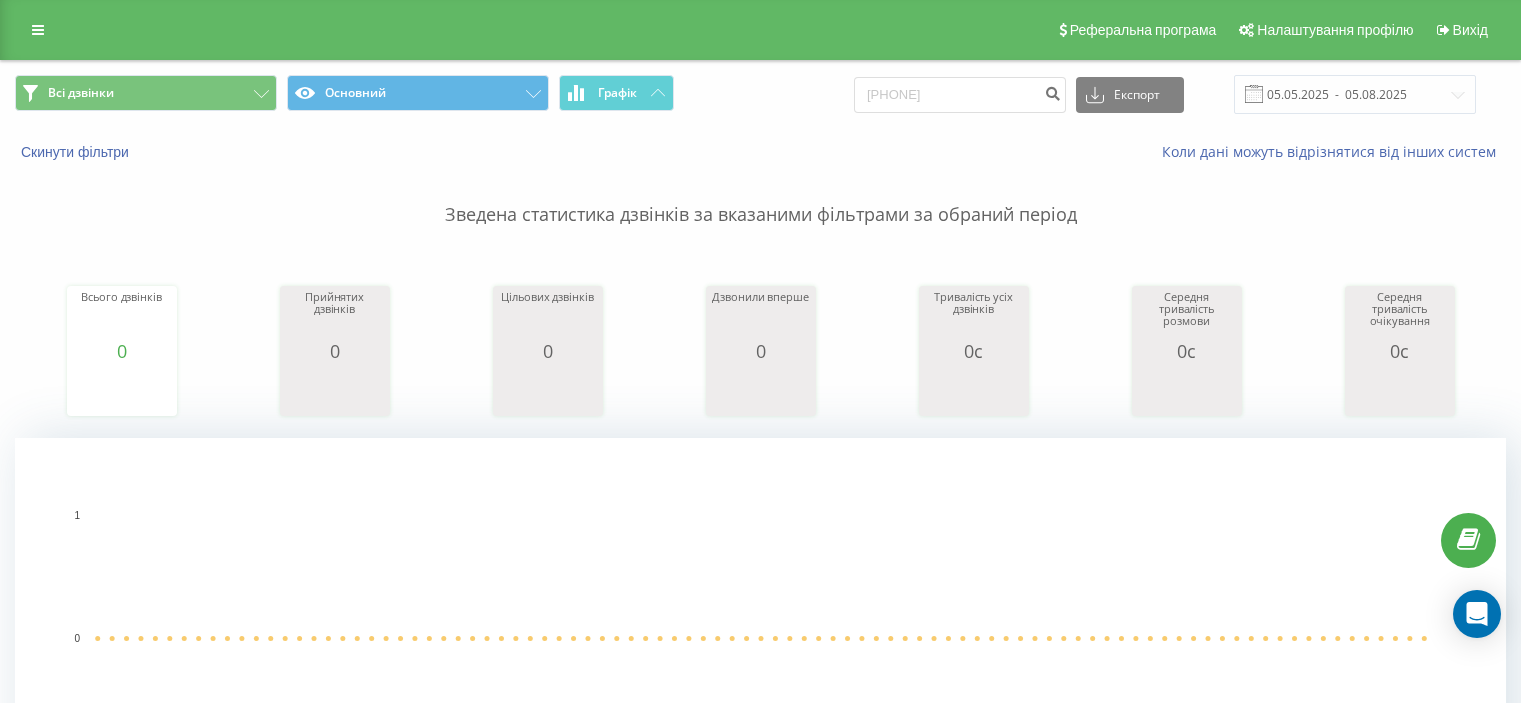 scroll, scrollTop: 0, scrollLeft: 0, axis: both 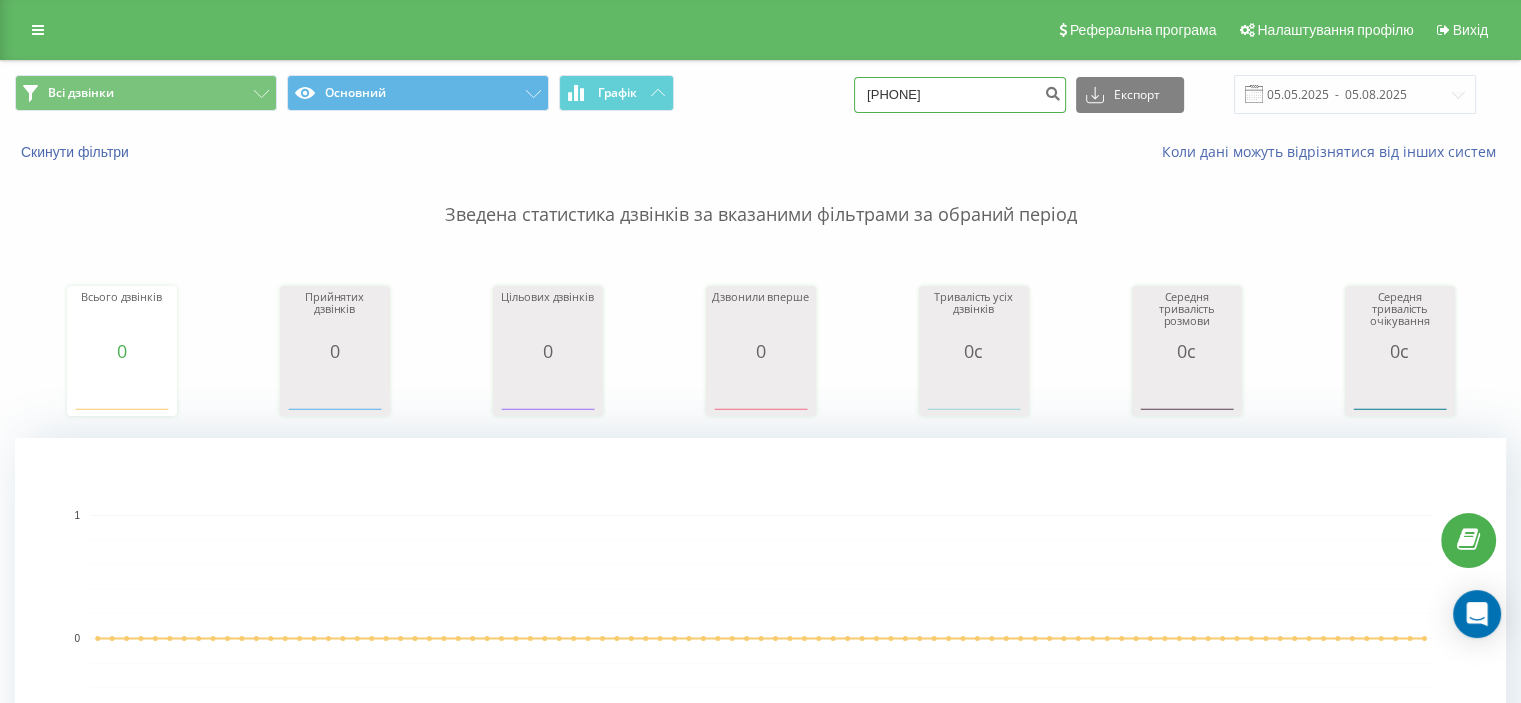 drag, startPoint x: 987, startPoint y: 82, endPoint x: 827, endPoint y: 105, distance: 161.64467 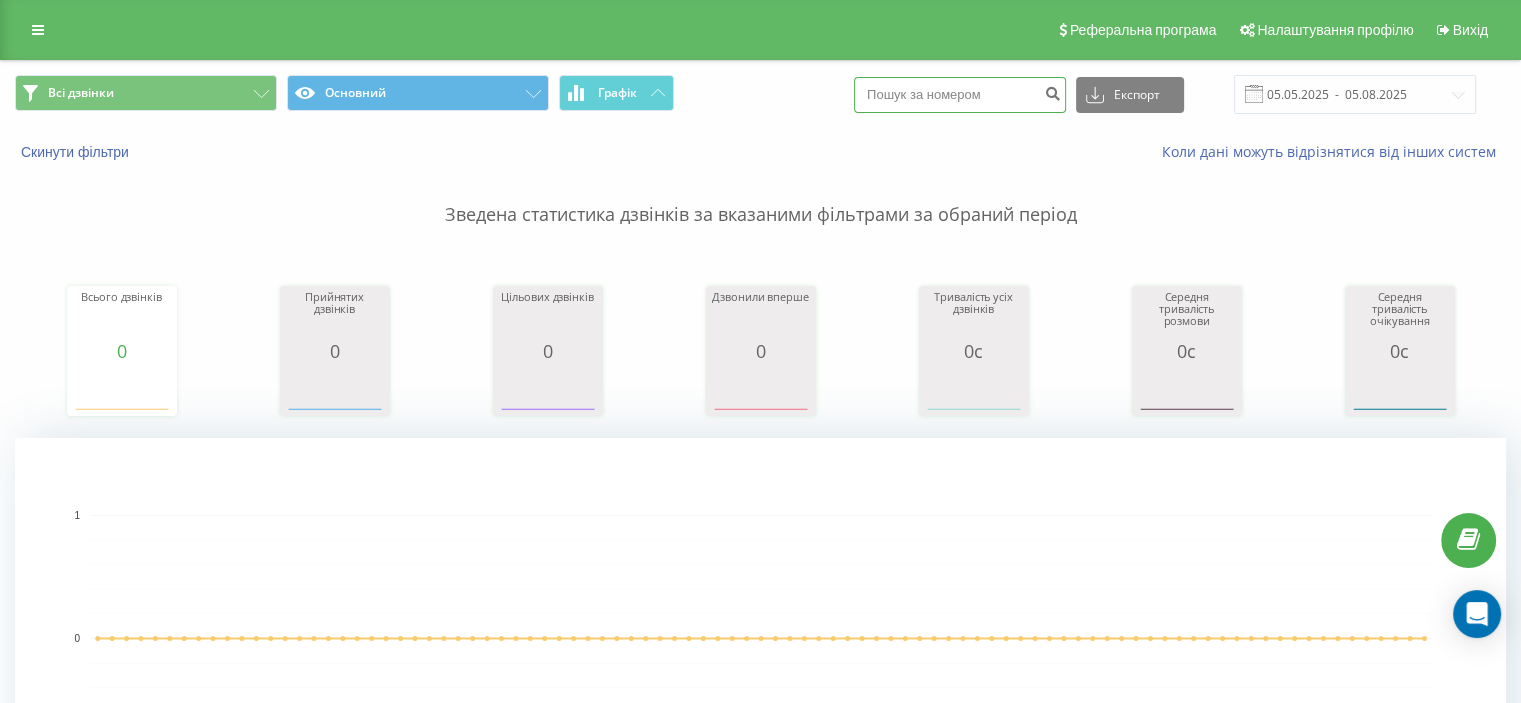 paste on "[PHONE]" 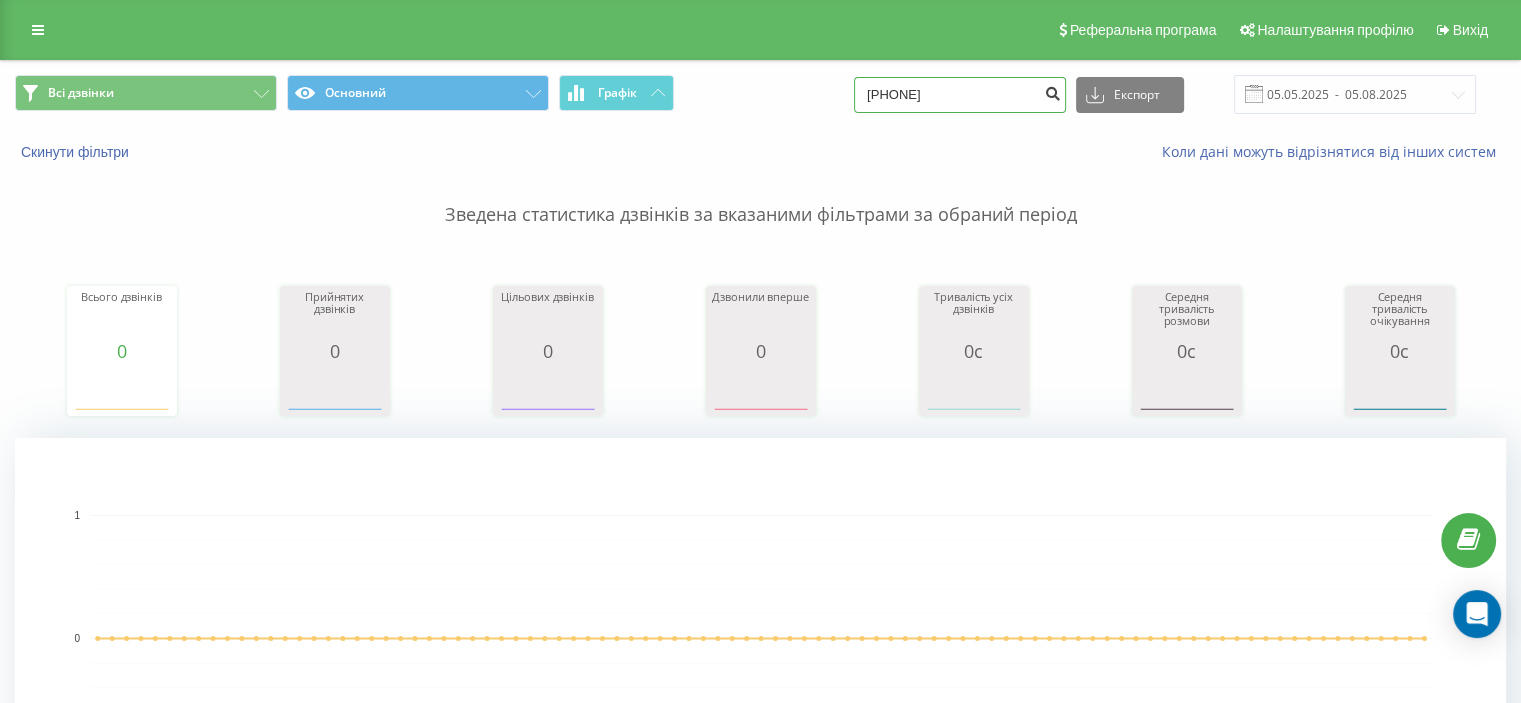 type on "0931085890" 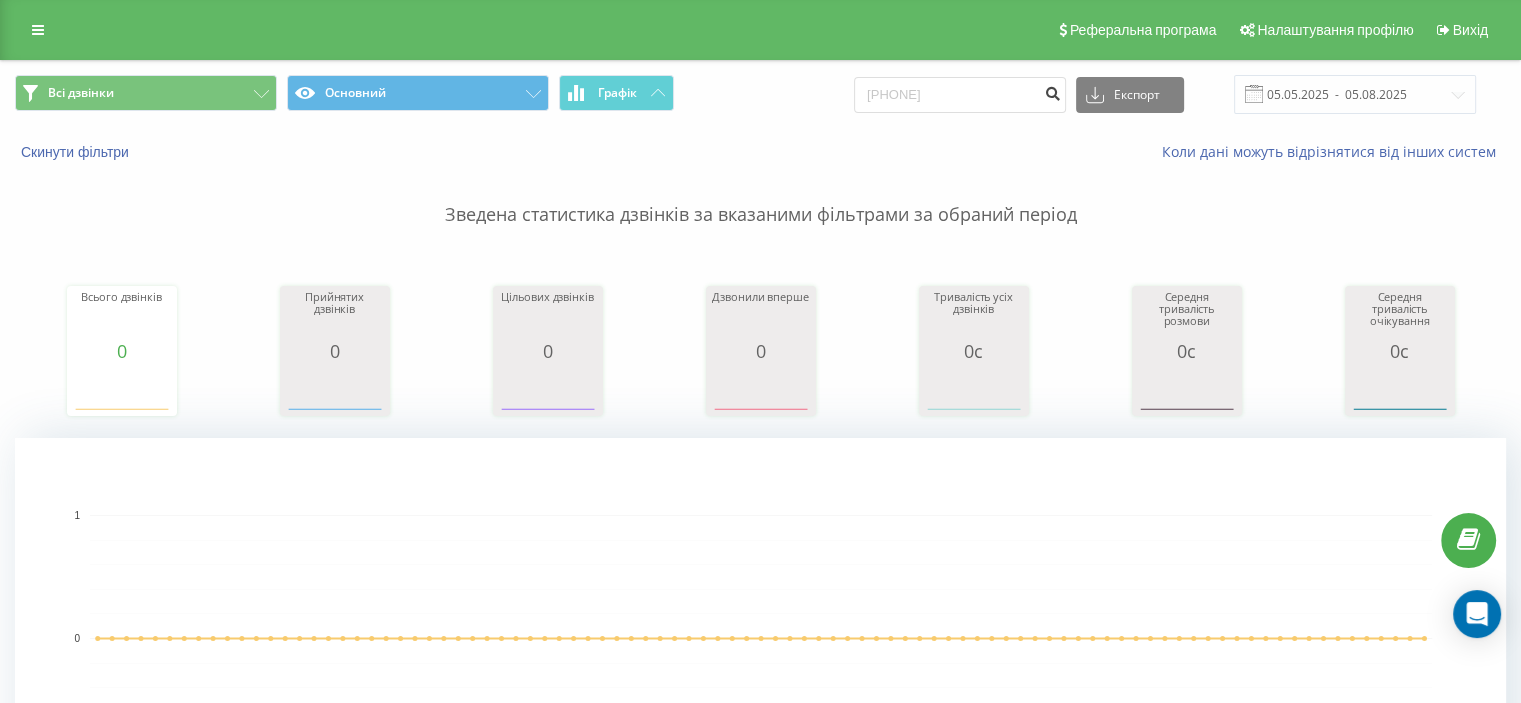 click at bounding box center [1052, 95] 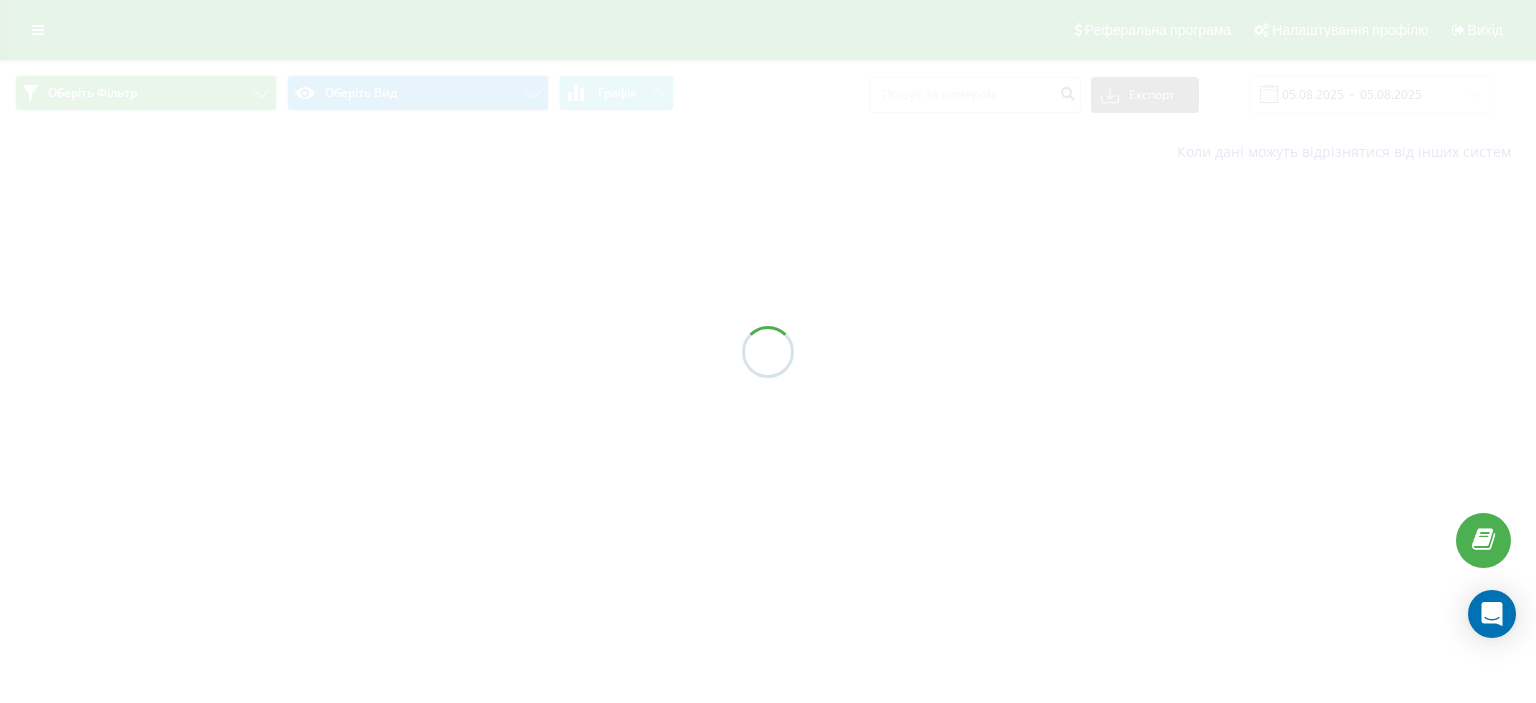 scroll, scrollTop: 0, scrollLeft: 0, axis: both 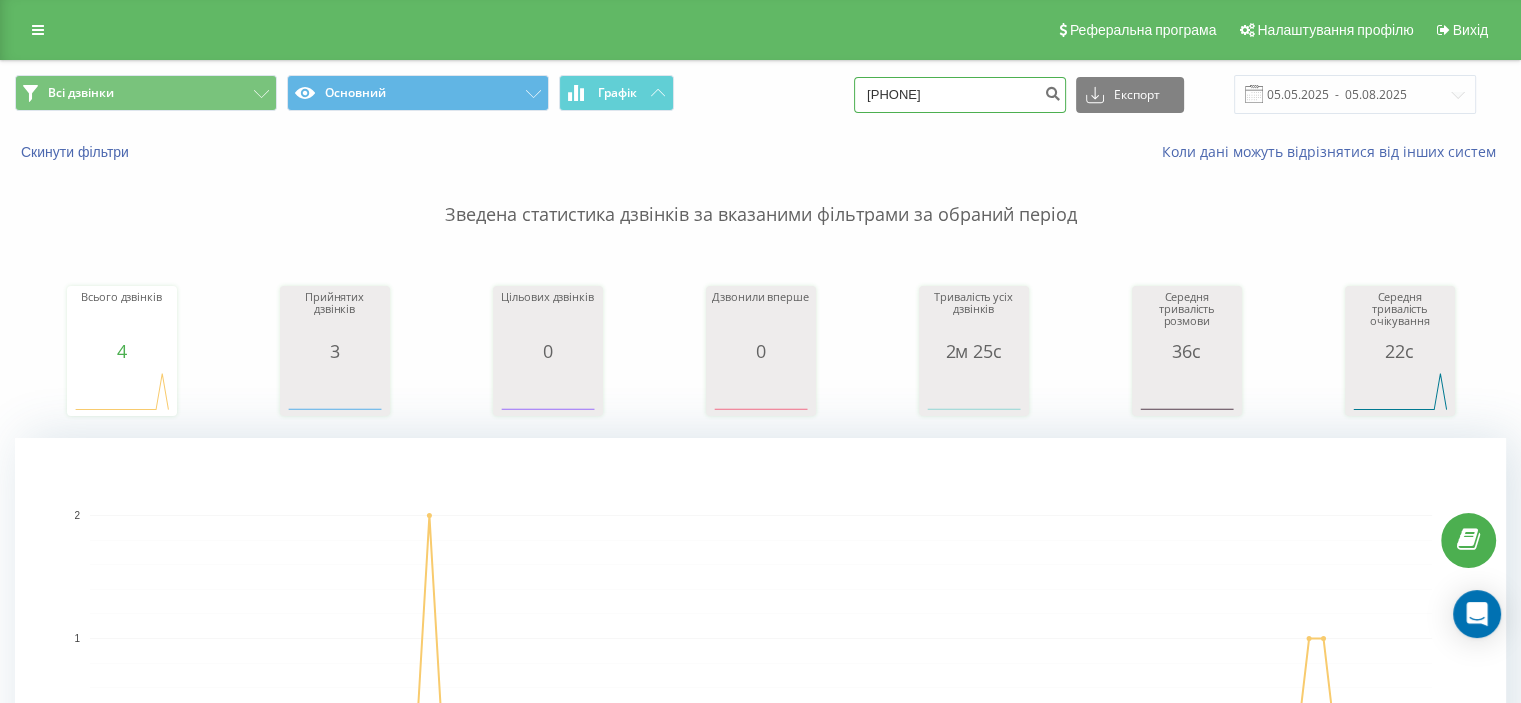drag, startPoint x: 984, startPoint y: 98, endPoint x: 710, endPoint y: 42, distance: 279.6641 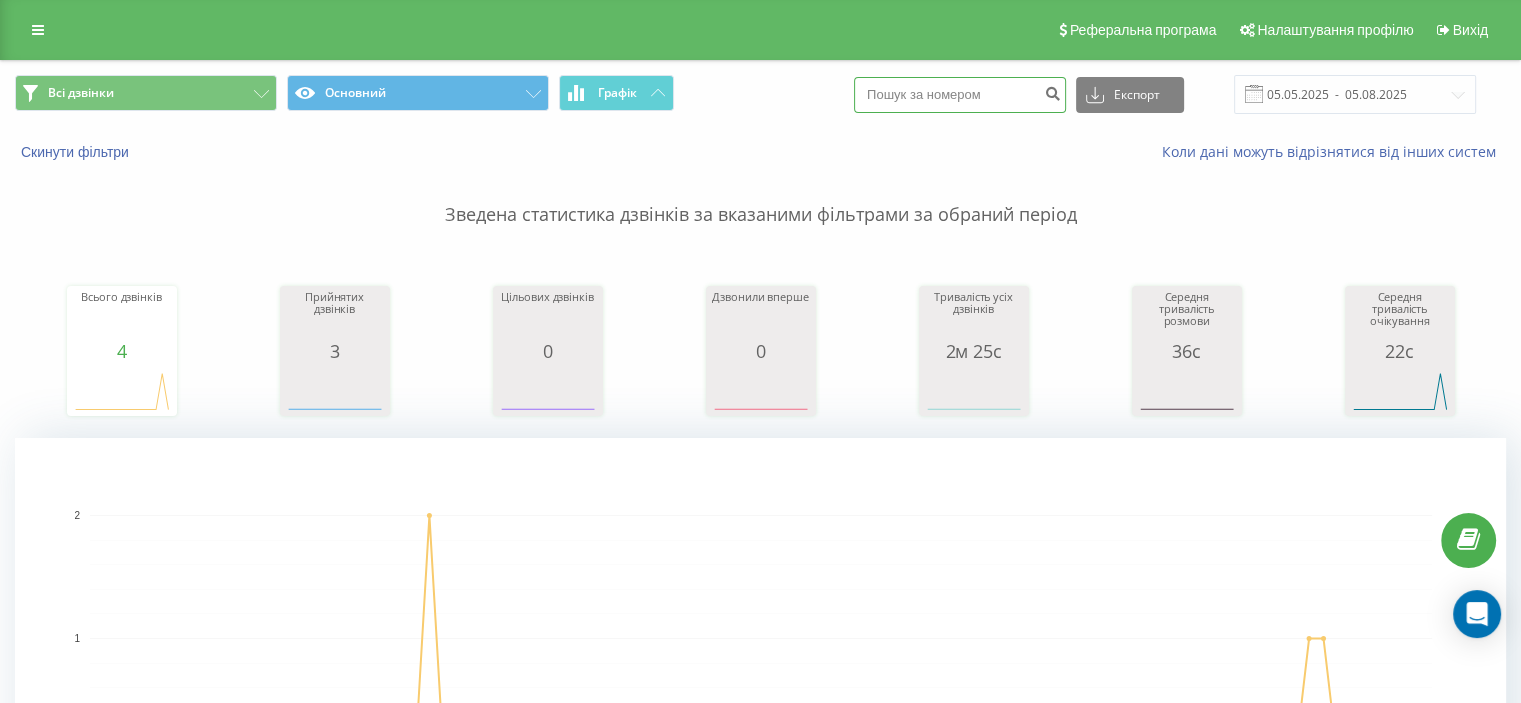 paste on "[PHONE]" 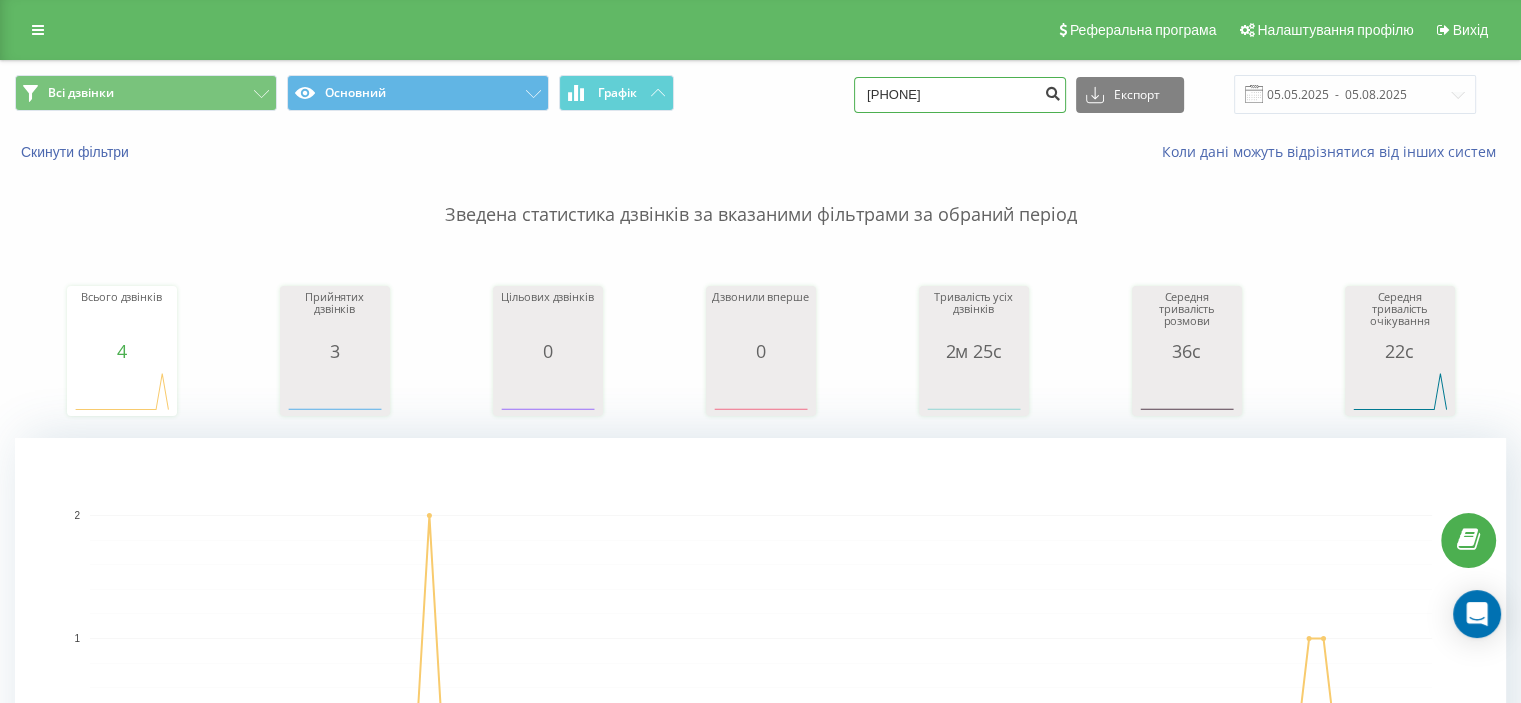 type on "0934039862" 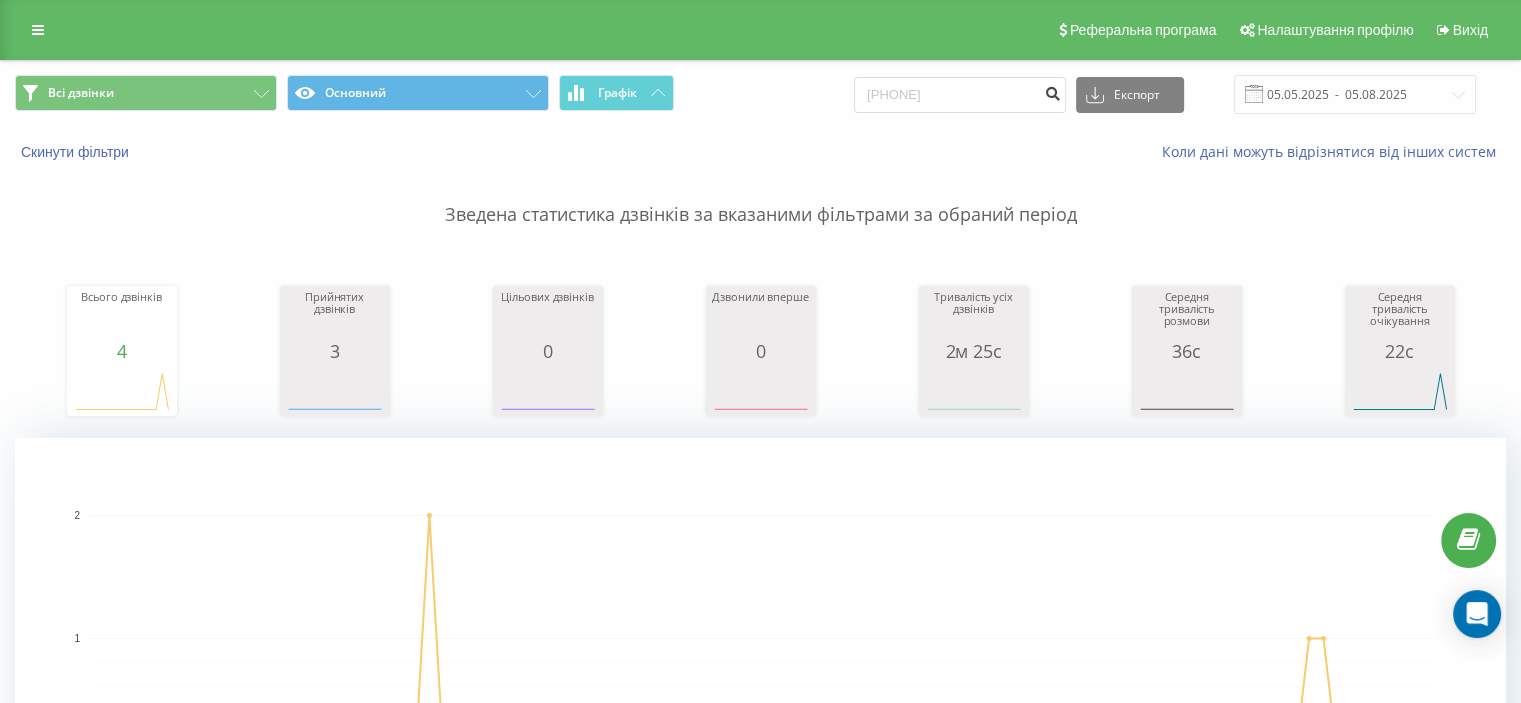 click at bounding box center [1052, 91] 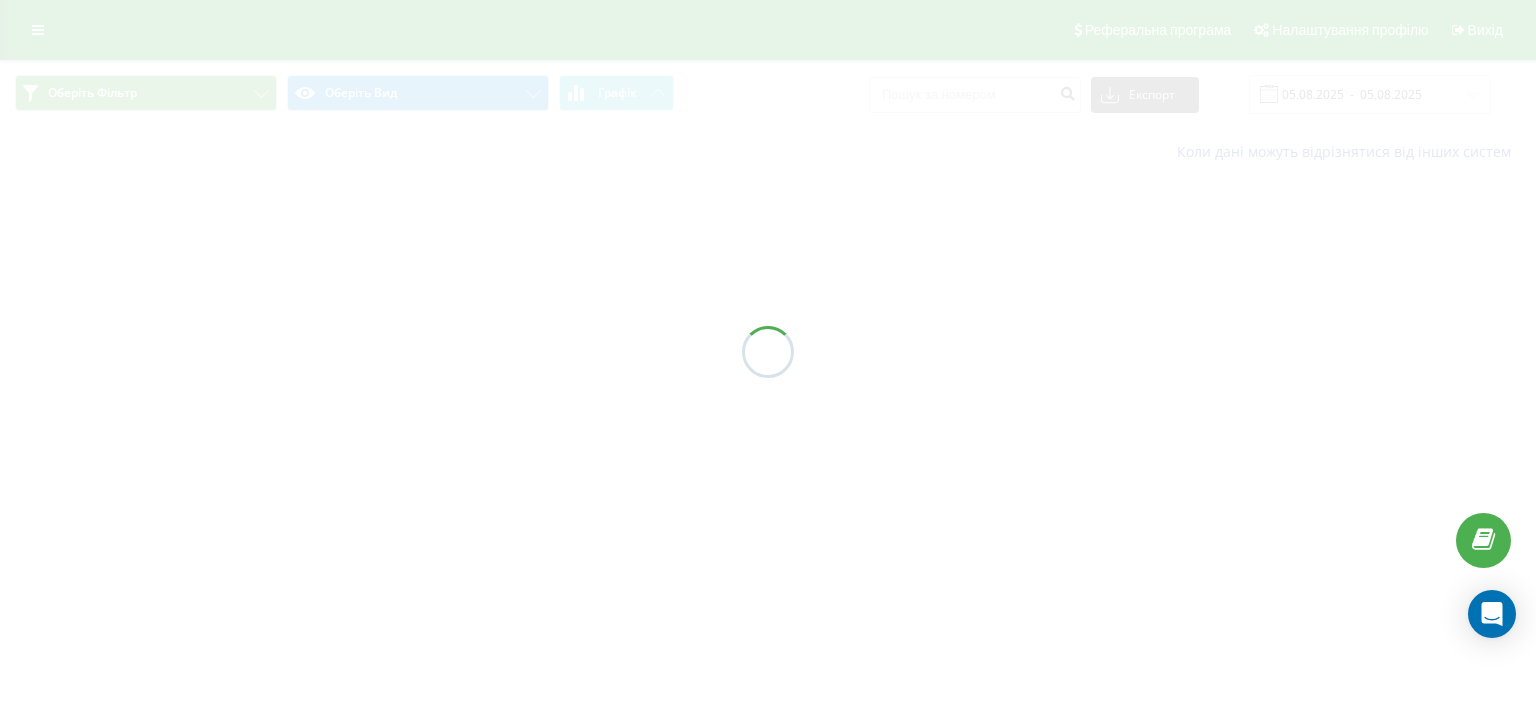 scroll, scrollTop: 0, scrollLeft: 0, axis: both 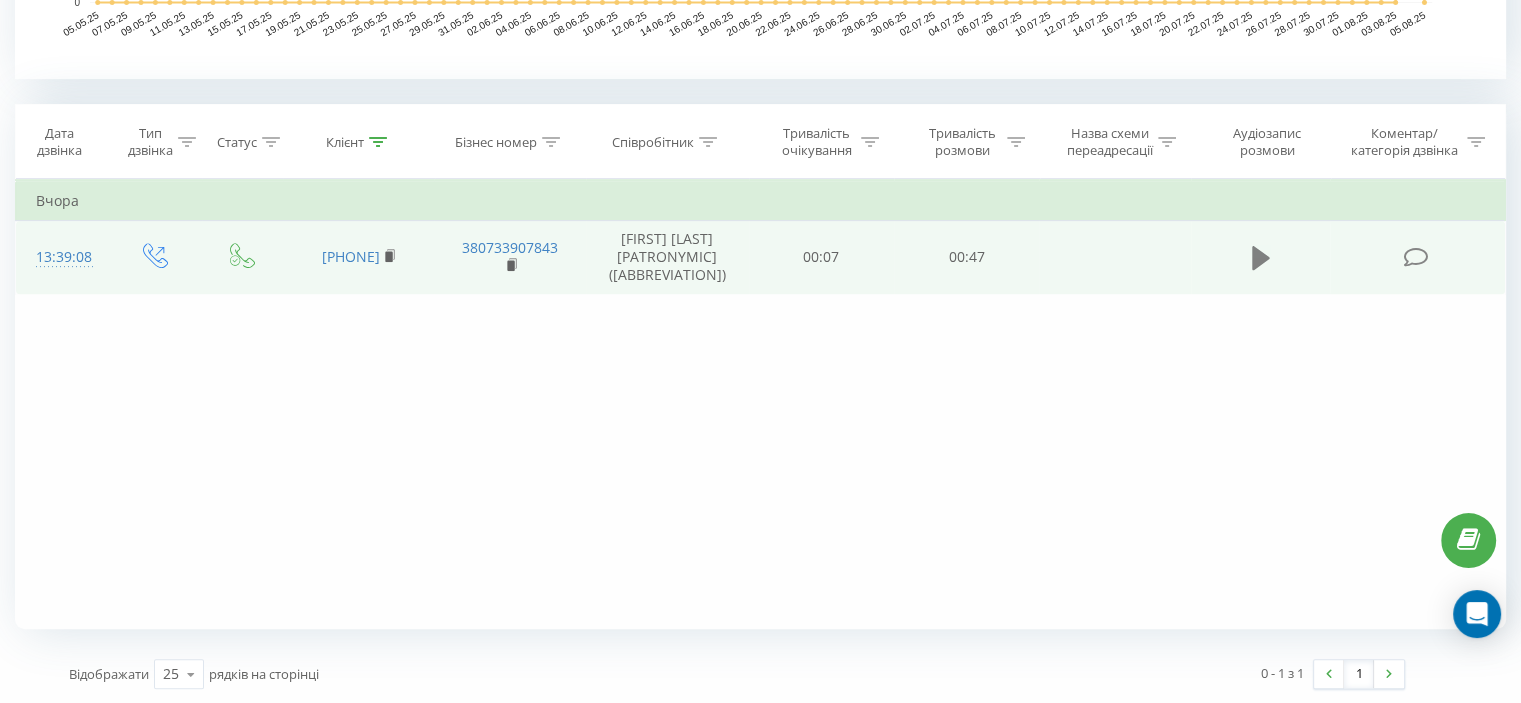 click 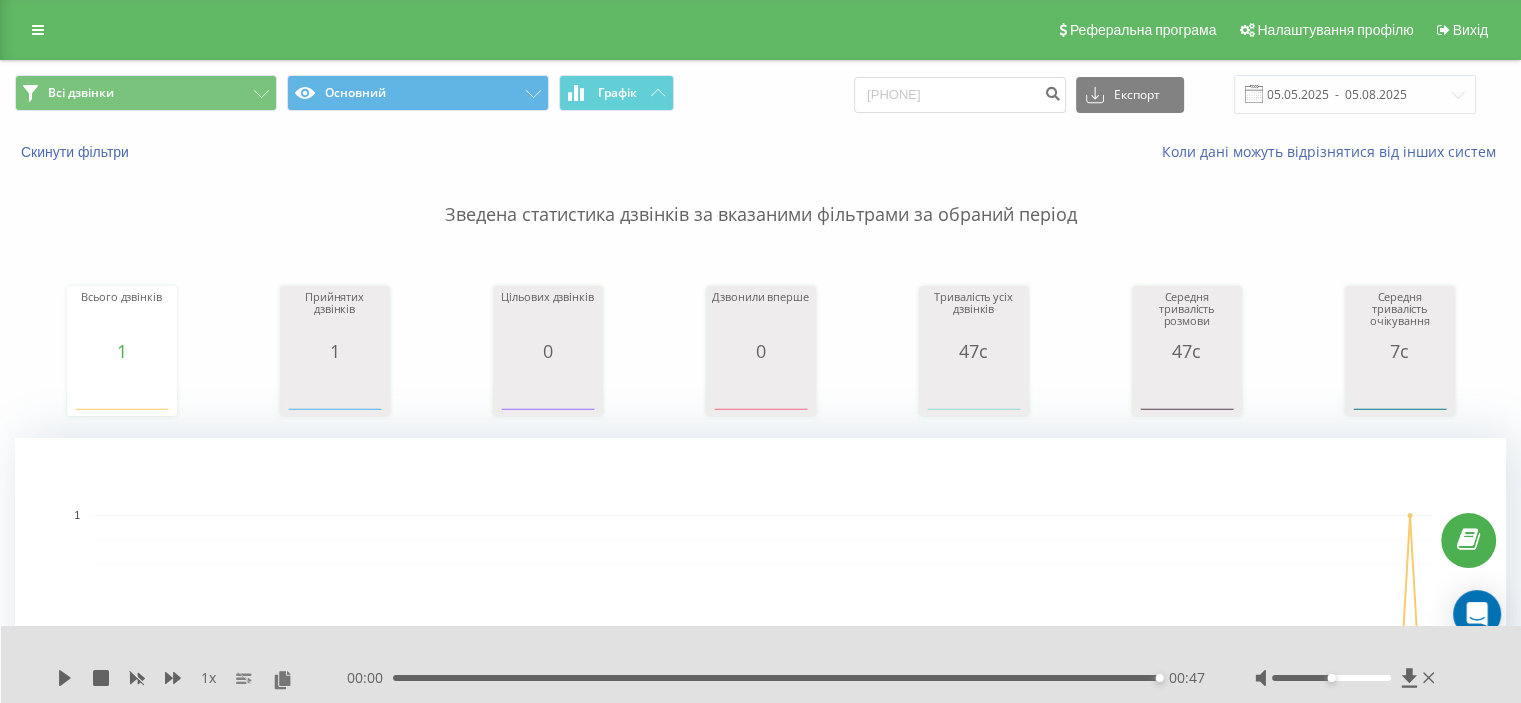 scroll, scrollTop: 0, scrollLeft: 0, axis: both 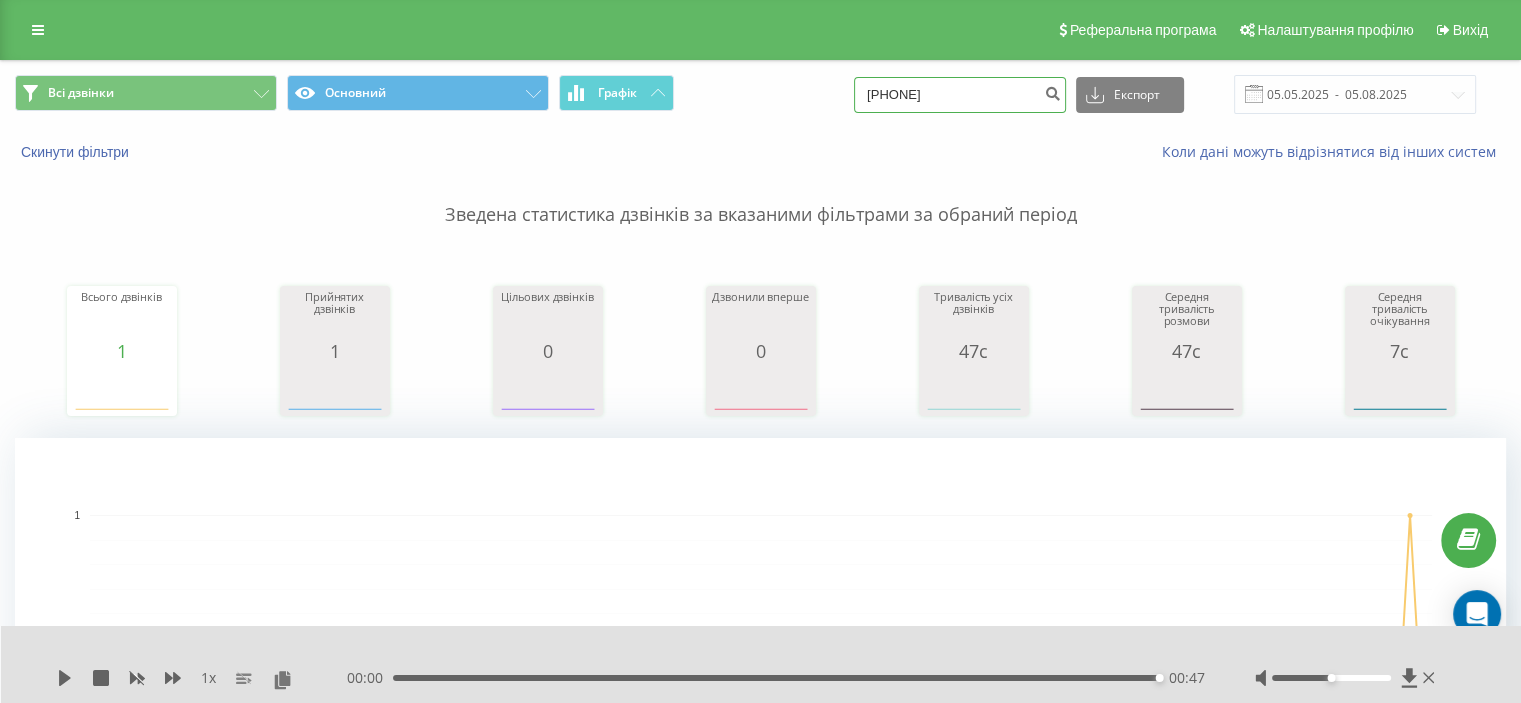drag, startPoint x: 1005, startPoint y: 92, endPoint x: 833, endPoint y: 119, distance: 174.1063 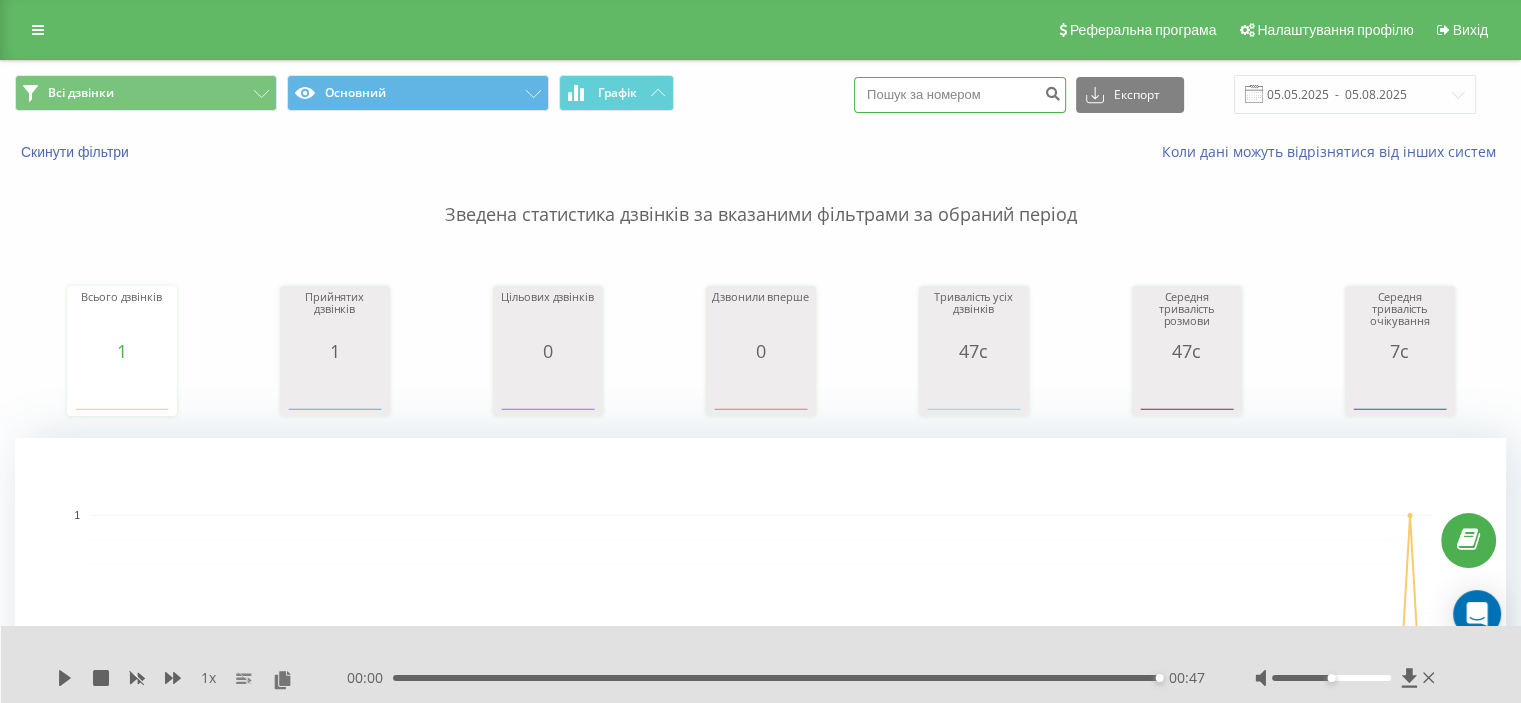 paste on "0983313702" 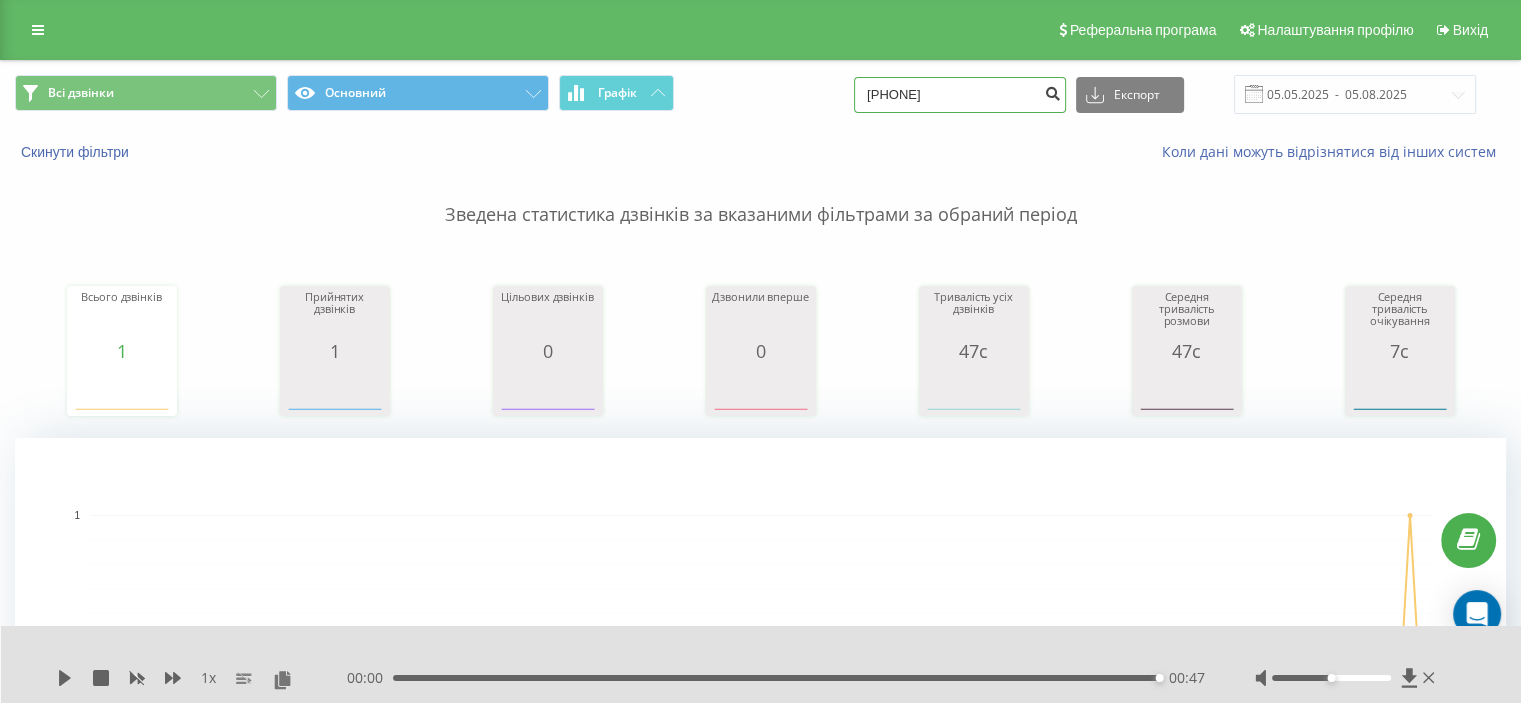 type on "0983313702" 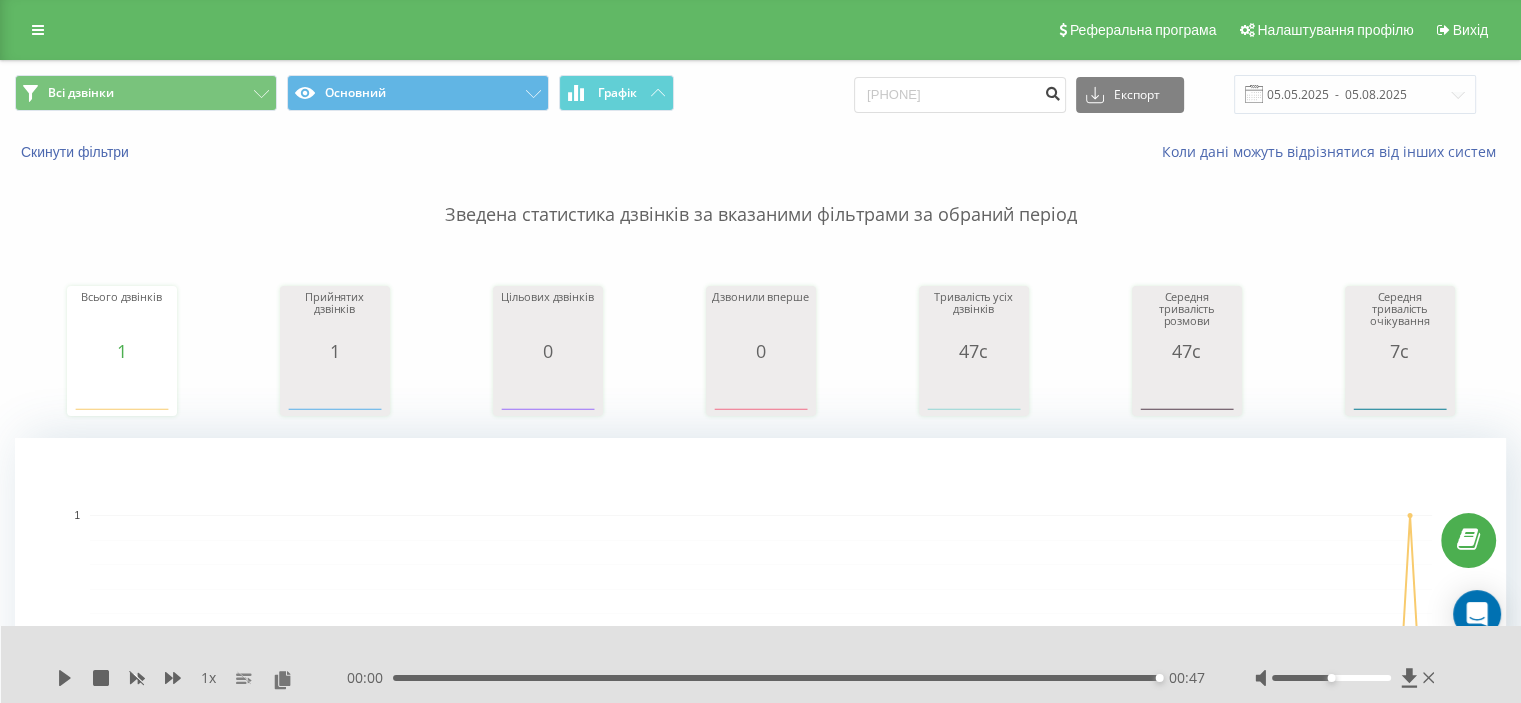 click at bounding box center [1052, 91] 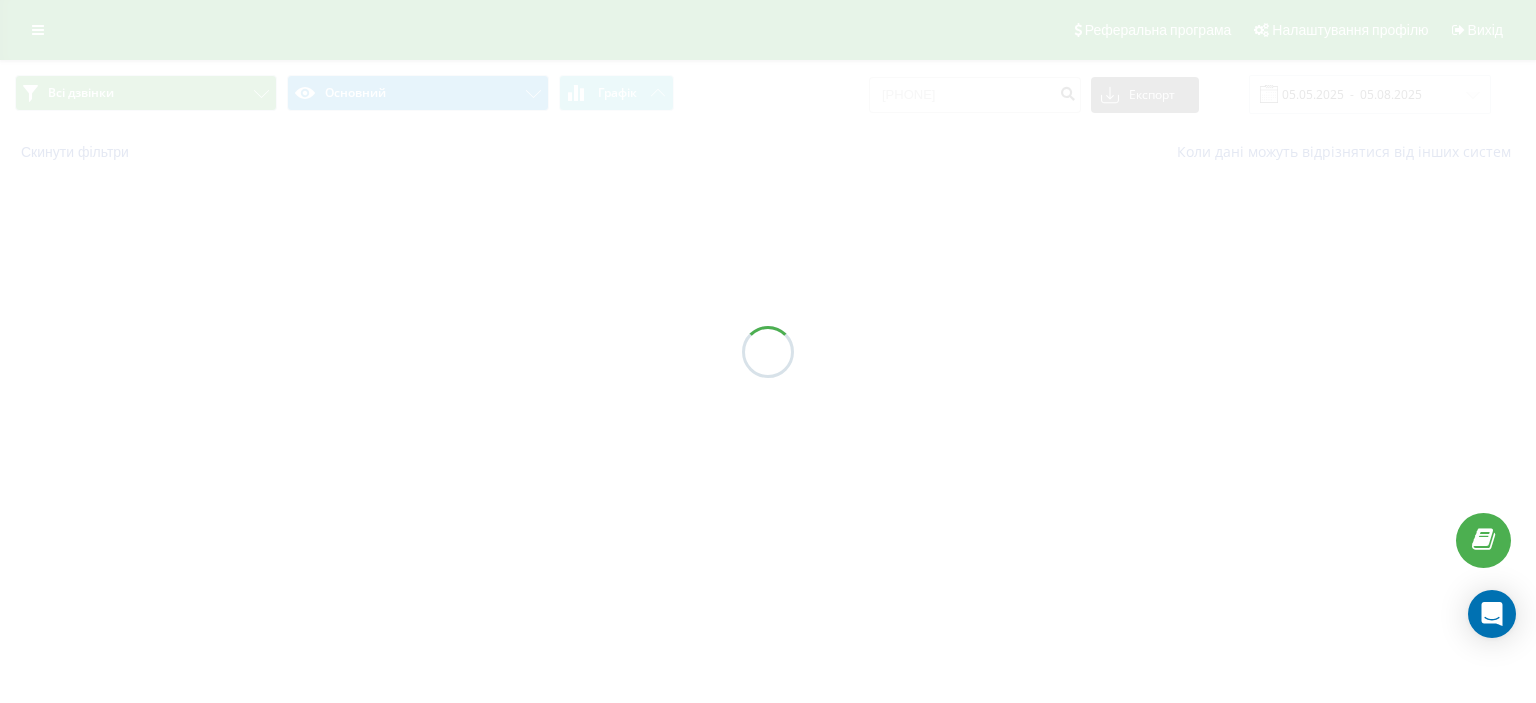 scroll, scrollTop: 0, scrollLeft: 0, axis: both 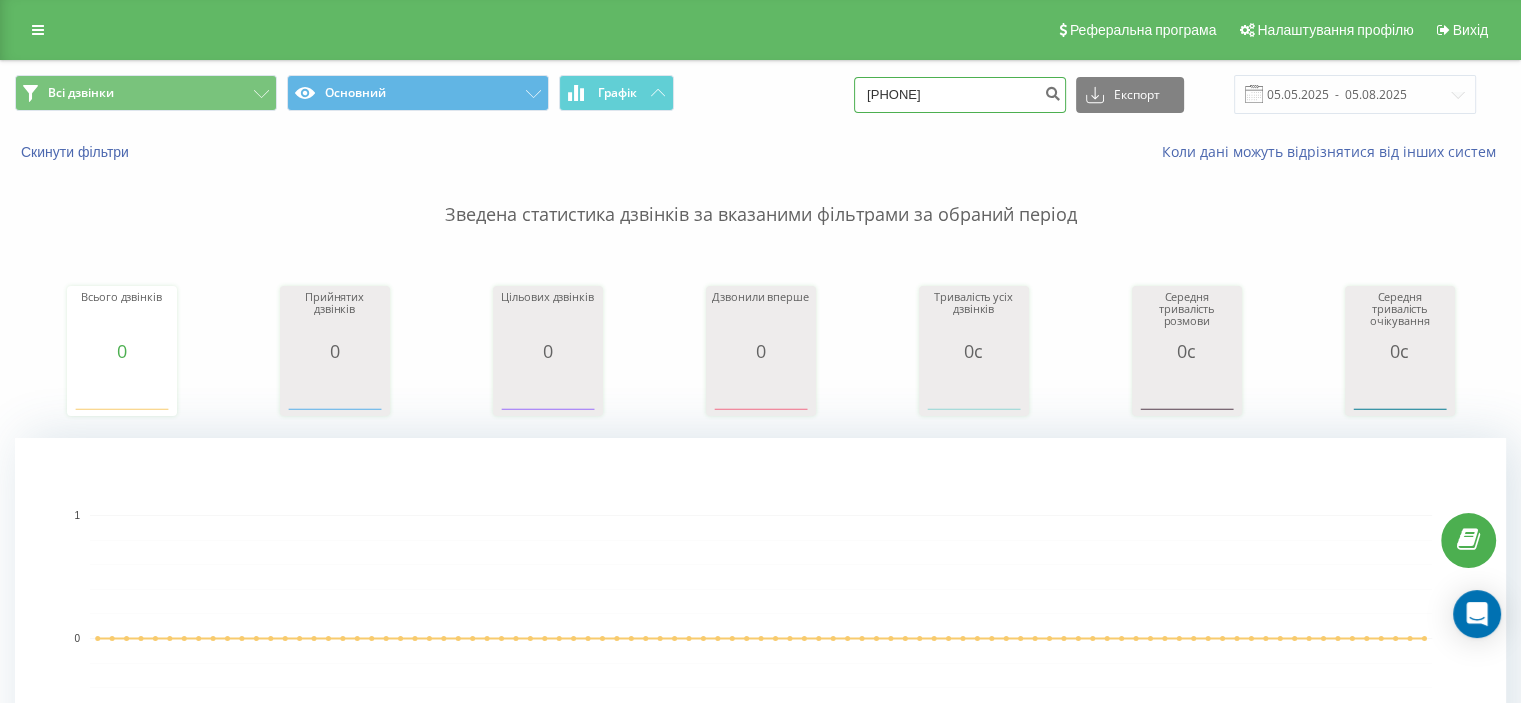 drag, startPoint x: 974, startPoint y: 93, endPoint x: 745, endPoint y: 95, distance: 229.00873 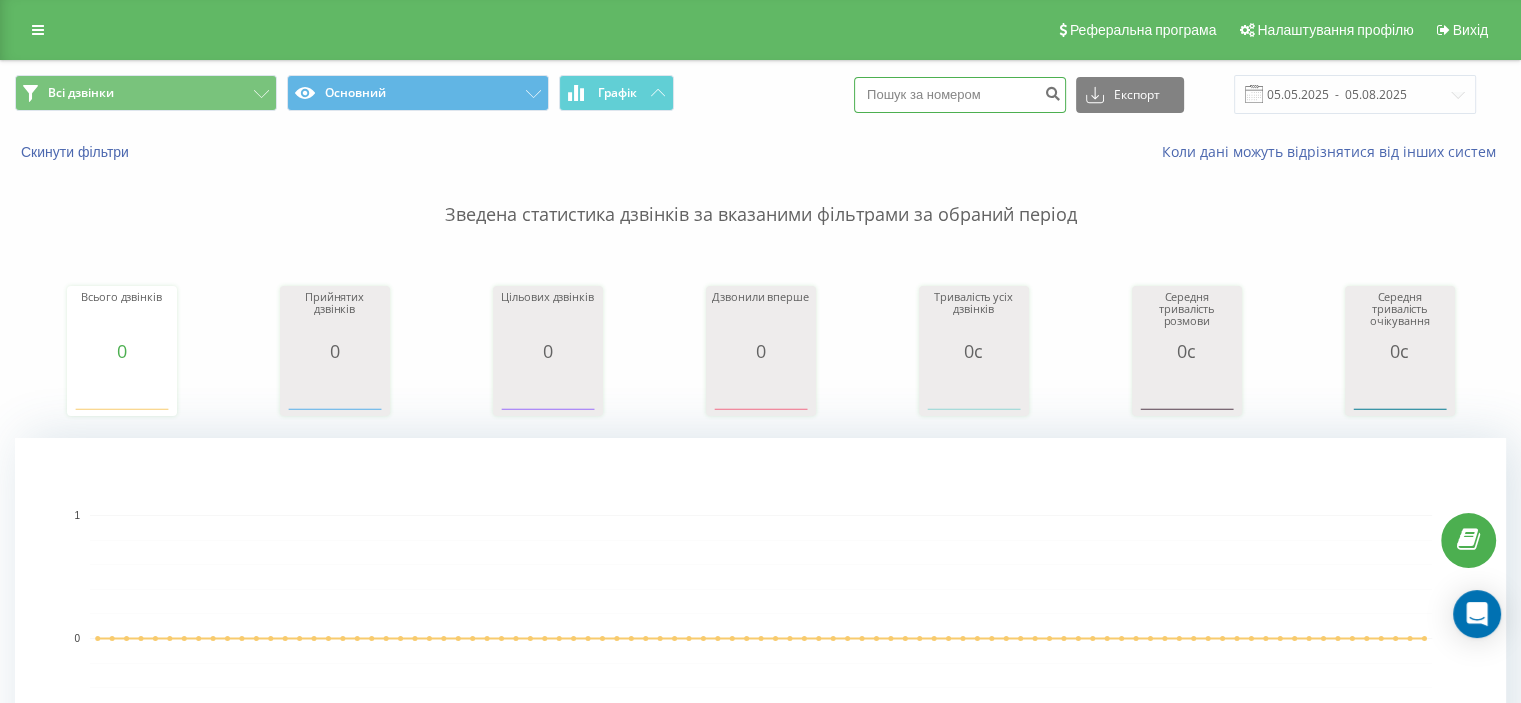 paste on "0667893101" 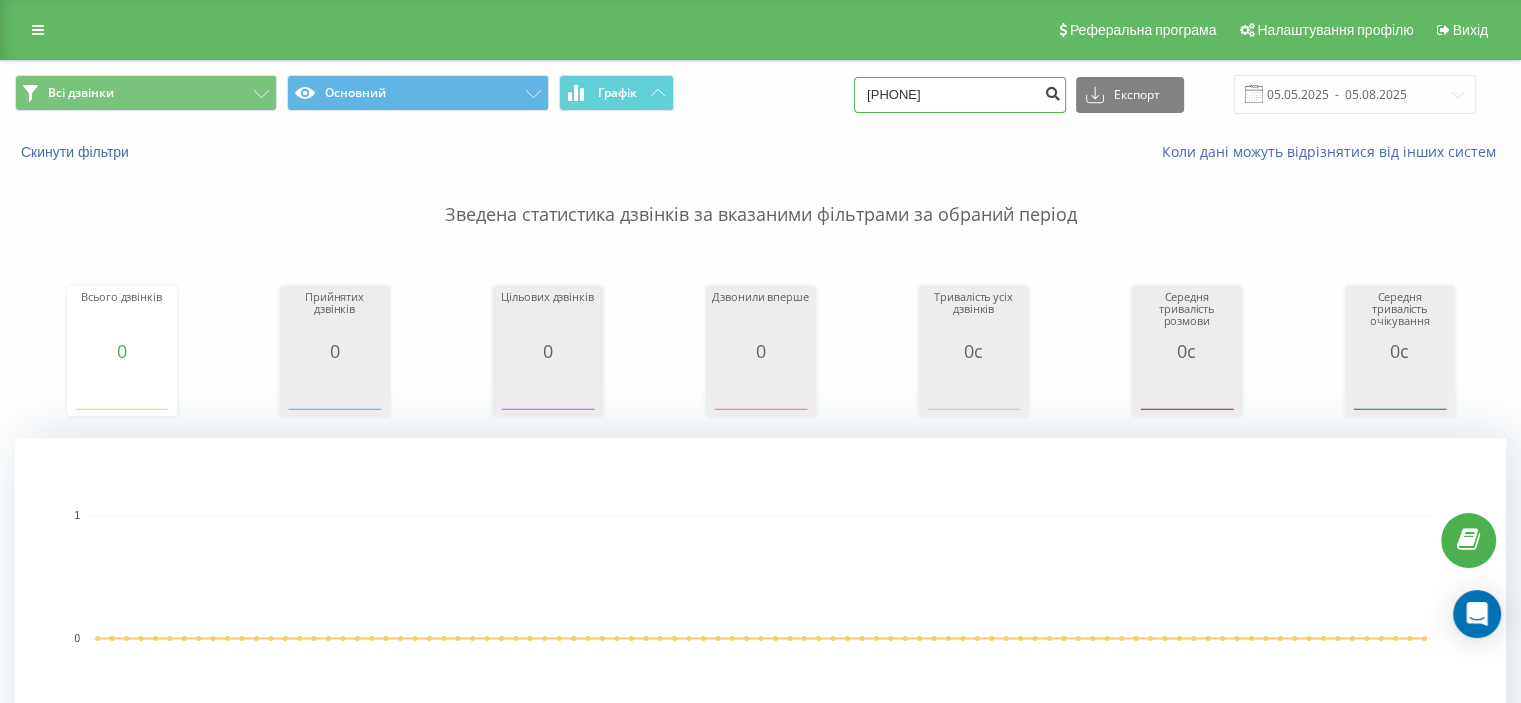 type on "0667893101" 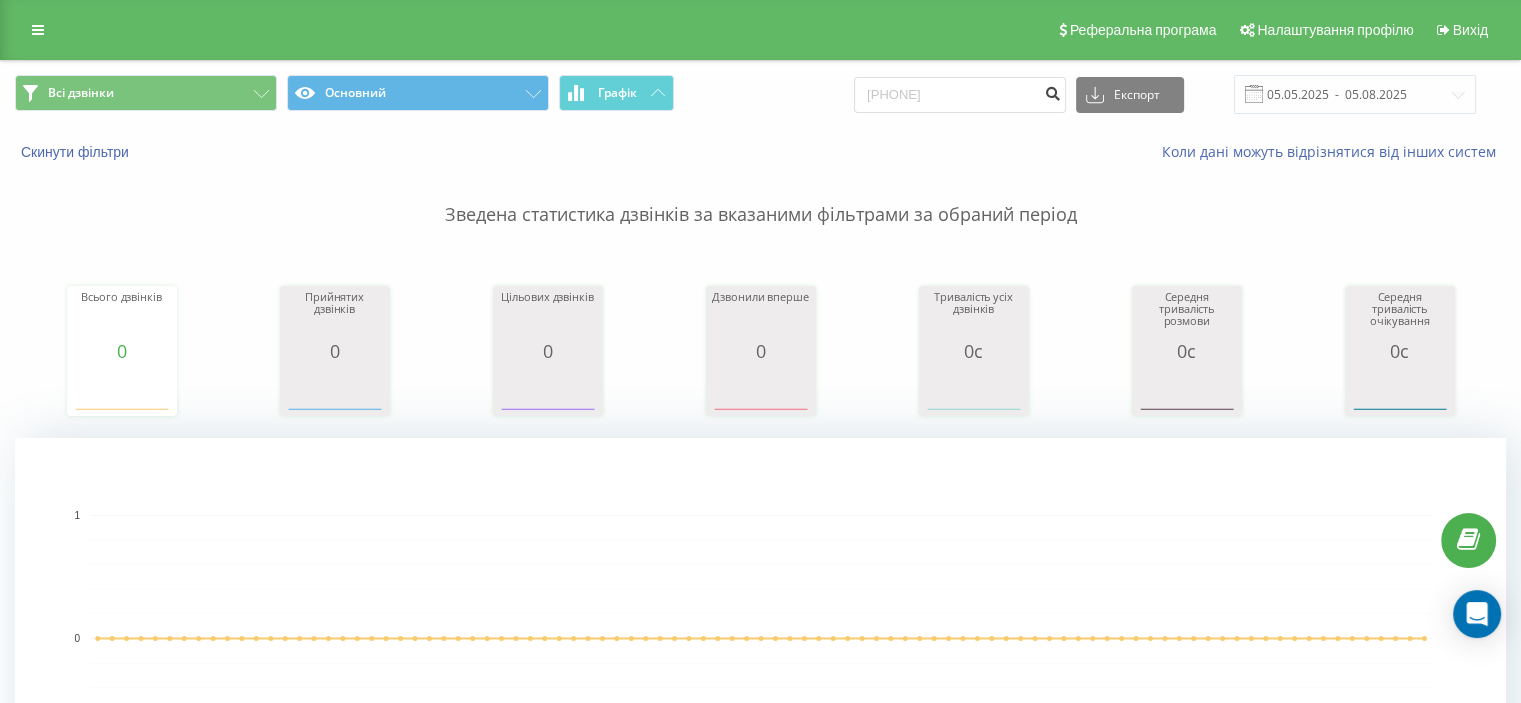 click at bounding box center (1052, 95) 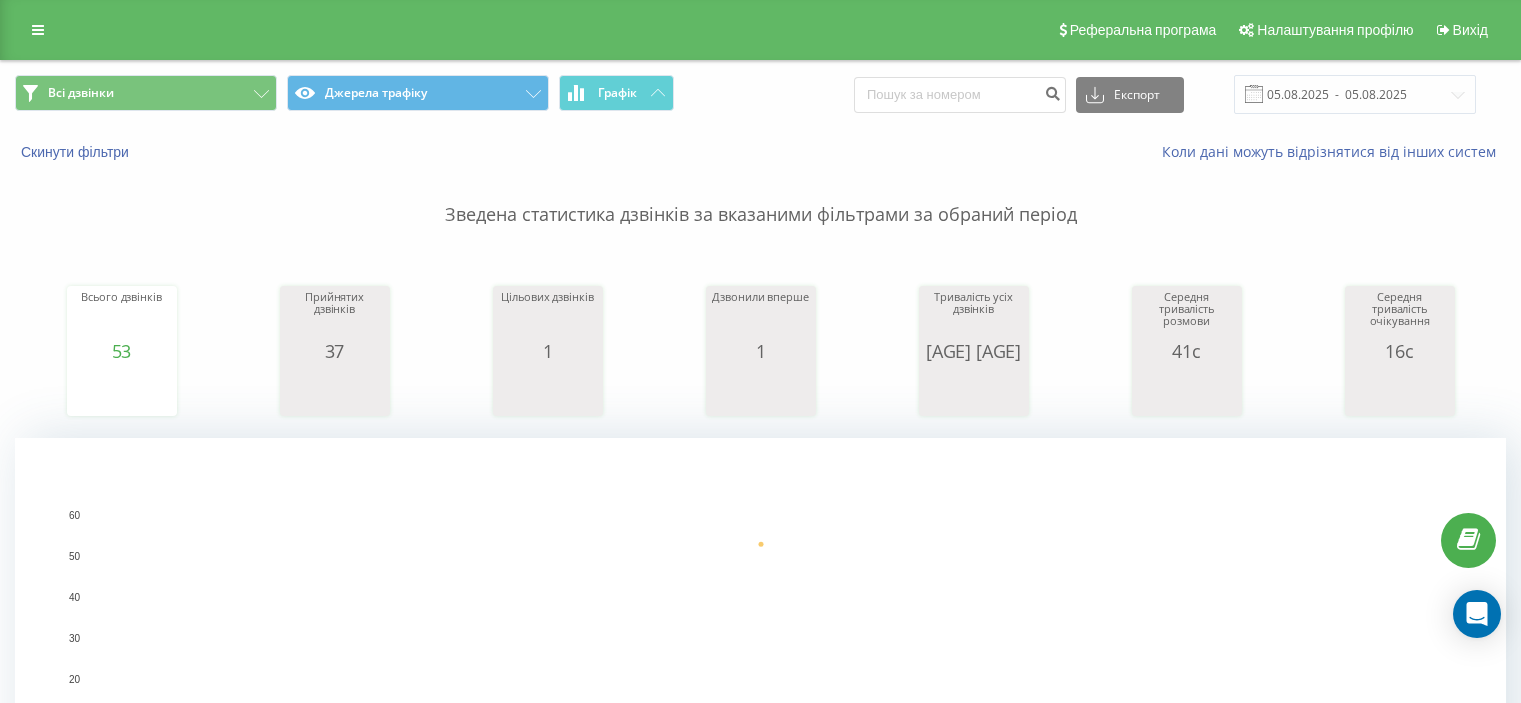 scroll, scrollTop: 0, scrollLeft: 0, axis: both 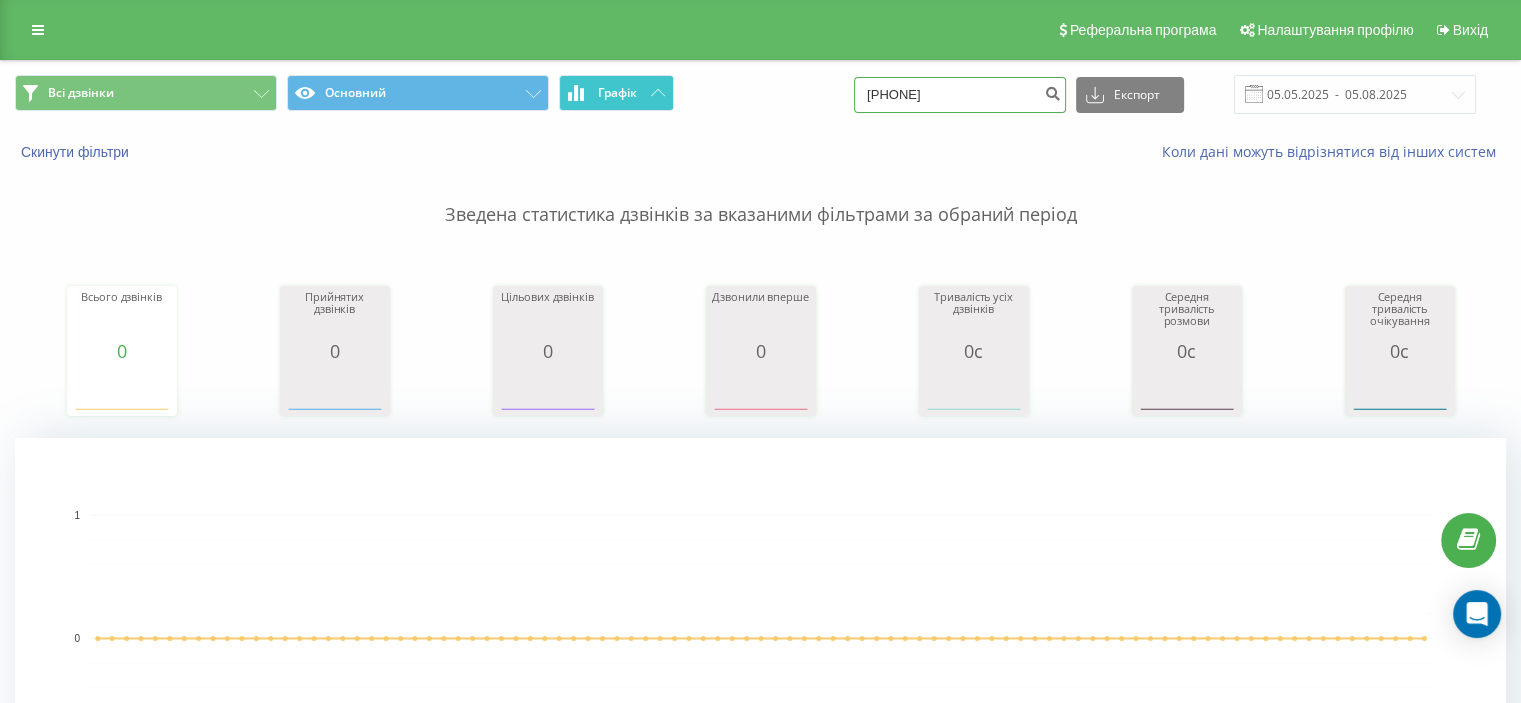 drag, startPoint x: 984, startPoint y: 95, endPoint x: 667, endPoint y: 81, distance: 317.309 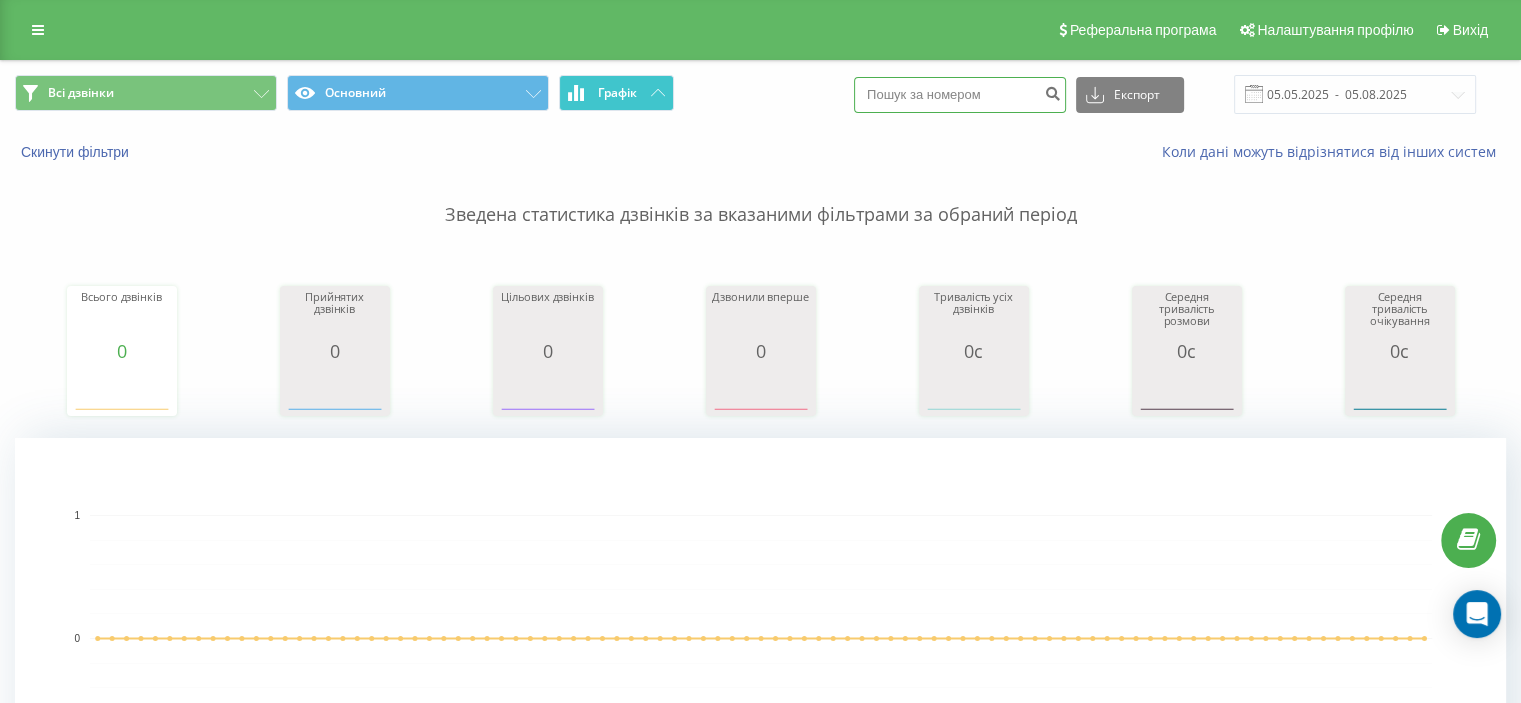 paste on "[PHONE]" 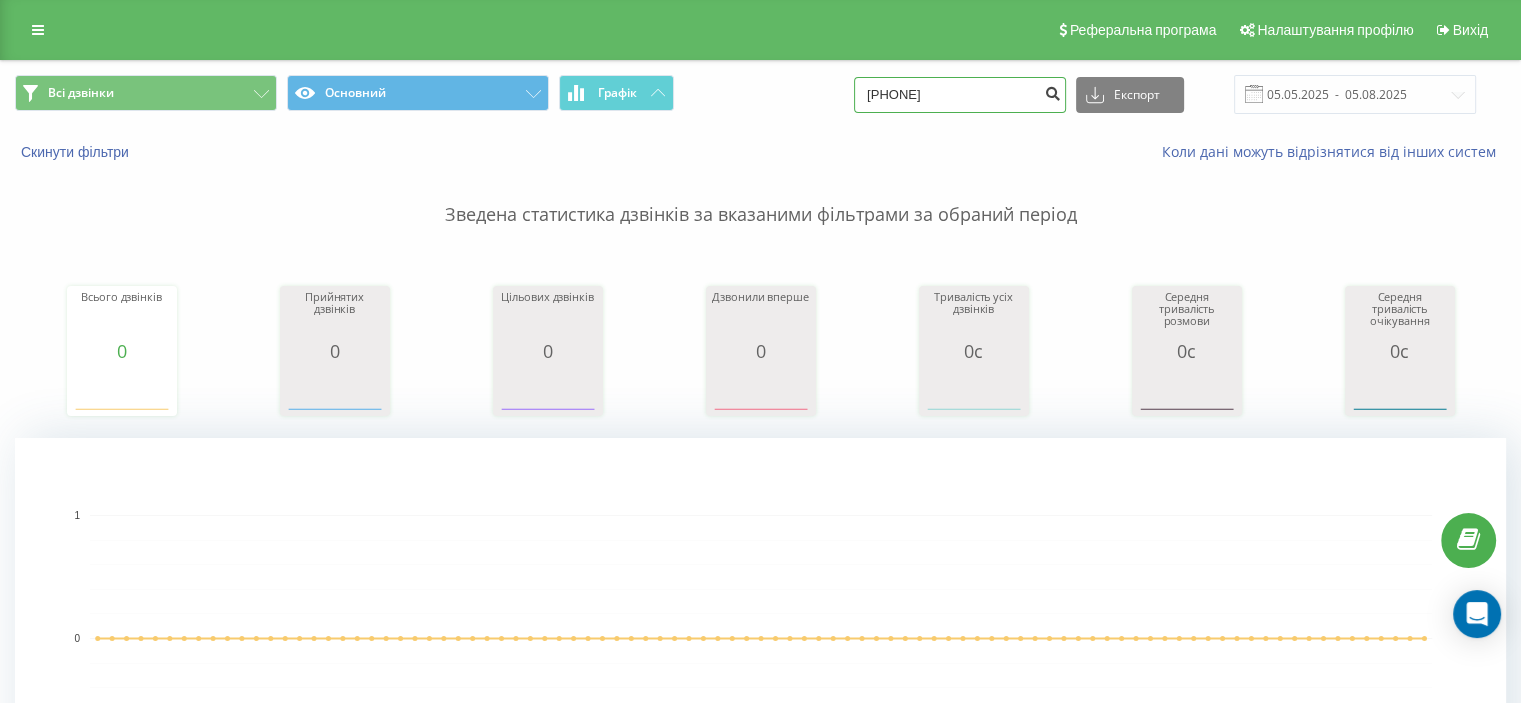 type on "[PHONE]" 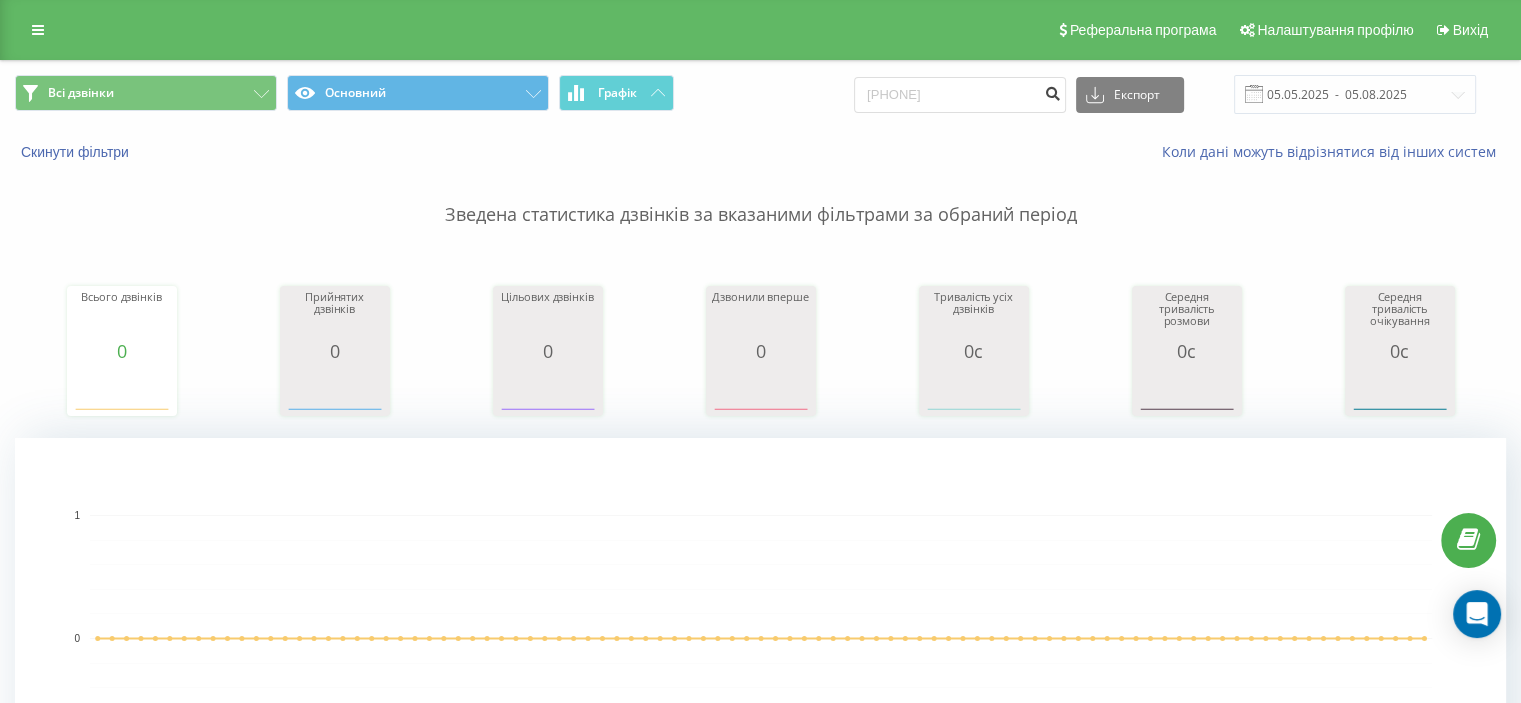 click at bounding box center (1052, 95) 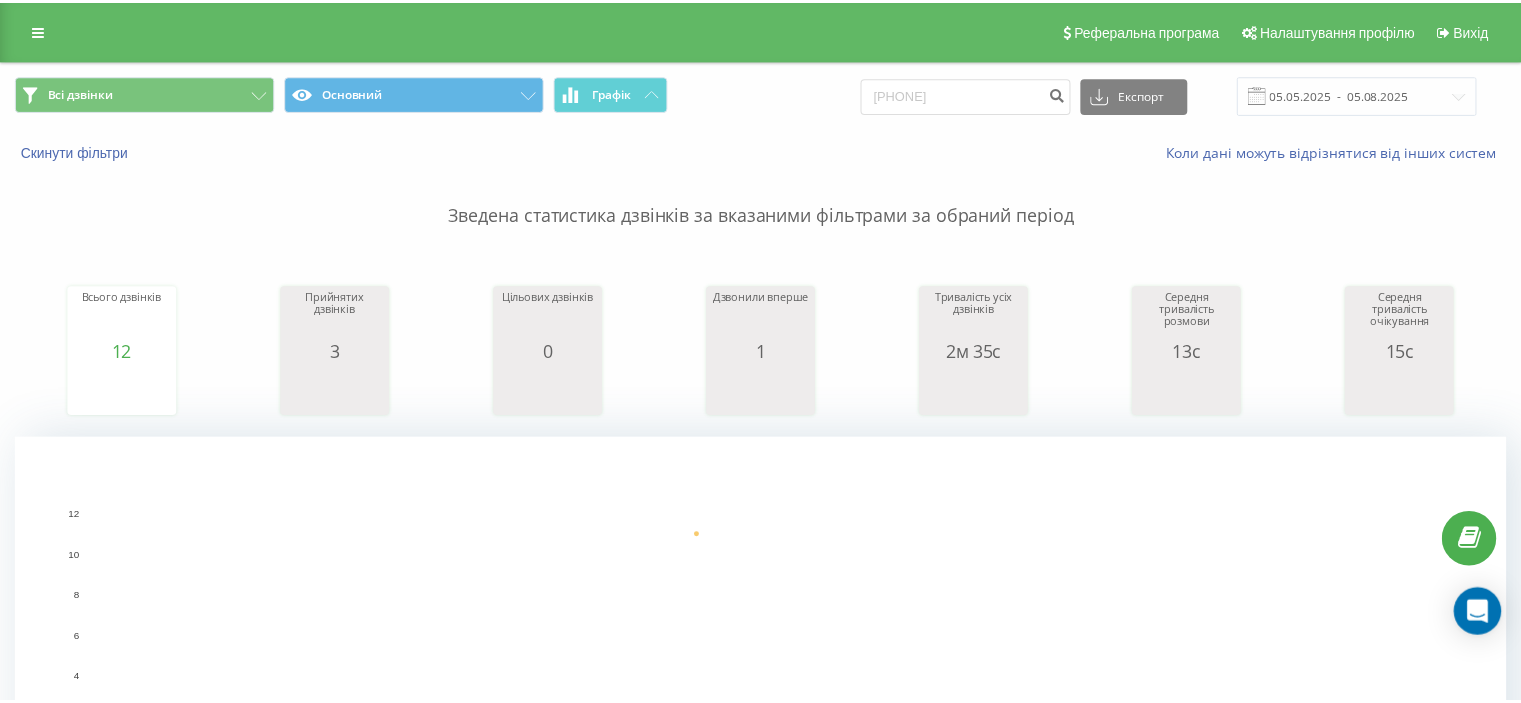scroll, scrollTop: 0, scrollLeft: 0, axis: both 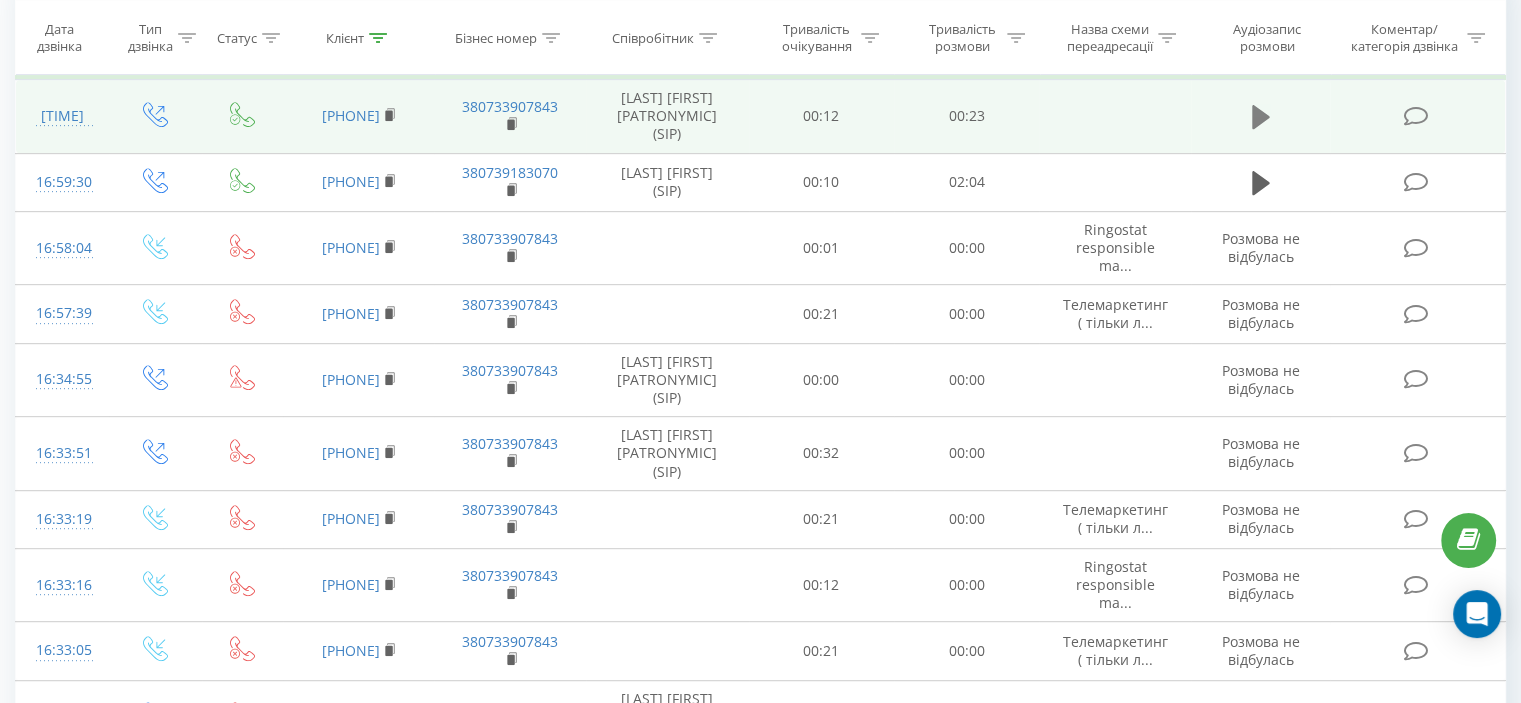 click 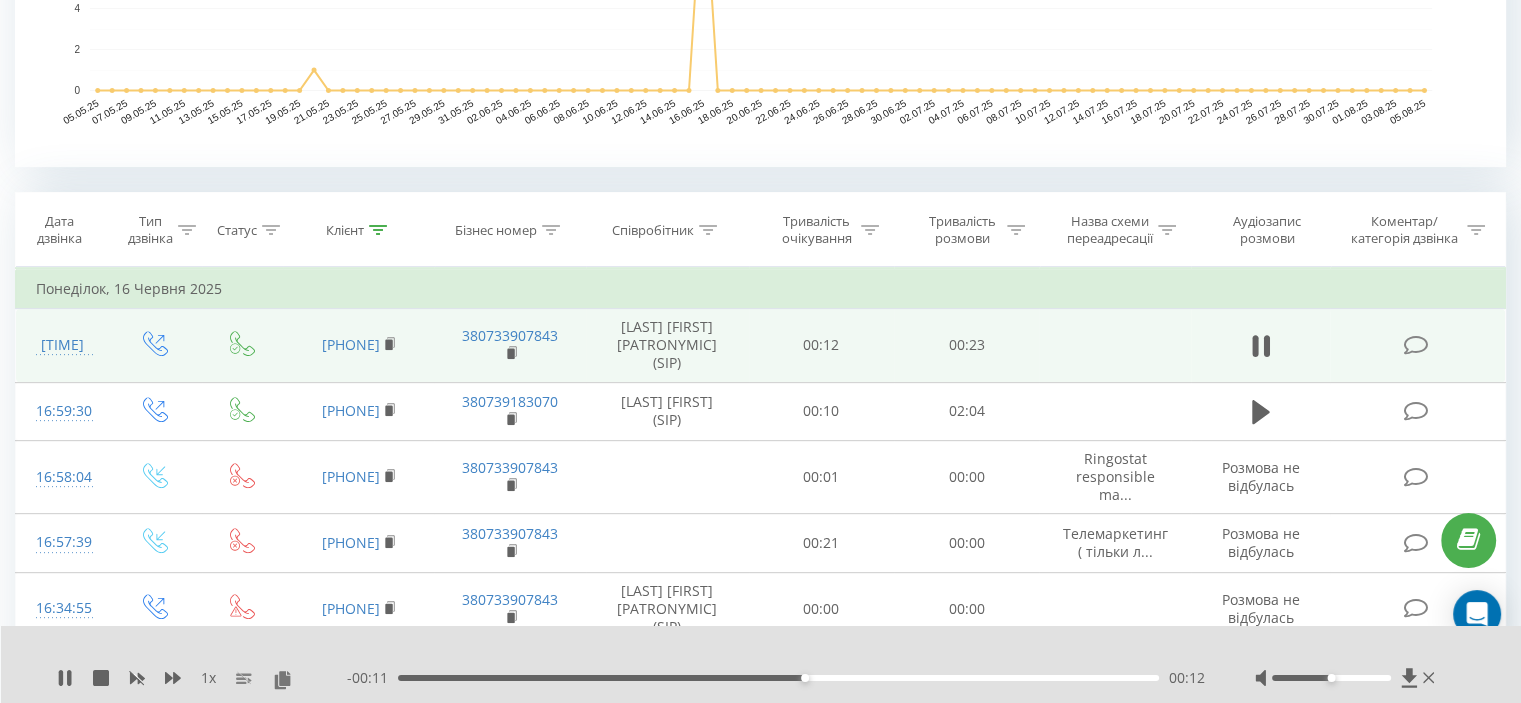 scroll, scrollTop: 445, scrollLeft: 0, axis: vertical 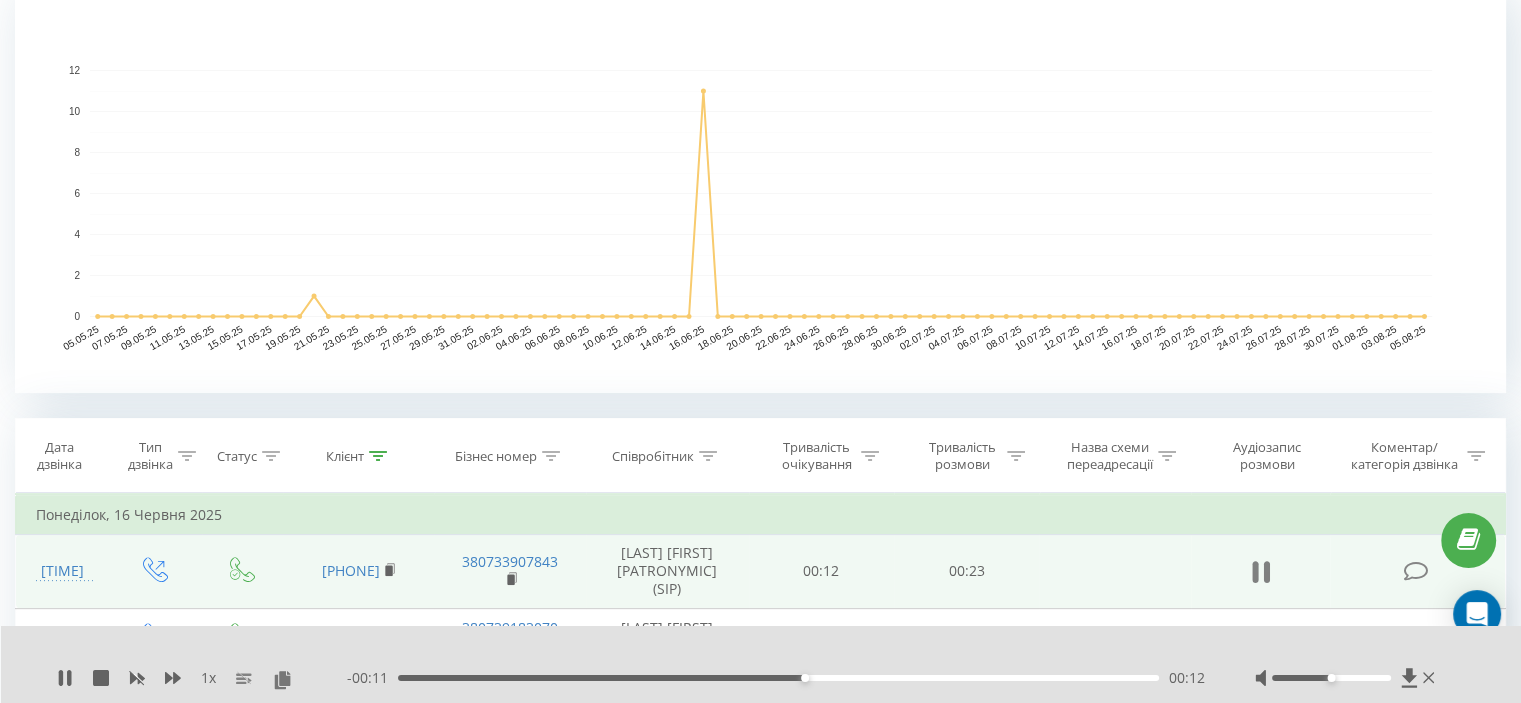 click 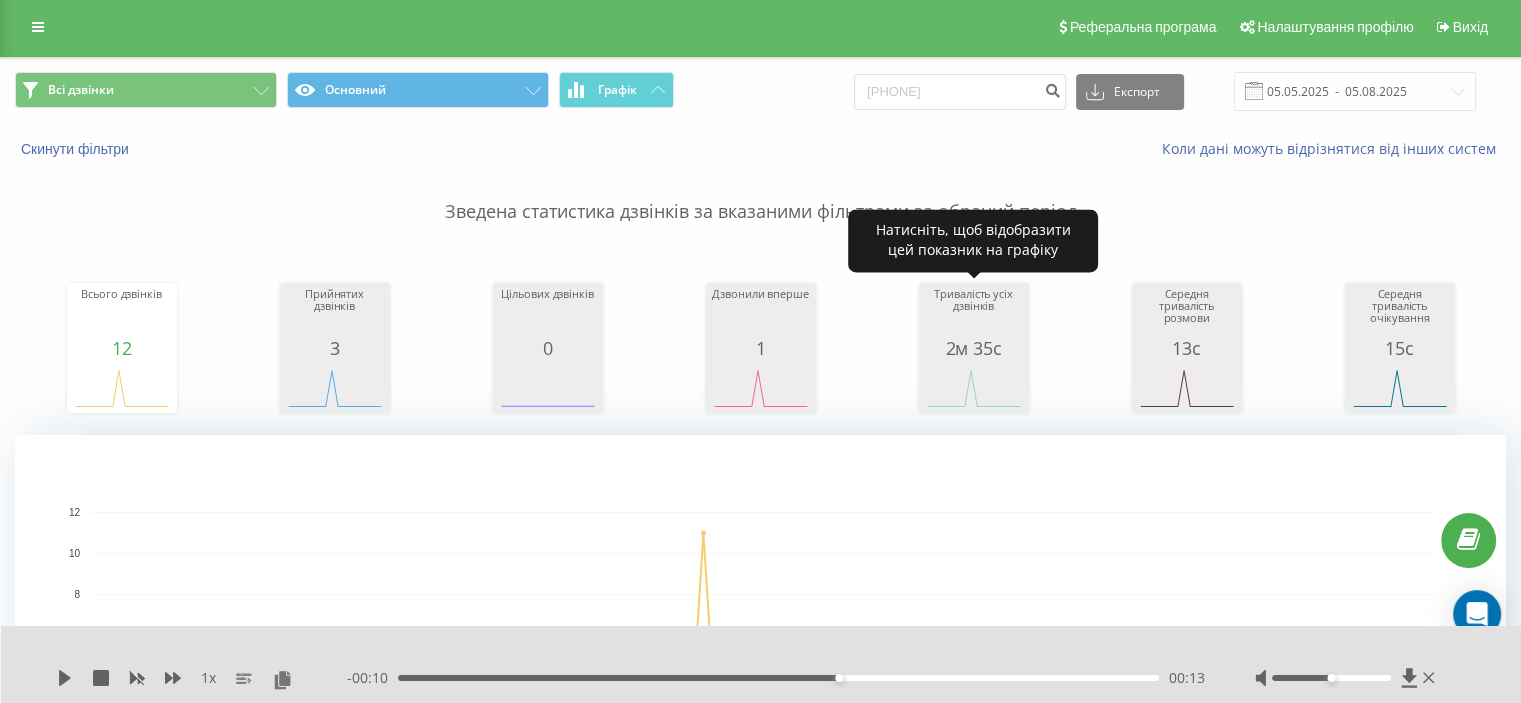 scroll, scrollTop: 0, scrollLeft: 0, axis: both 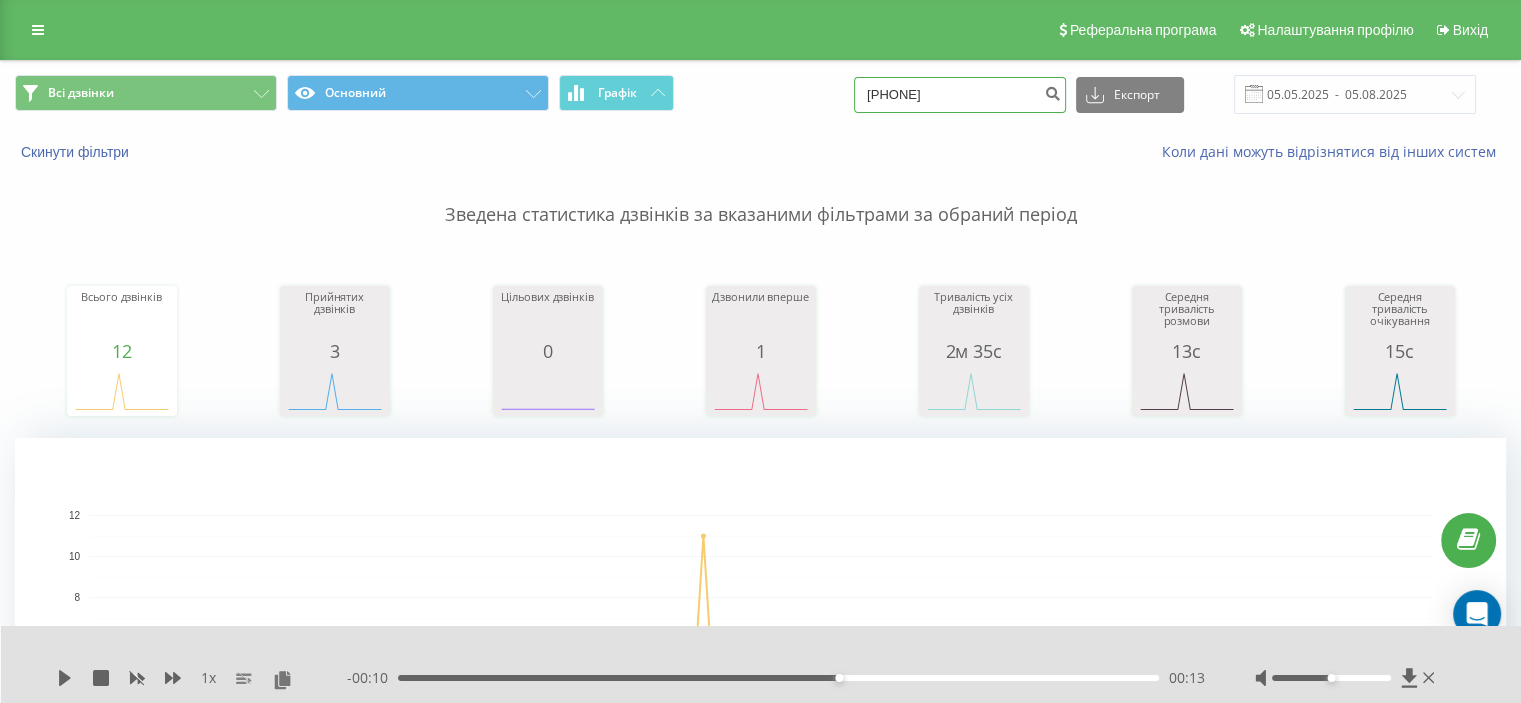 drag, startPoint x: 1008, startPoint y: 109, endPoint x: 696, endPoint y: 104, distance: 312.04007 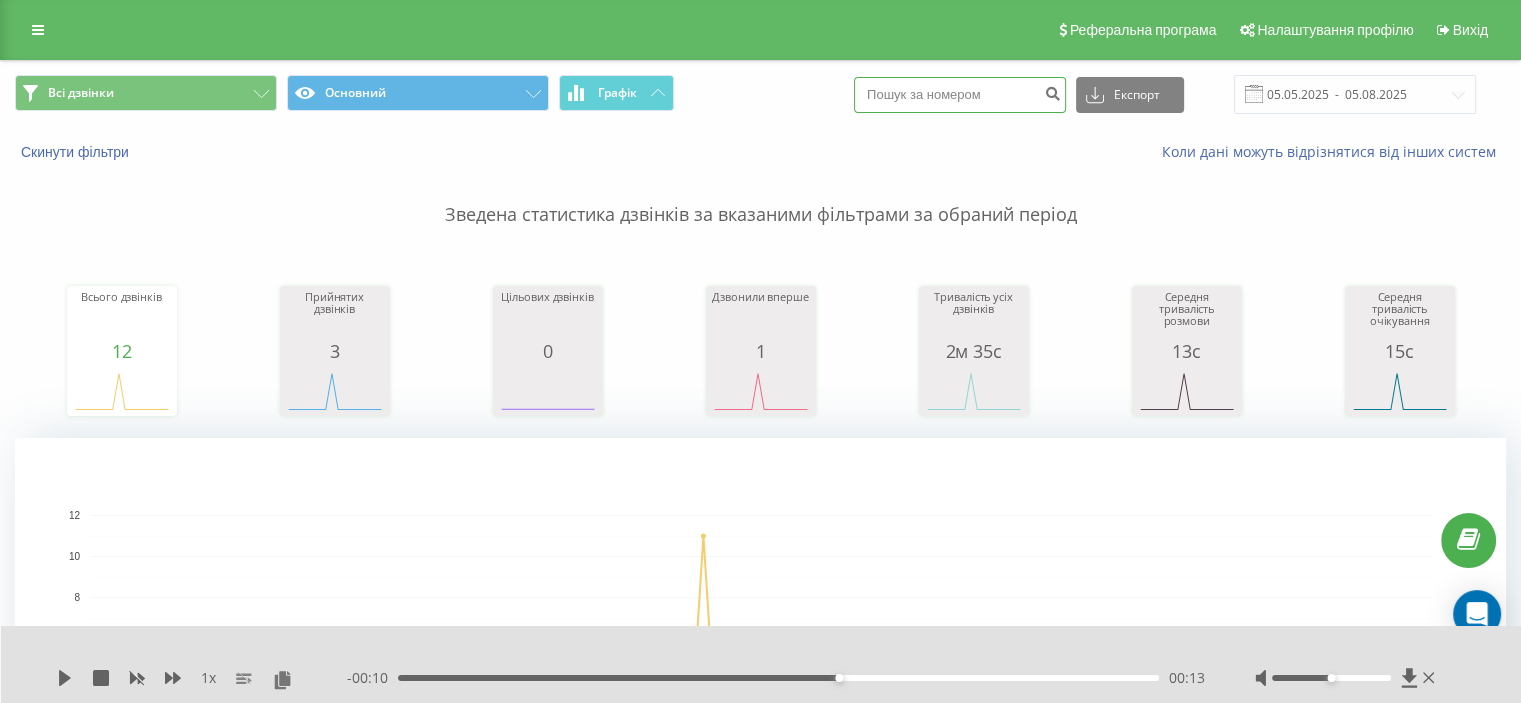 paste on "0676330085" 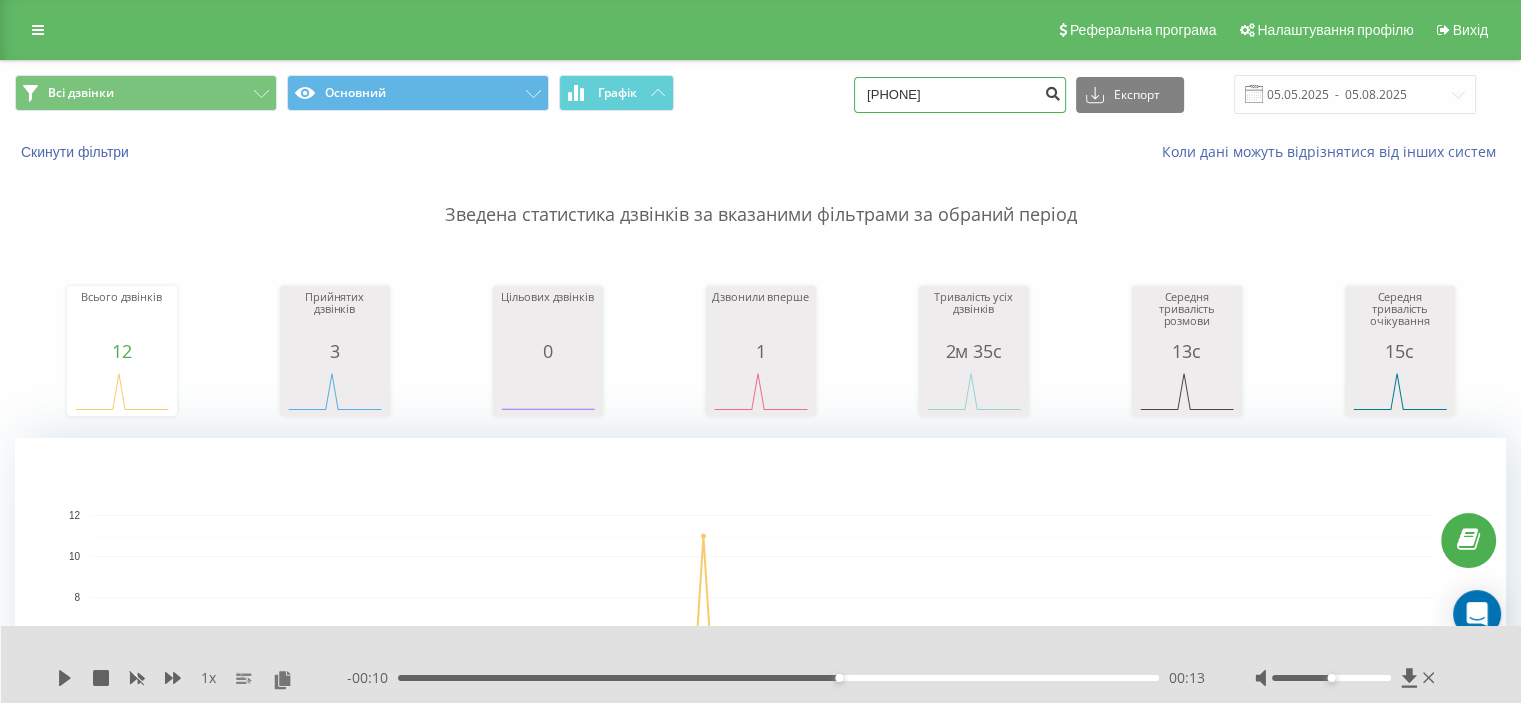 type on "0676330085" 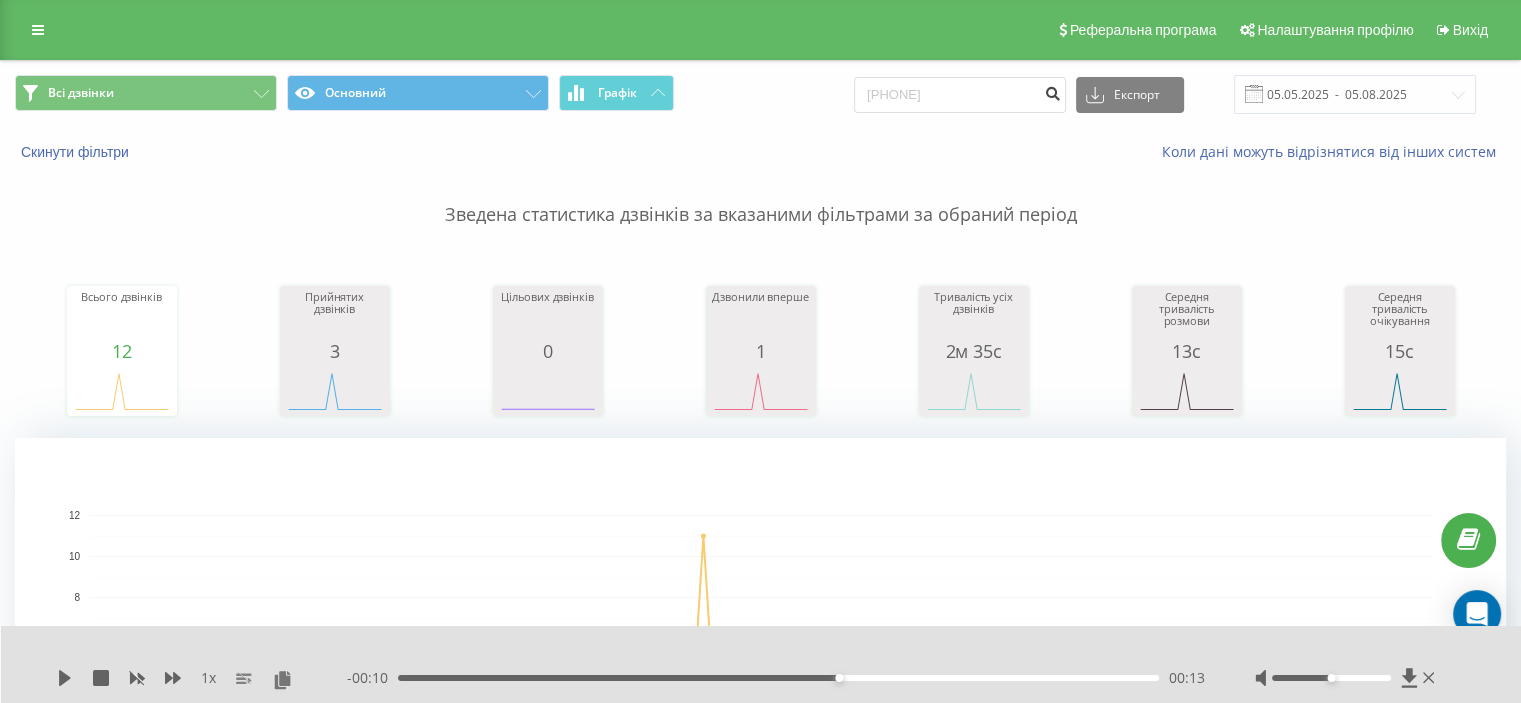 click at bounding box center (1052, 91) 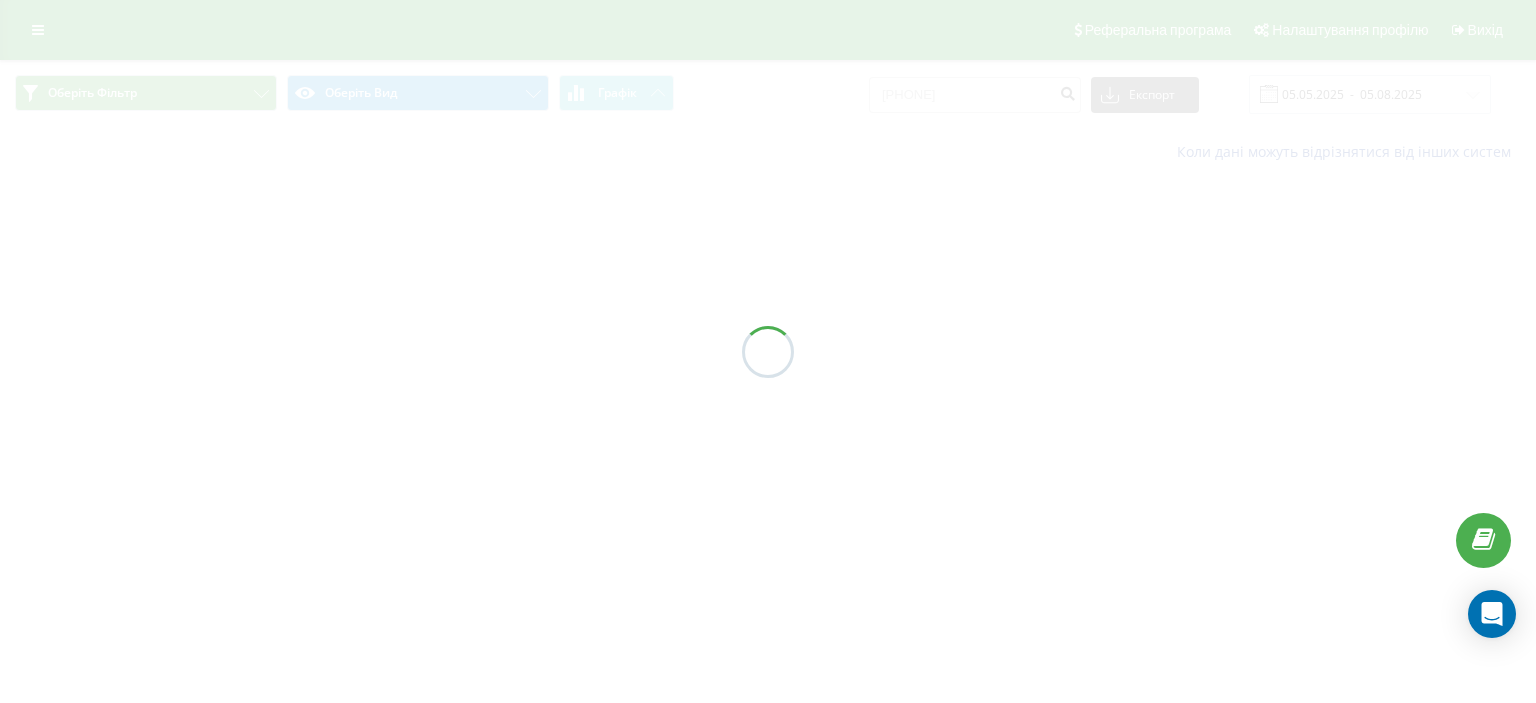 scroll, scrollTop: 0, scrollLeft: 0, axis: both 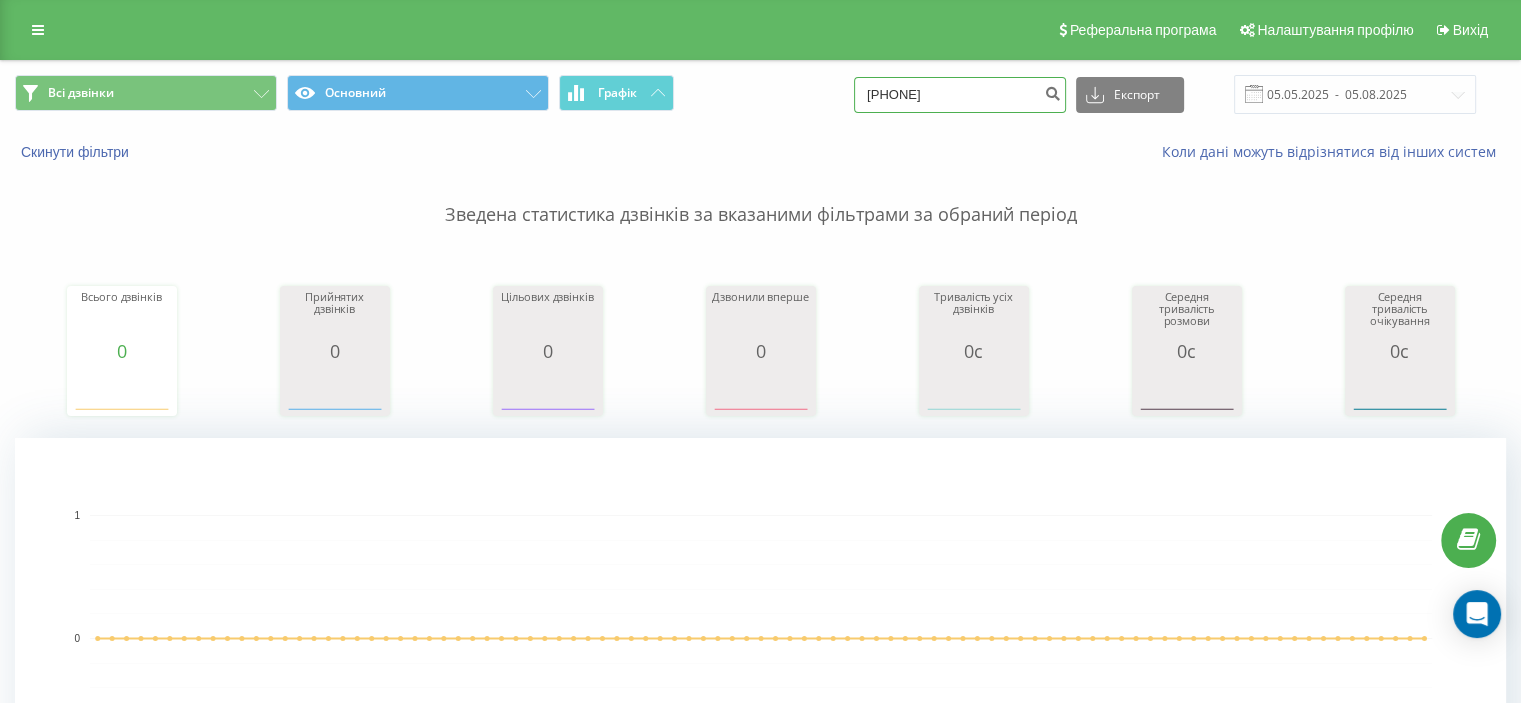 drag, startPoint x: 1000, startPoint y: 105, endPoint x: 757, endPoint y: 72, distance: 245.2305 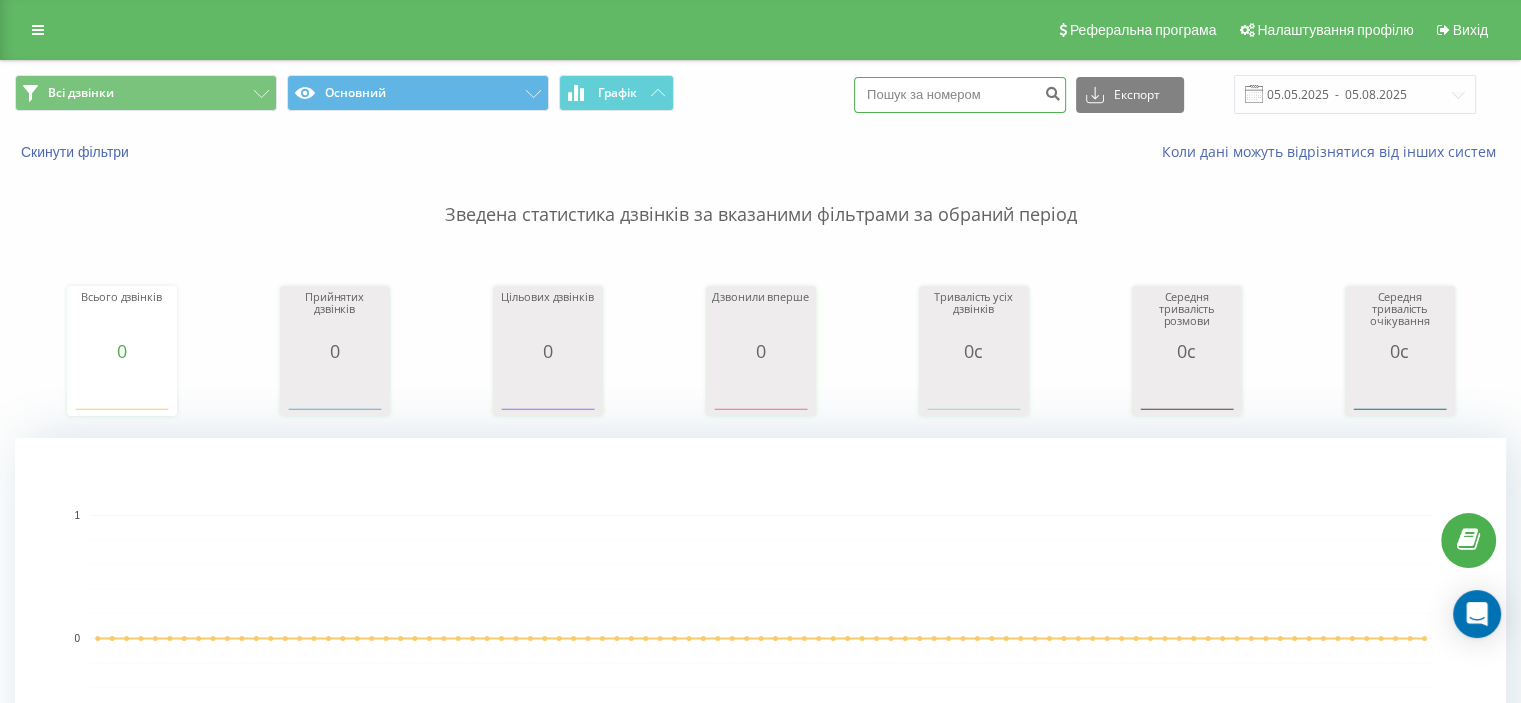 paste on "[PHONE]" 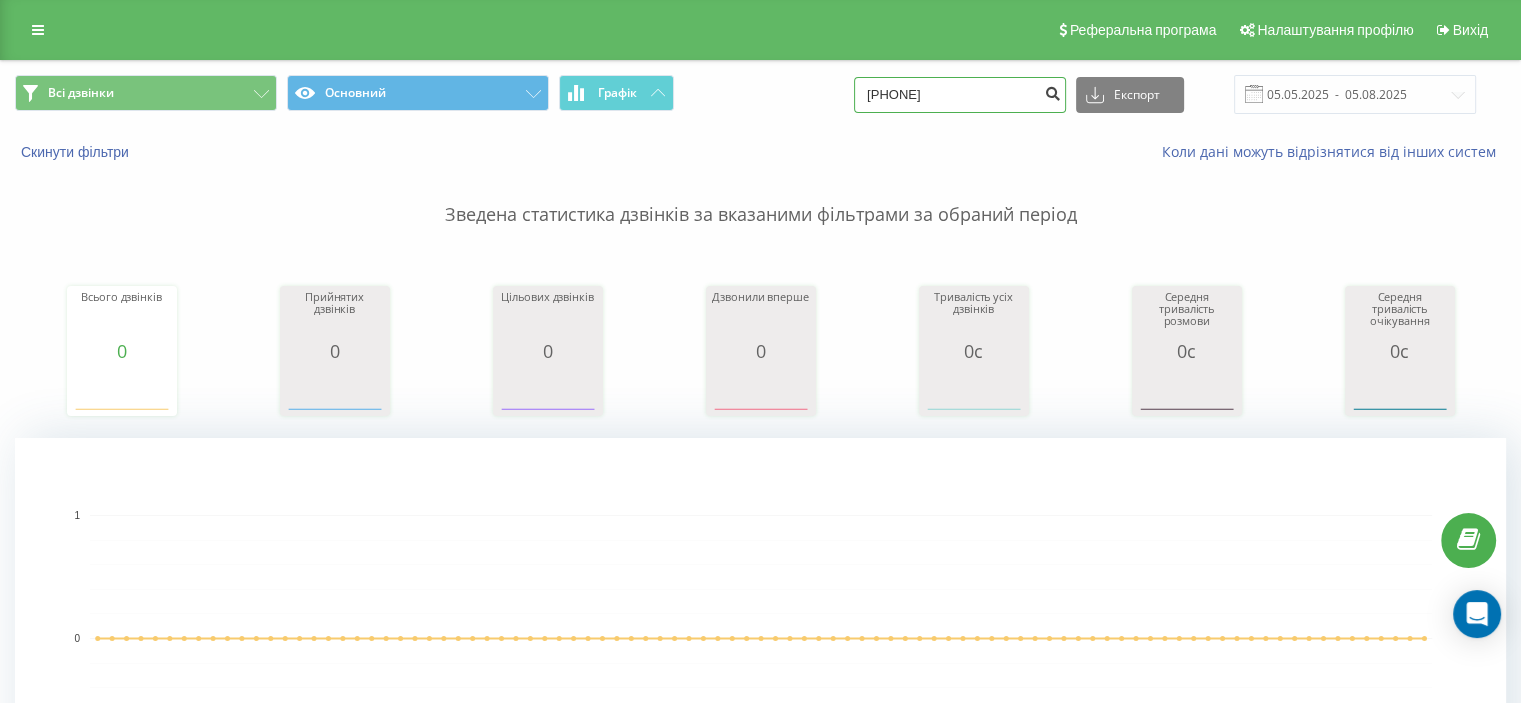 type on "[PHONE]" 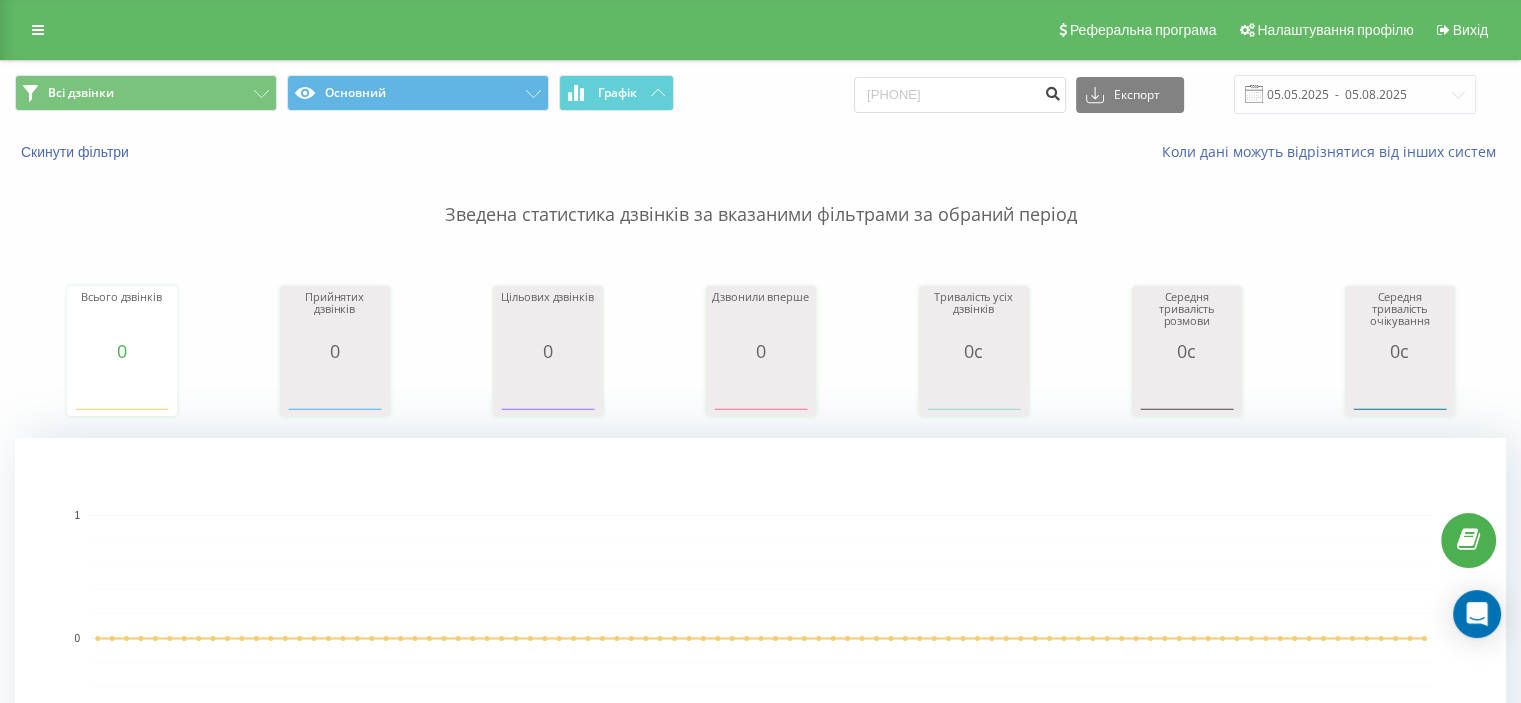 click at bounding box center [1052, 91] 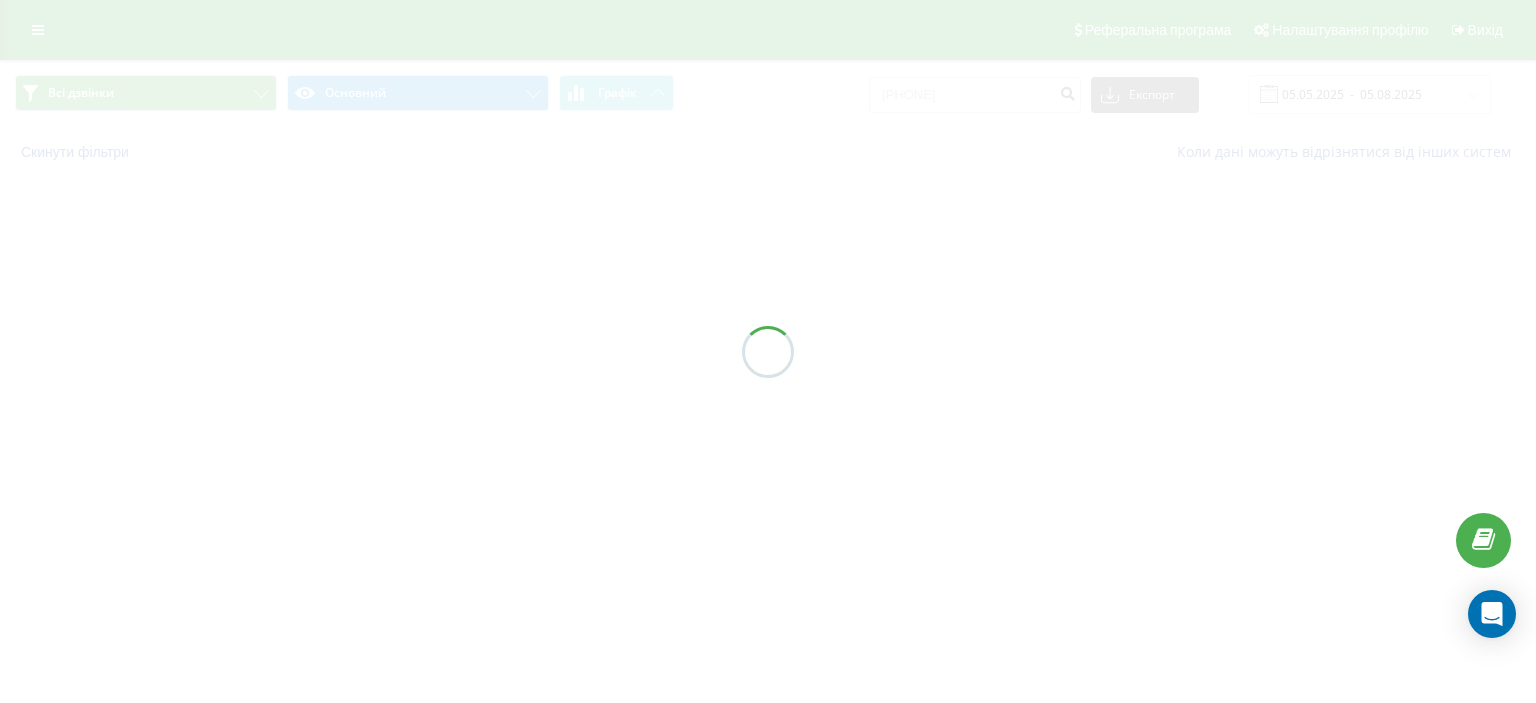scroll, scrollTop: 0, scrollLeft: 0, axis: both 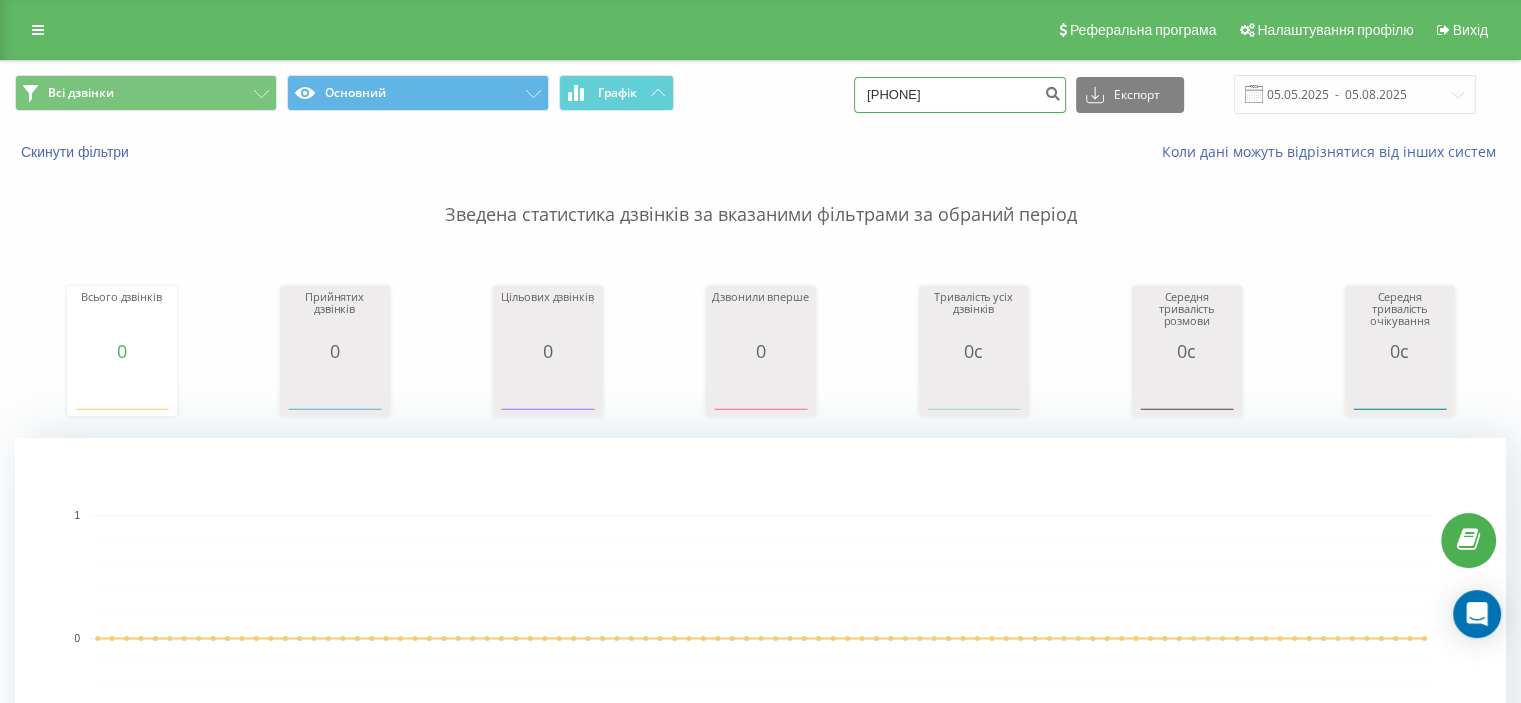 drag, startPoint x: 1000, startPoint y: 99, endPoint x: 698, endPoint y: 77, distance: 302.80026 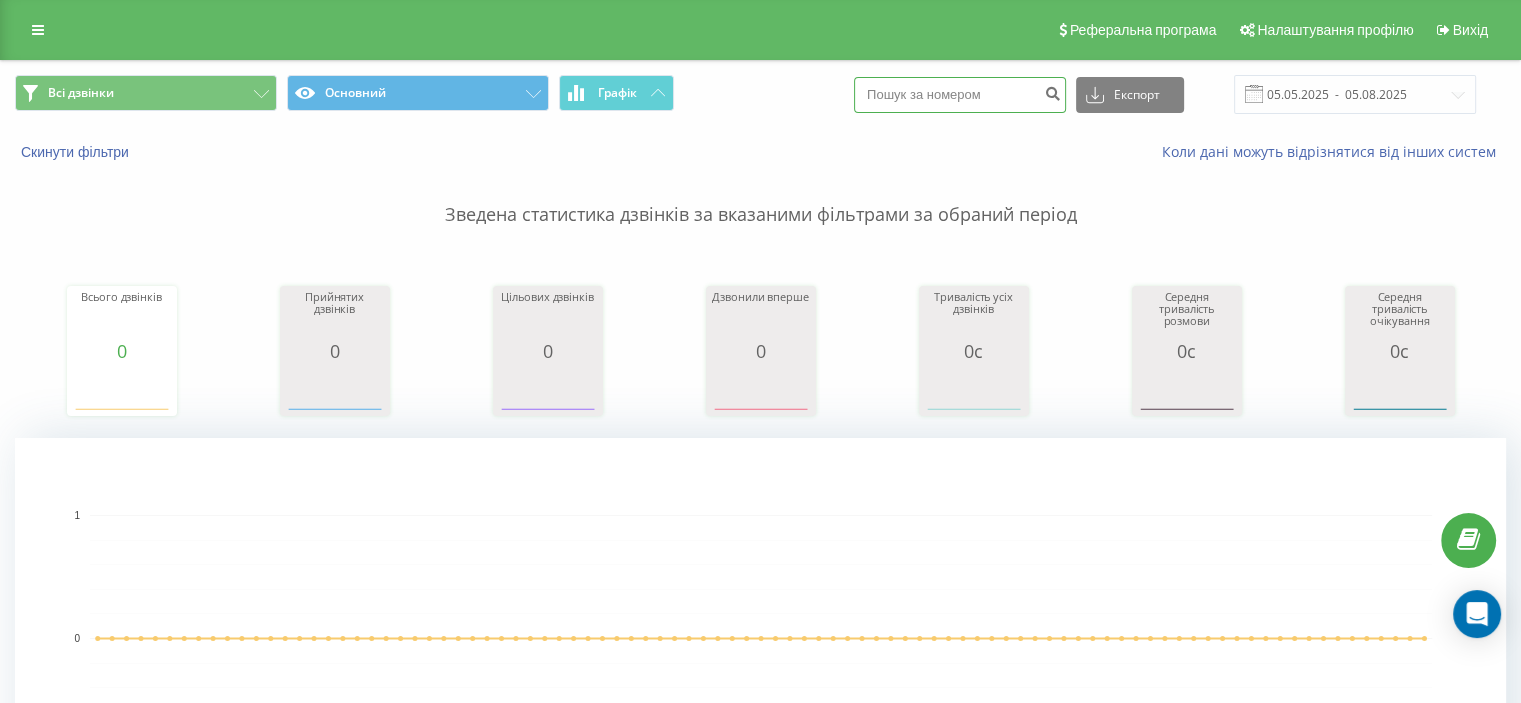paste on "[PHONE]" 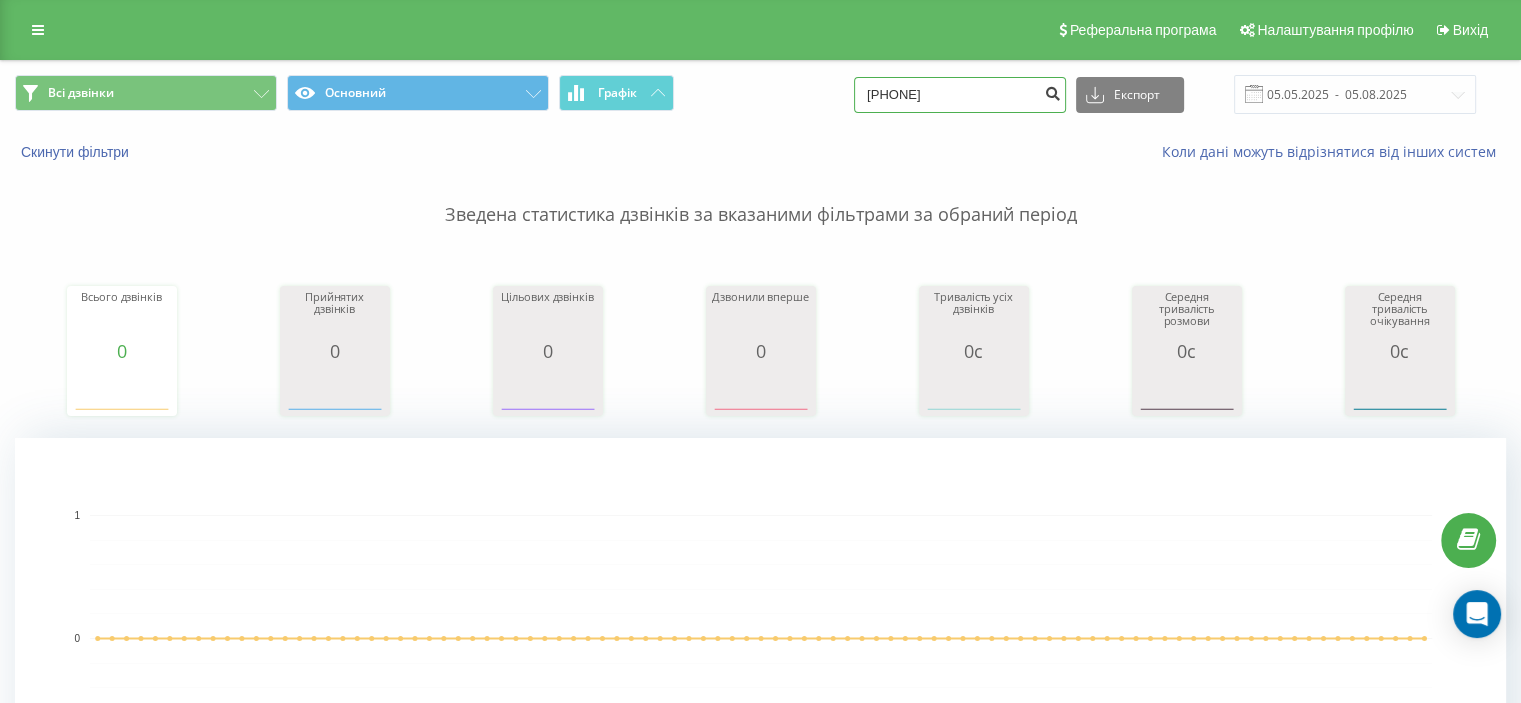 type on "[PHONE]" 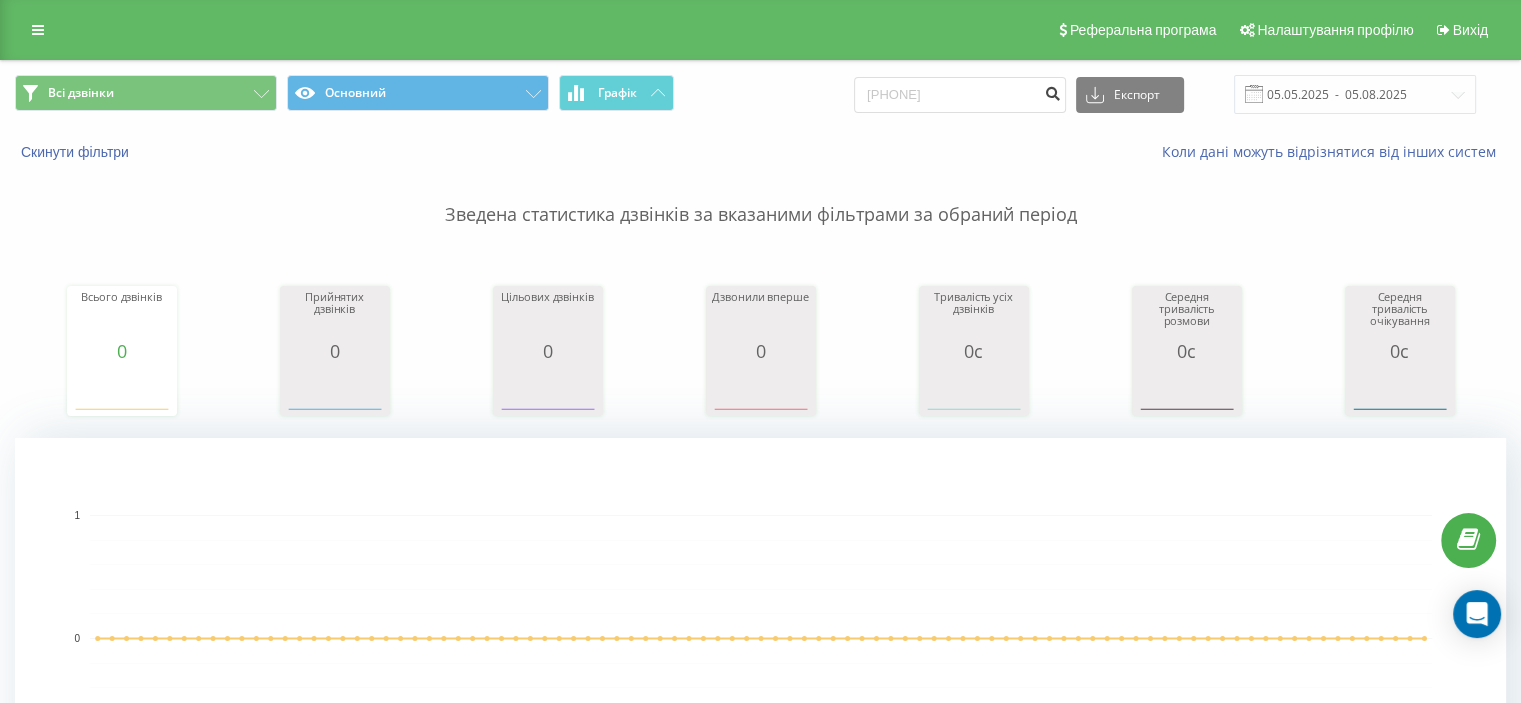 click at bounding box center (1052, 91) 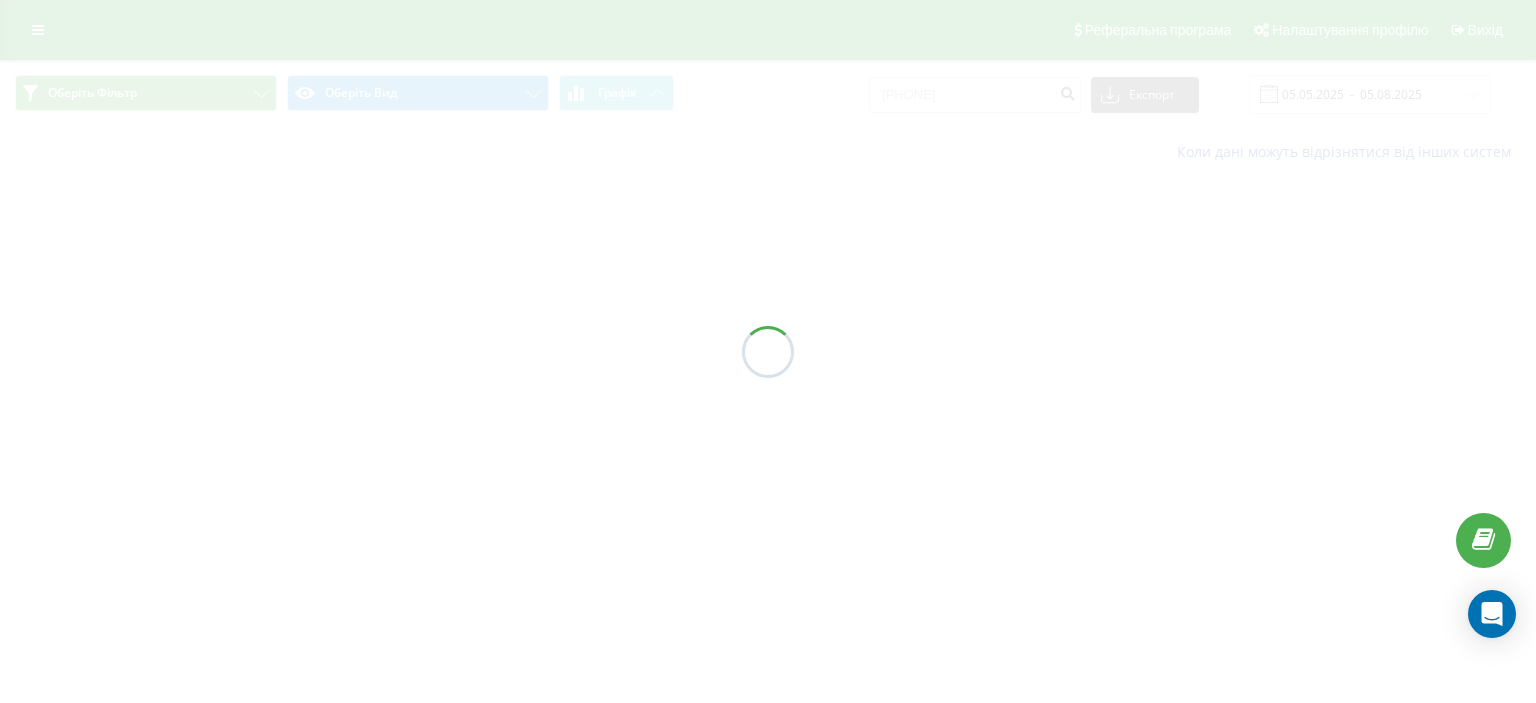 scroll, scrollTop: 0, scrollLeft: 0, axis: both 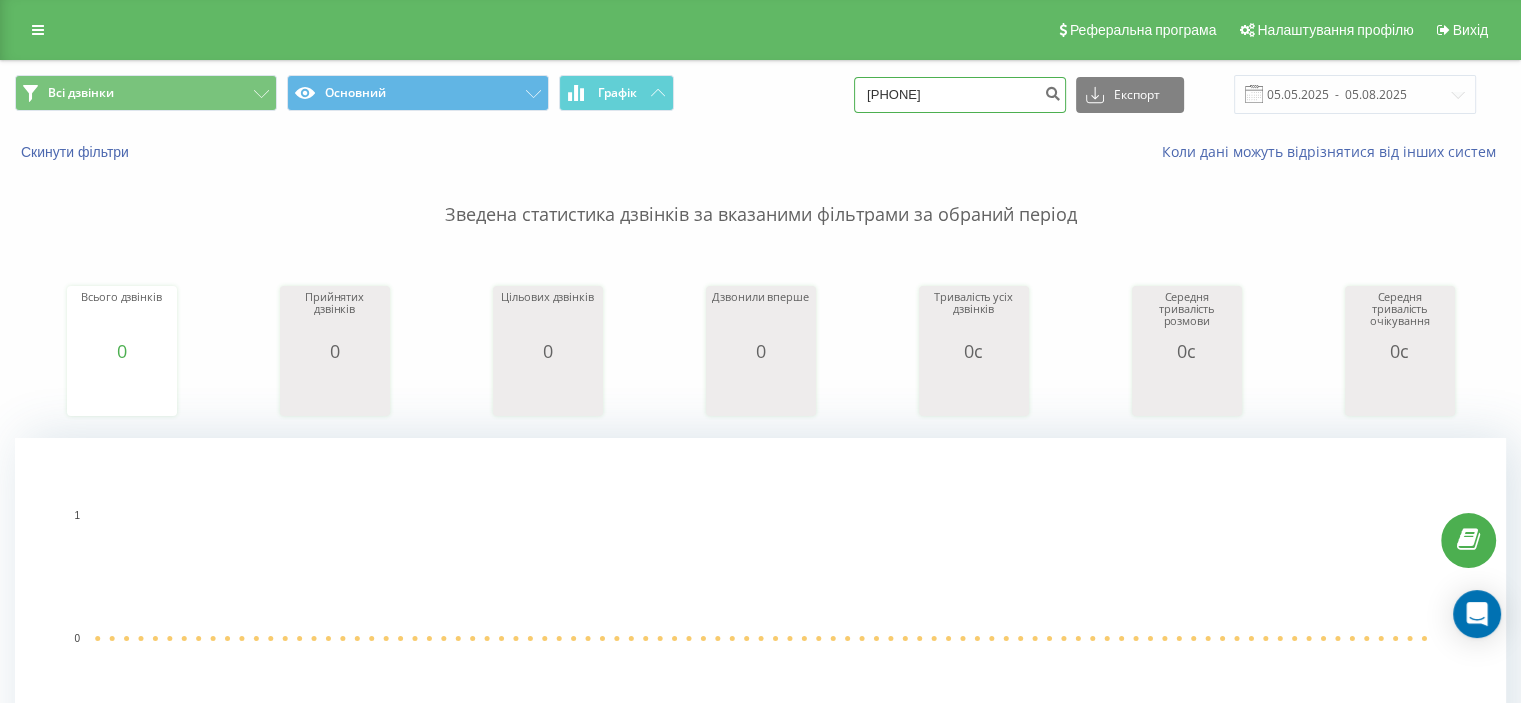 drag, startPoint x: 996, startPoint y: 91, endPoint x: 834, endPoint y: 95, distance: 162.04938 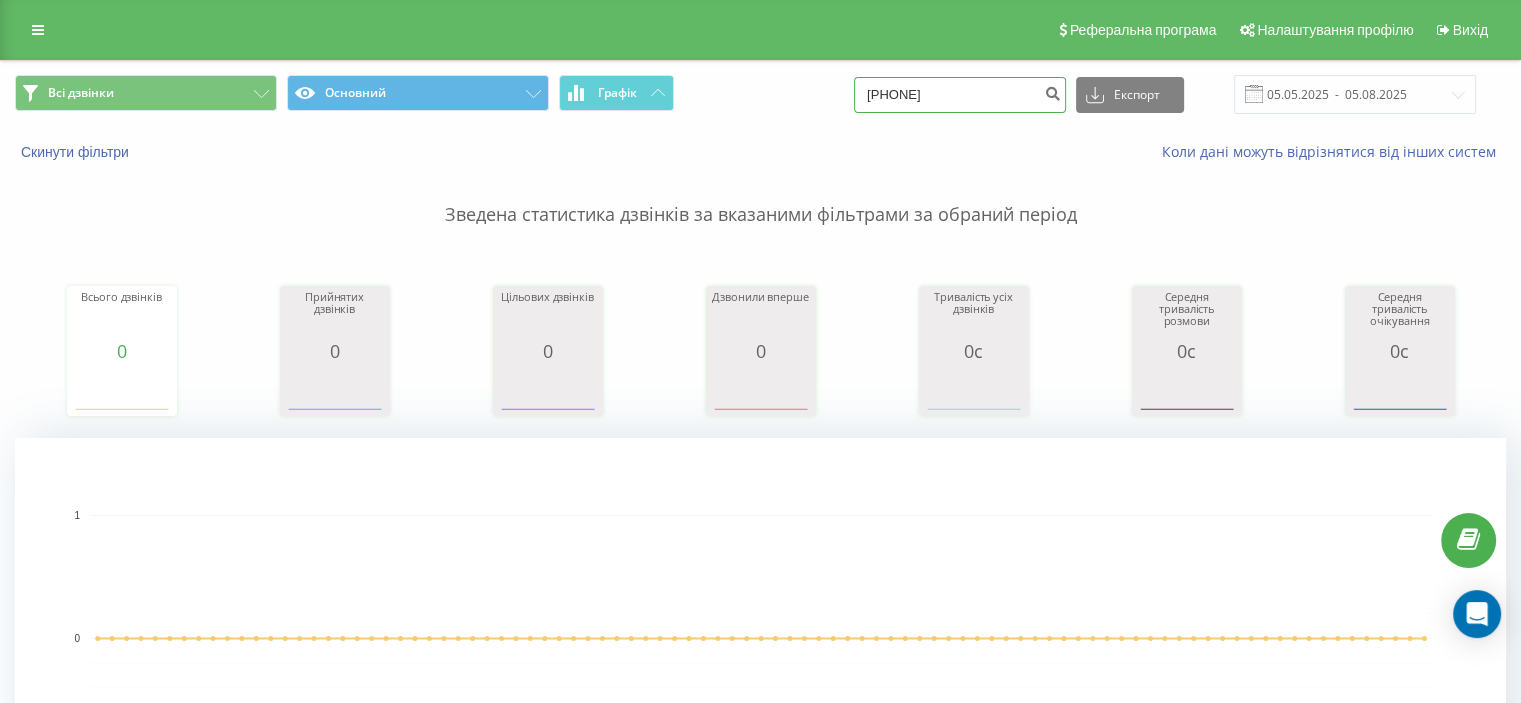 click on "Всі дзвінки Основний Графік [PHONE] Експорт .csv .xls .xlsx [DATE]  -  [DATE]" at bounding box center (760, 94) 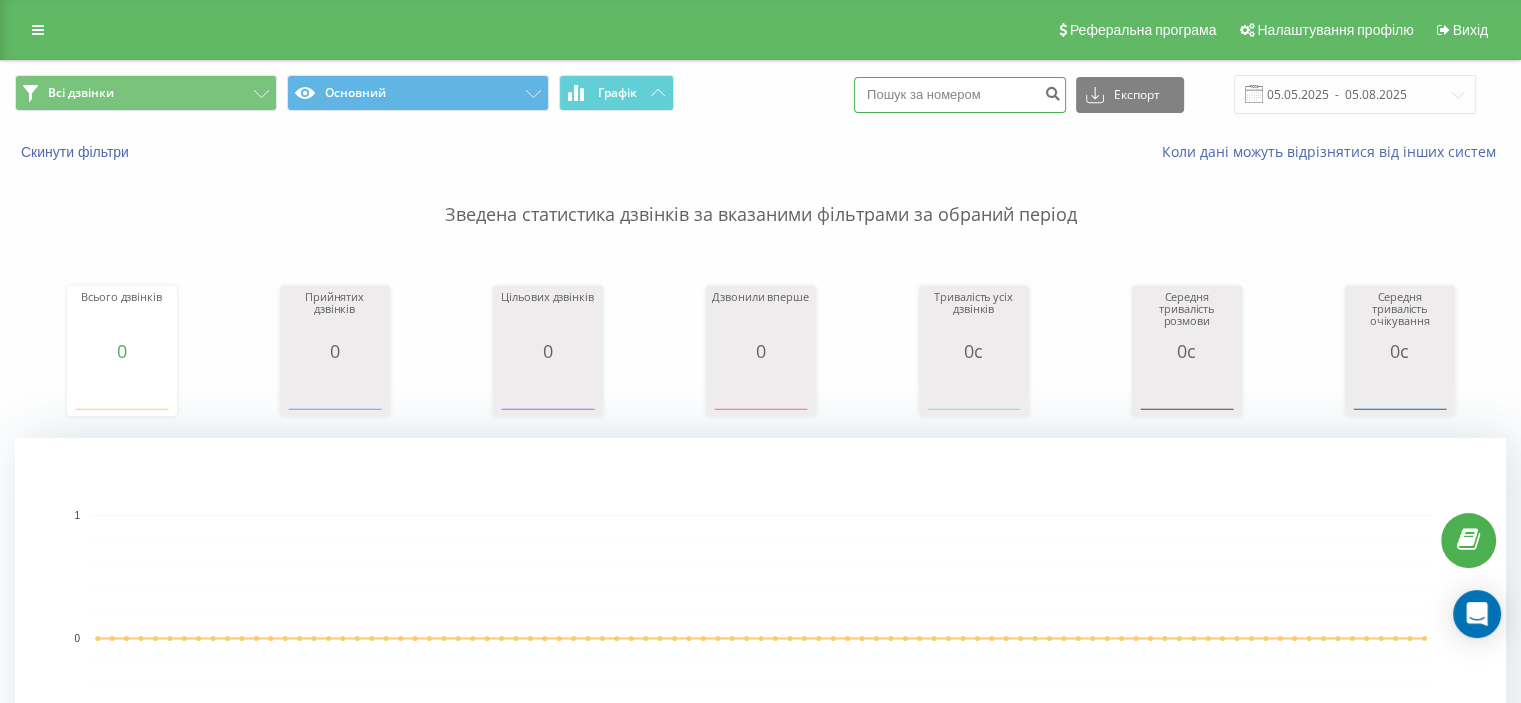 paste on "[PHONE]" 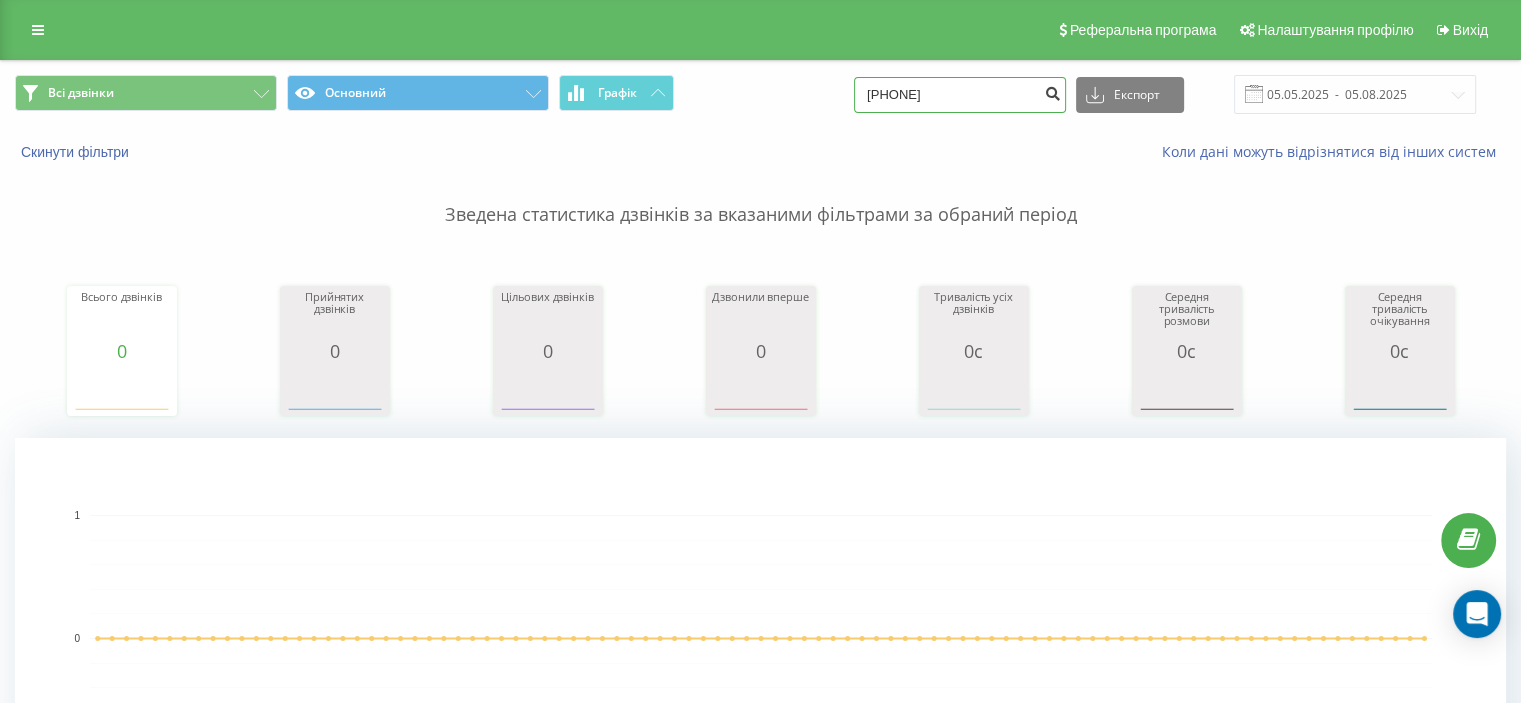 type on "[PHONE]" 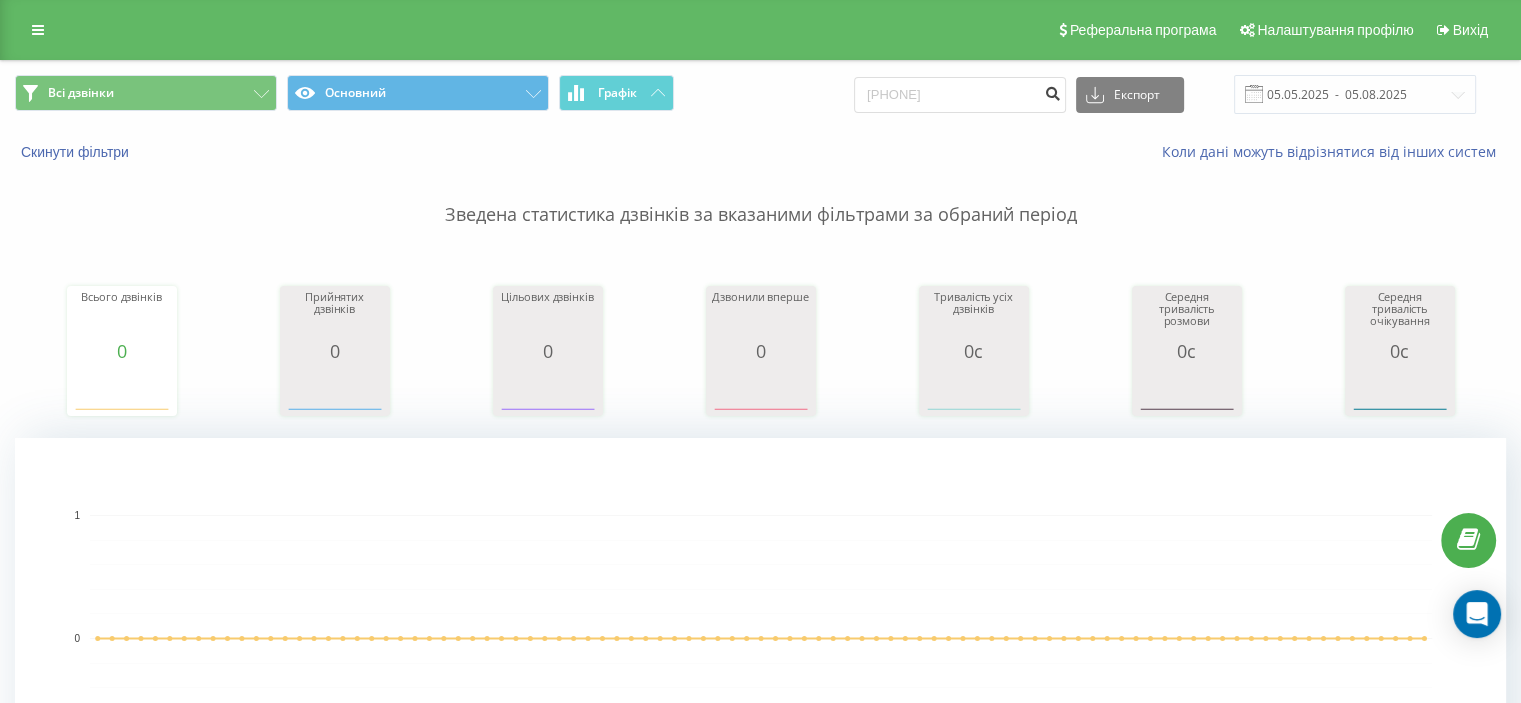 click at bounding box center [1052, 91] 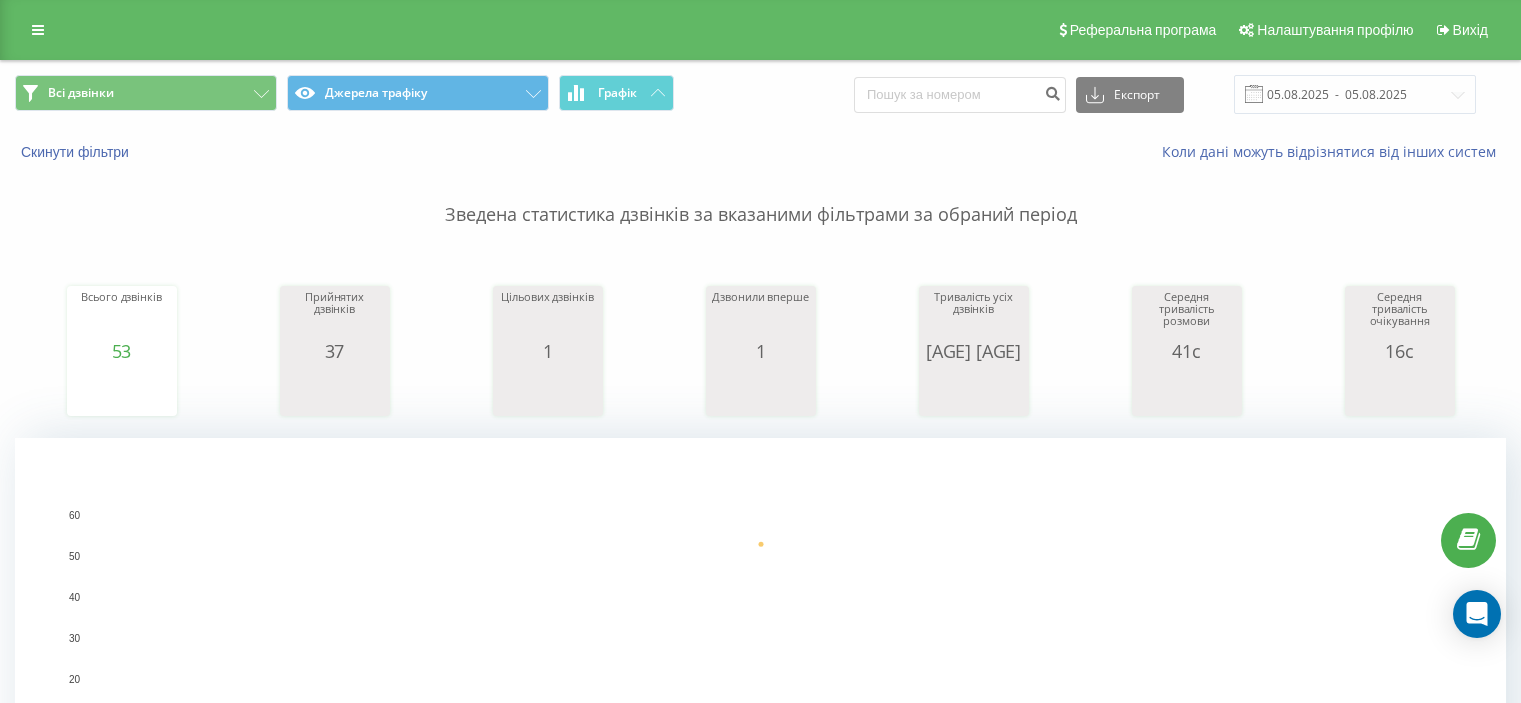 scroll, scrollTop: 0, scrollLeft: 0, axis: both 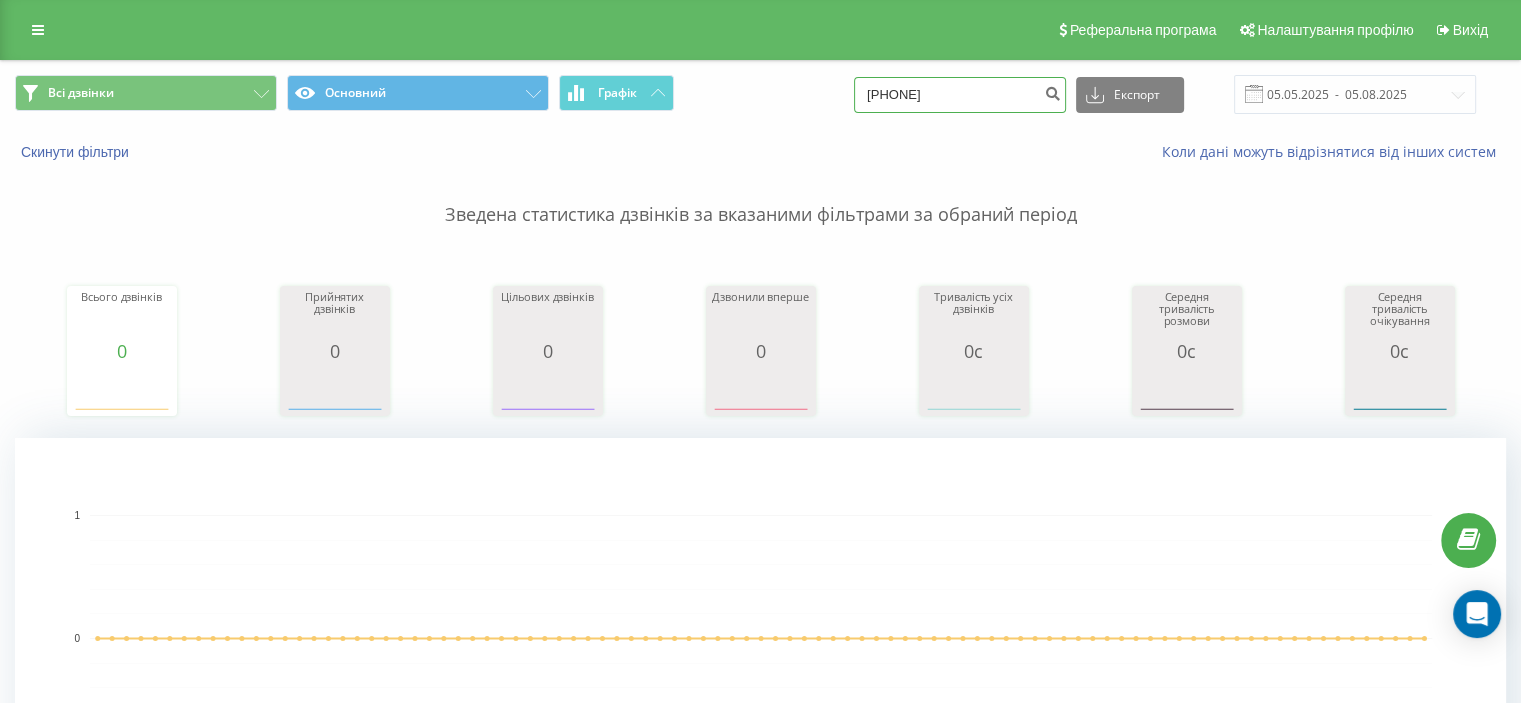 drag, startPoint x: 1026, startPoint y: 103, endPoint x: 776, endPoint y: 81, distance: 250.96614 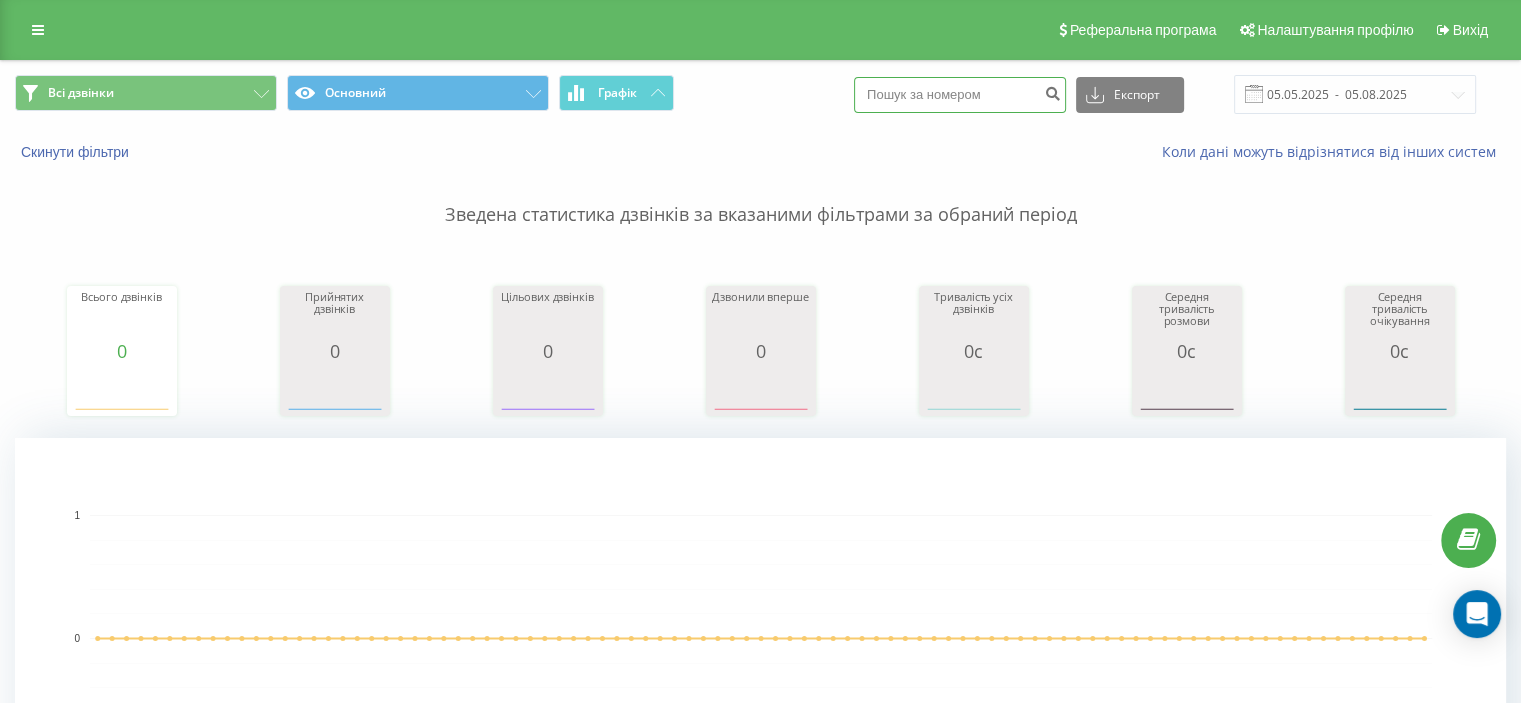 paste on "0974809918" 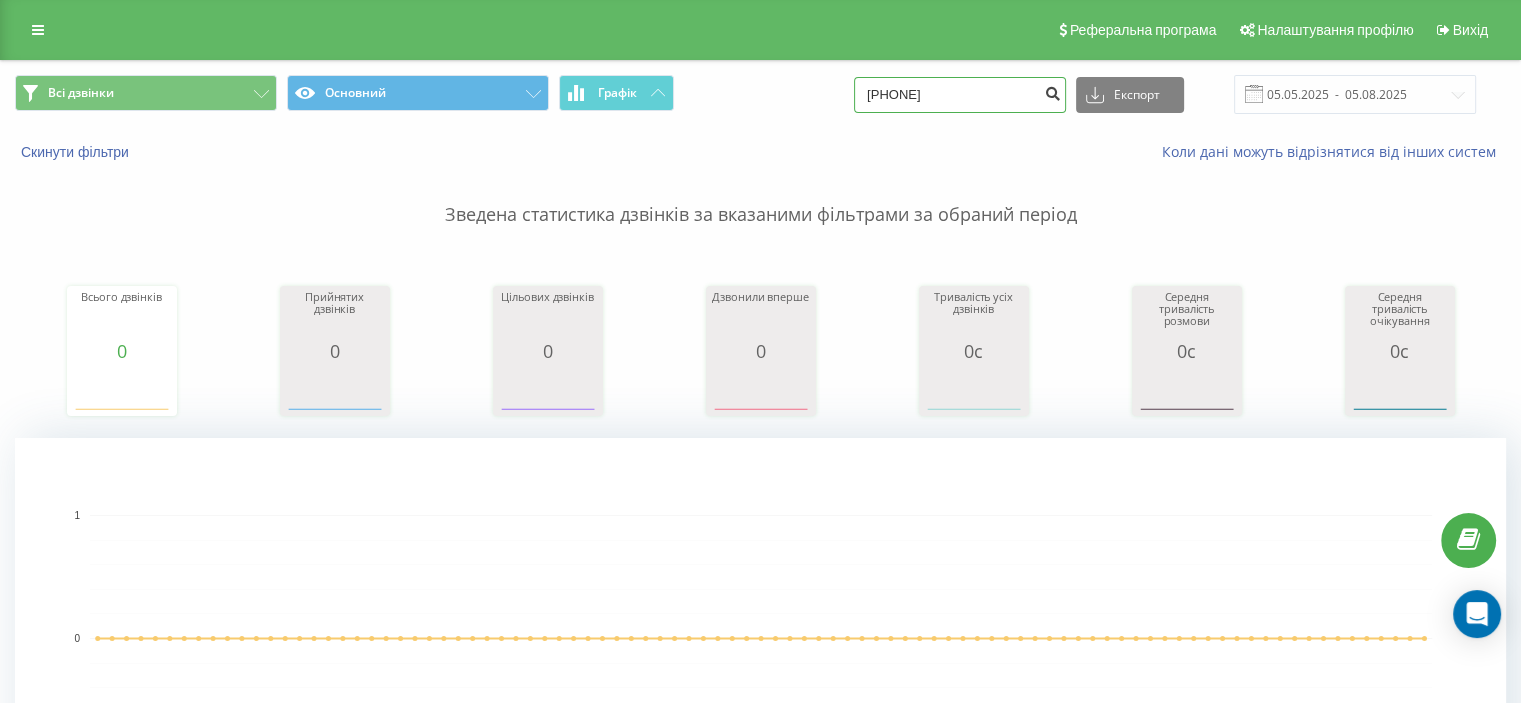 type on "0974809918" 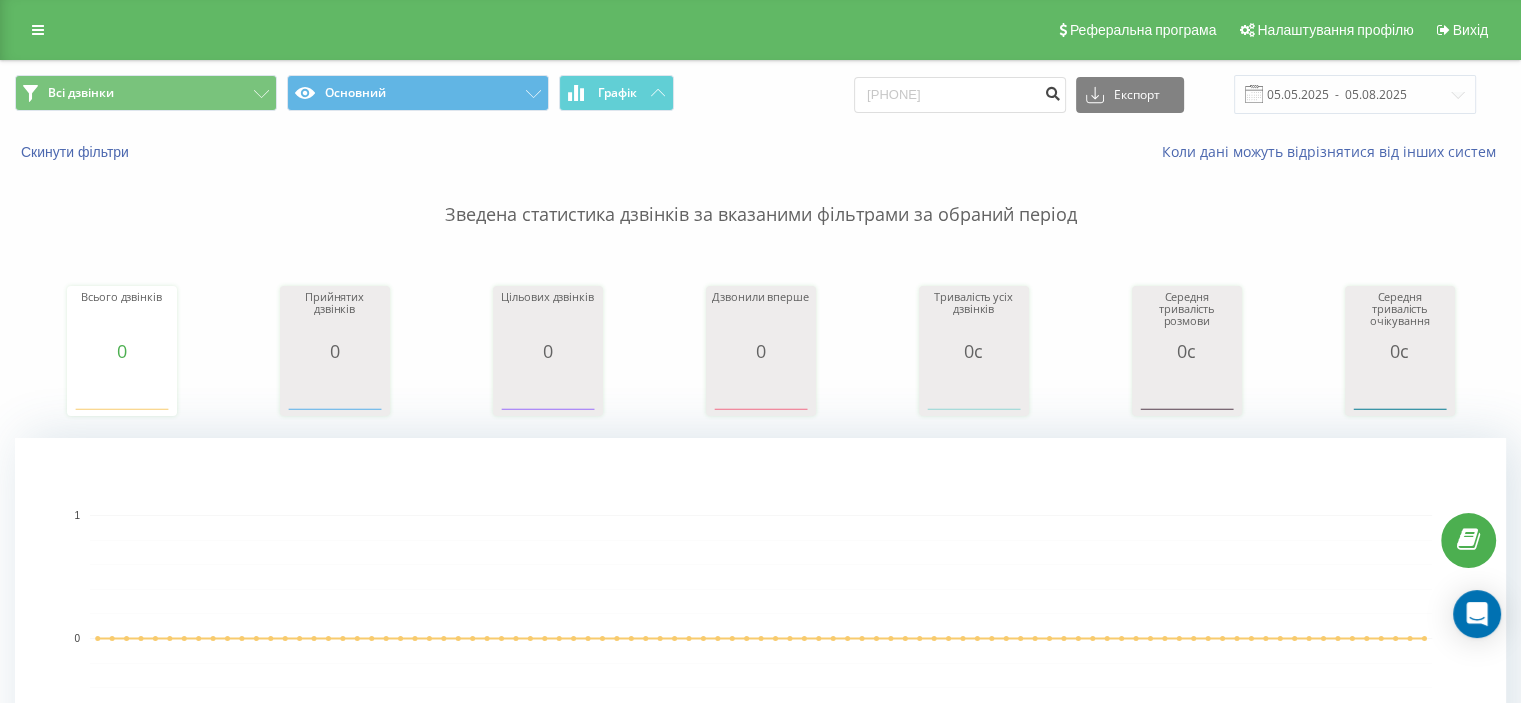 click at bounding box center (1052, 91) 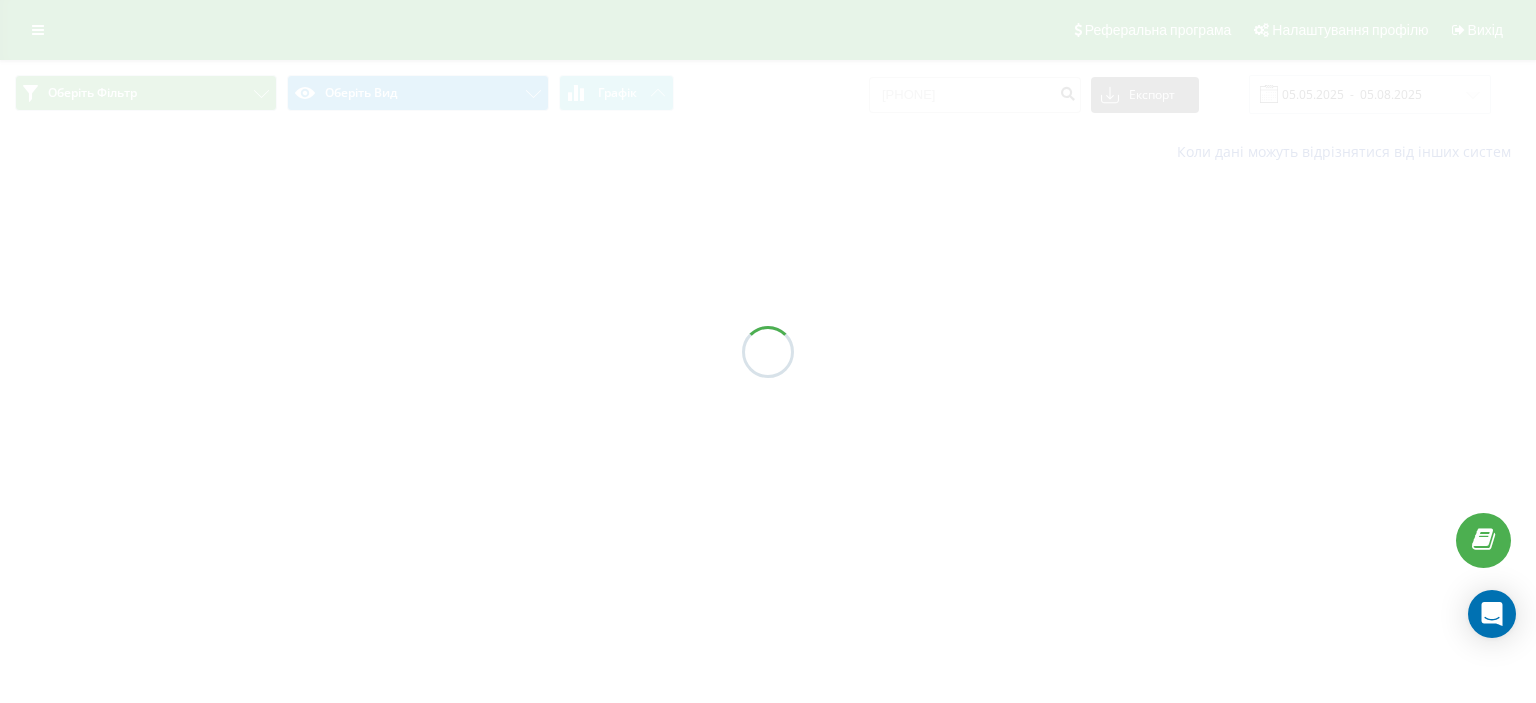 scroll, scrollTop: 0, scrollLeft: 0, axis: both 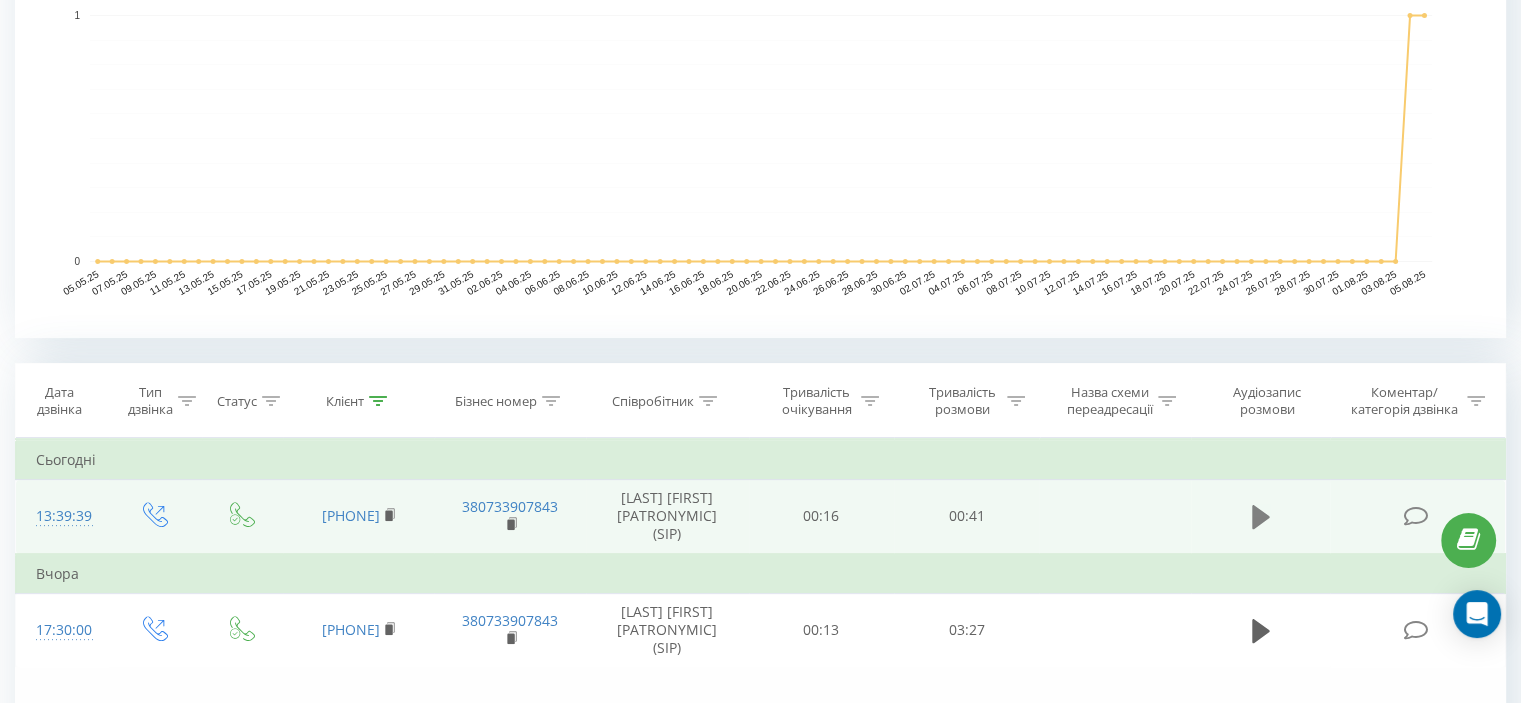 click 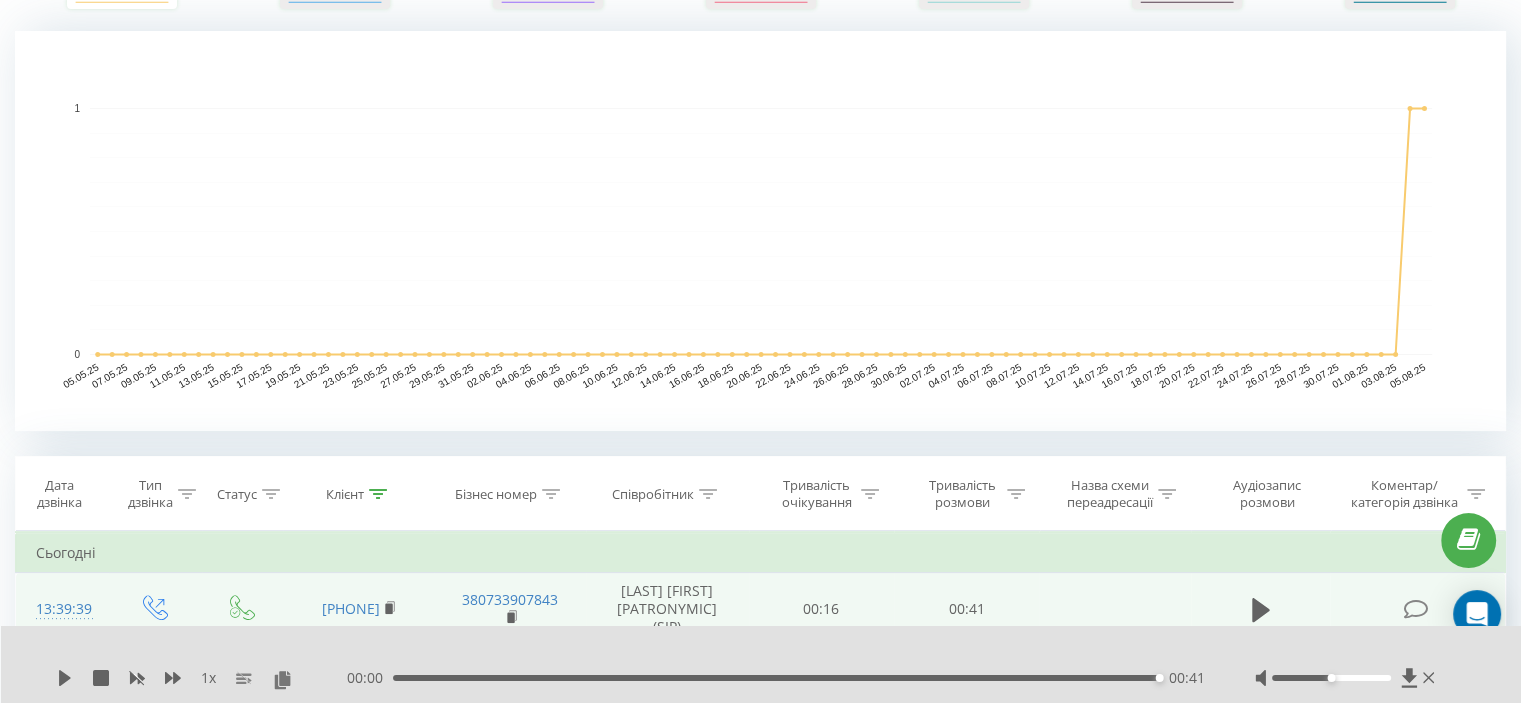 scroll, scrollTop: 0, scrollLeft: 0, axis: both 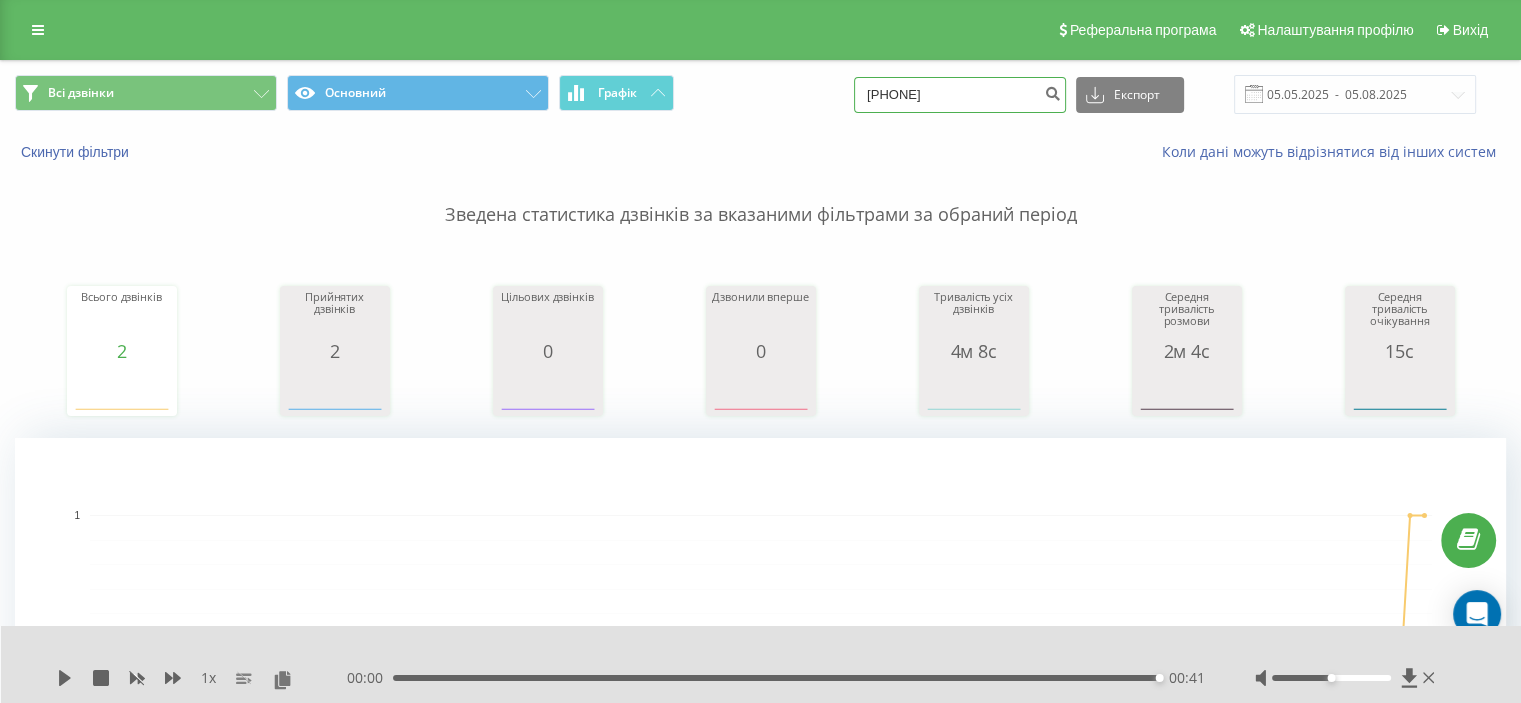 drag, startPoint x: 999, startPoint y: 95, endPoint x: 796, endPoint y: 95, distance: 203 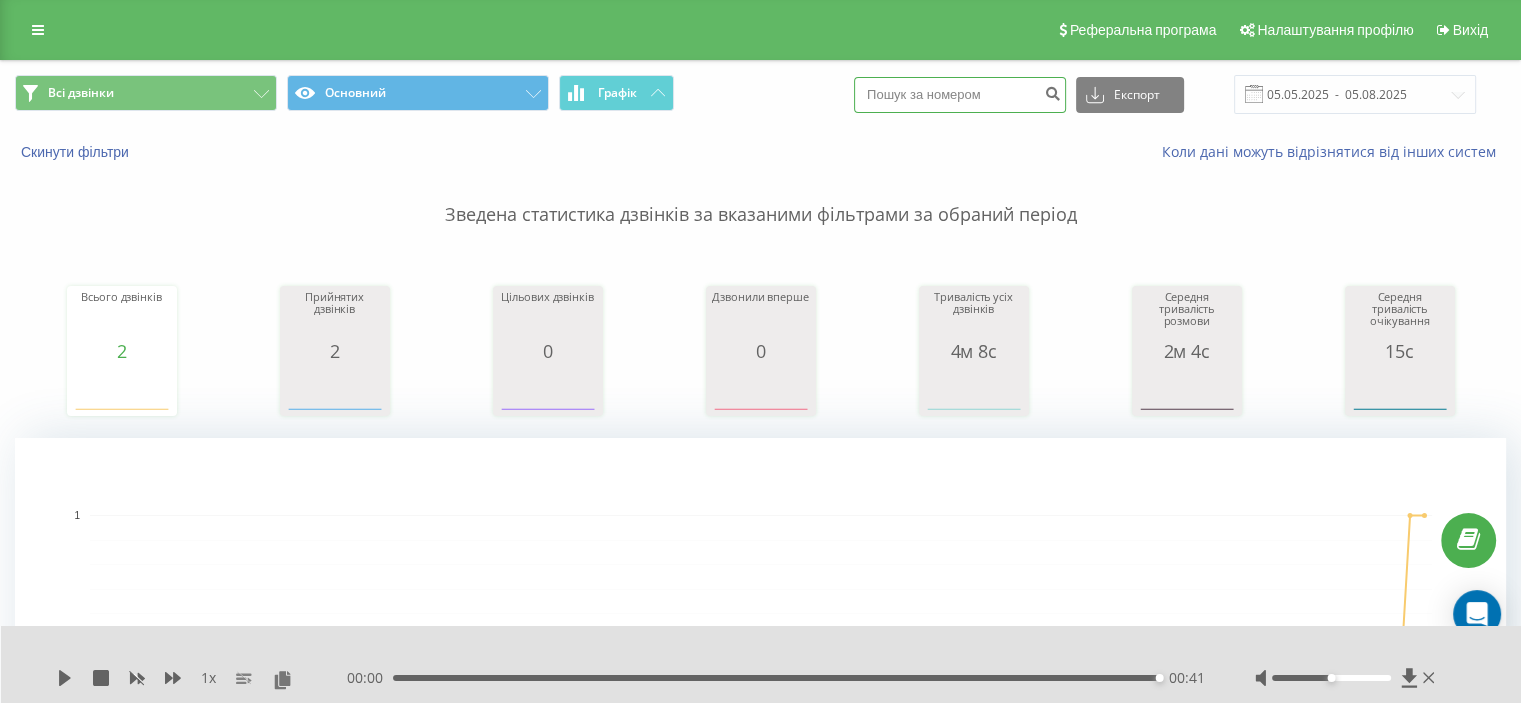 paste on "0936260151" 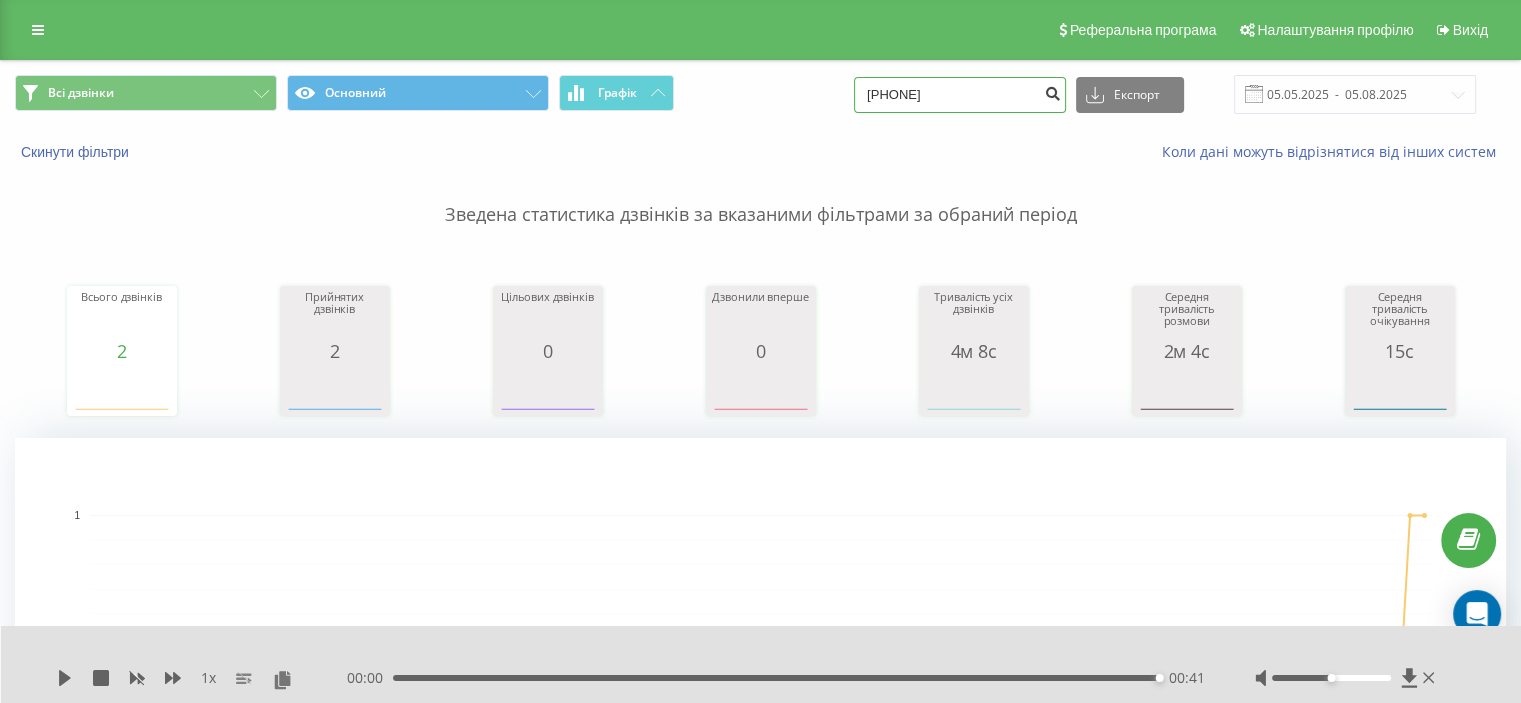 type on "0936260151" 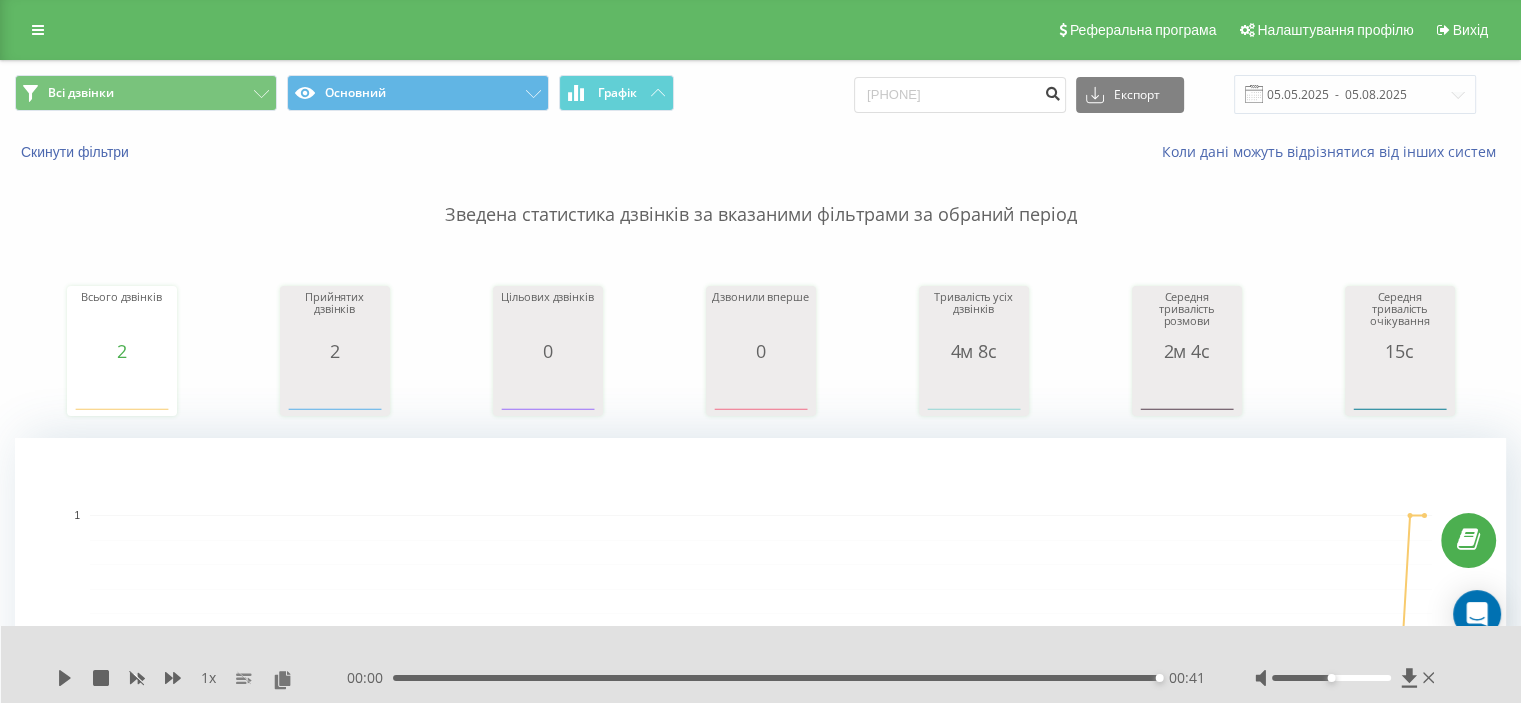 click at bounding box center [1052, 91] 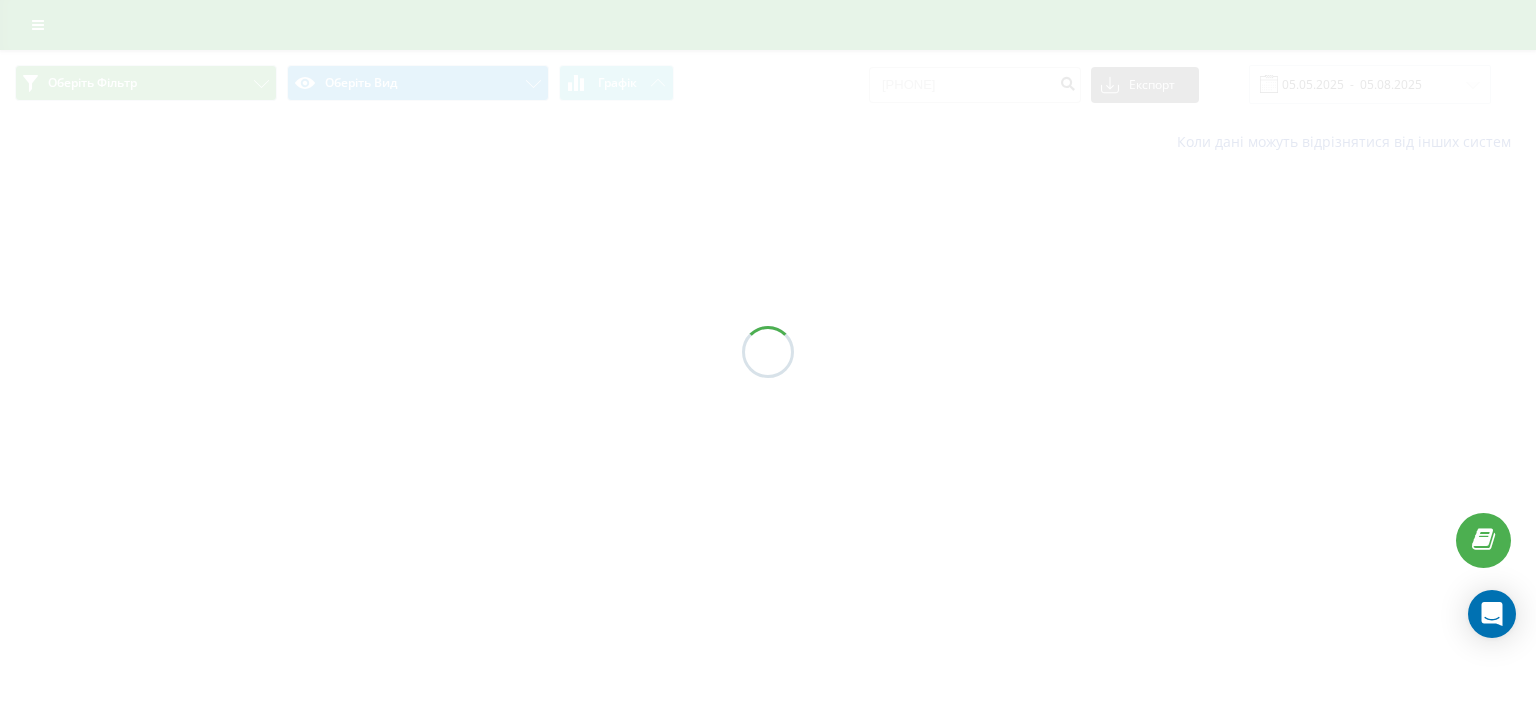 scroll, scrollTop: 0, scrollLeft: 0, axis: both 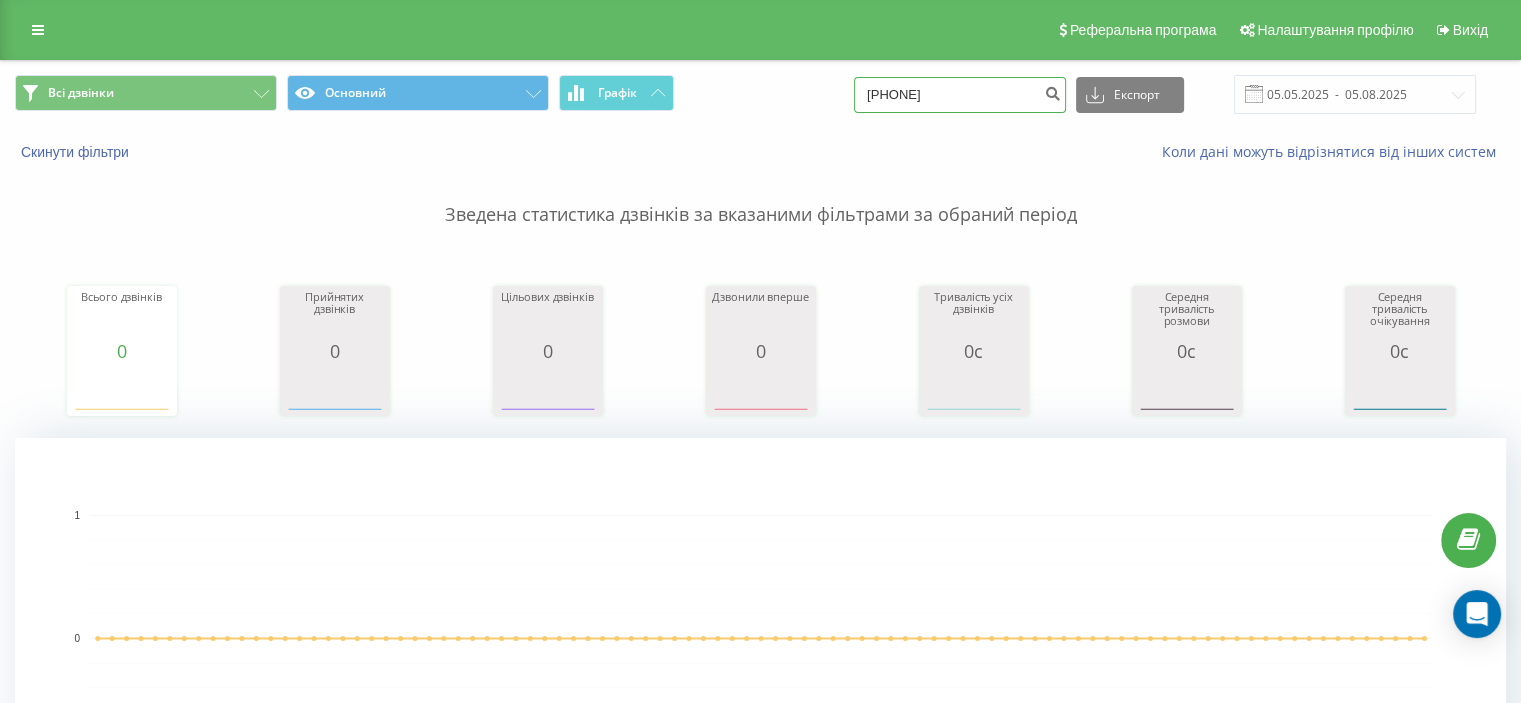 drag, startPoint x: 1003, startPoint y: 91, endPoint x: 774, endPoint y: 71, distance: 229.8717 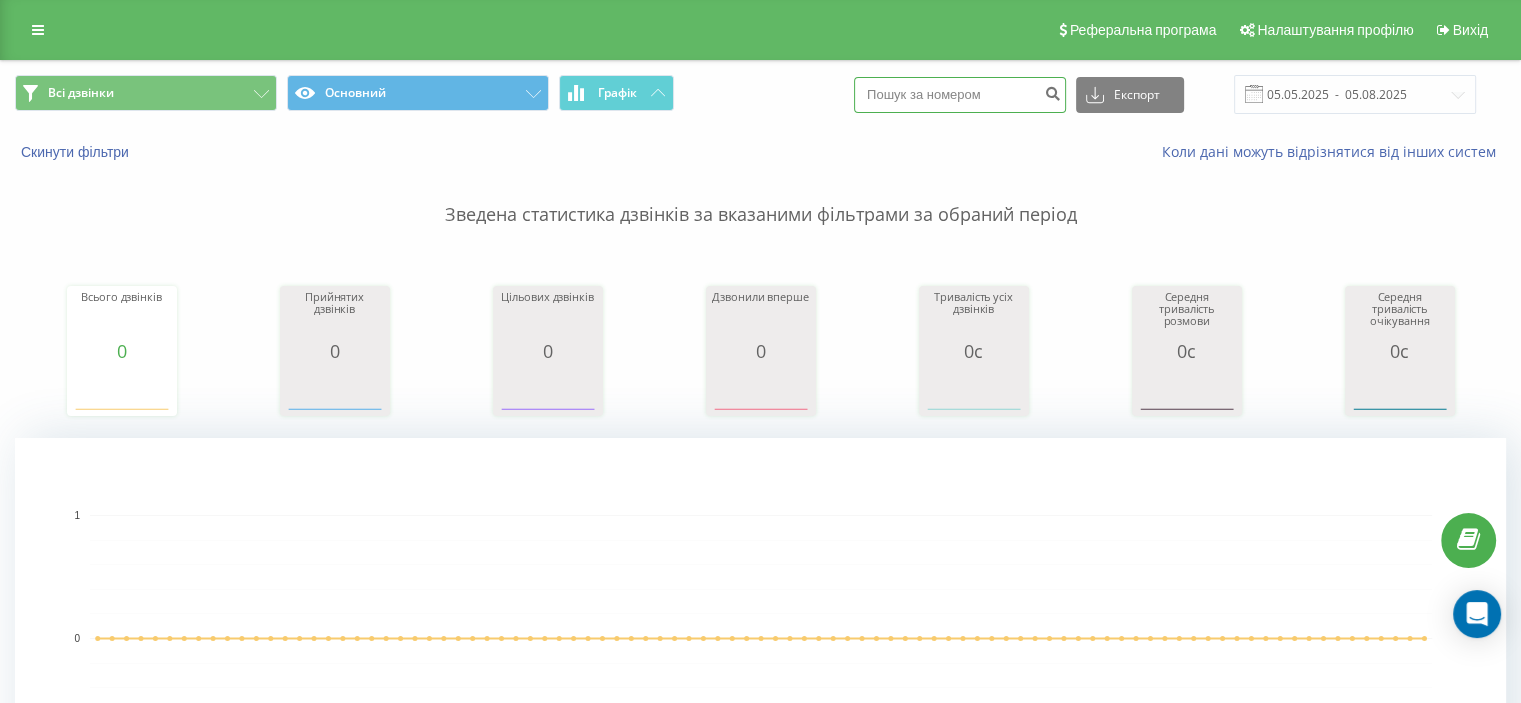 paste on "0951420230" 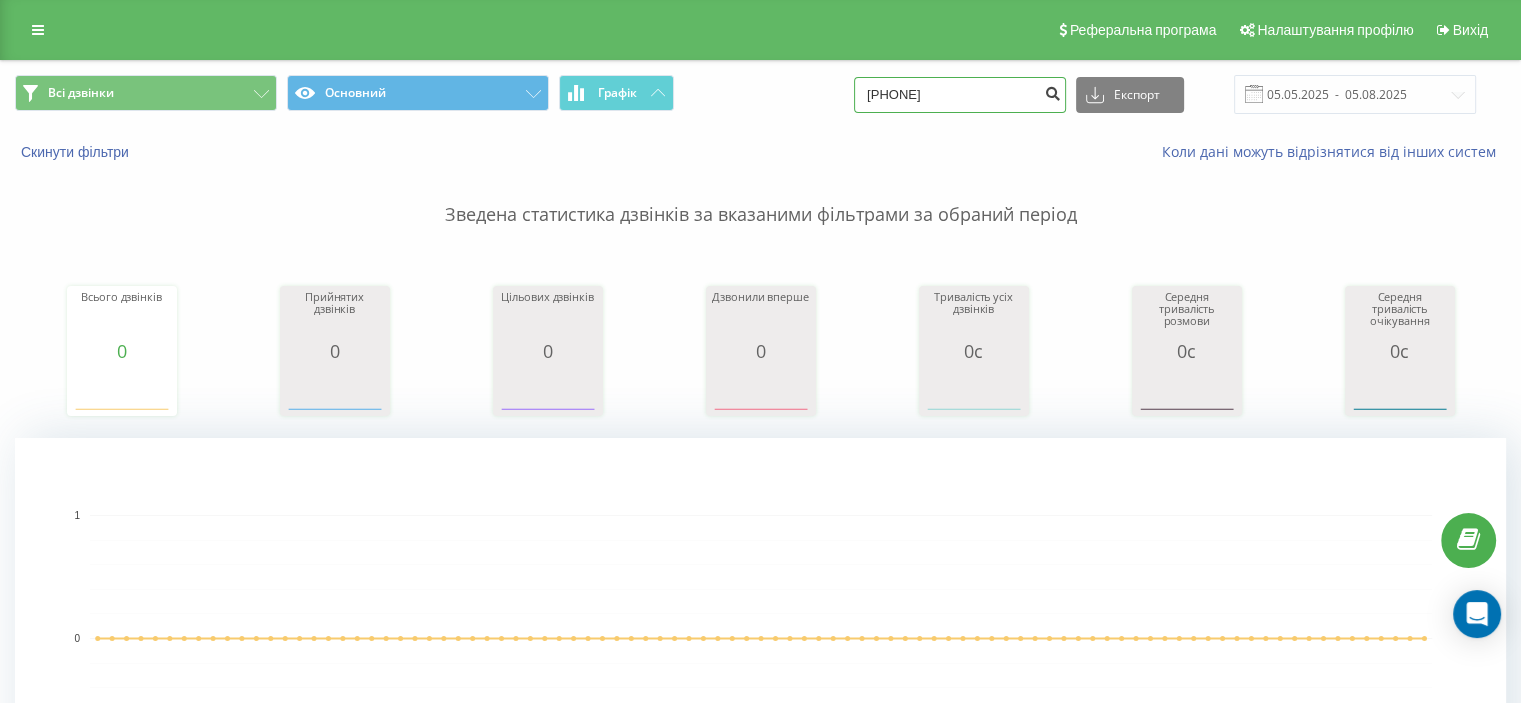 type on "0951420230" 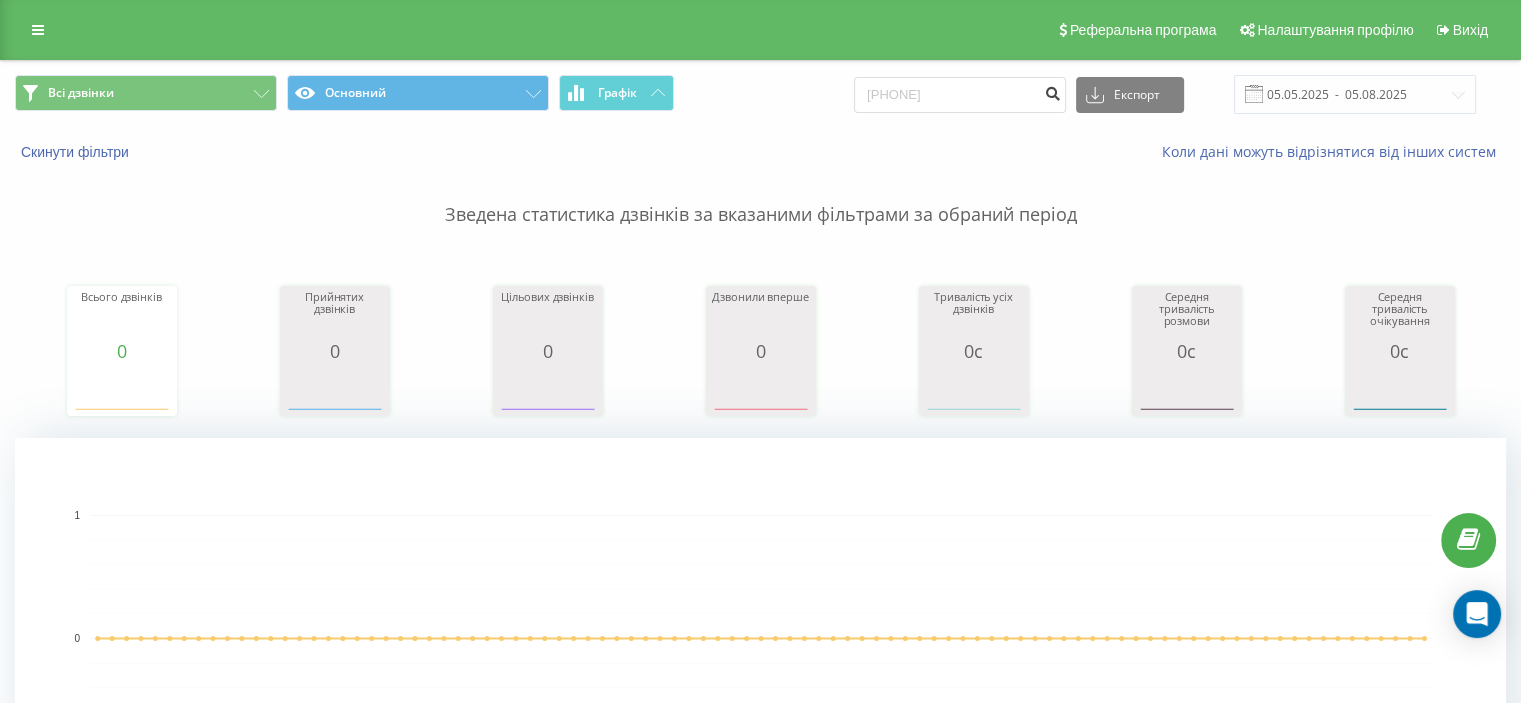 click at bounding box center [1052, 91] 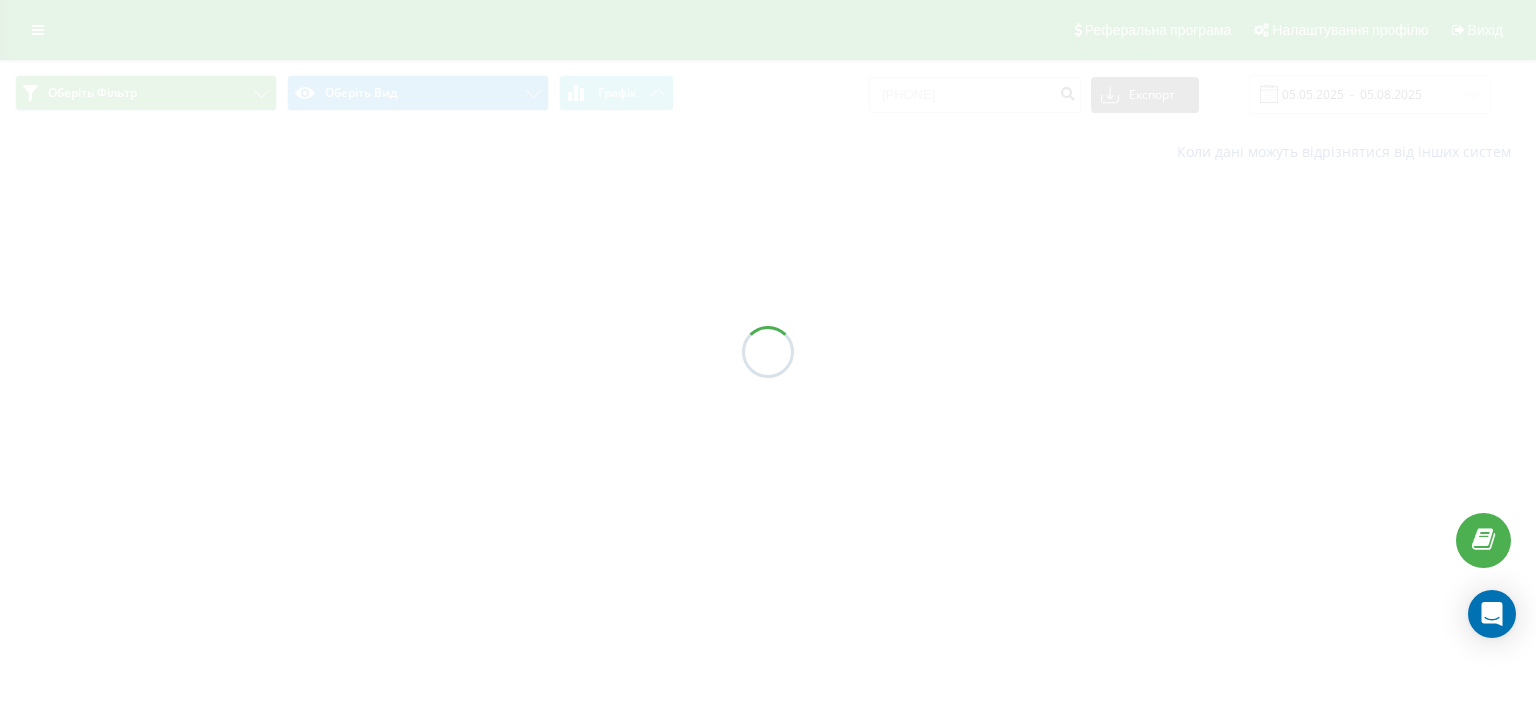 scroll, scrollTop: 0, scrollLeft: 0, axis: both 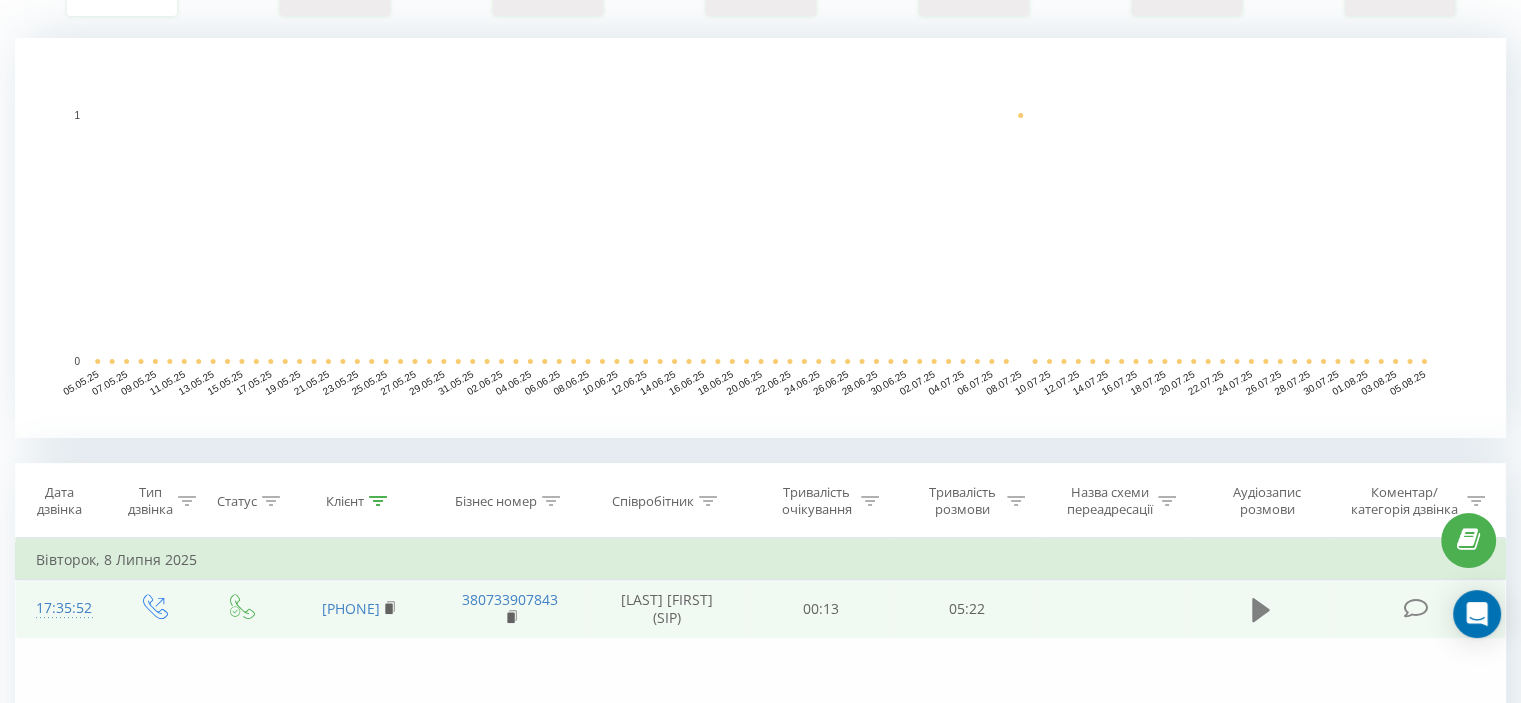 click 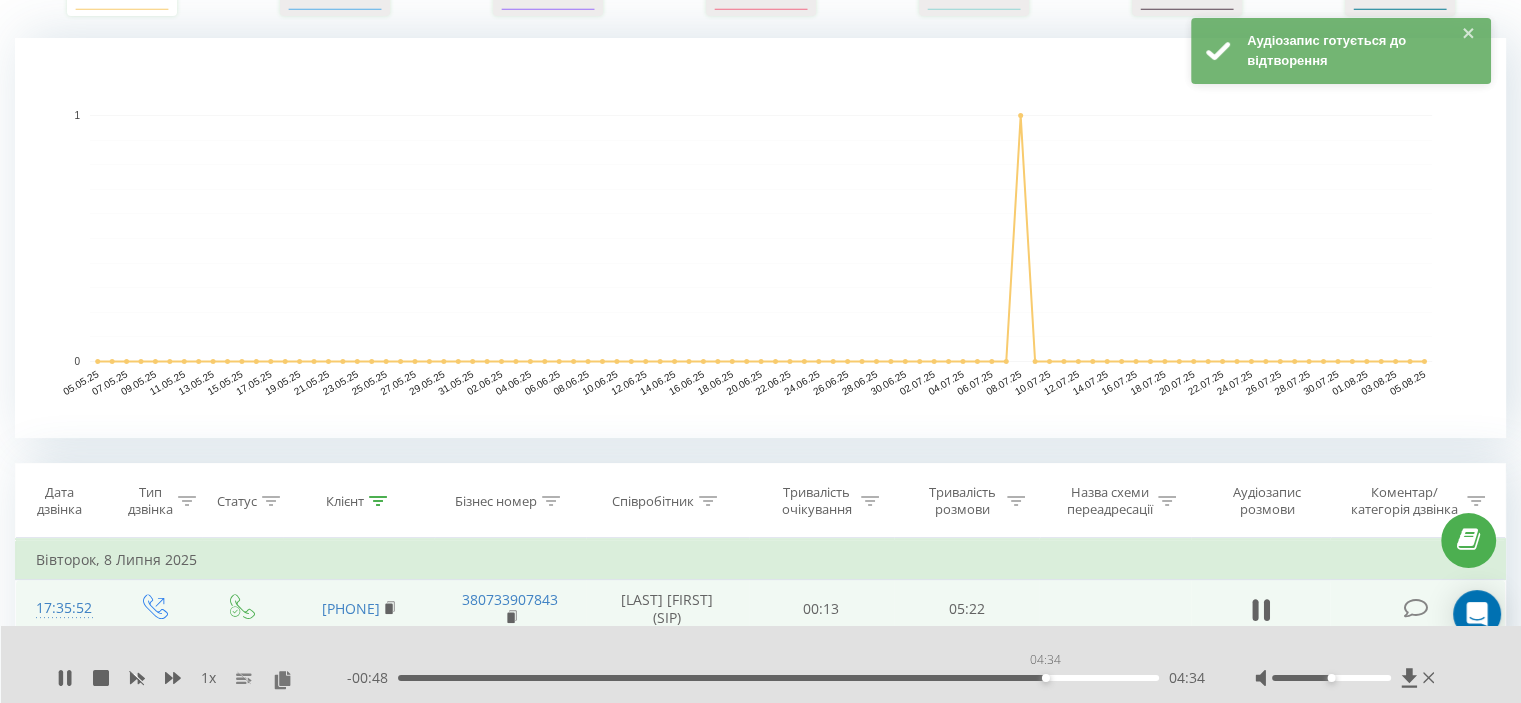 drag, startPoint x: 400, startPoint y: 679, endPoint x: 1059, endPoint y: 688, distance: 659.06146 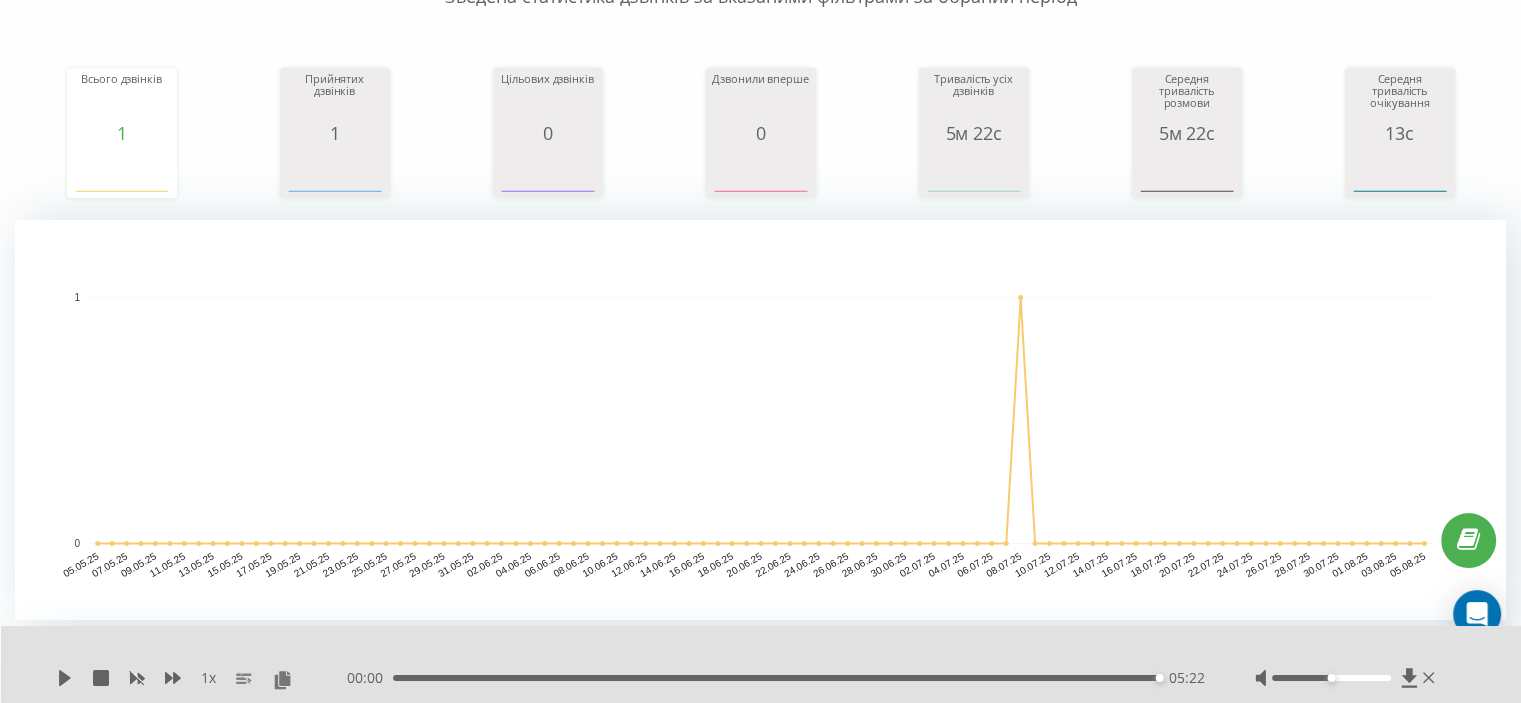 scroll, scrollTop: 0, scrollLeft: 0, axis: both 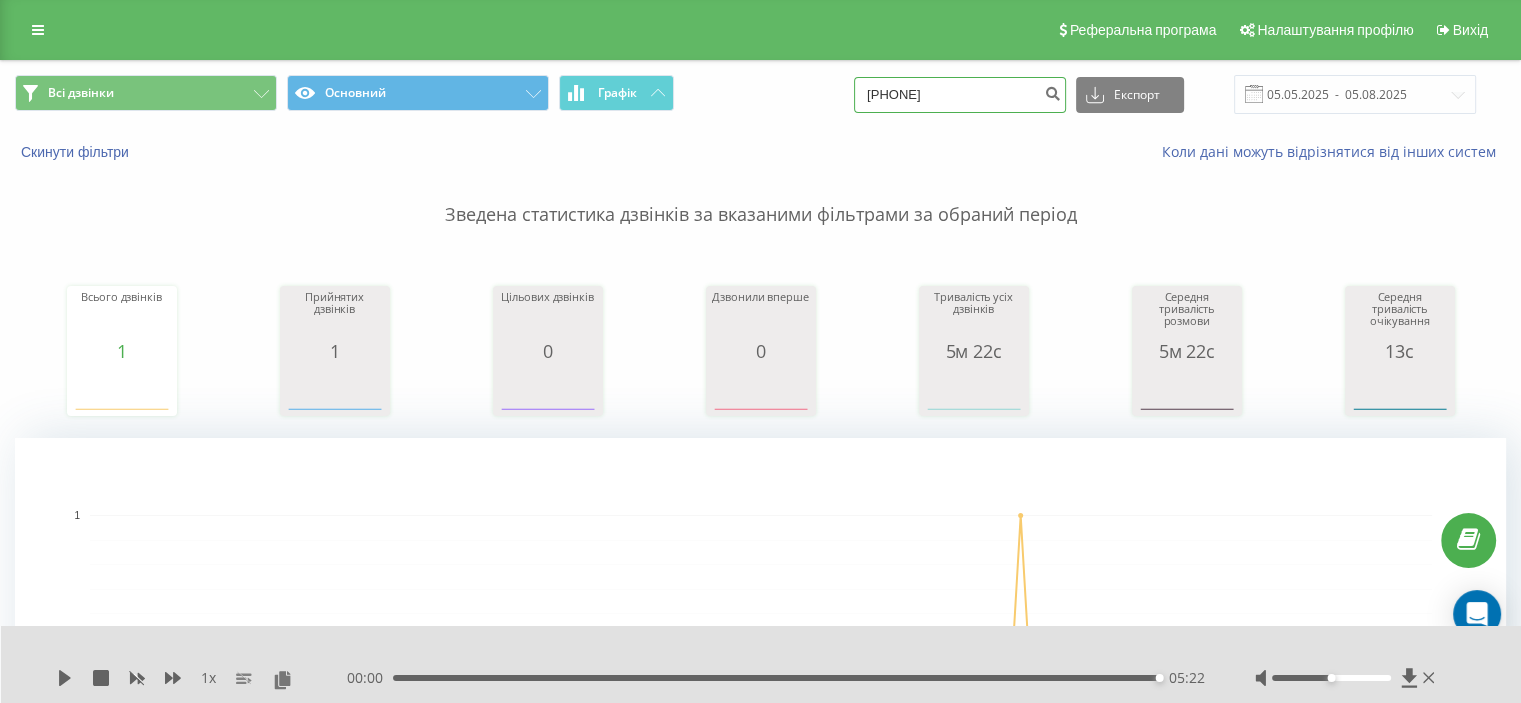 drag, startPoint x: 993, startPoint y: 87, endPoint x: 751, endPoint y: 77, distance: 242.20653 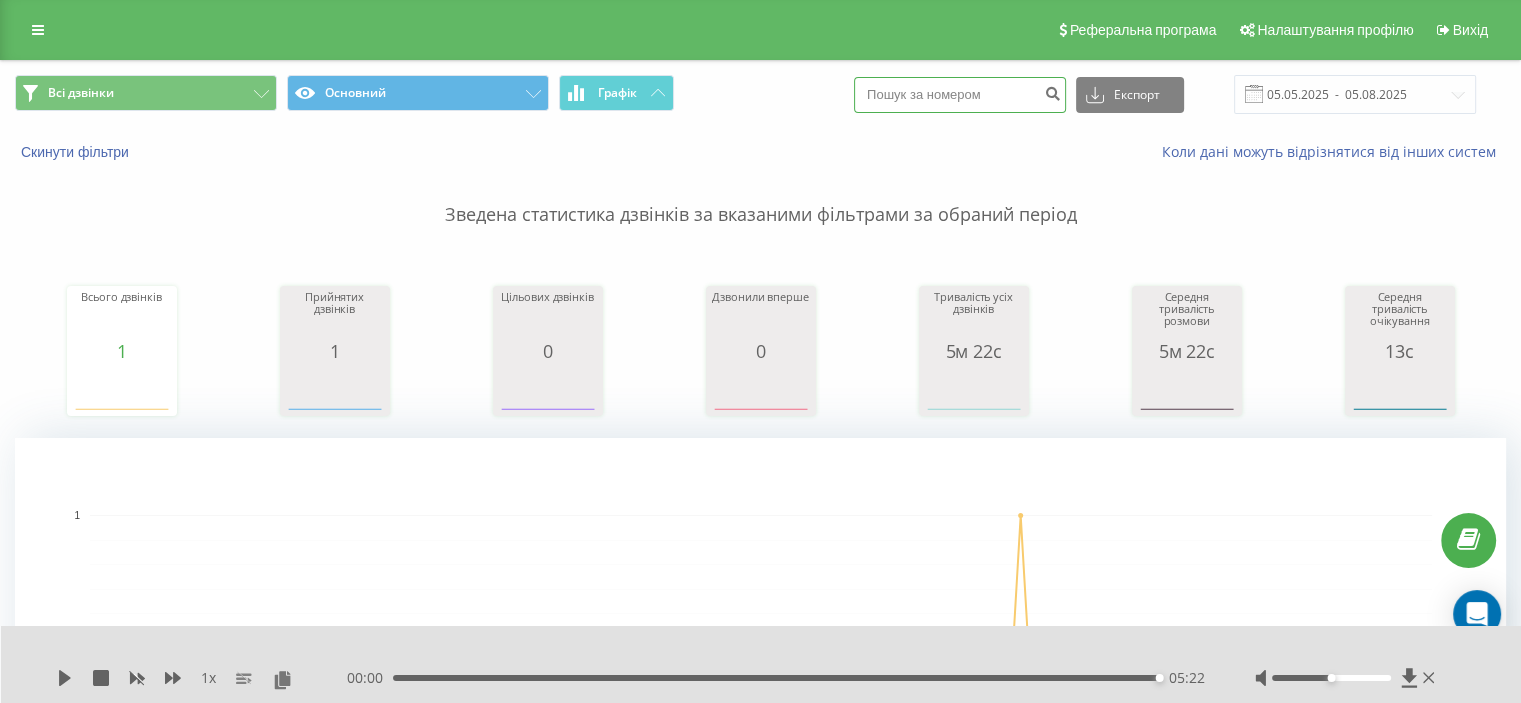 paste on "[PHONE]" 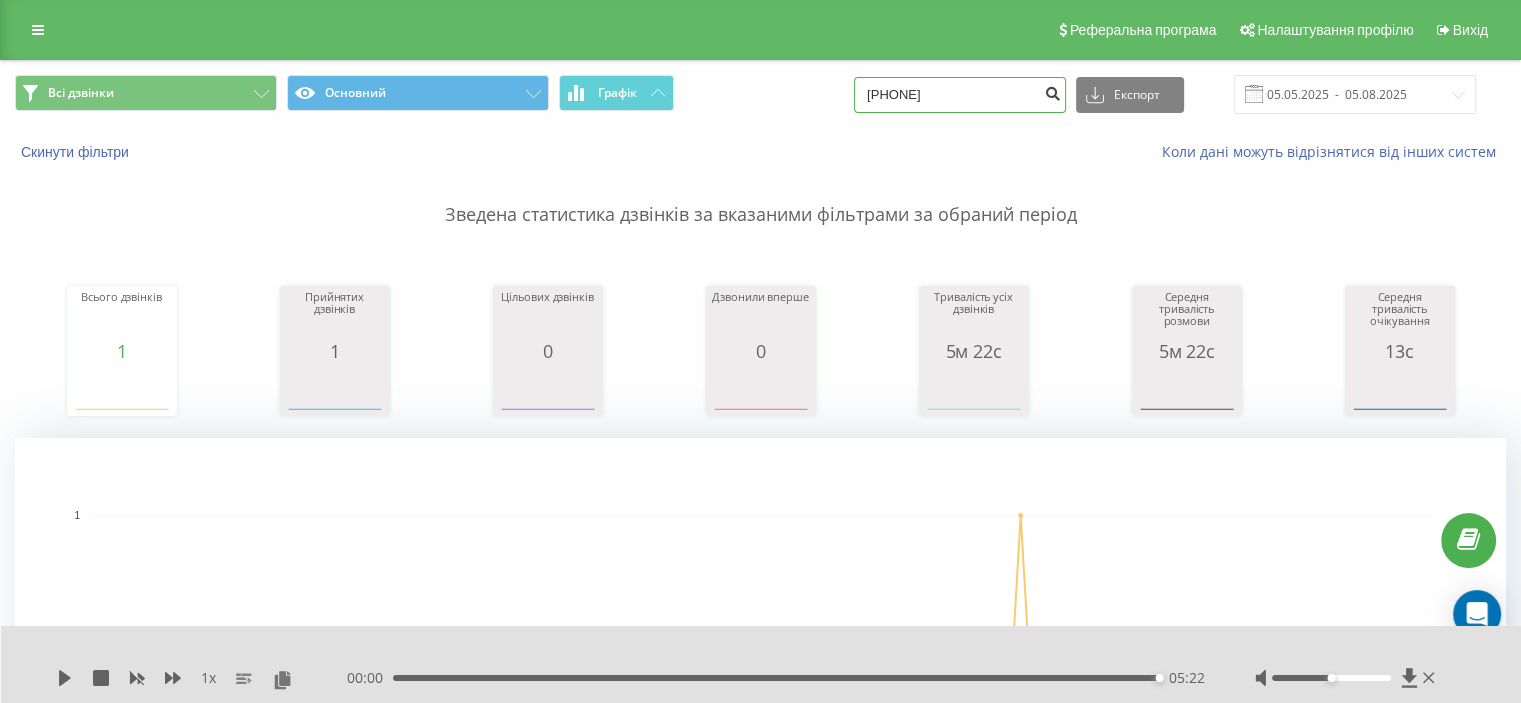 type on "[PHONE]" 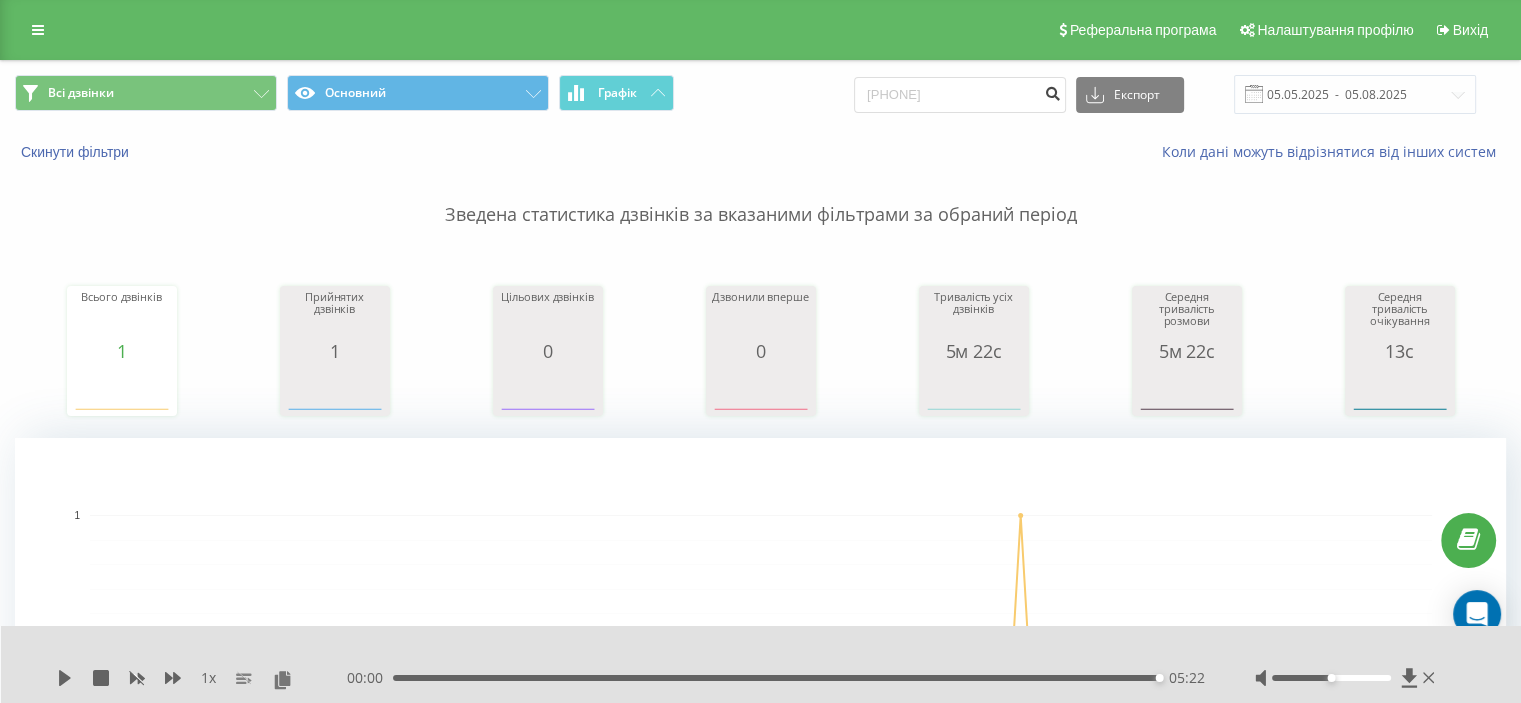 click at bounding box center (1052, 91) 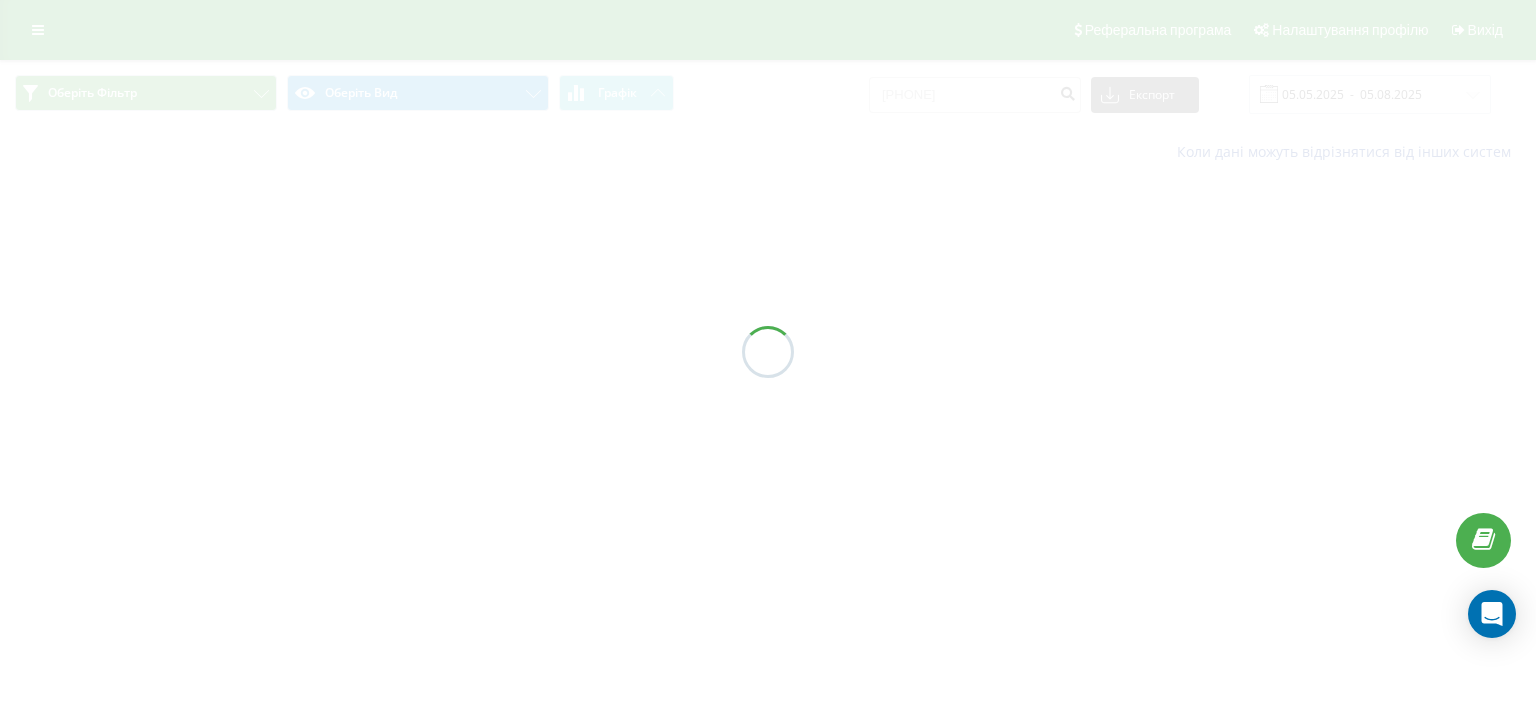 scroll, scrollTop: 0, scrollLeft: 0, axis: both 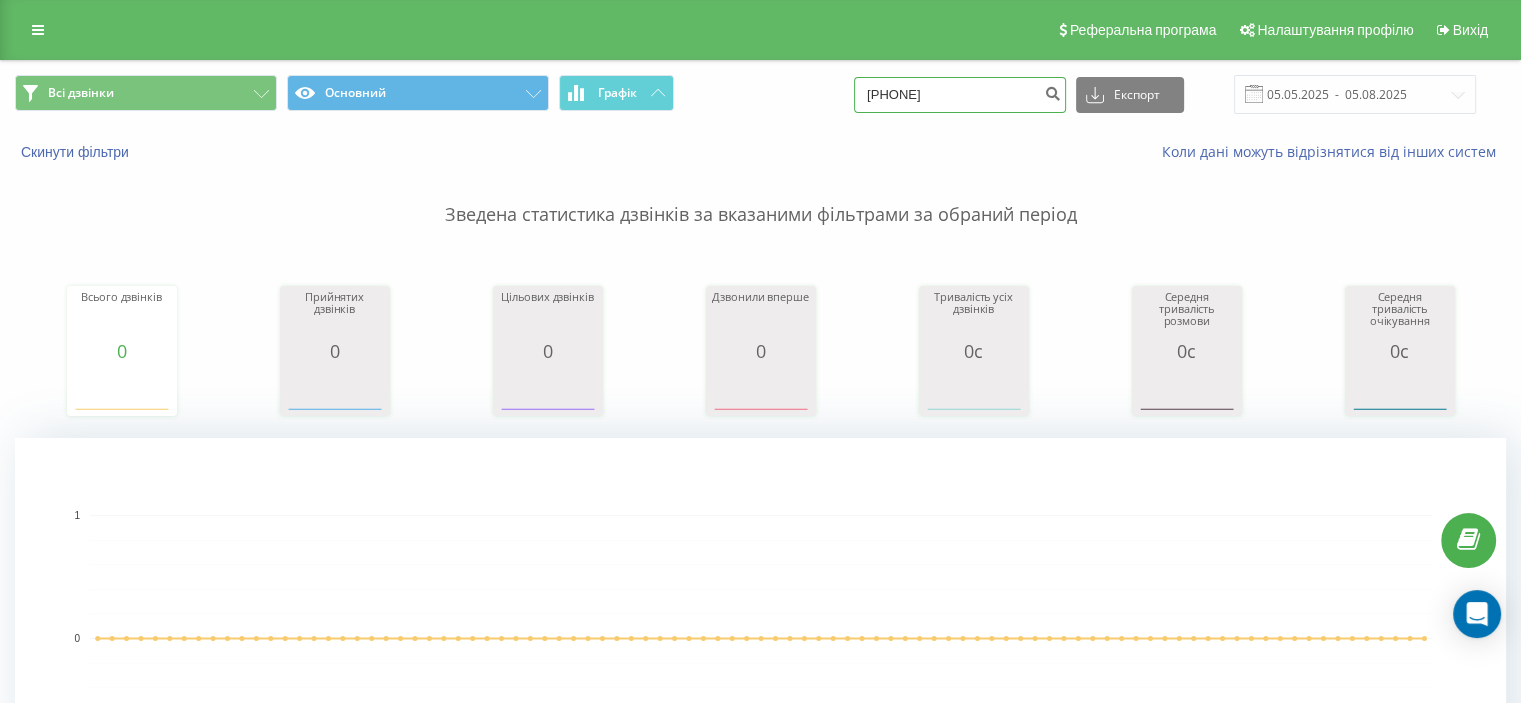 drag, startPoint x: 964, startPoint y: 96, endPoint x: 740, endPoint y: 75, distance: 224.98222 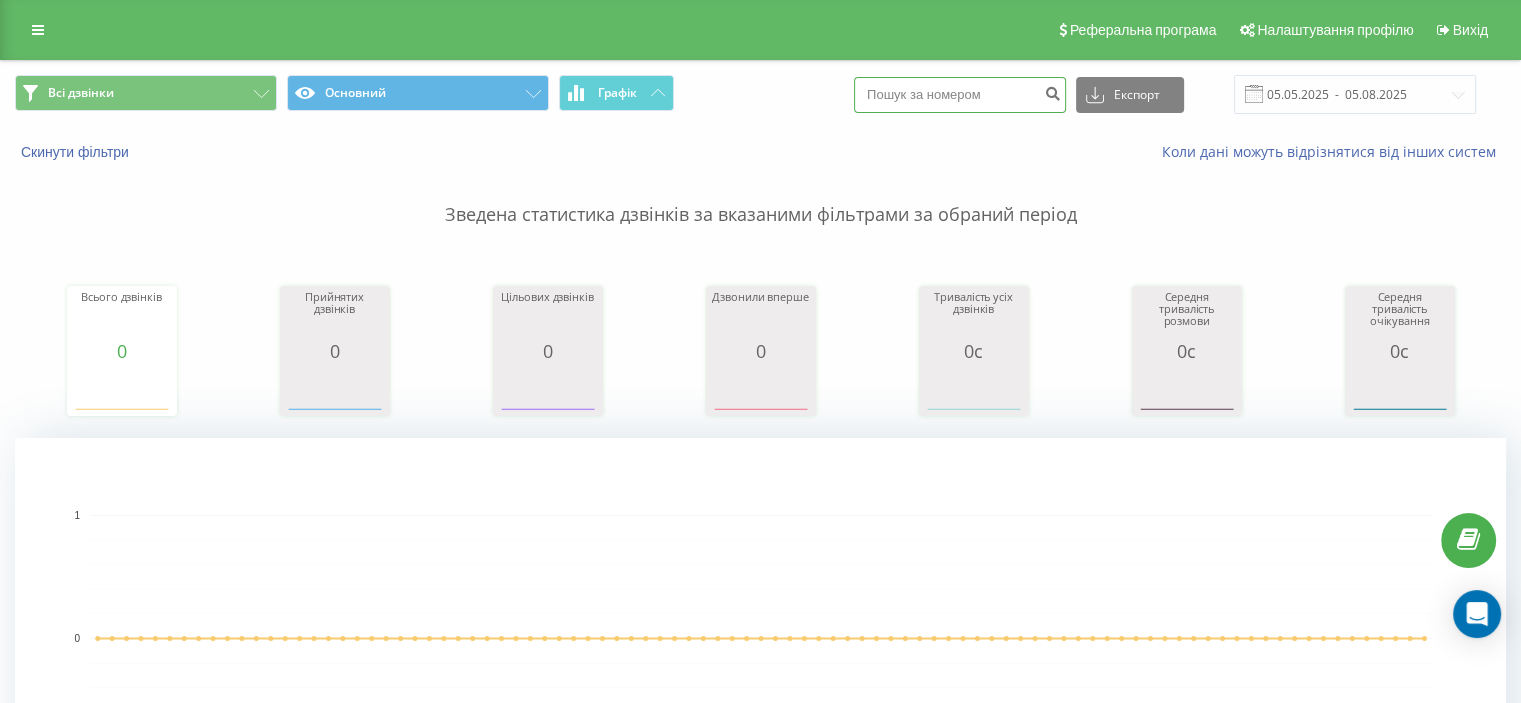 paste on "[PHONE]" 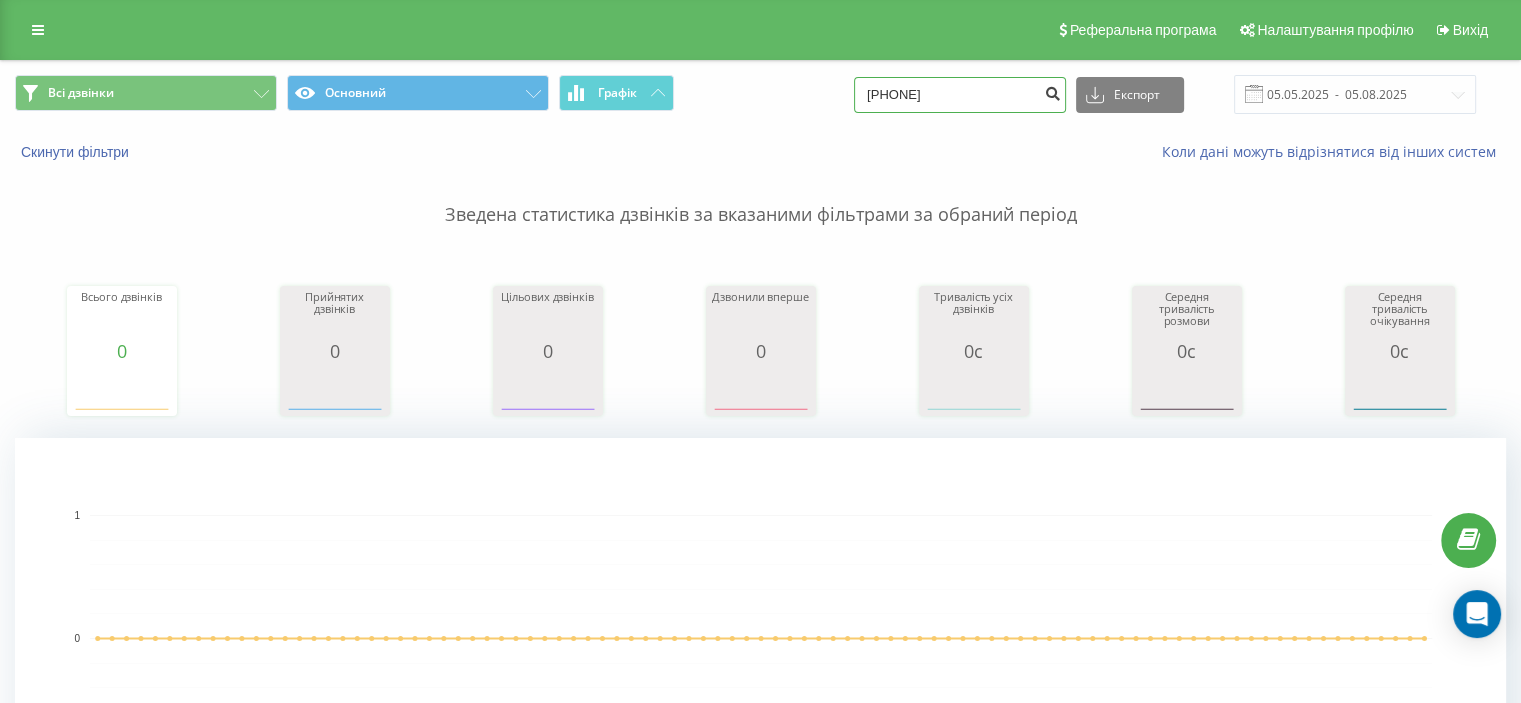type on "[PHONE]" 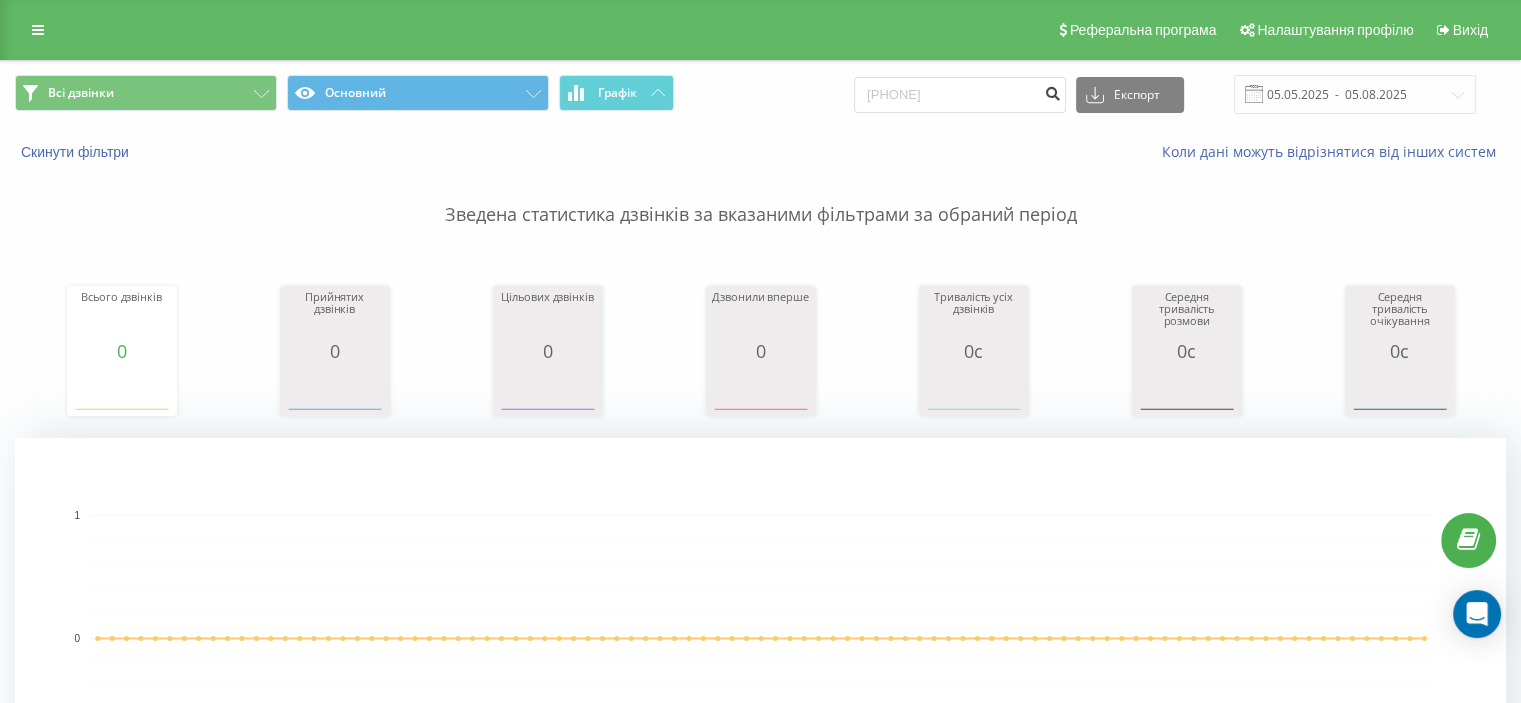 click at bounding box center (1052, 91) 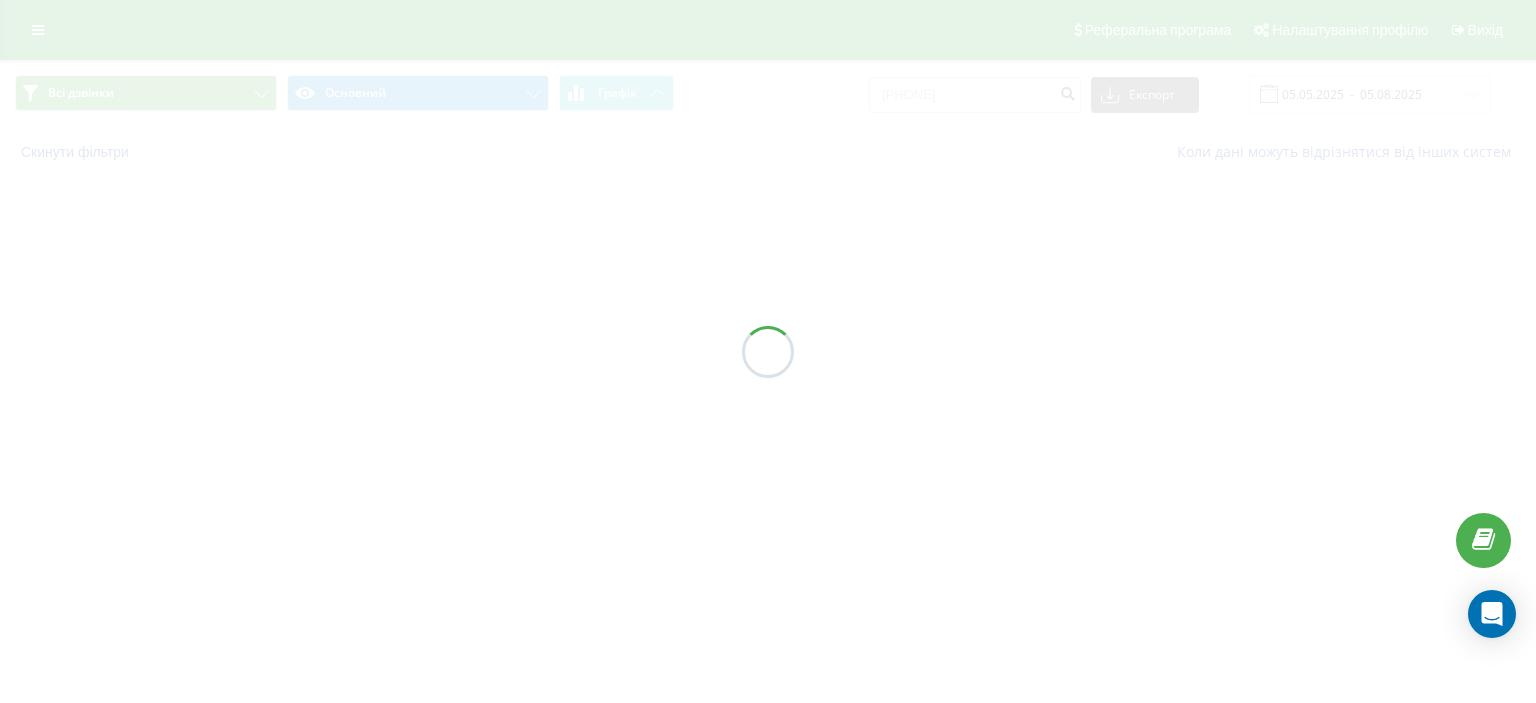 scroll, scrollTop: 0, scrollLeft: 0, axis: both 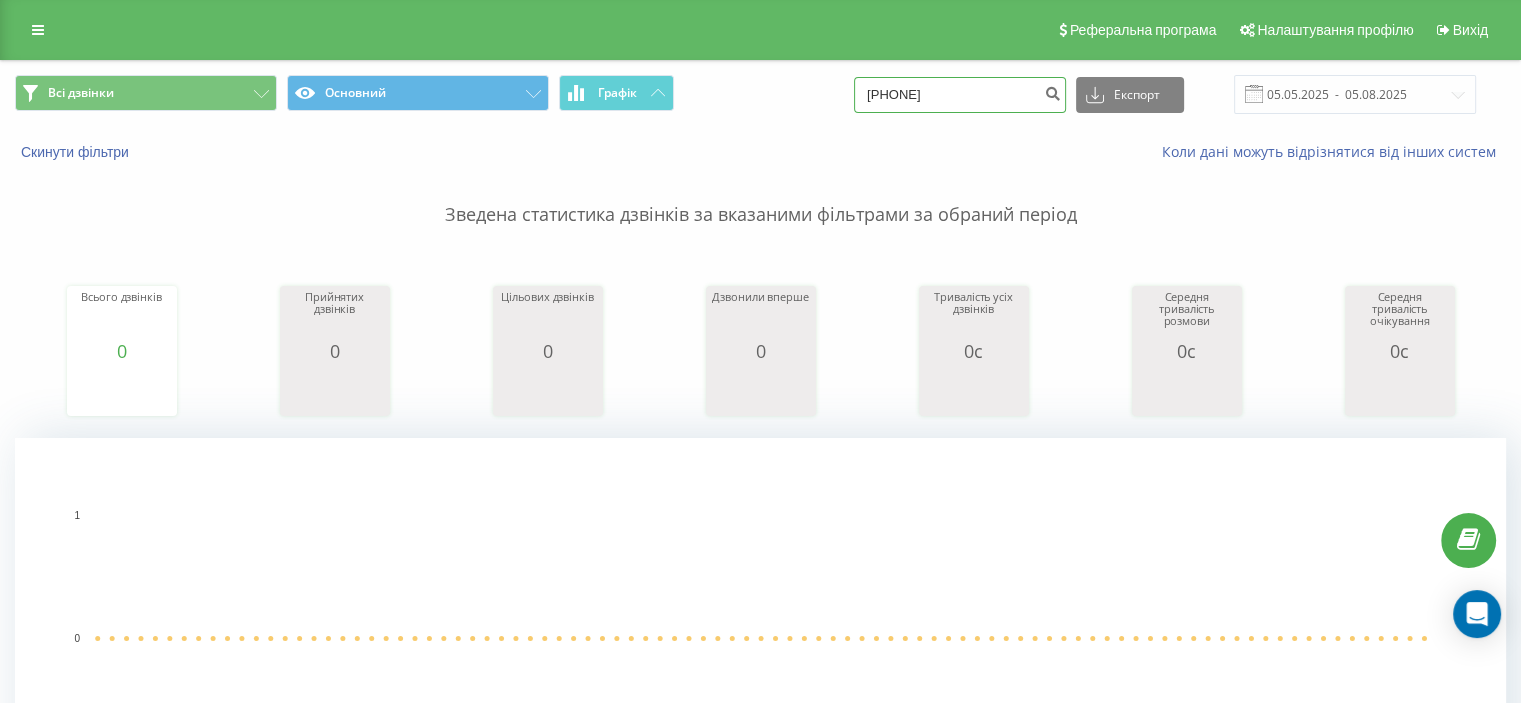 drag, startPoint x: 847, startPoint y: 94, endPoint x: 700, endPoint y: 79, distance: 147.76332 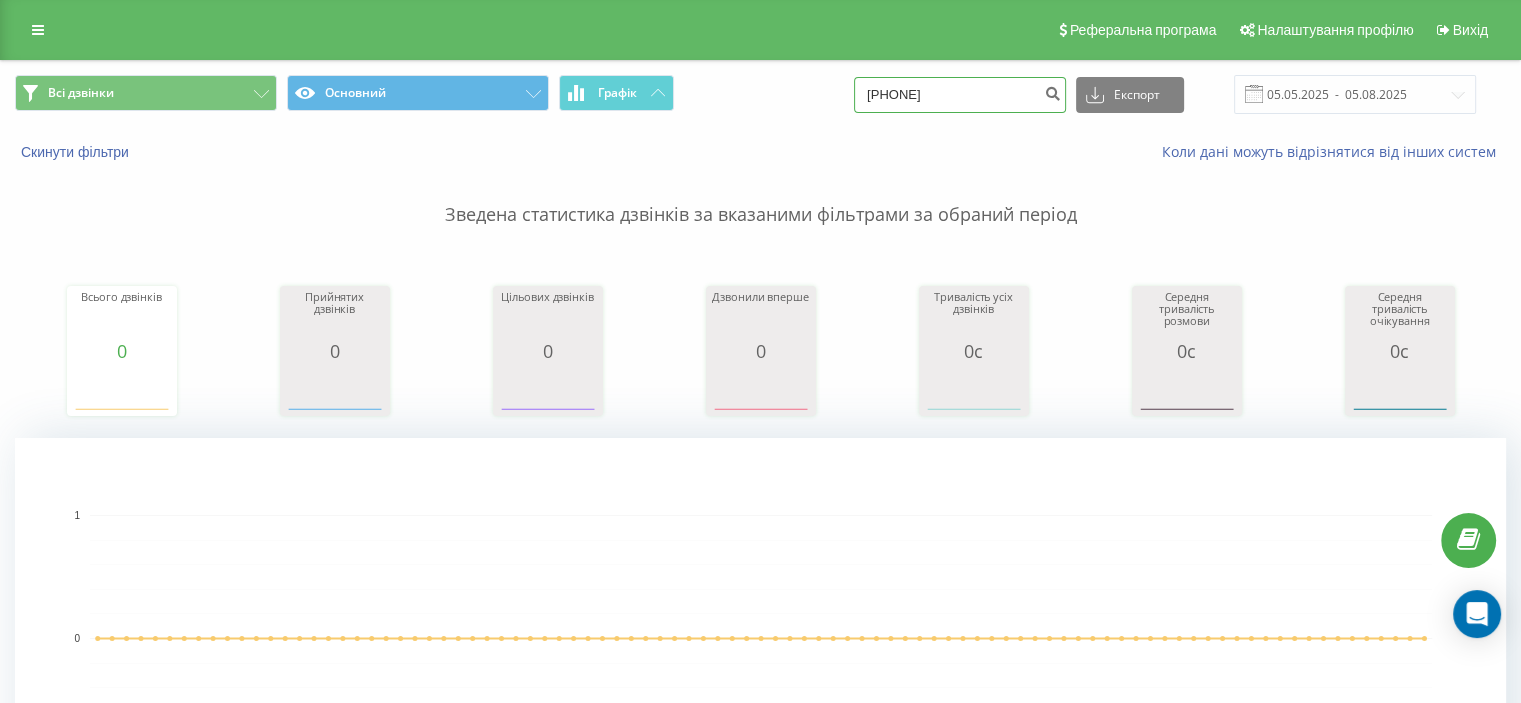 click on "Всі дзвінки Основний Графік 0932715154 Експорт .csv .xls .xlsx 05.05.2025  -  05.08.2025" at bounding box center (760, 94) 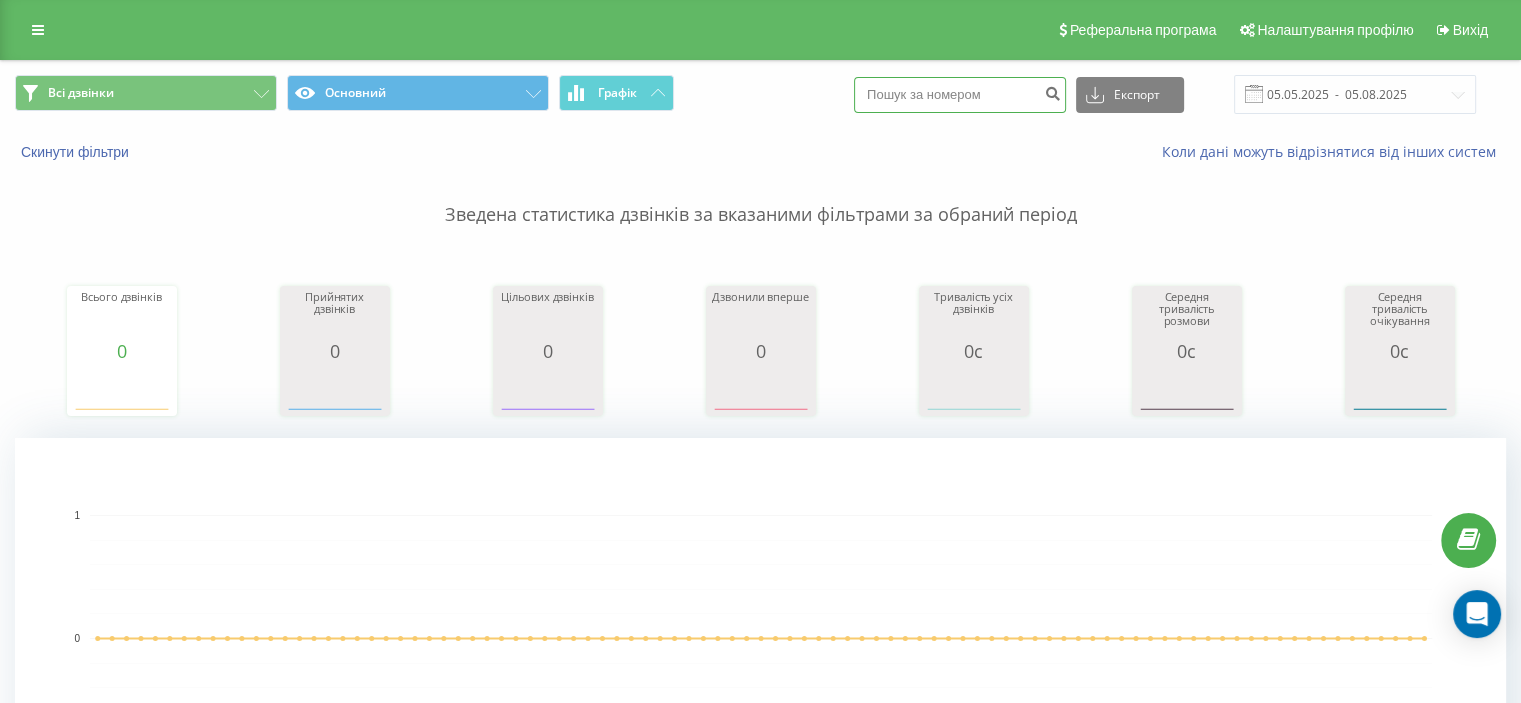paste on "0937018318" 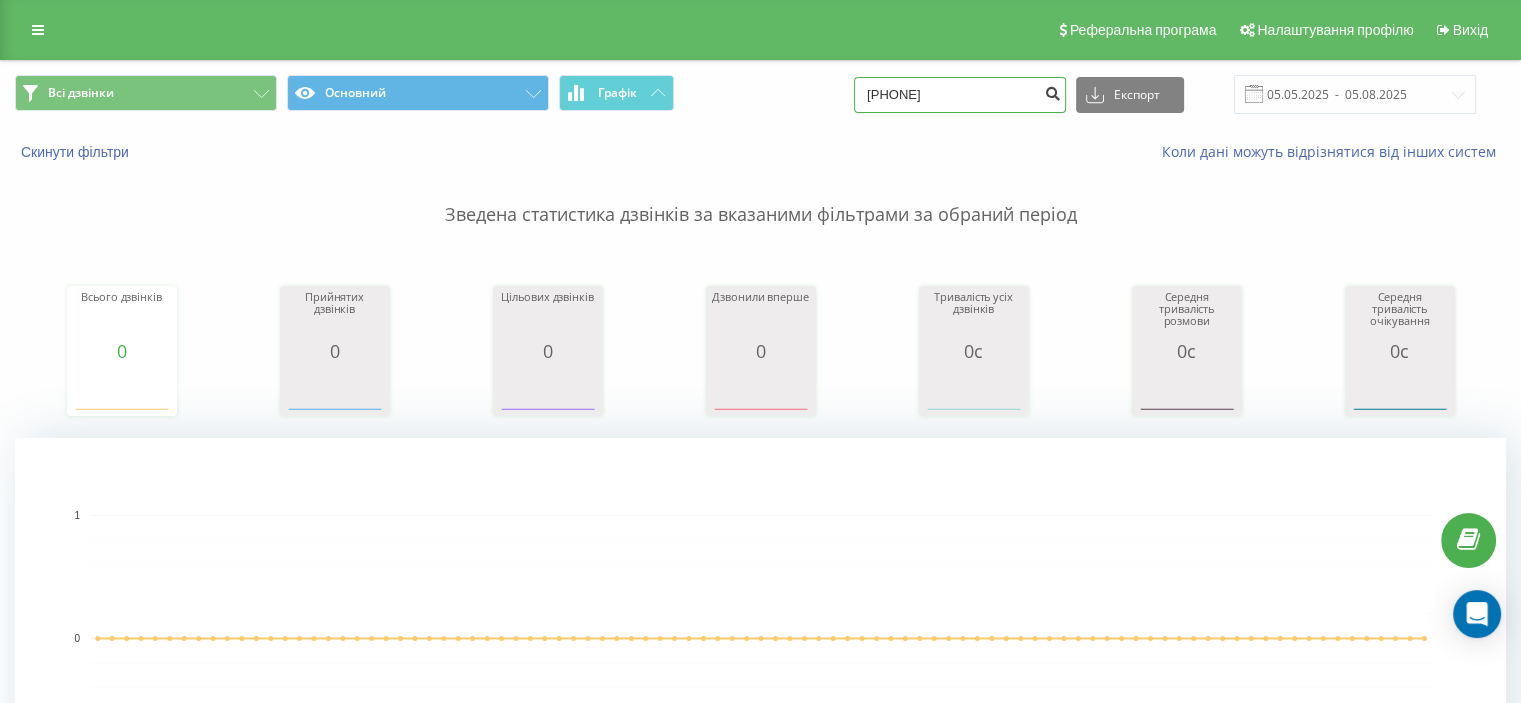 type on "0937018318" 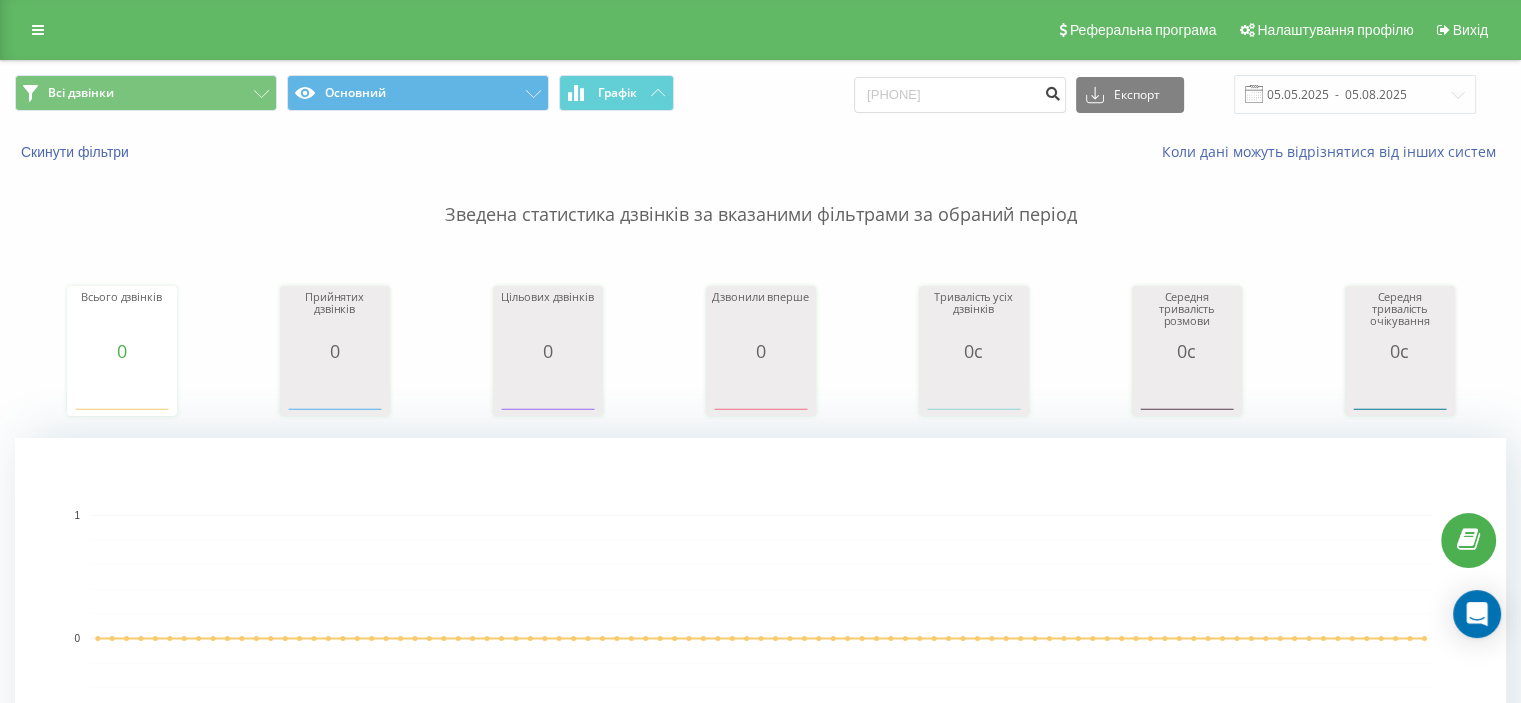 click at bounding box center (1052, 91) 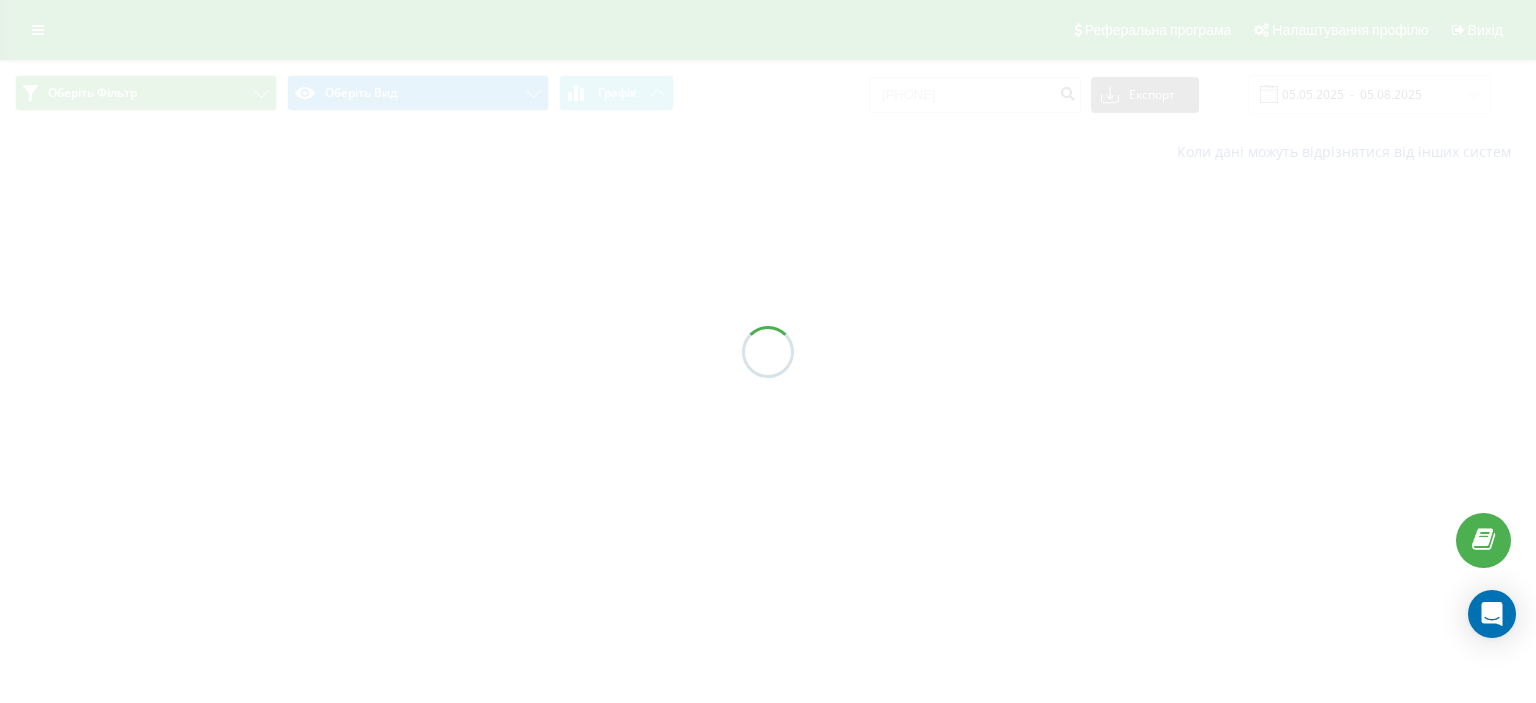 scroll, scrollTop: 0, scrollLeft: 0, axis: both 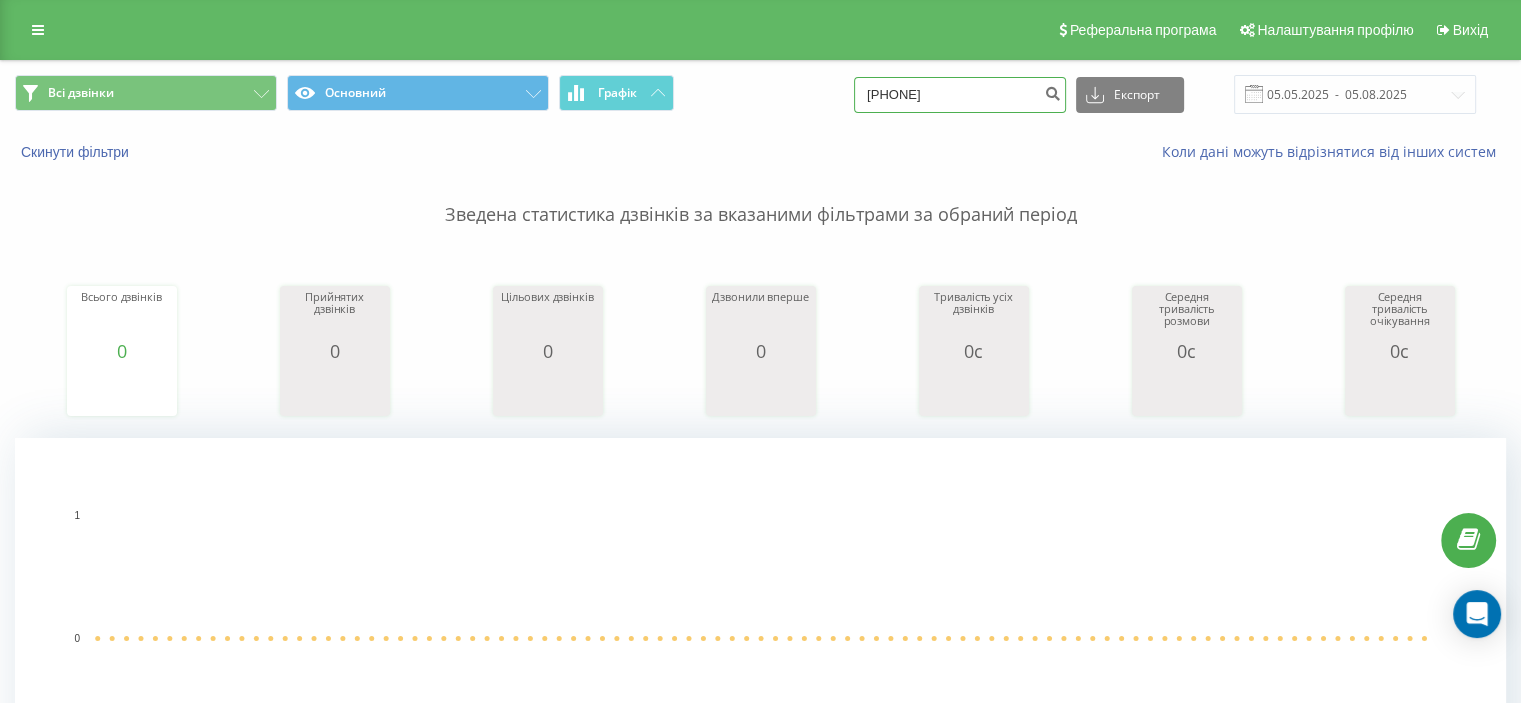 drag, startPoint x: 983, startPoint y: 95, endPoint x: 759, endPoint y: 107, distance: 224.3212 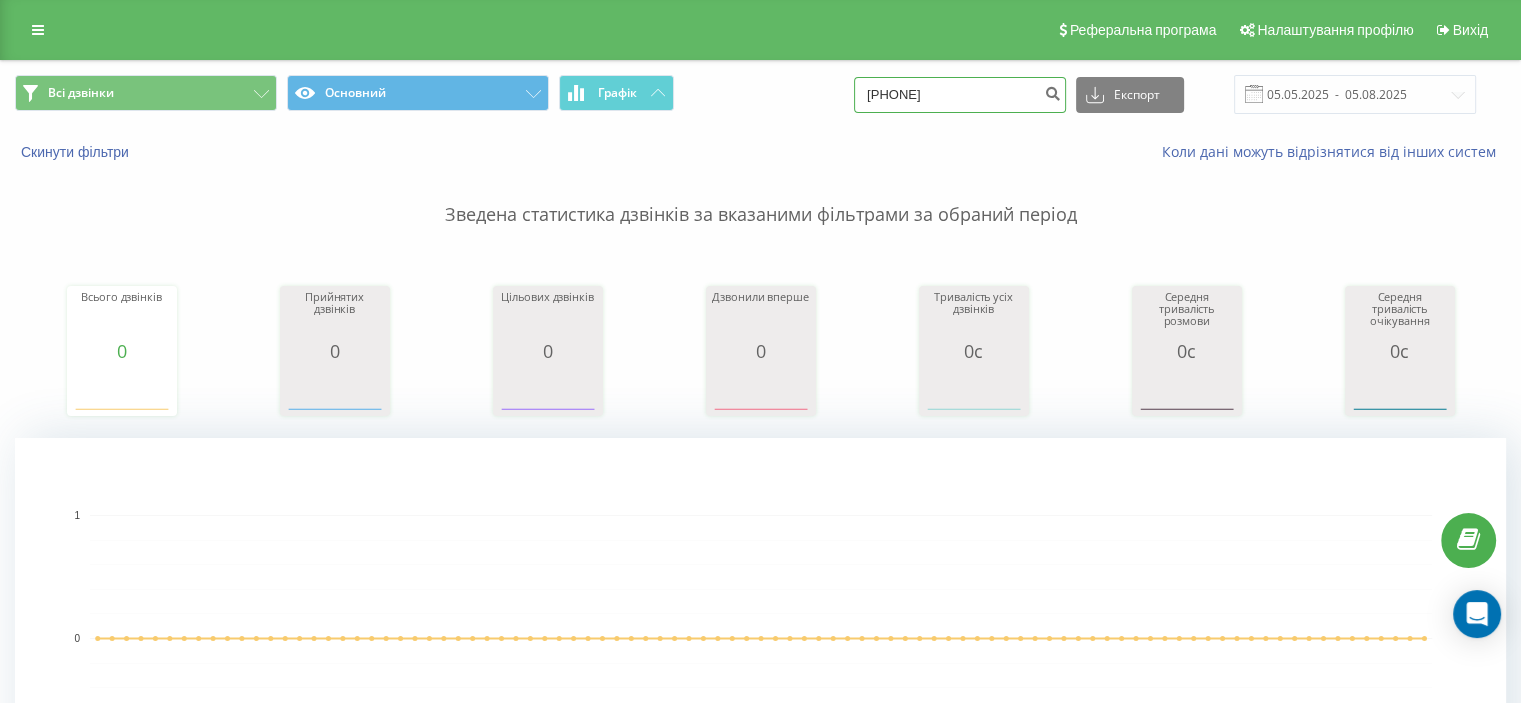 click on "Всі дзвінки Основний Графік 0937018318 Експорт .csv .xls .xlsx 05.05.2025  -  05.08.2025" at bounding box center (760, 94) 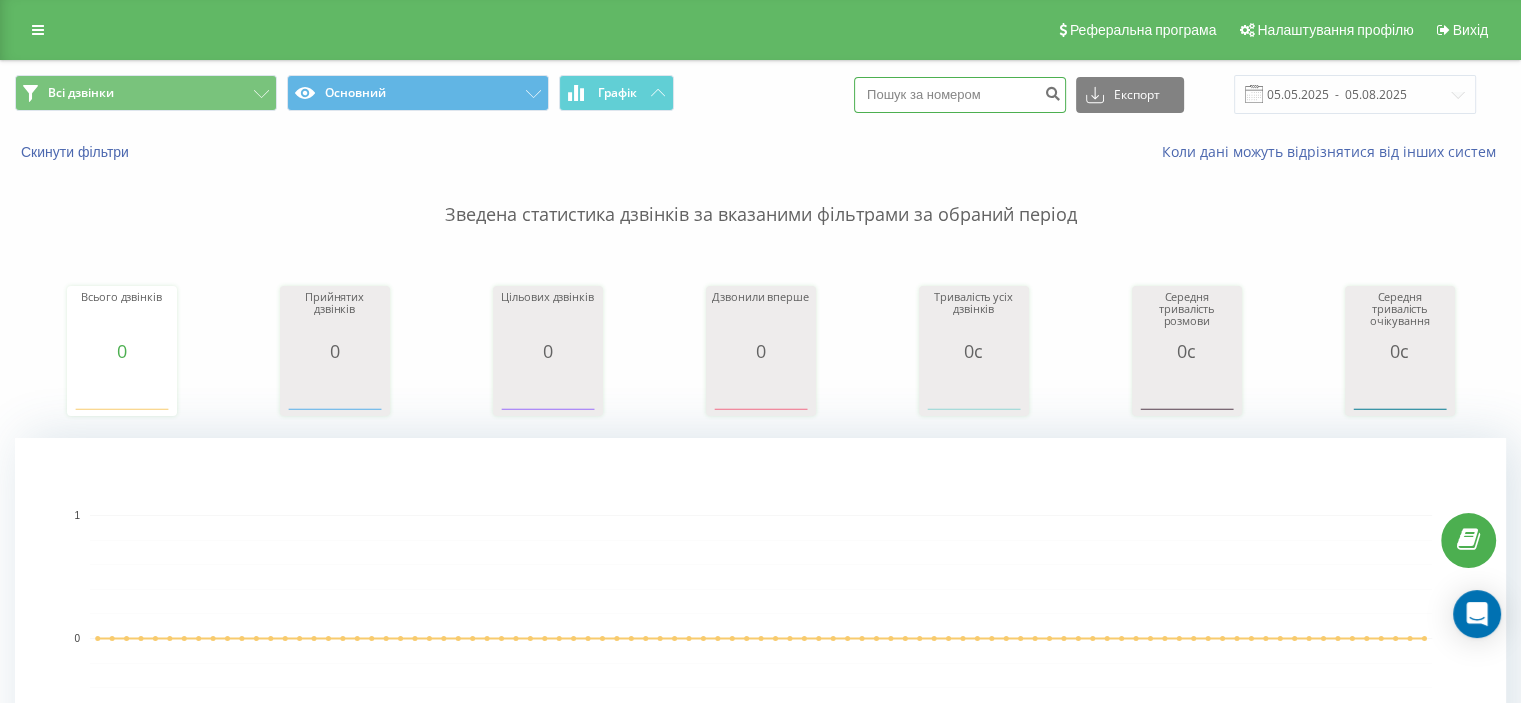 paste on "0730386405" 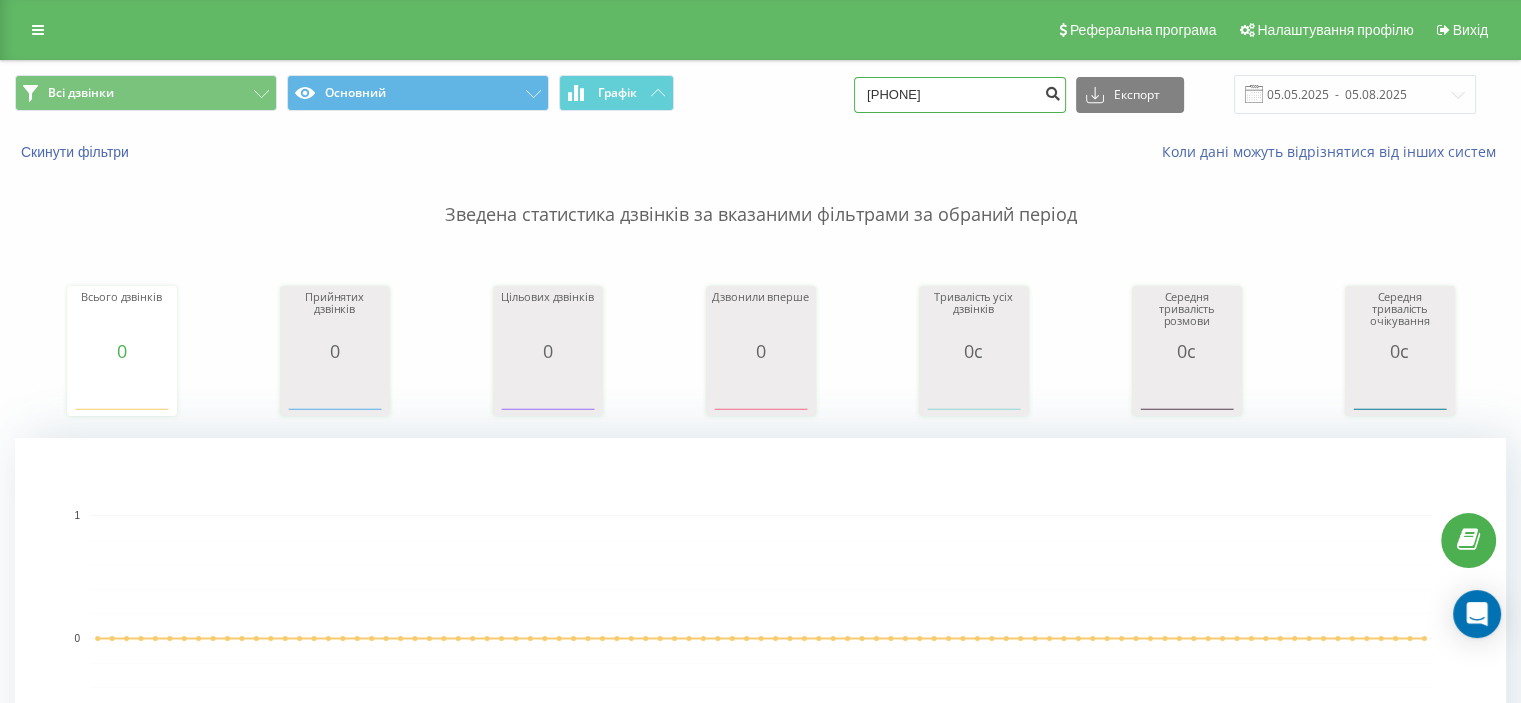 type on "0730386405" 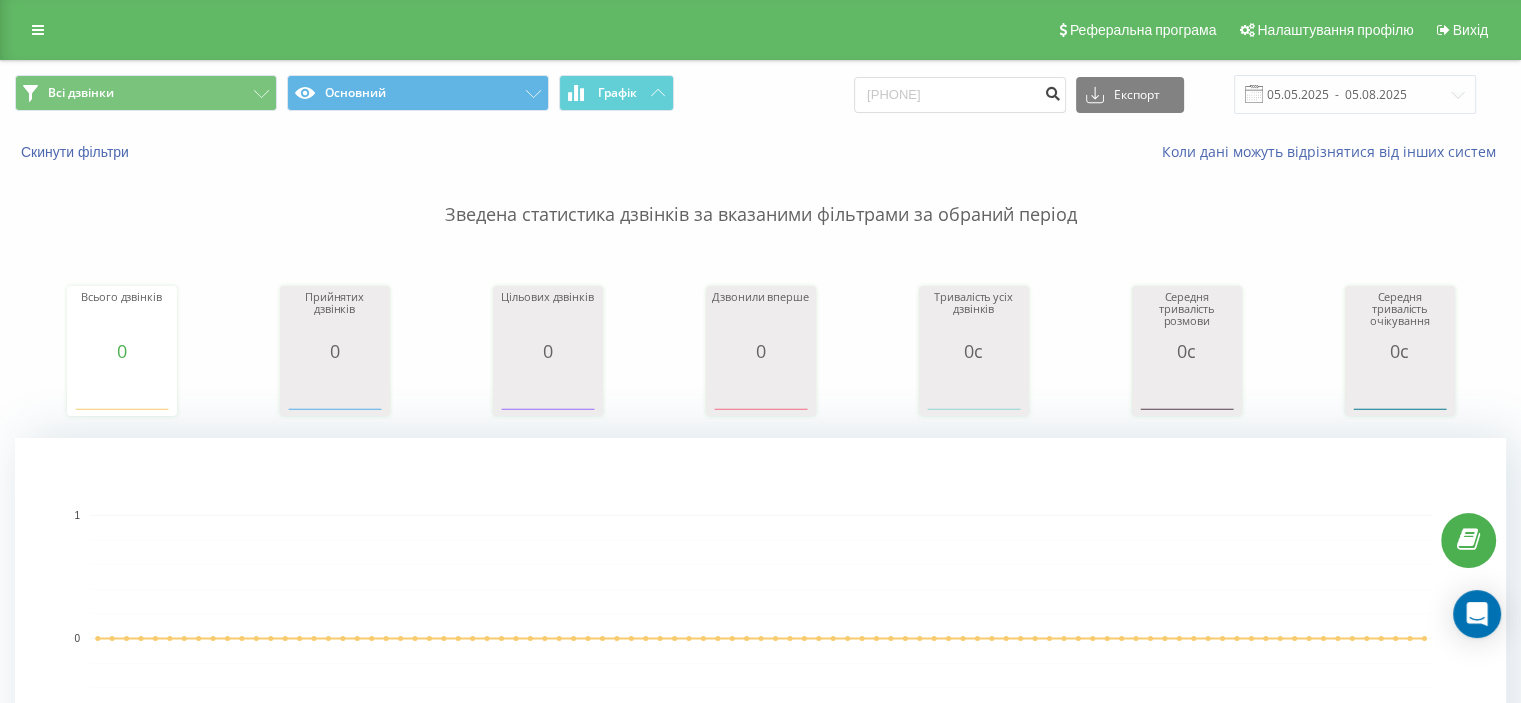 click at bounding box center (1052, 91) 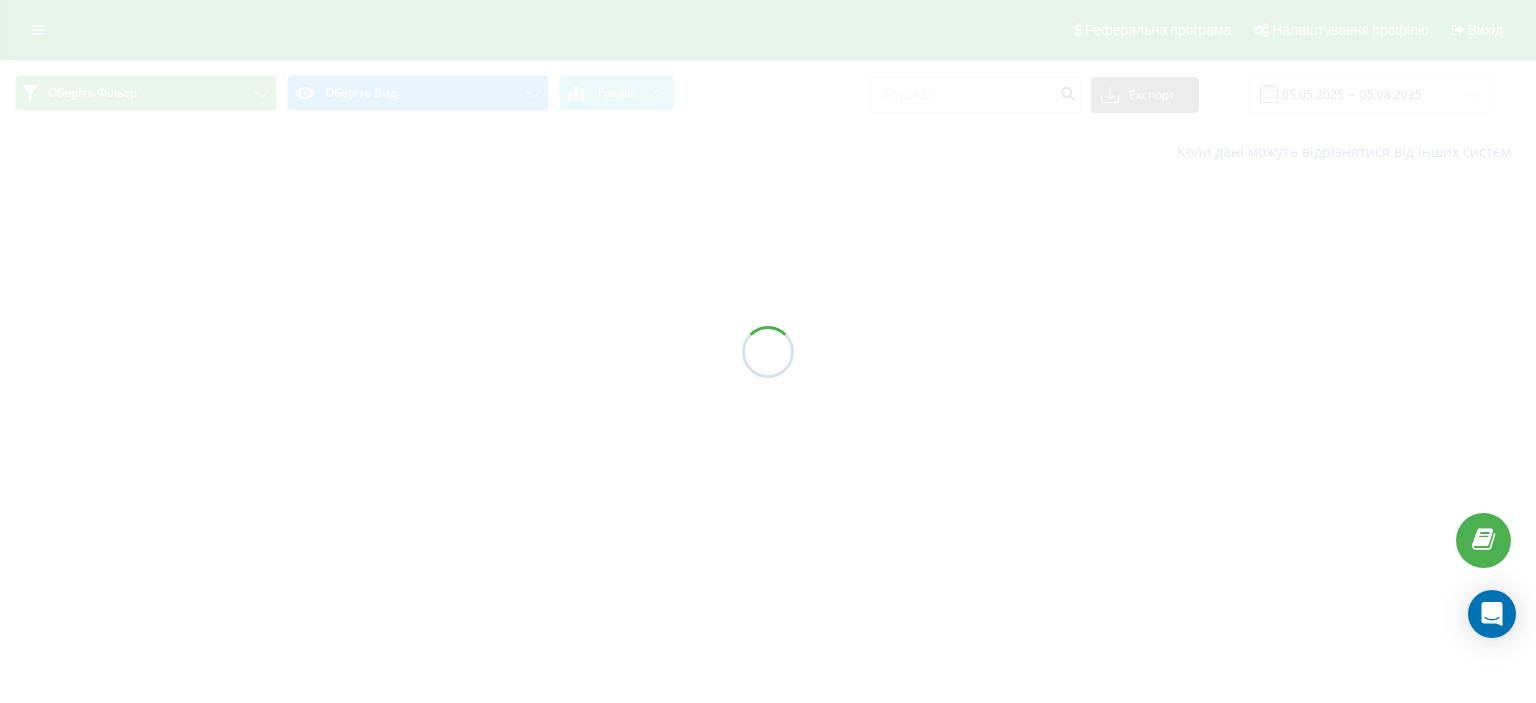 scroll, scrollTop: 0, scrollLeft: 0, axis: both 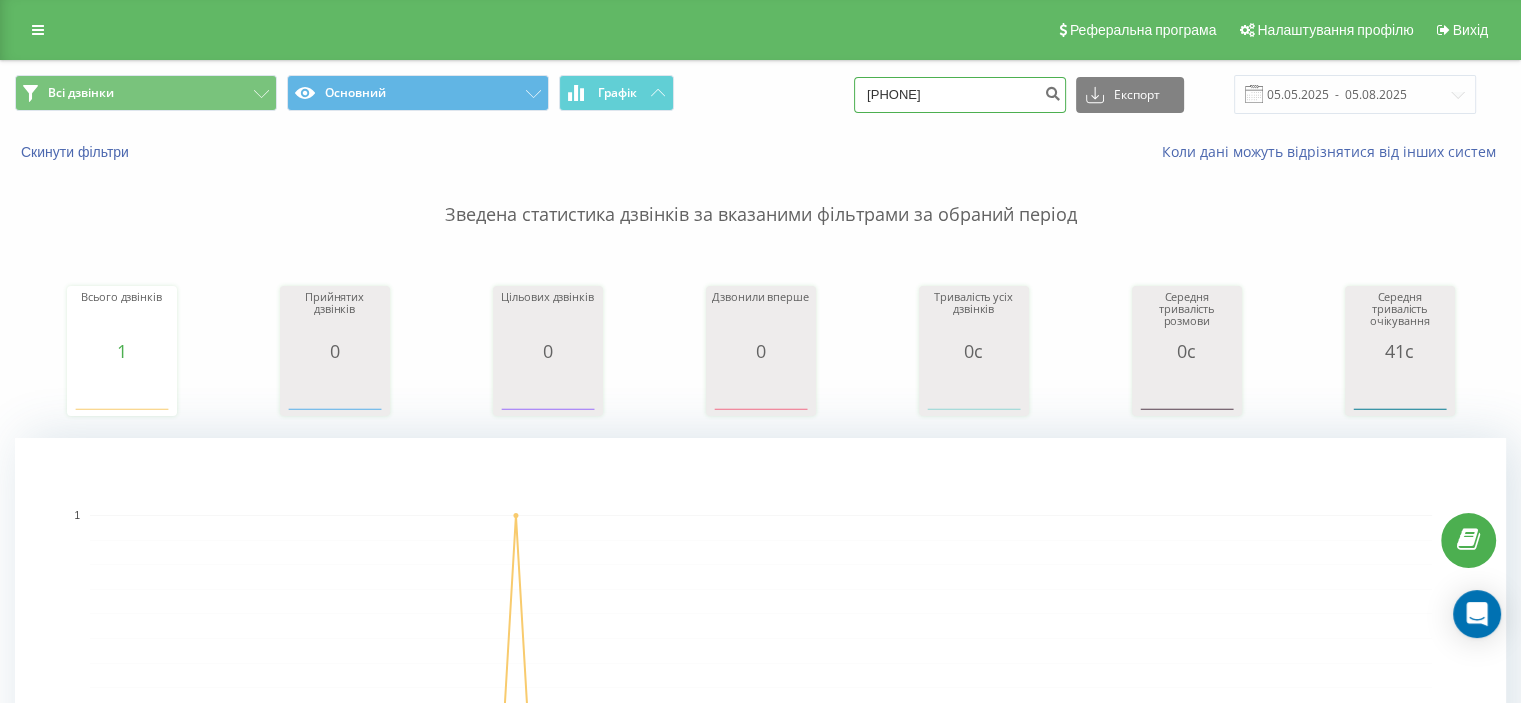 drag, startPoint x: 965, startPoint y: 93, endPoint x: 810, endPoint y: 80, distance: 155.5442 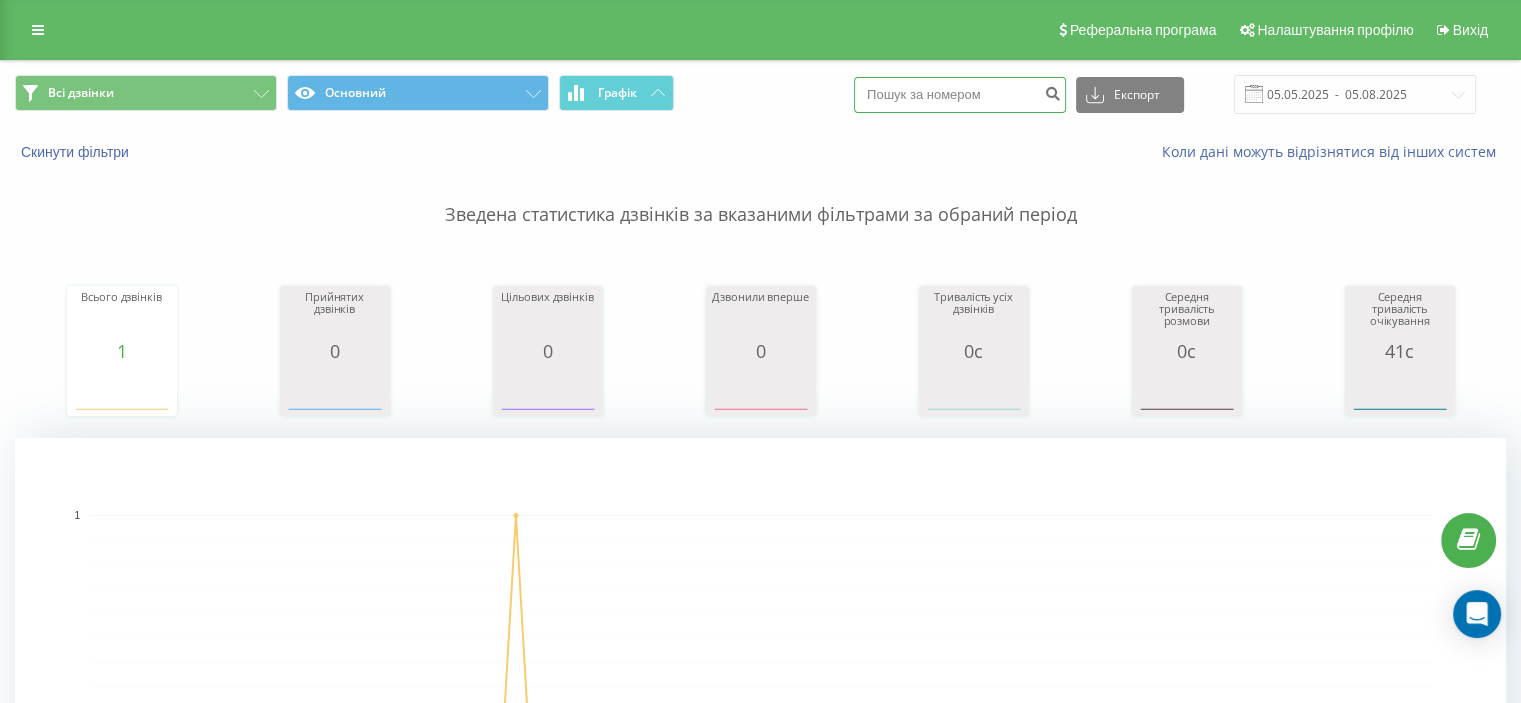 paste on "[PHONE]" 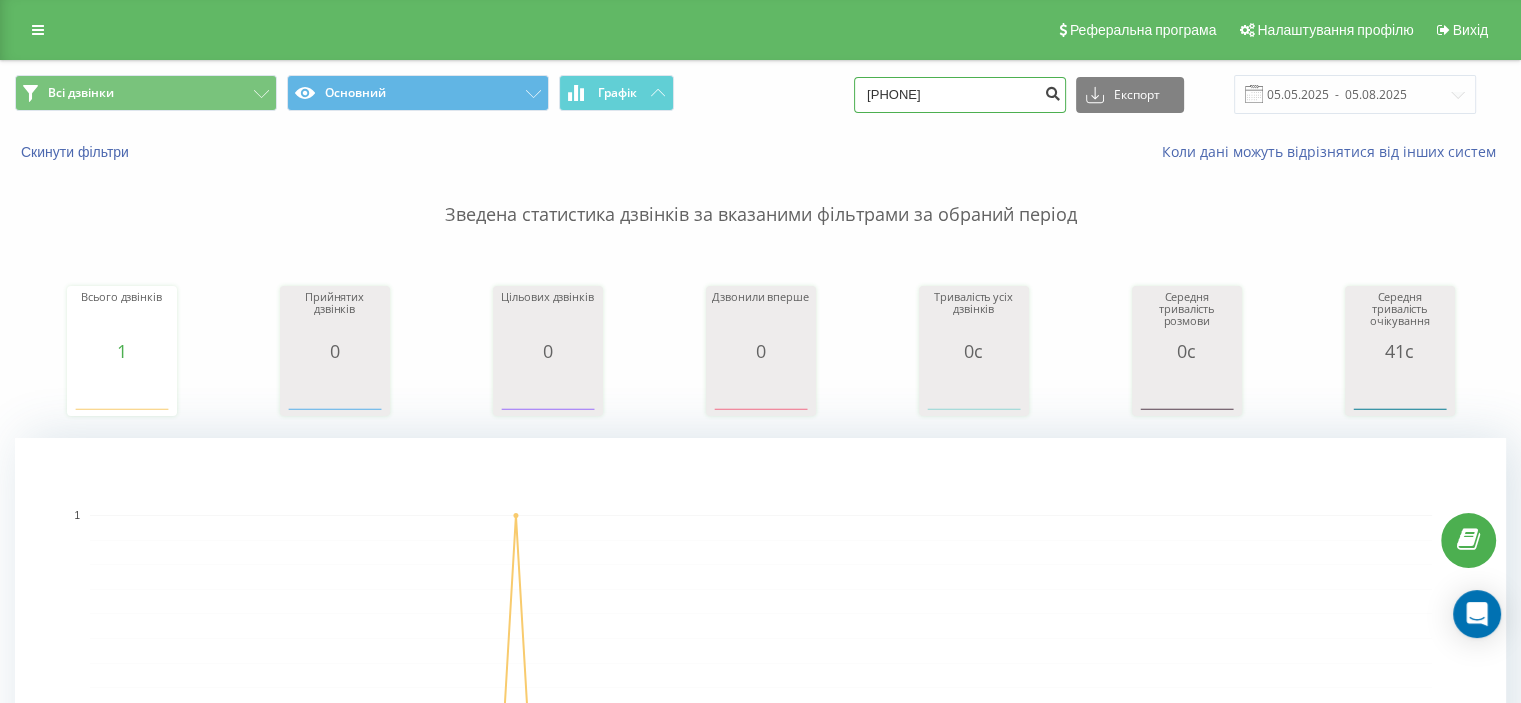 type on "[PHONE]" 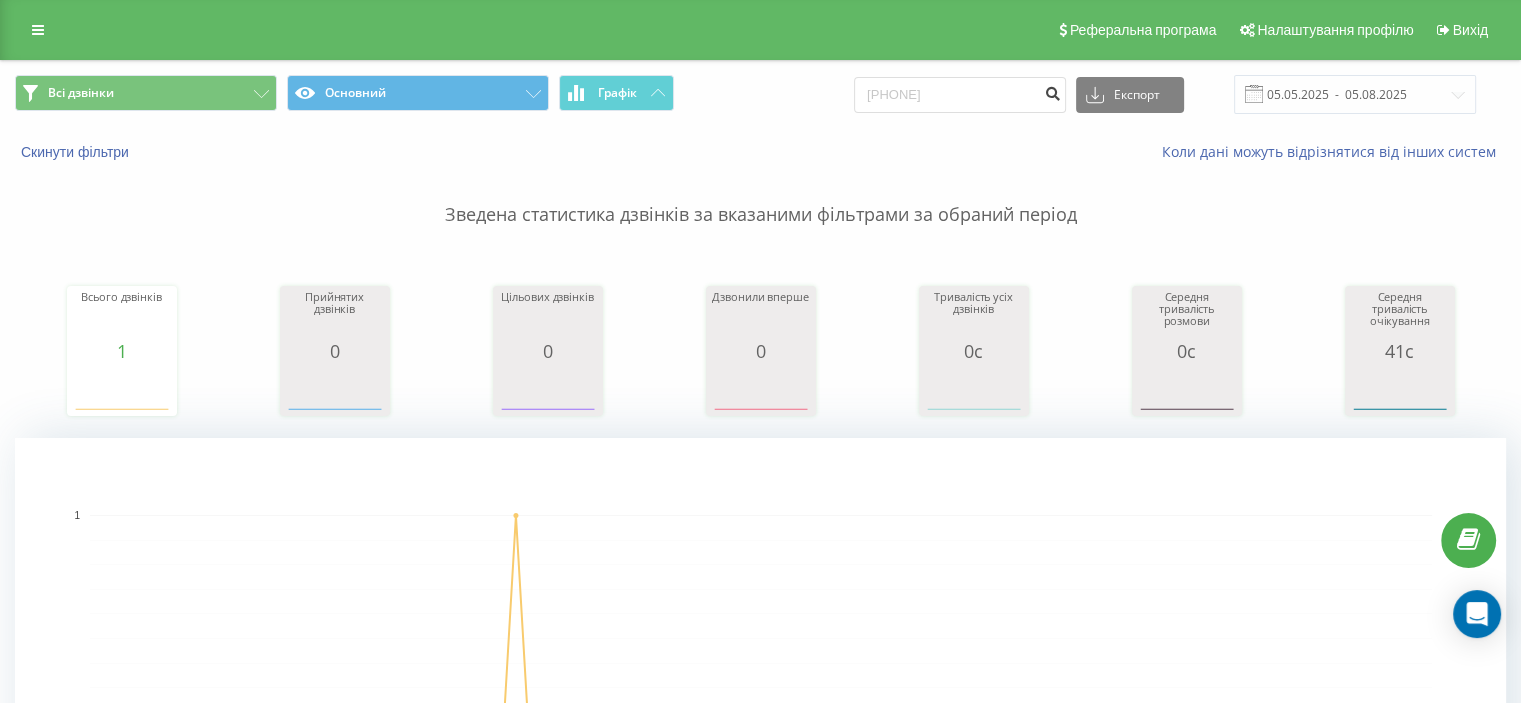 click at bounding box center (1052, 95) 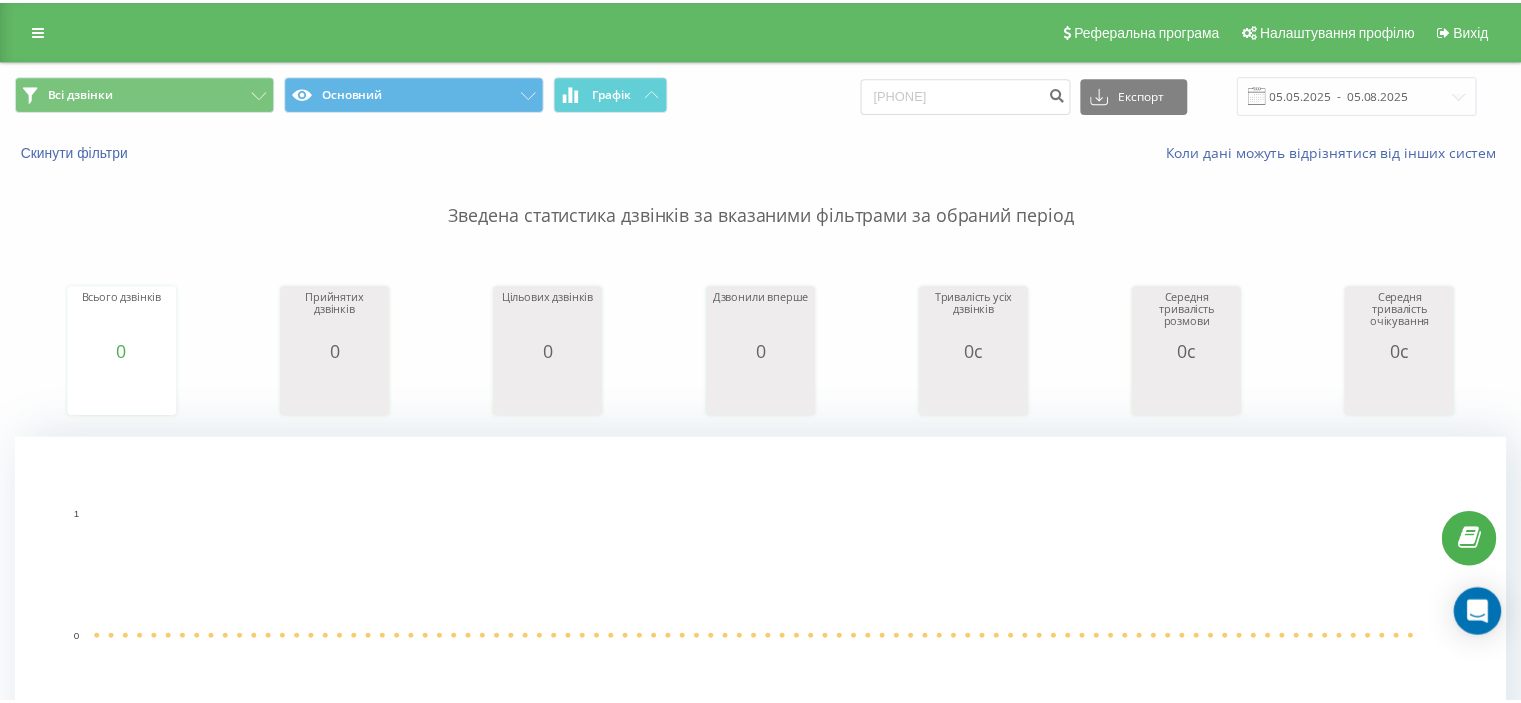 scroll, scrollTop: 0, scrollLeft: 0, axis: both 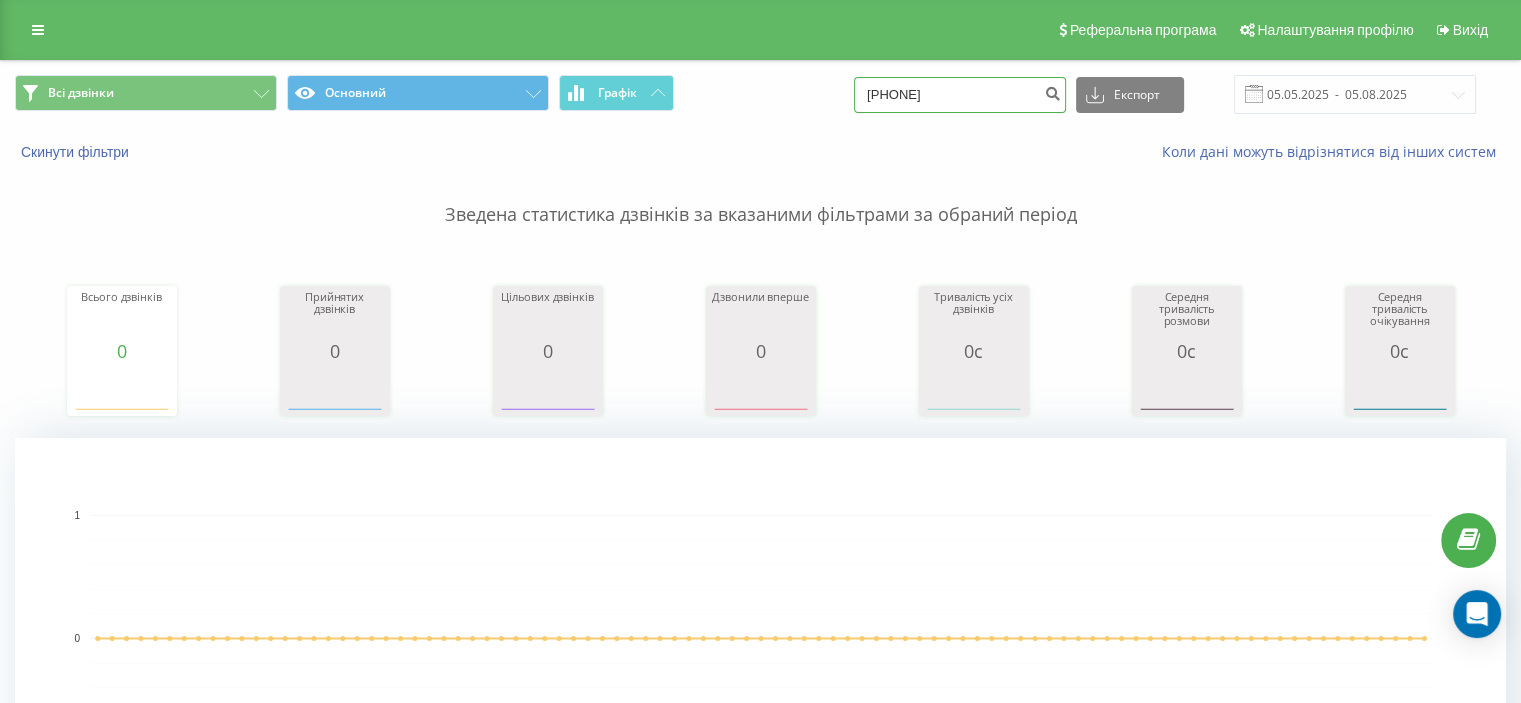 drag, startPoint x: 978, startPoint y: 99, endPoint x: 676, endPoint y: 87, distance: 302.2383 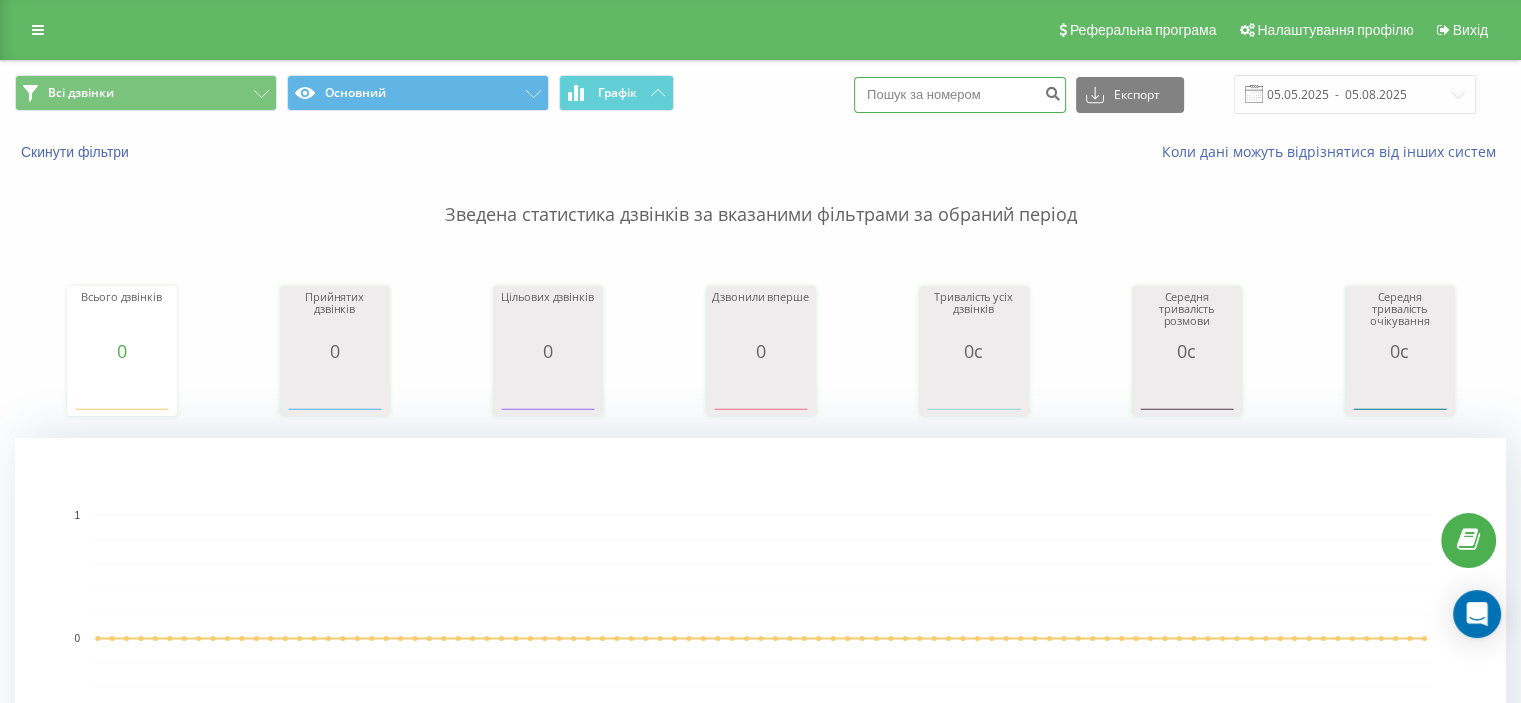 paste on "[PHONE]" 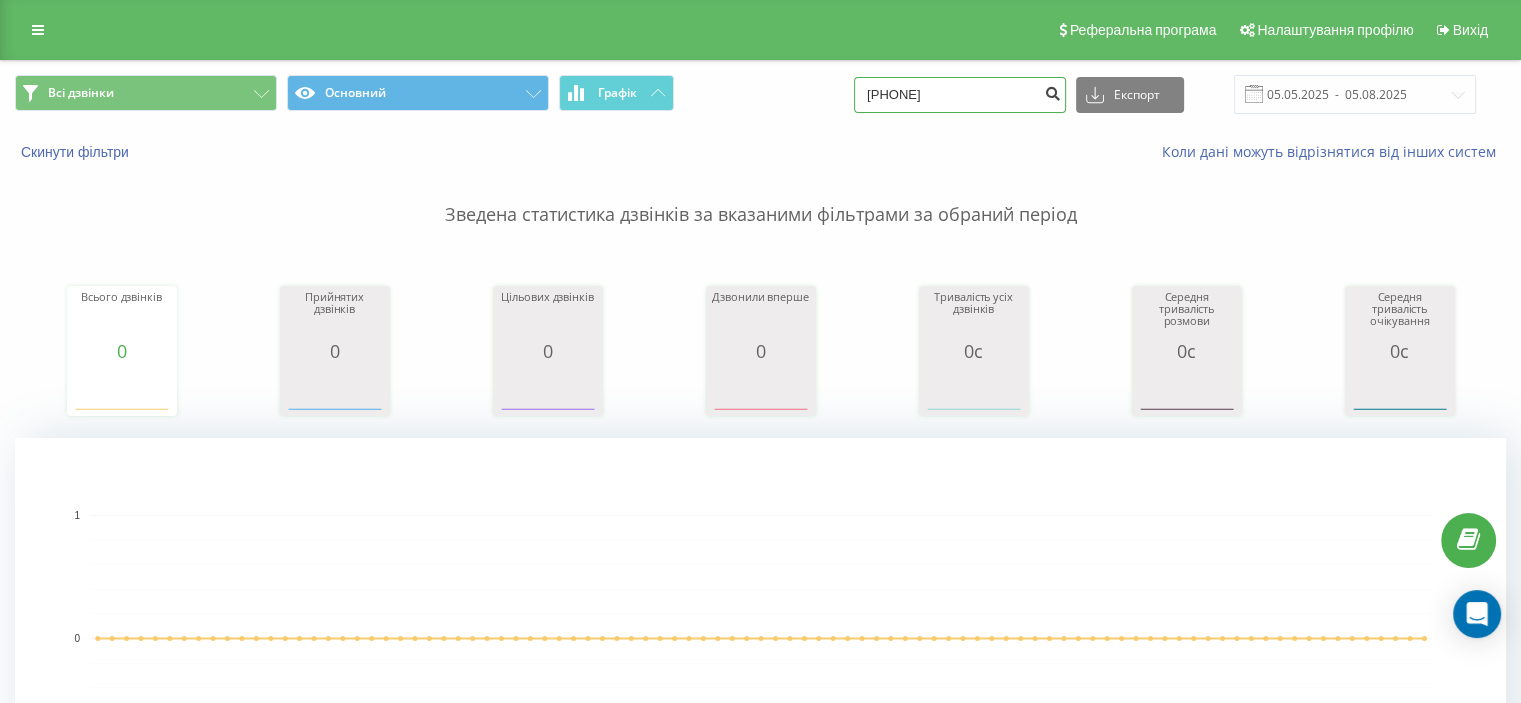 type on "[PHONE]" 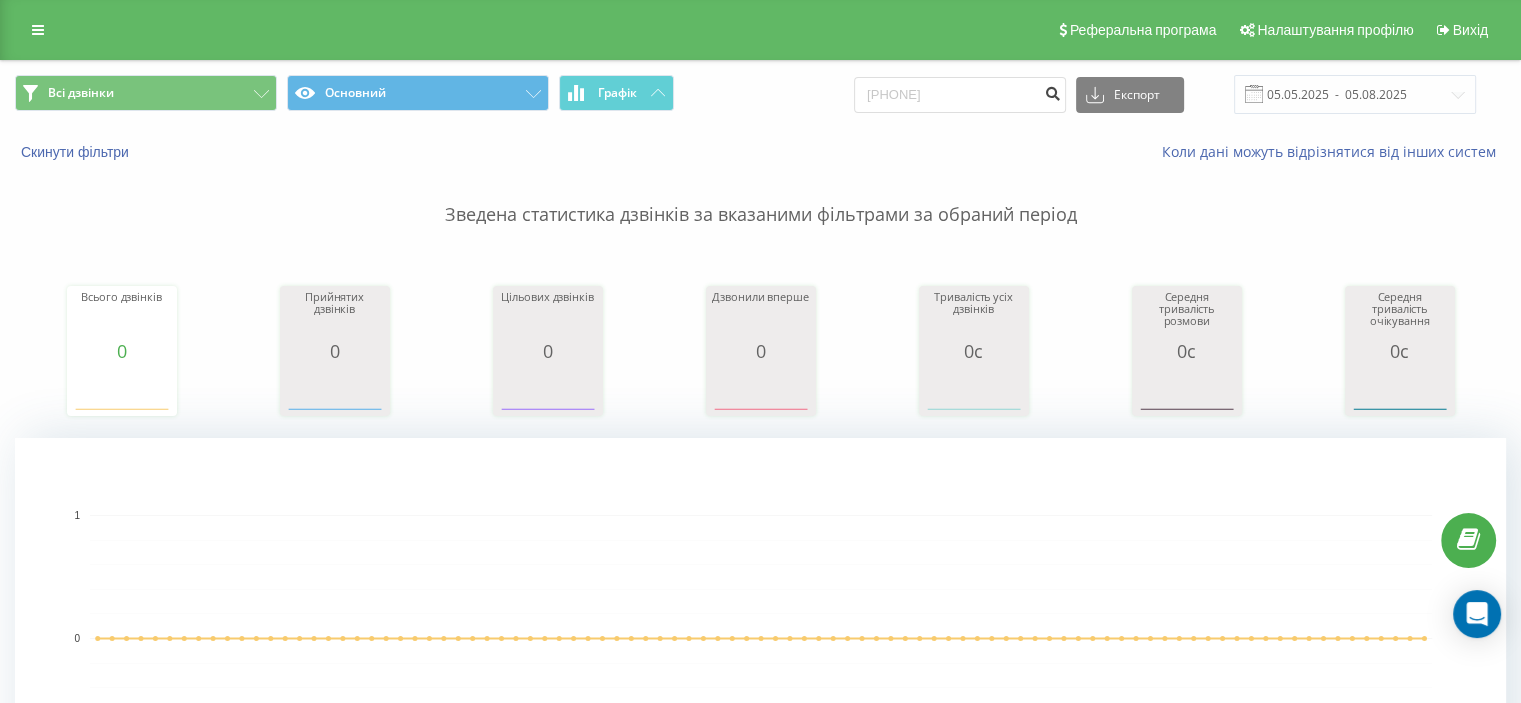 click at bounding box center (1052, 95) 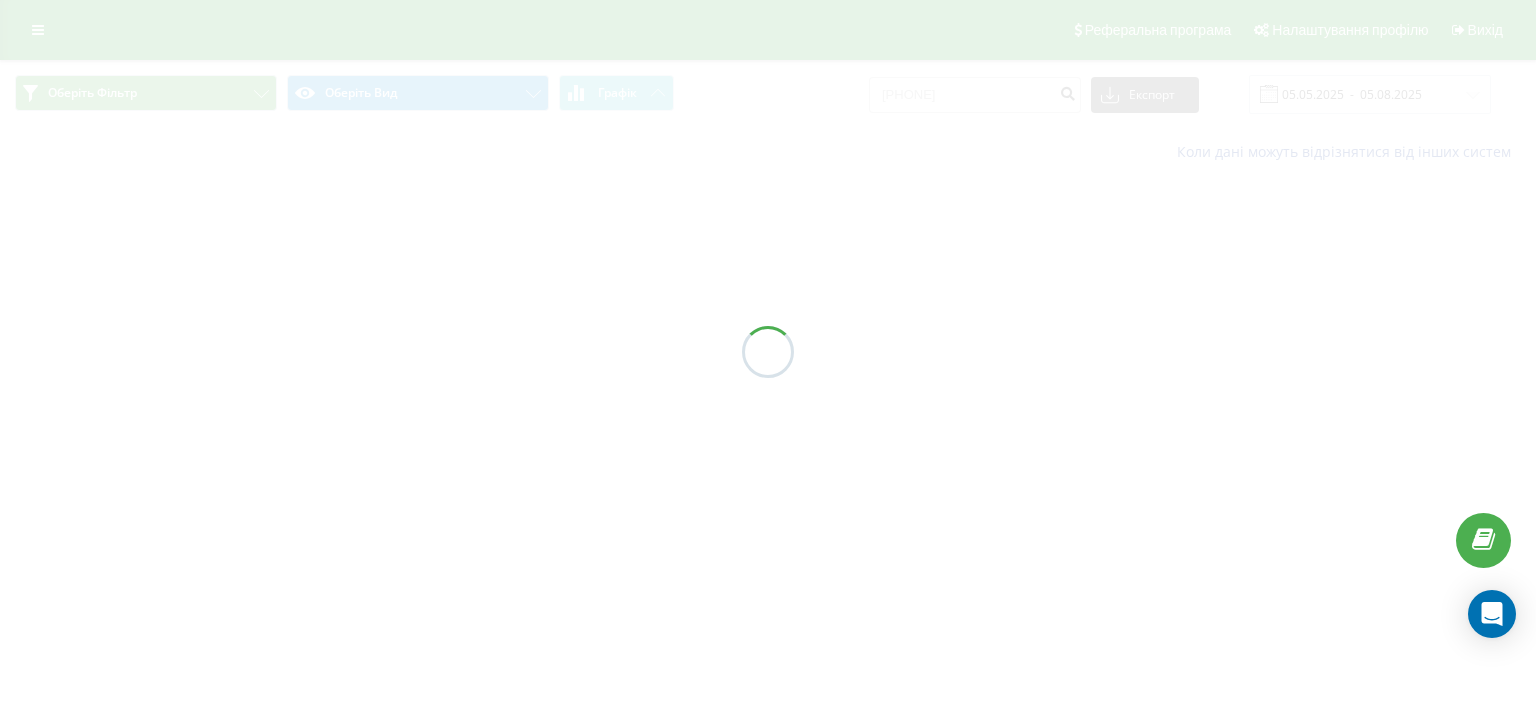 scroll, scrollTop: 0, scrollLeft: 0, axis: both 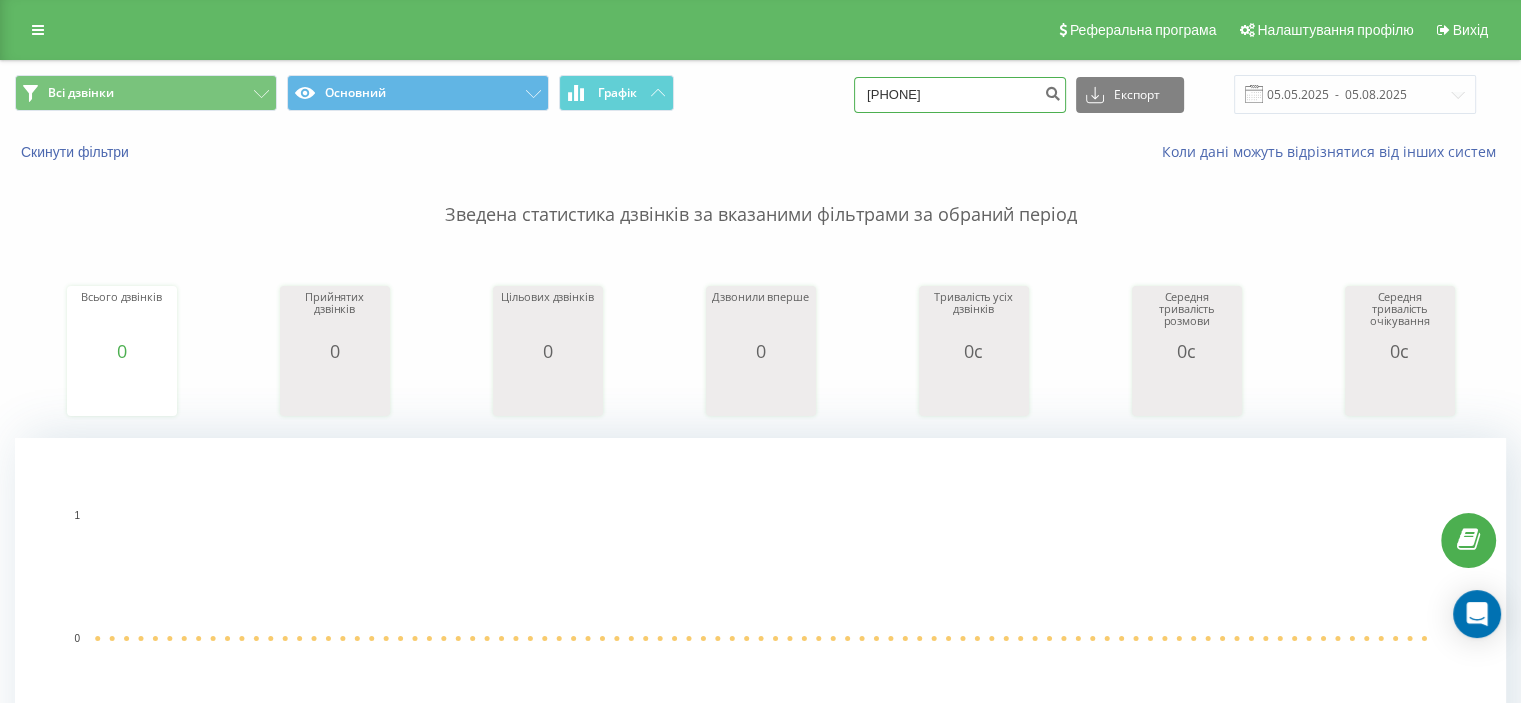 drag, startPoint x: 987, startPoint y: 98, endPoint x: 742, endPoint y: 84, distance: 245.39967 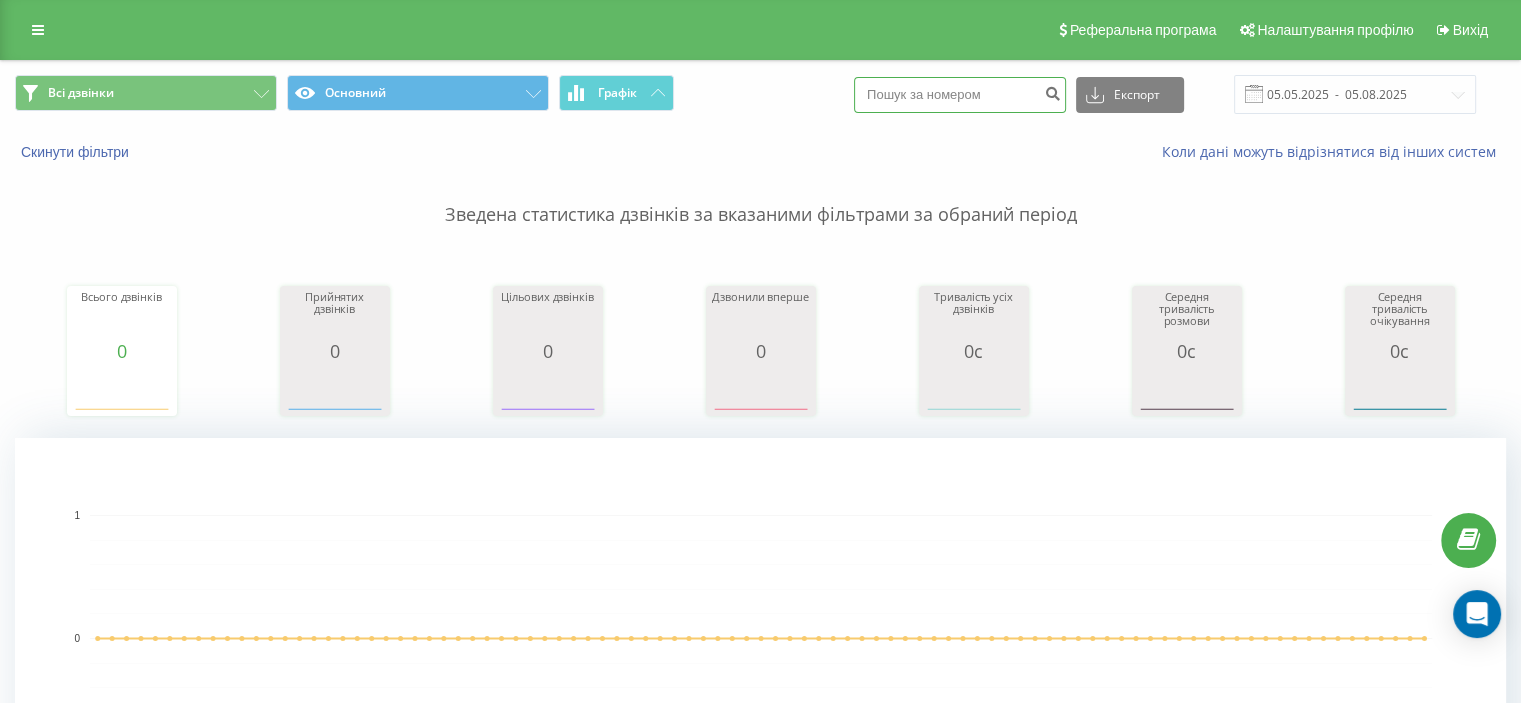 paste on "[PHONE]" 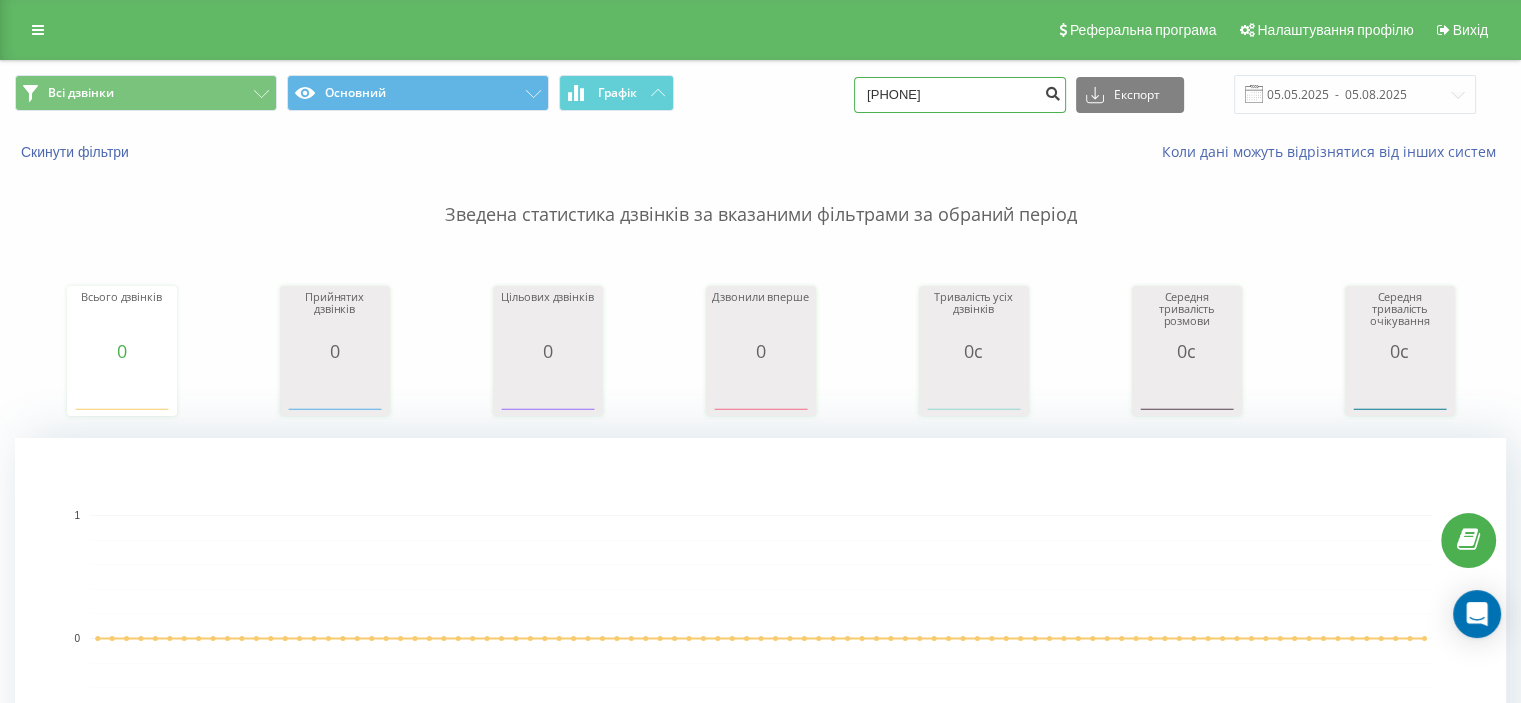 type on "[PHONE]" 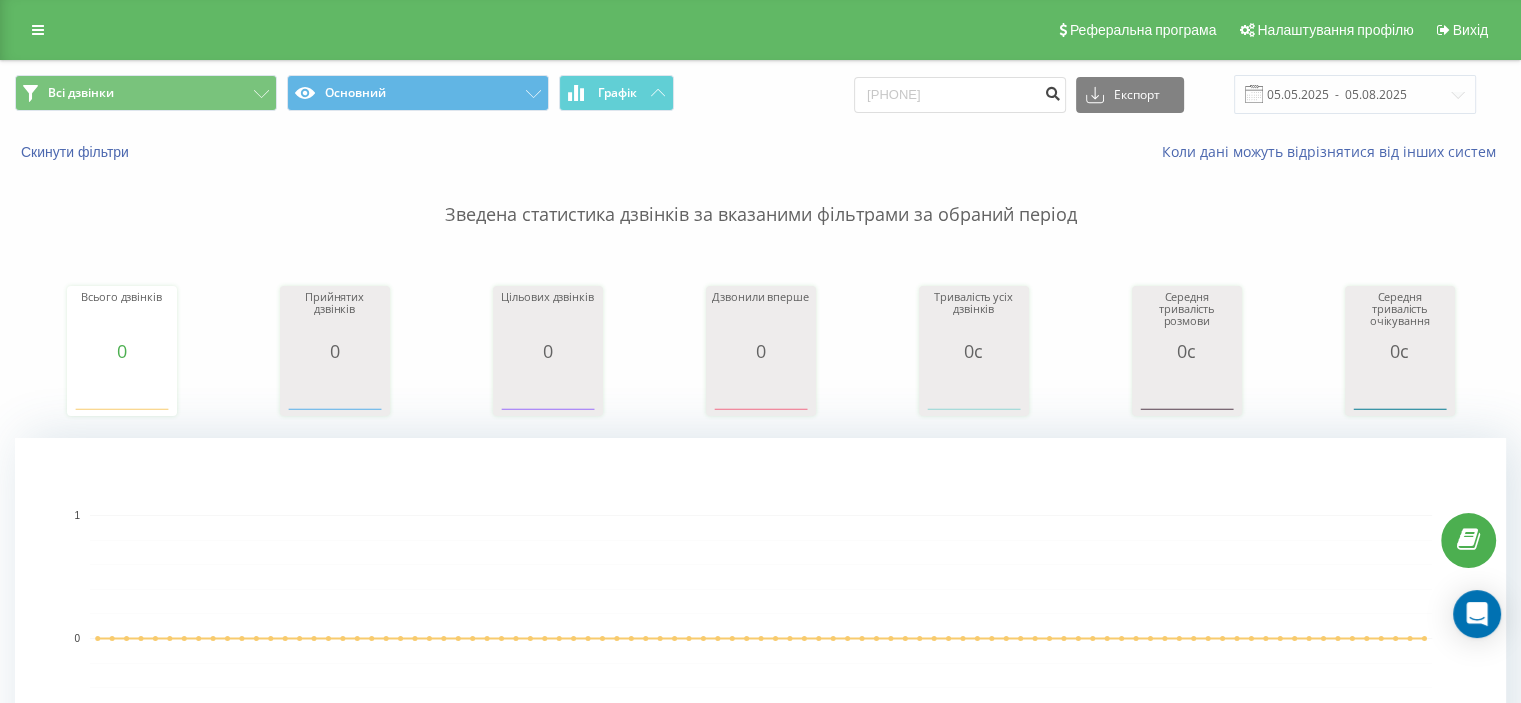 click at bounding box center [1052, 91] 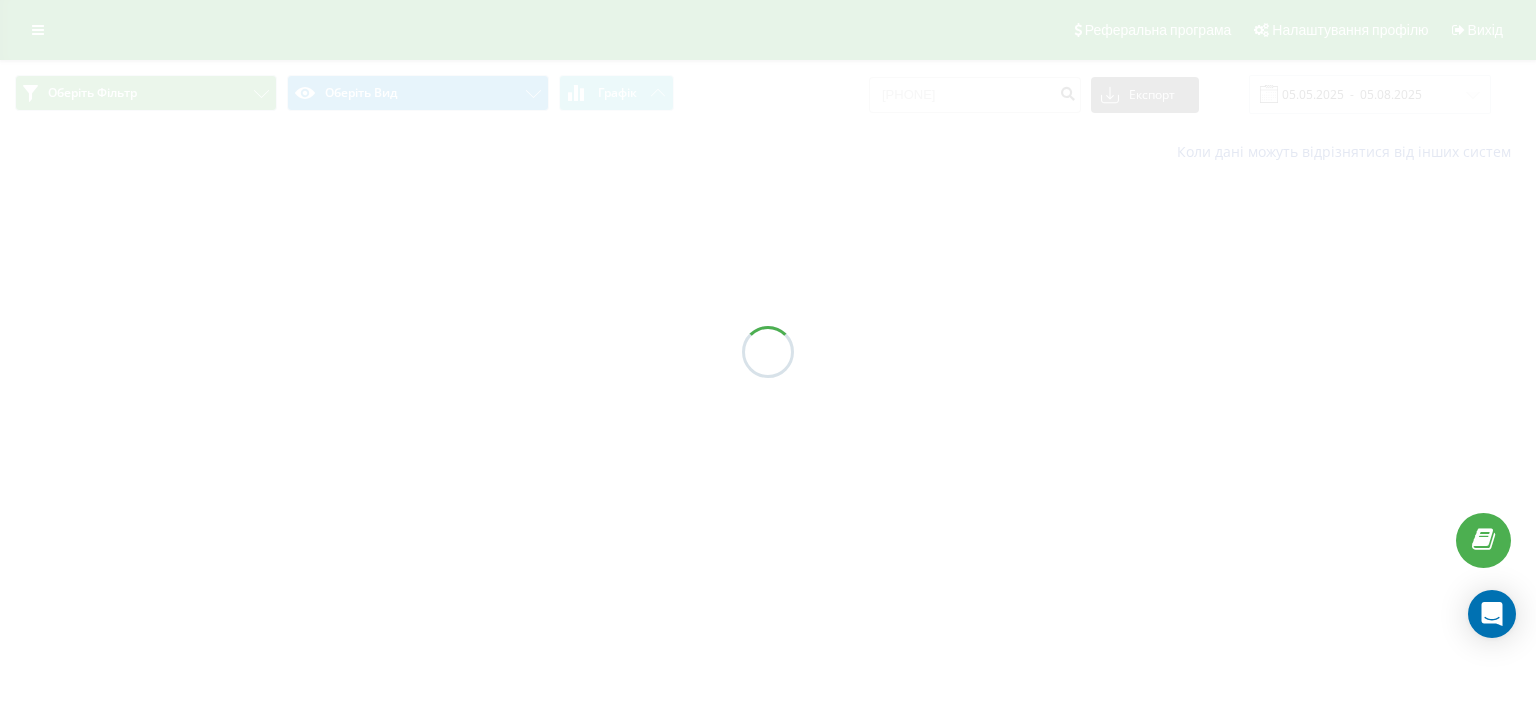 scroll, scrollTop: 0, scrollLeft: 0, axis: both 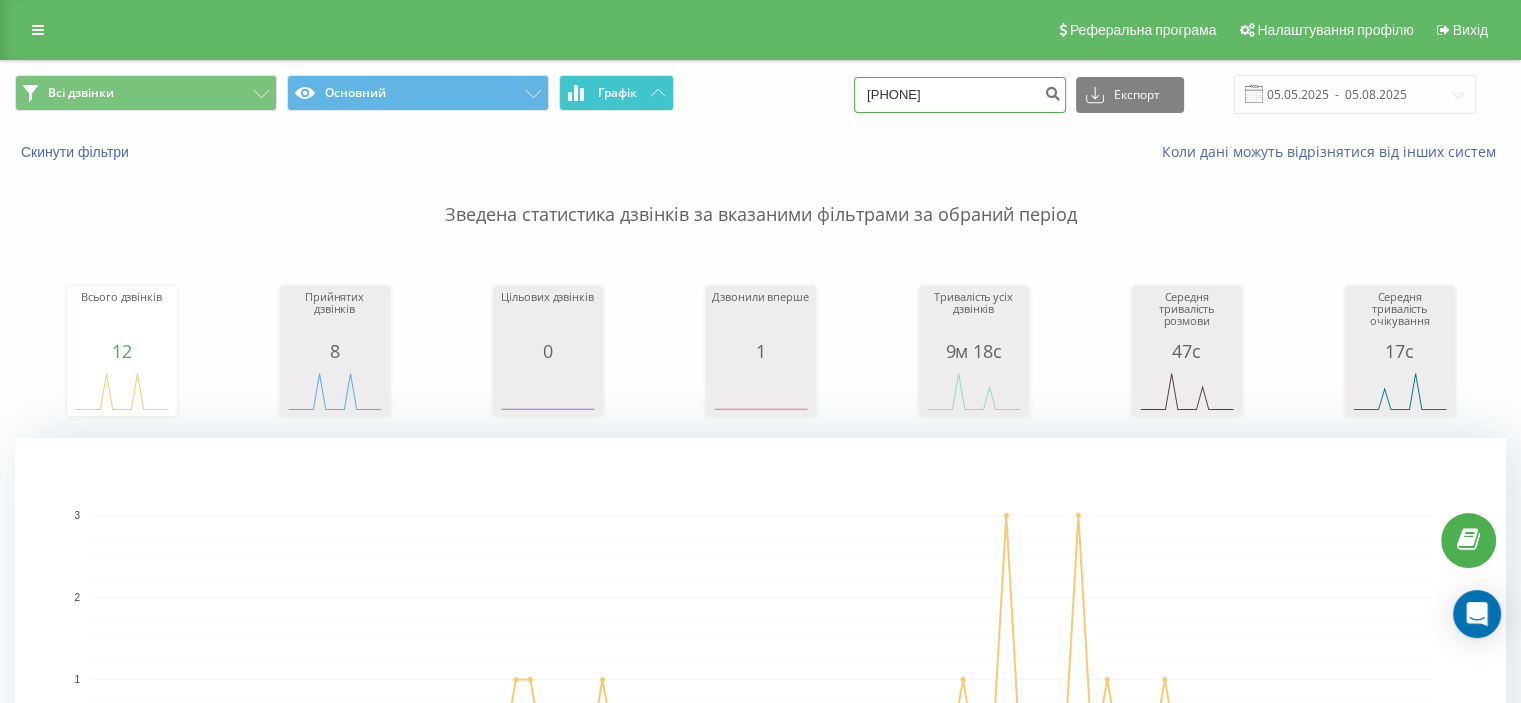 drag, startPoint x: 1012, startPoint y: 102, endPoint x: 638, endPoint y: 78, distance: 374.76926 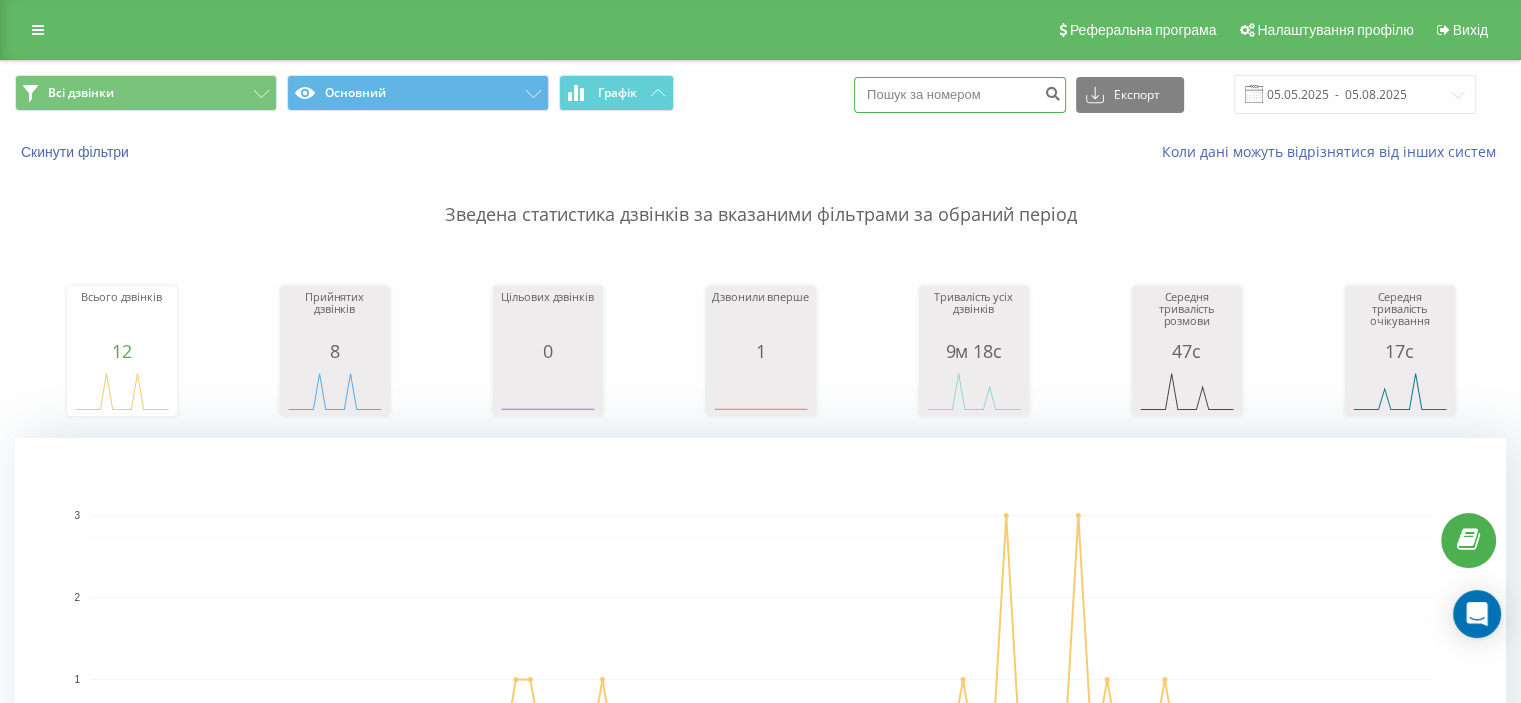 paste on "[PHONE]" 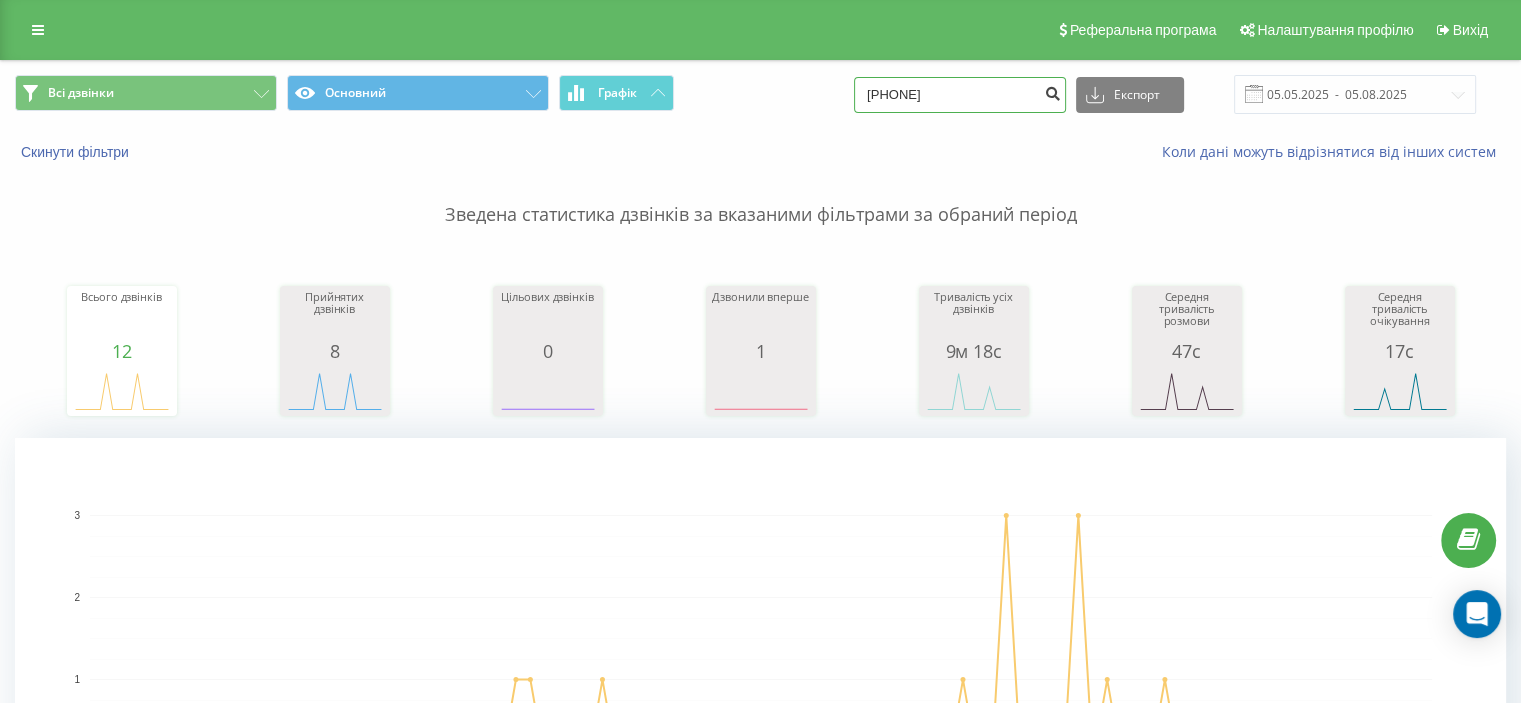 type on "[PHONE]" 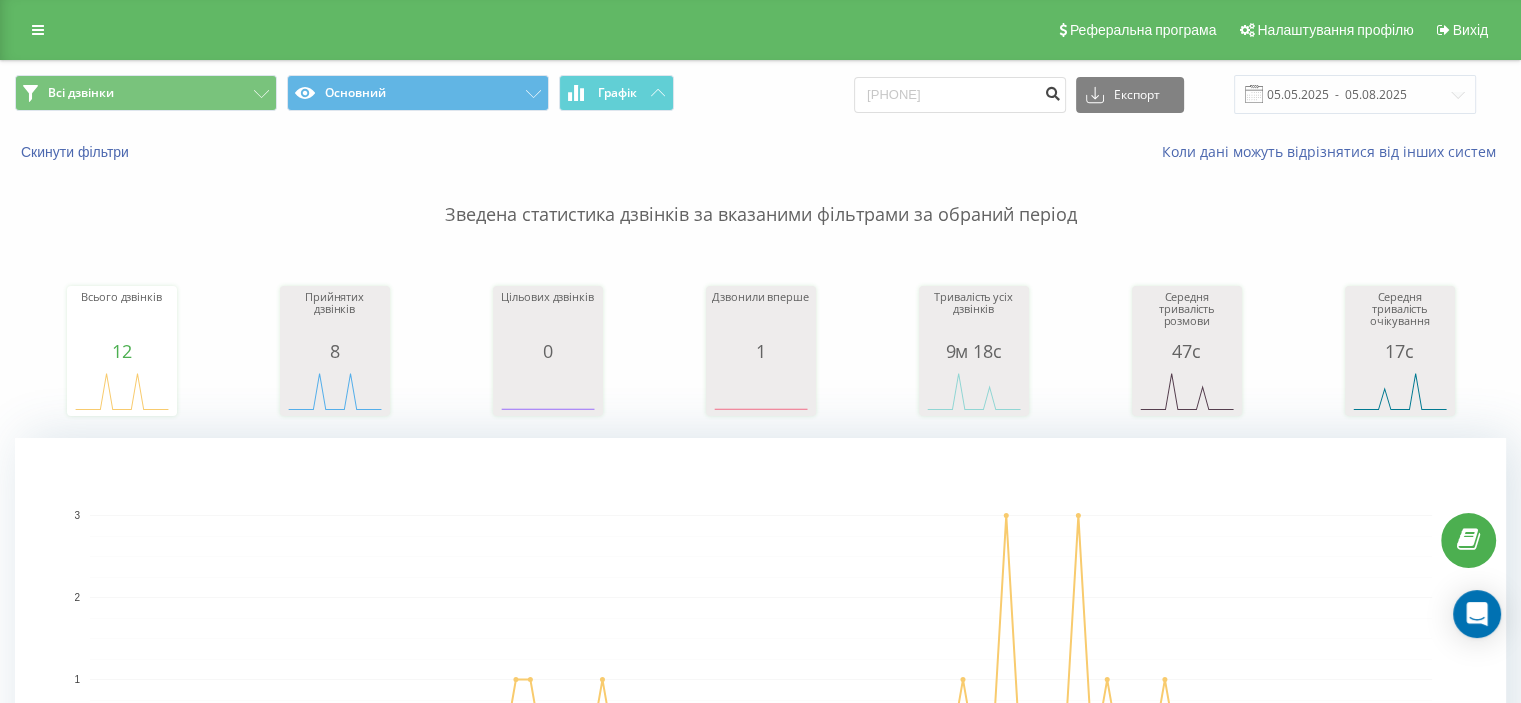 click 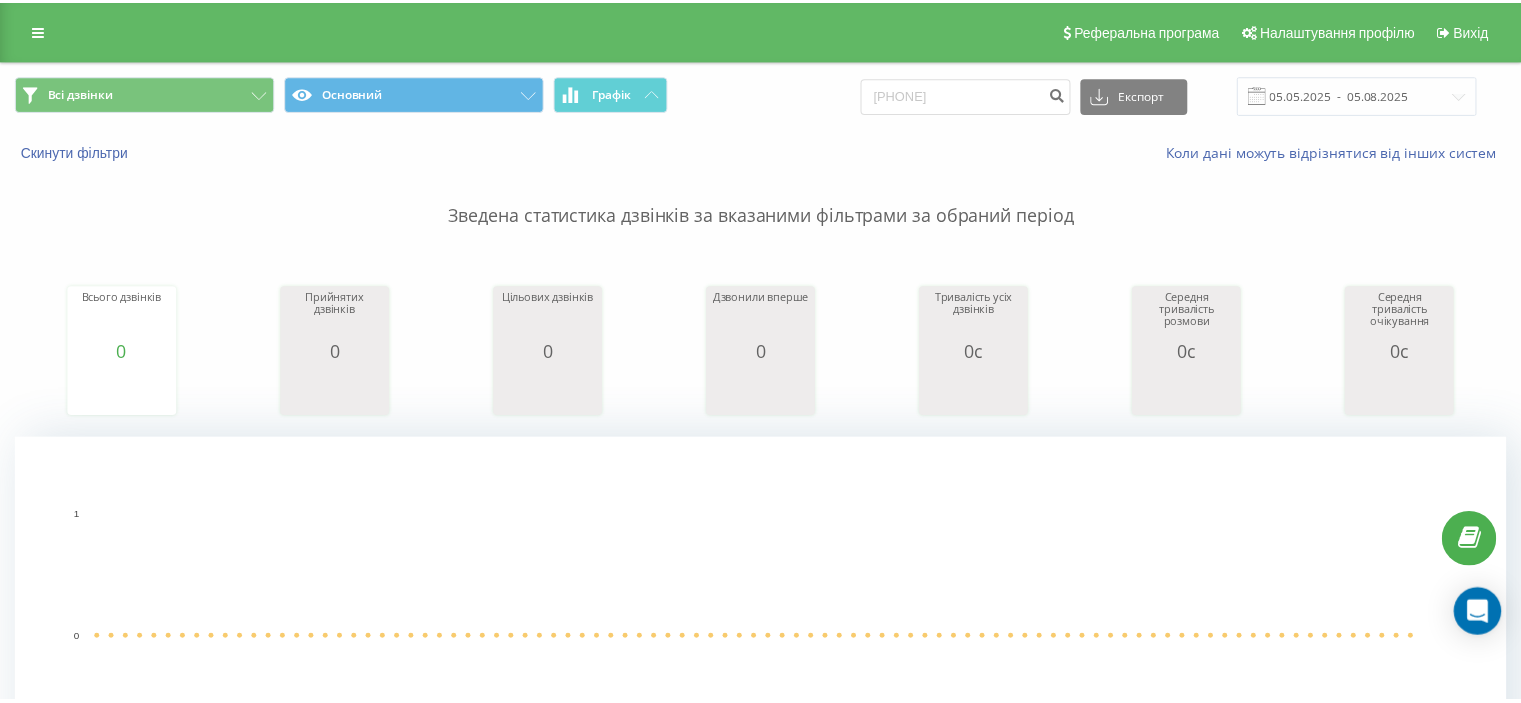 scroll, scrollTop: 0, scrollLeft: 0, axis: both 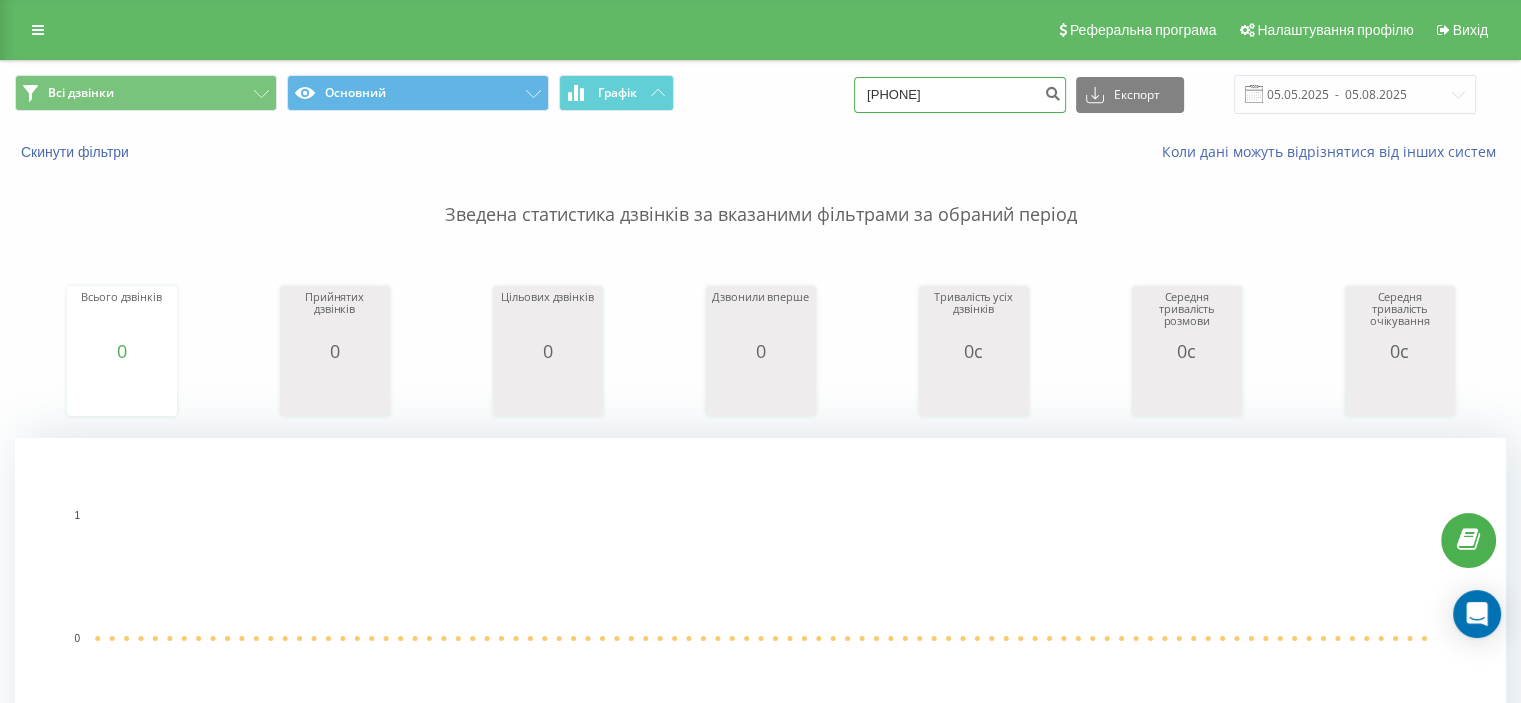 drag, startPoint x: 964, startPoint y: 103, endPoint x: 724, endPoint y: 102, distance: 240.00209 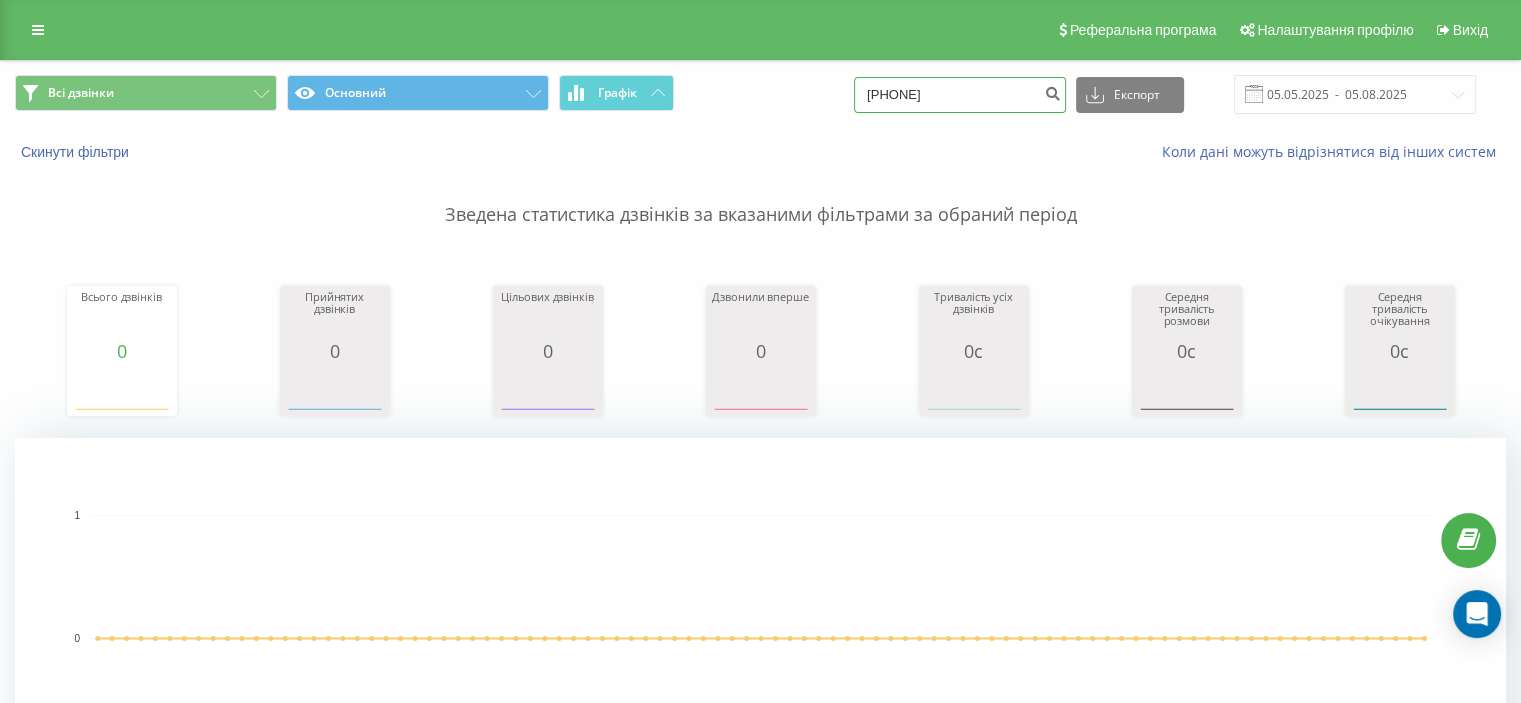 click on "Всі дзвінки Основний Графік 0683047667 Експорт .csv .xls .xlsx 05.05.2025  -  05.08.2025" at bounding box center [760, 94] 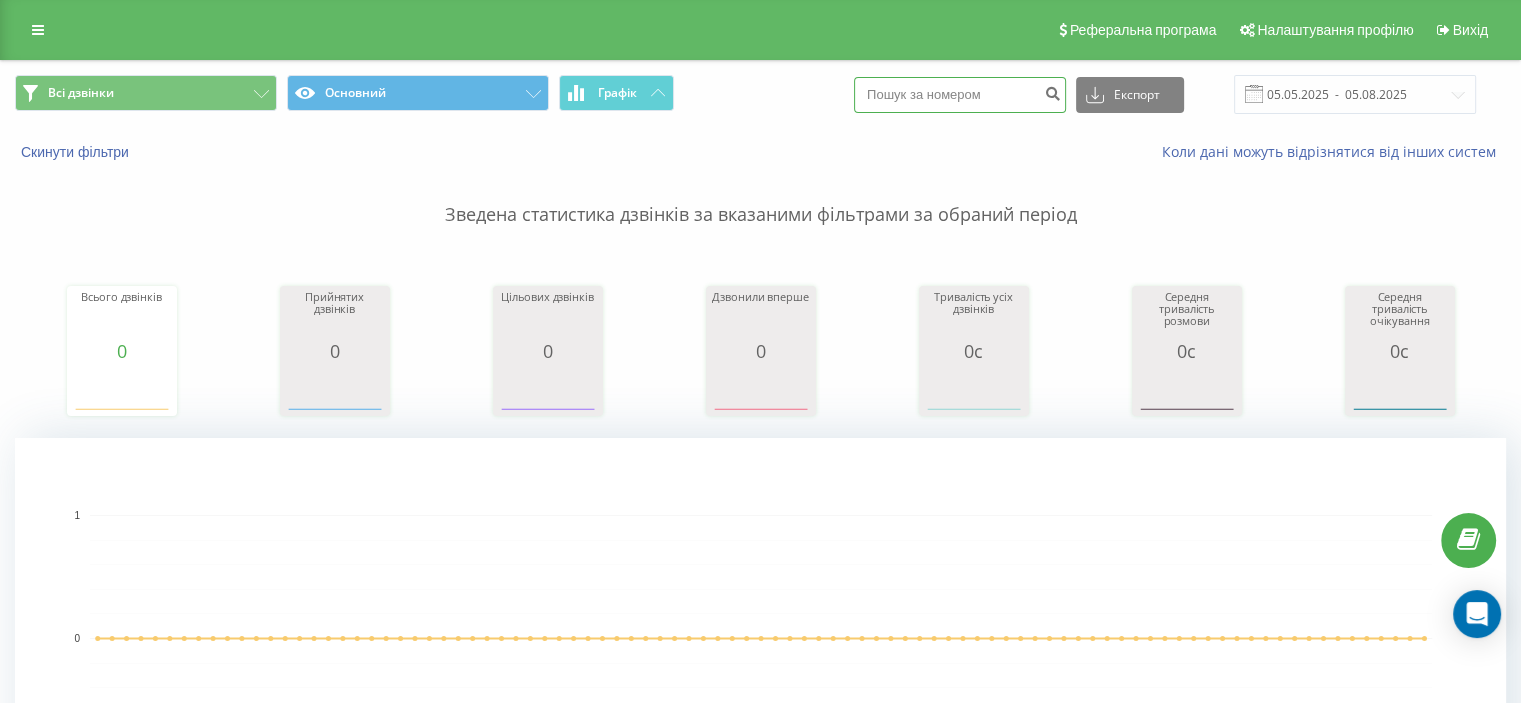 paste on "[PHONE]" 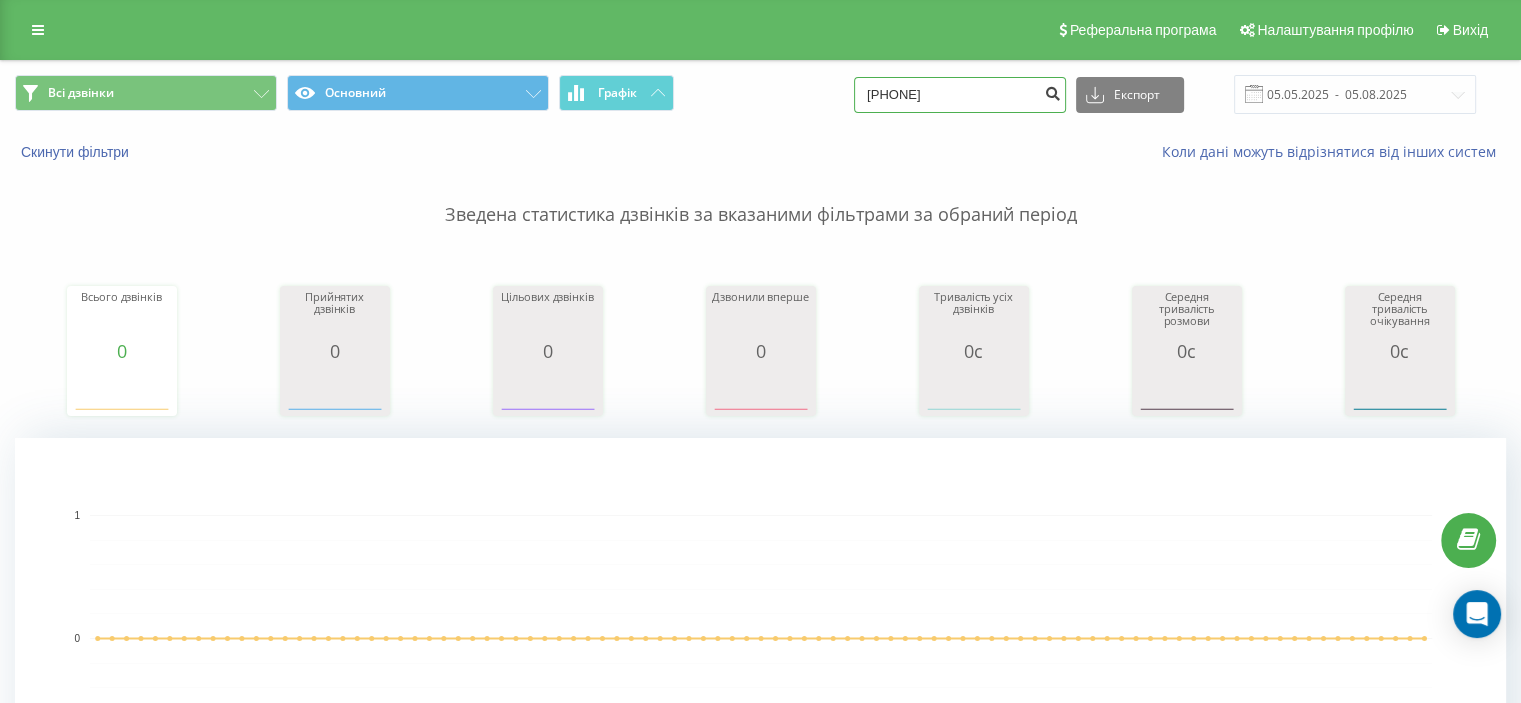 type on "[PHONE]" 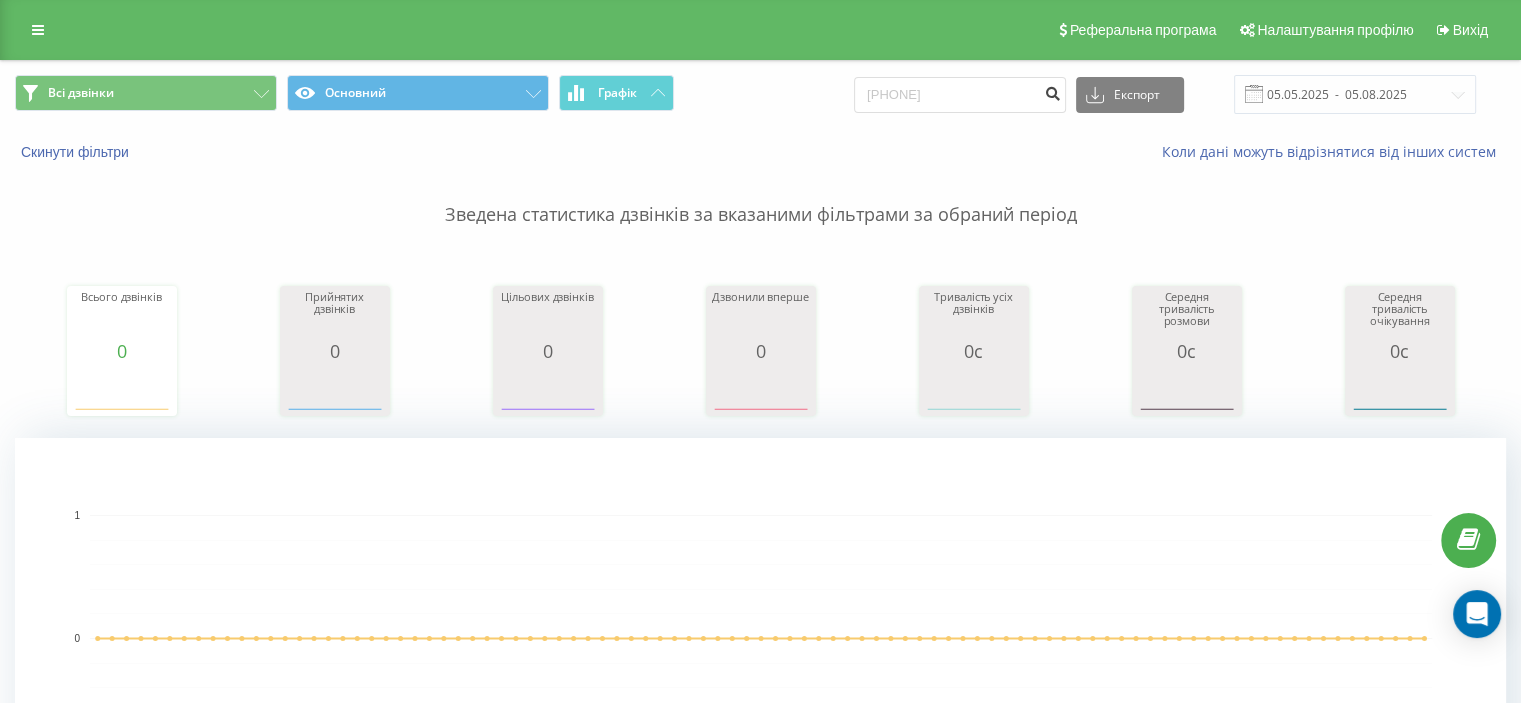 click at bounding box center [1052, 91] 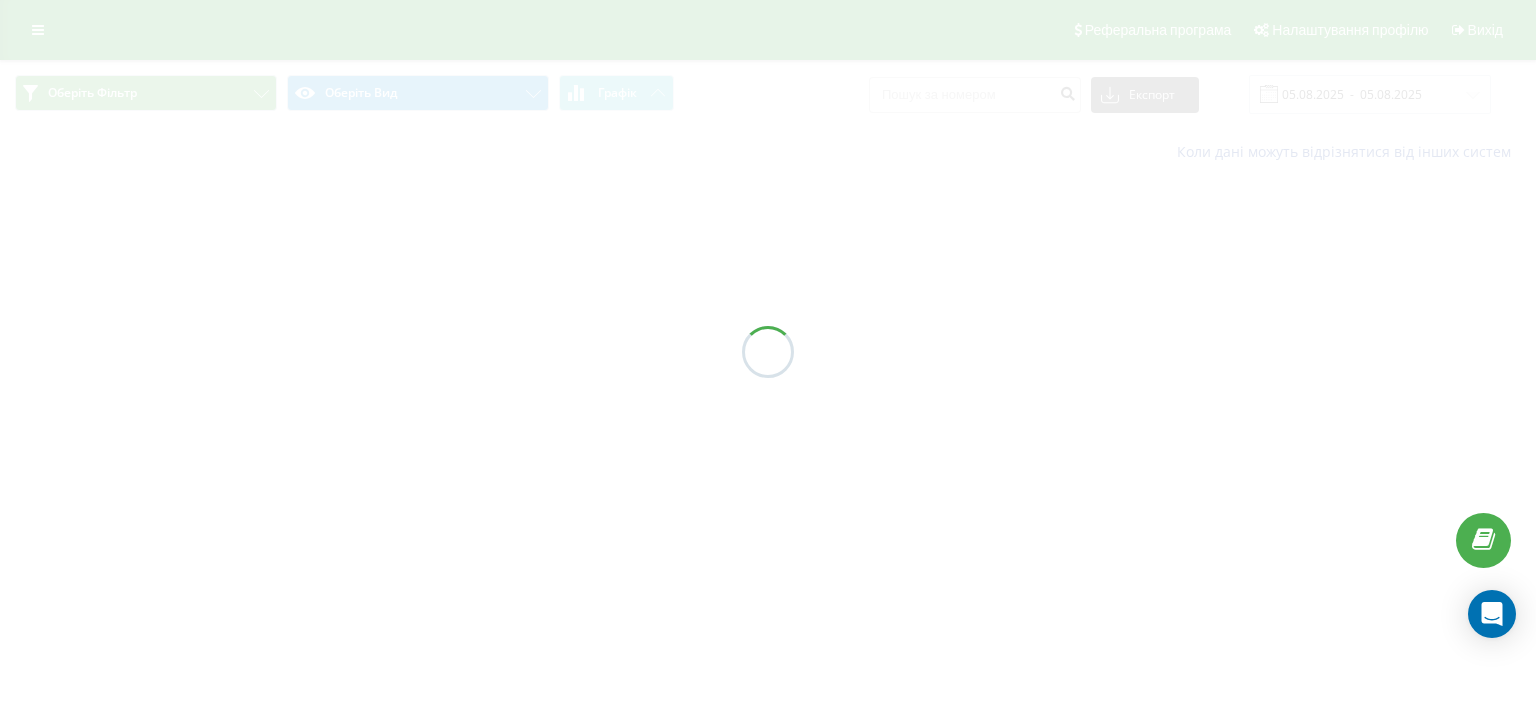 scroll, scrollTop: 0, scrollLeft: 0, axis: both 